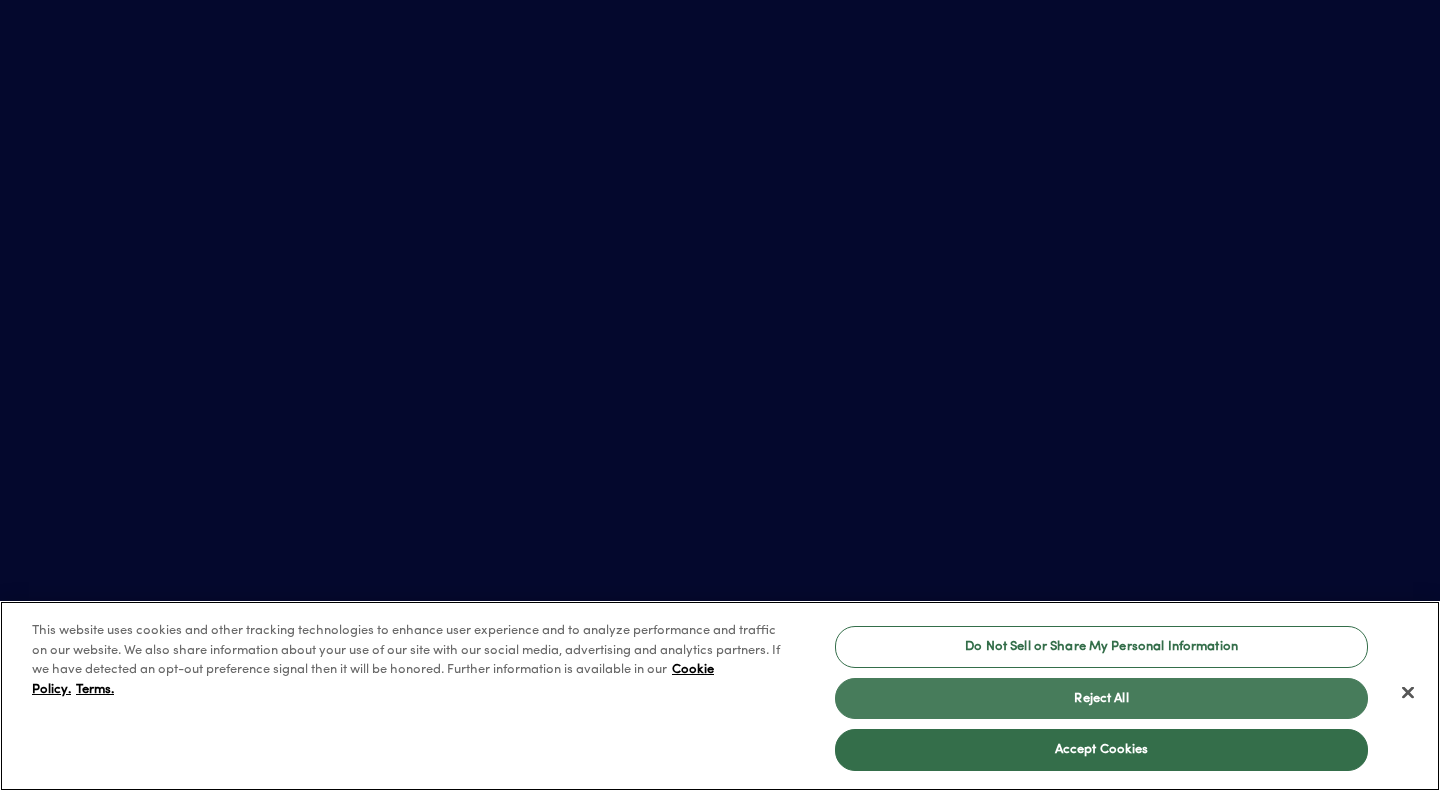 scroll, scrollTop: 0, scrollLeft: 0, axis: both 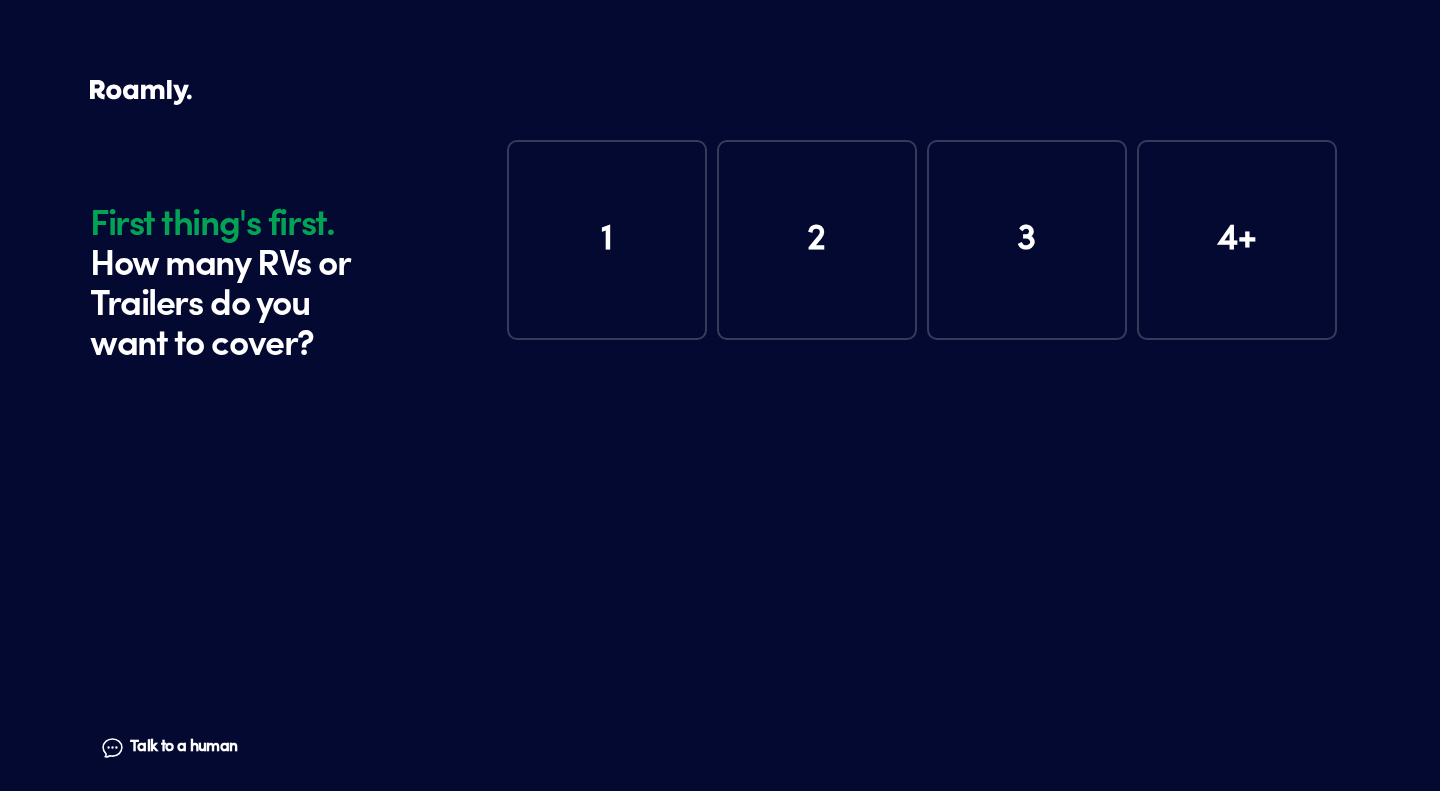click on "1" at bounding box center (607, 240) 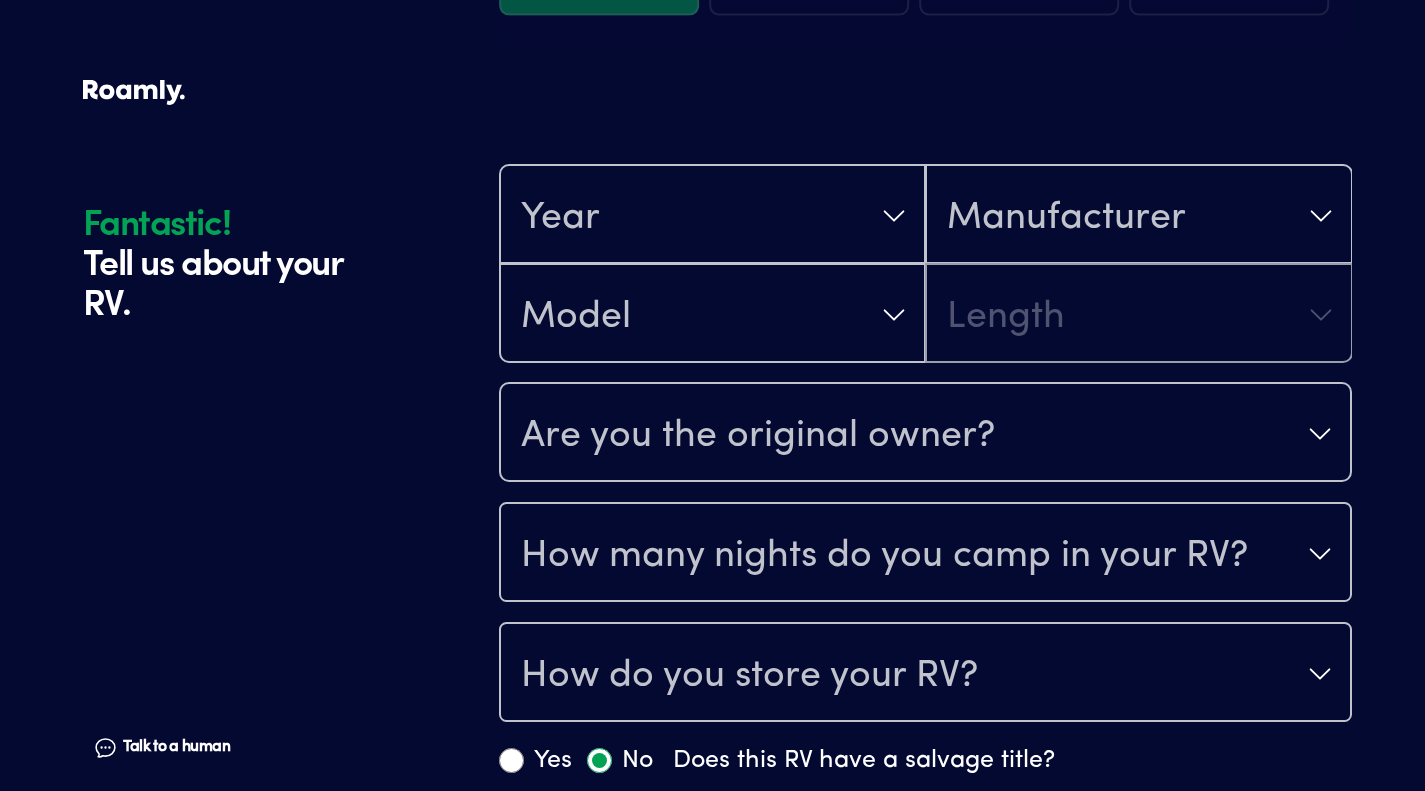scroll, scrollTop: 390, scrollLeft: 0, axis: vertical 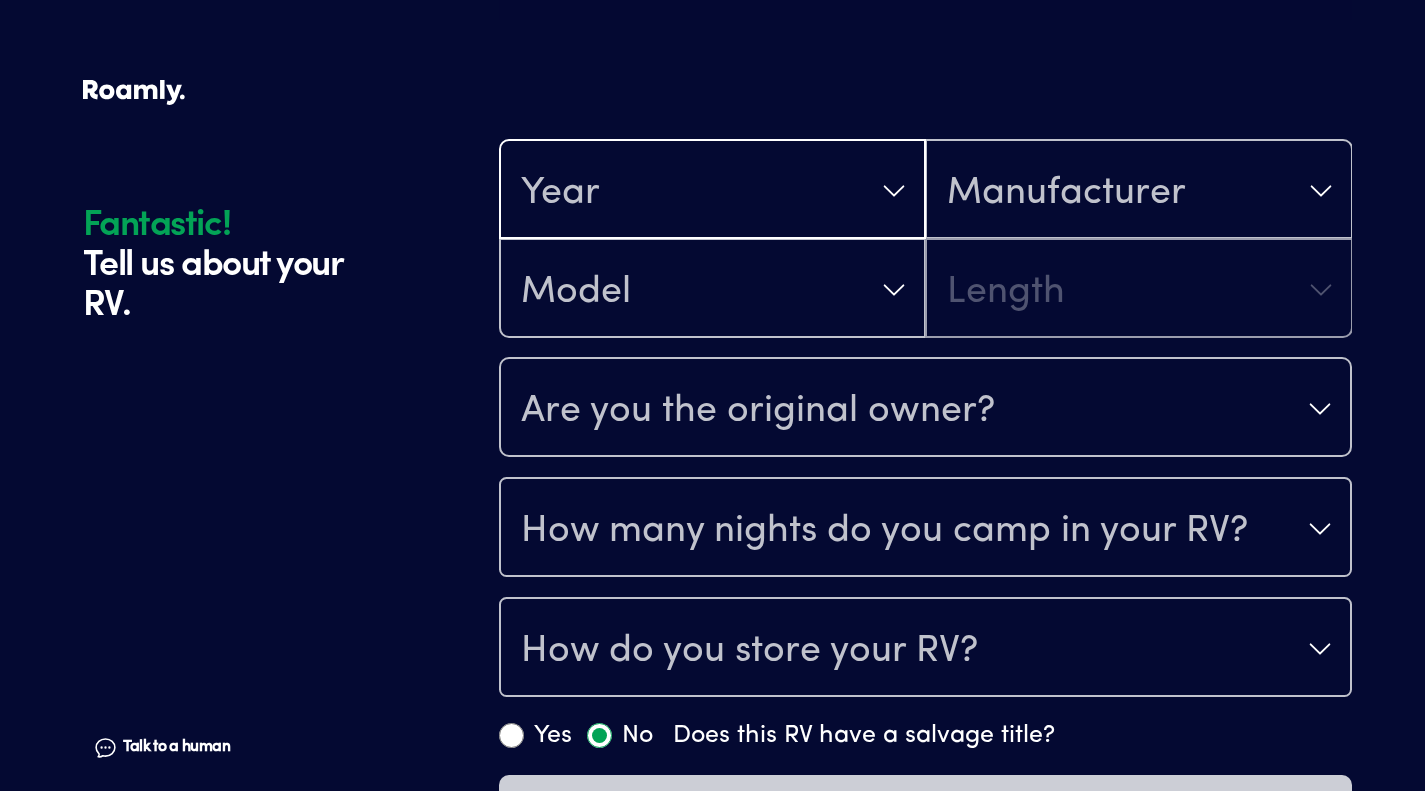 click on "Year" at bounding box center (712, 191) 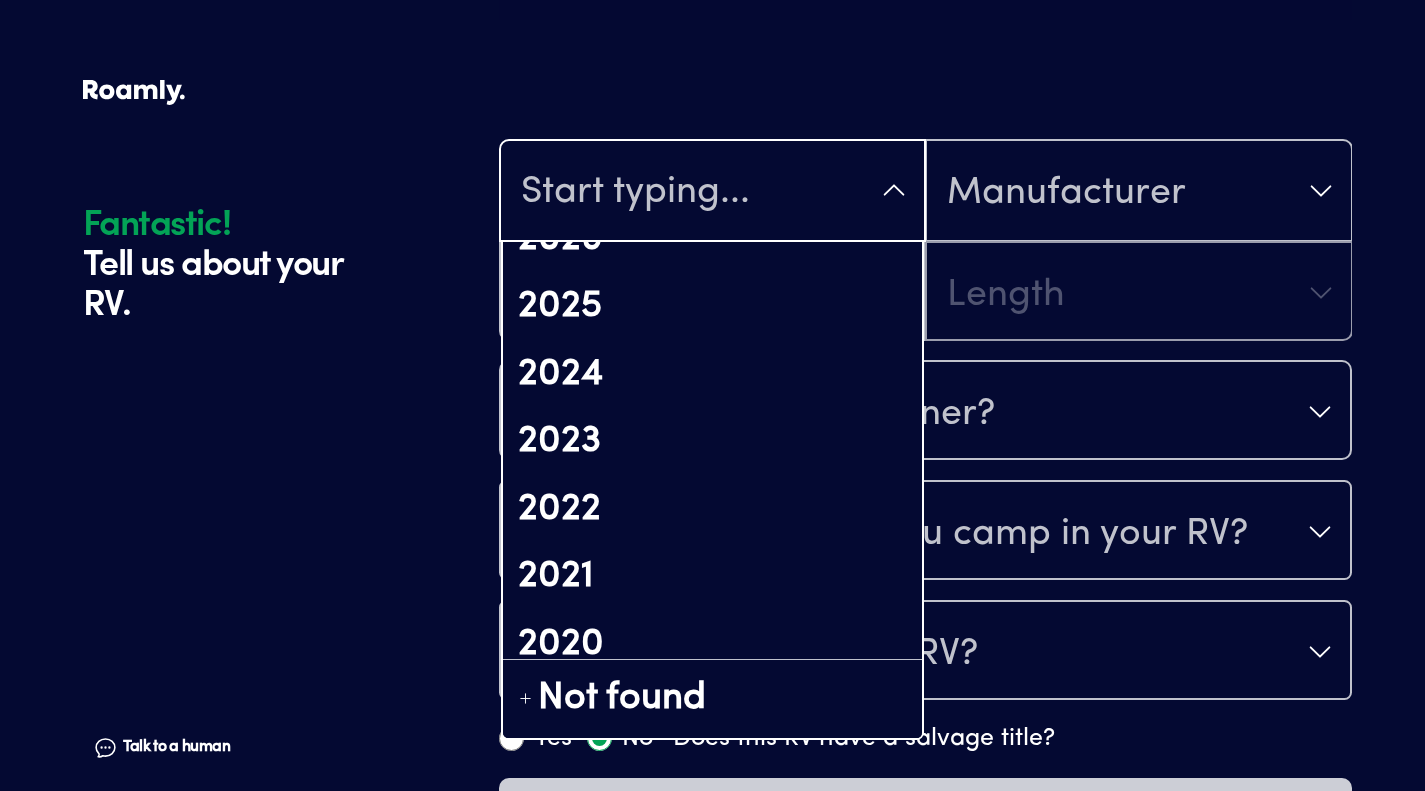 scroll, scrollTop: 85, scrollLeft: 0, axis: vertical 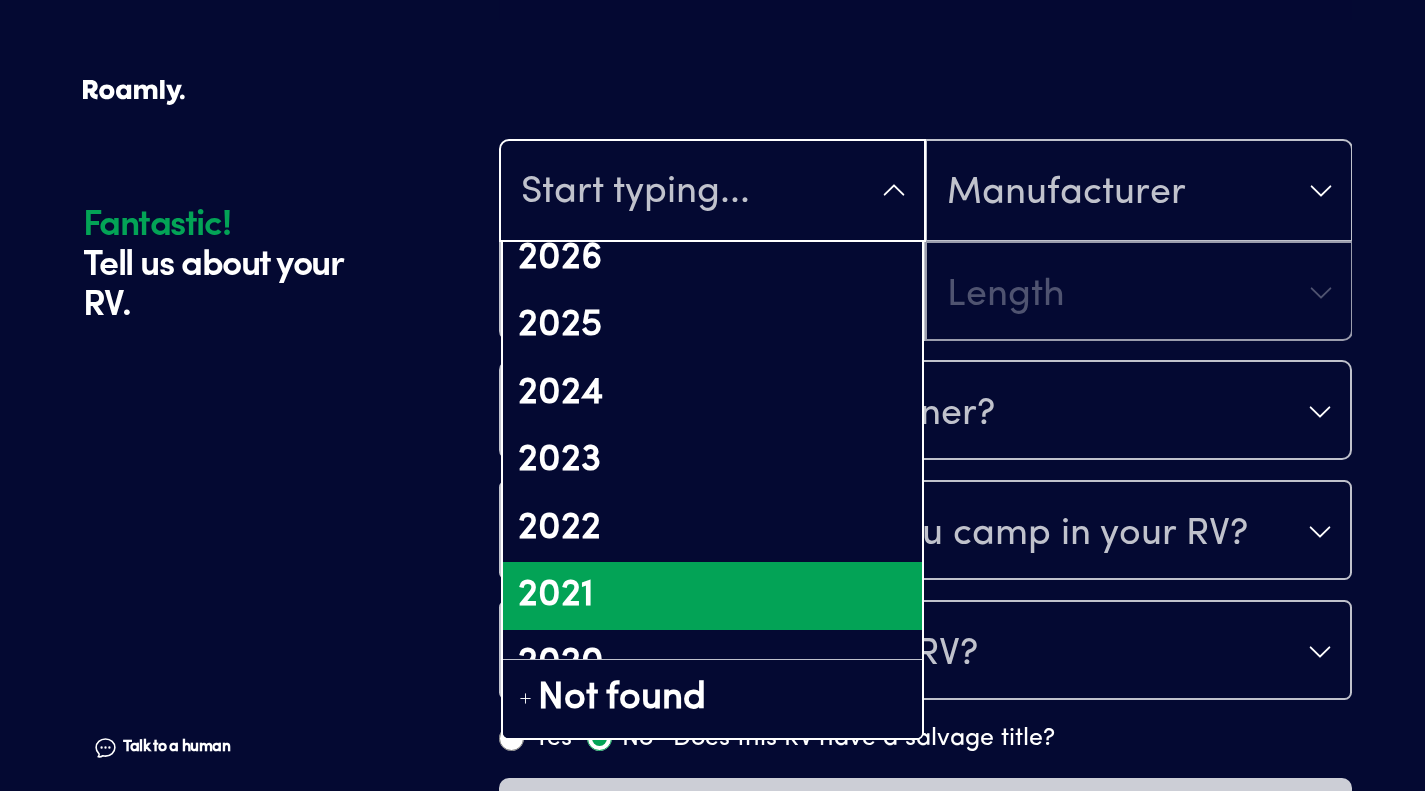 click on "2021" at bounding box center [712, 596] 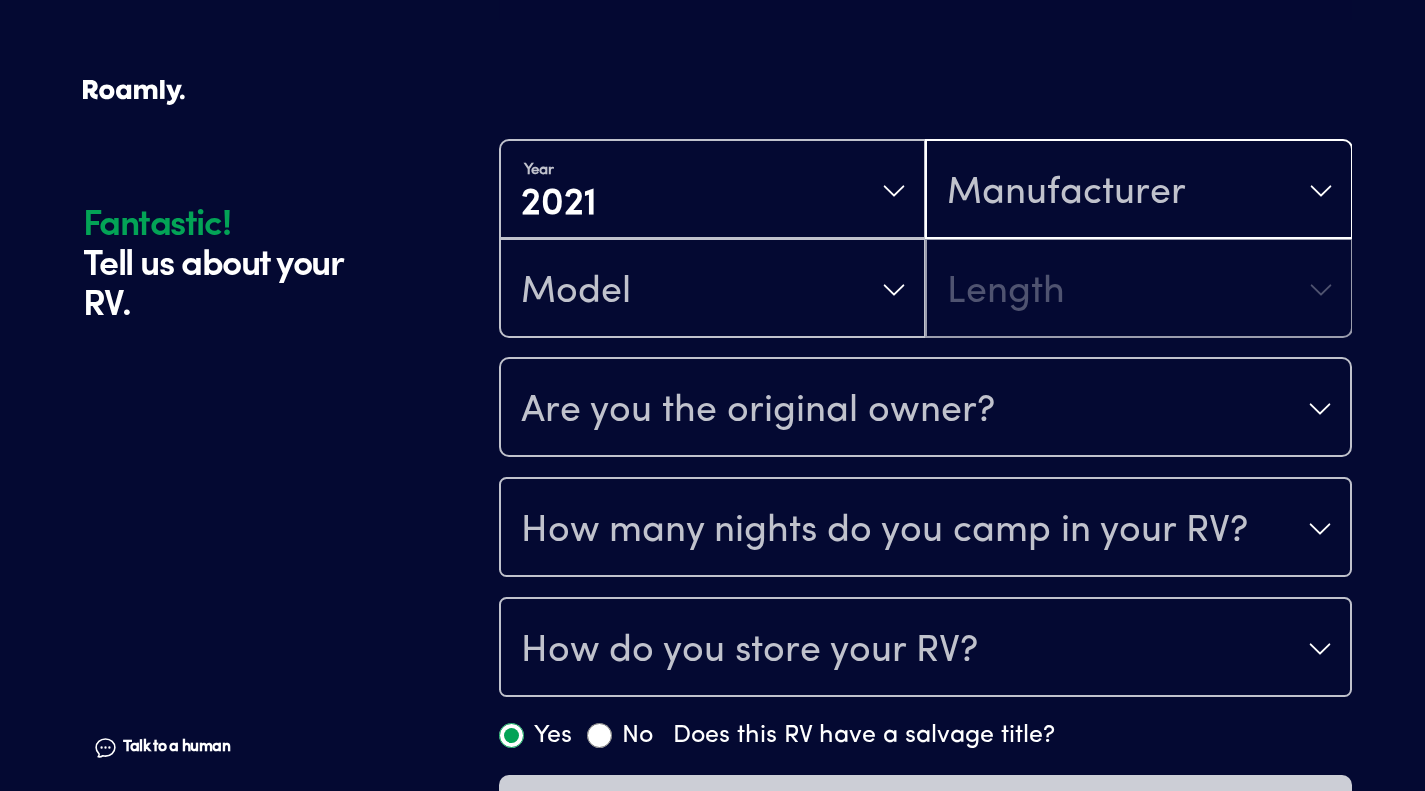 click on "Manufacturer" at bounding box center (1138, 191) 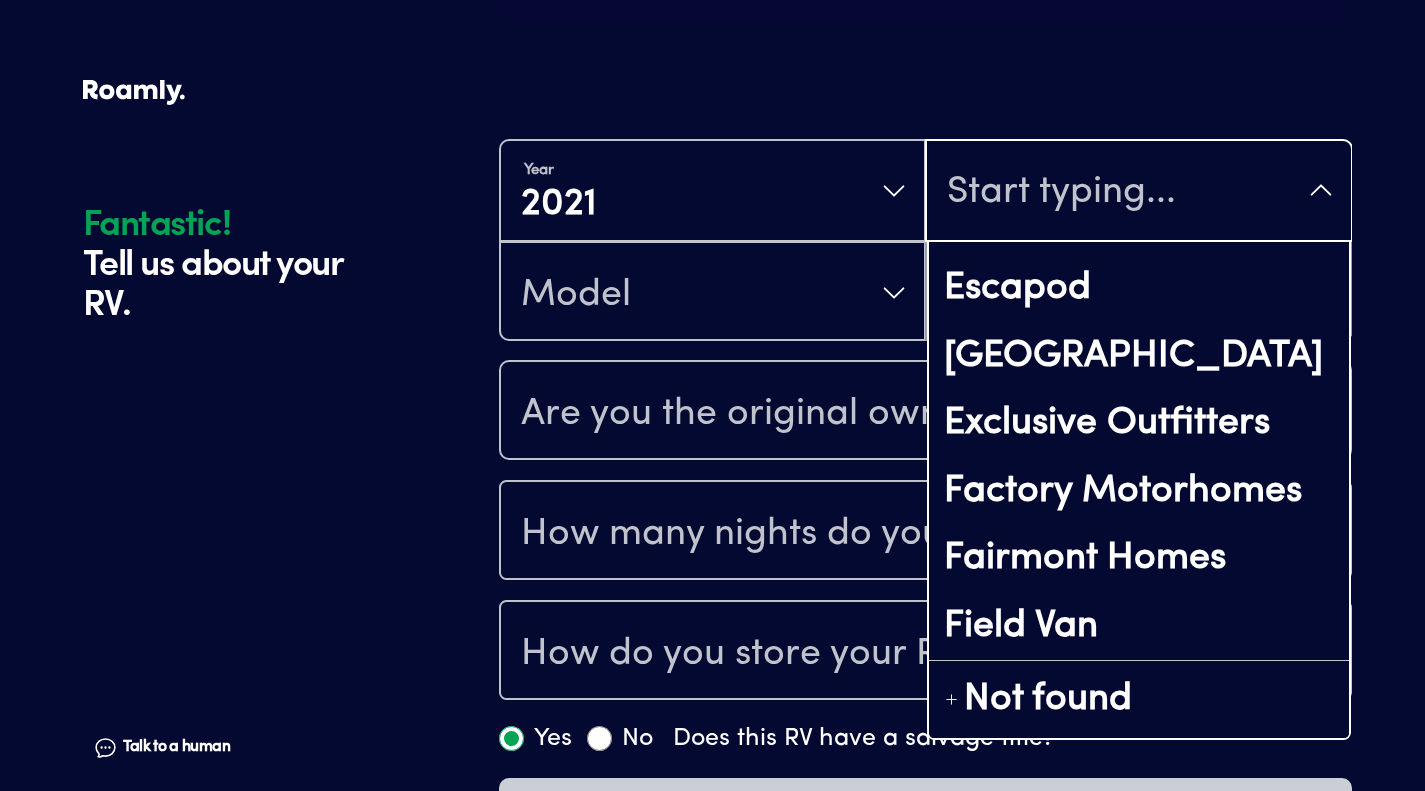 scroll, scrollTop: 4872, scrollLeft: 0, axis: vertical 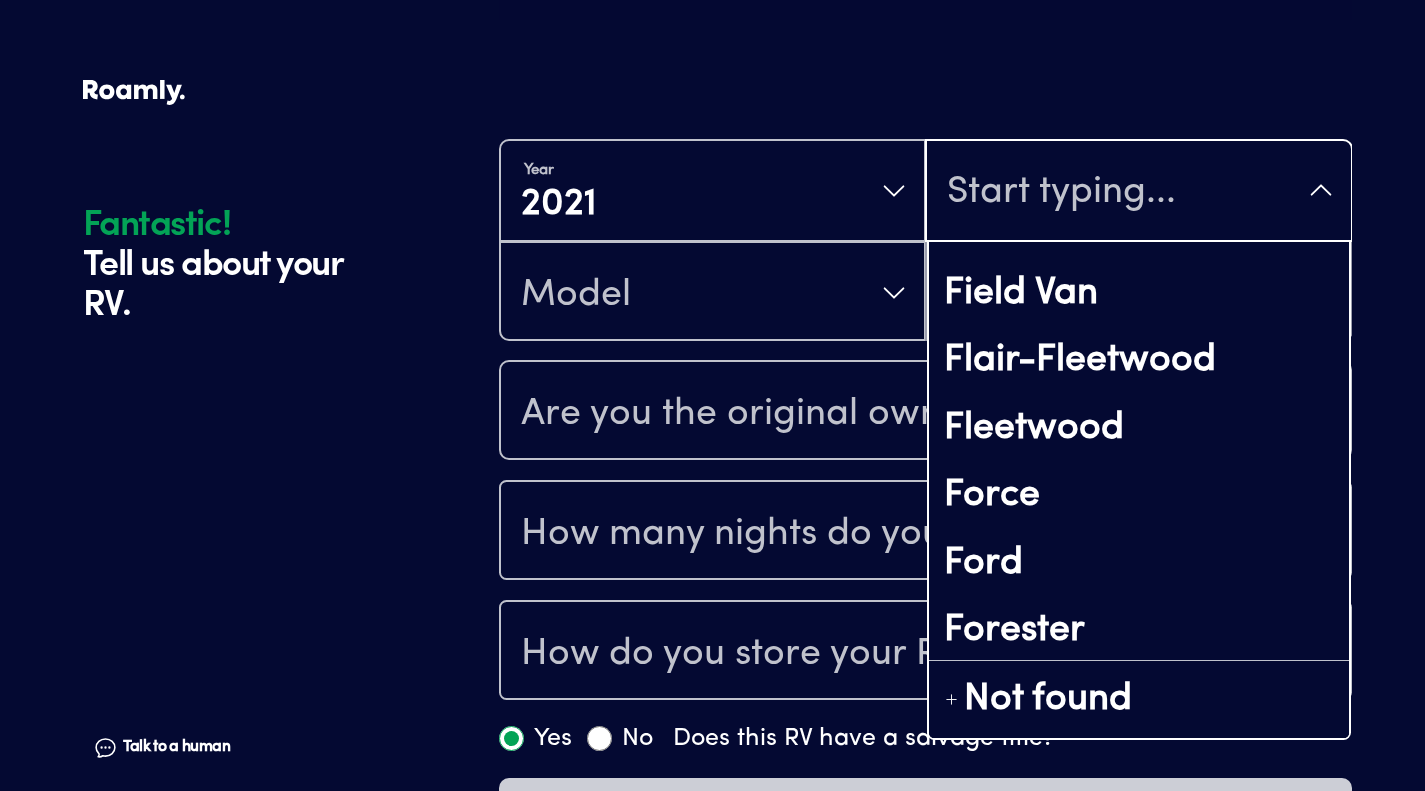 click on "Forest River" at bounding box center [1138, 699] 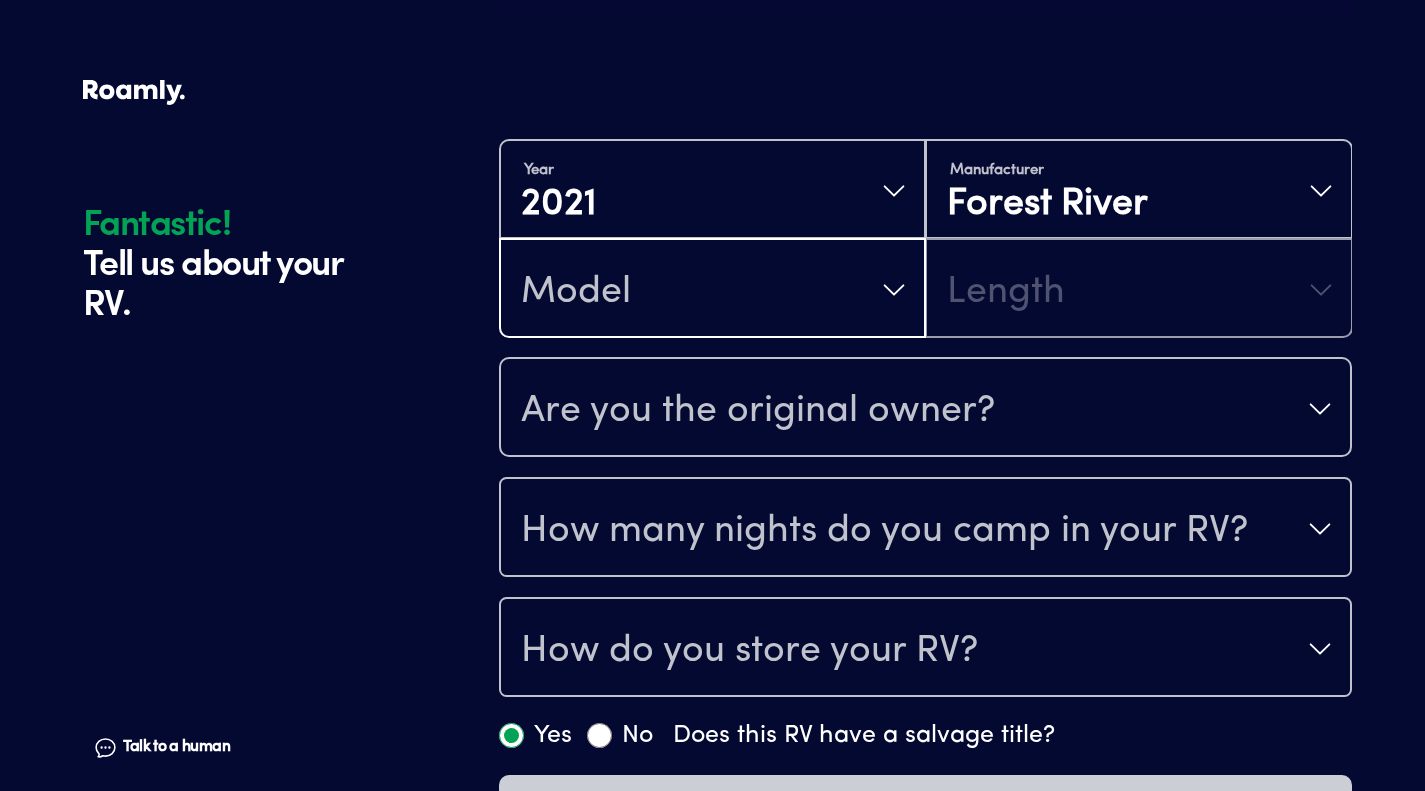 click on "Model" at bounding box center (712, 290) 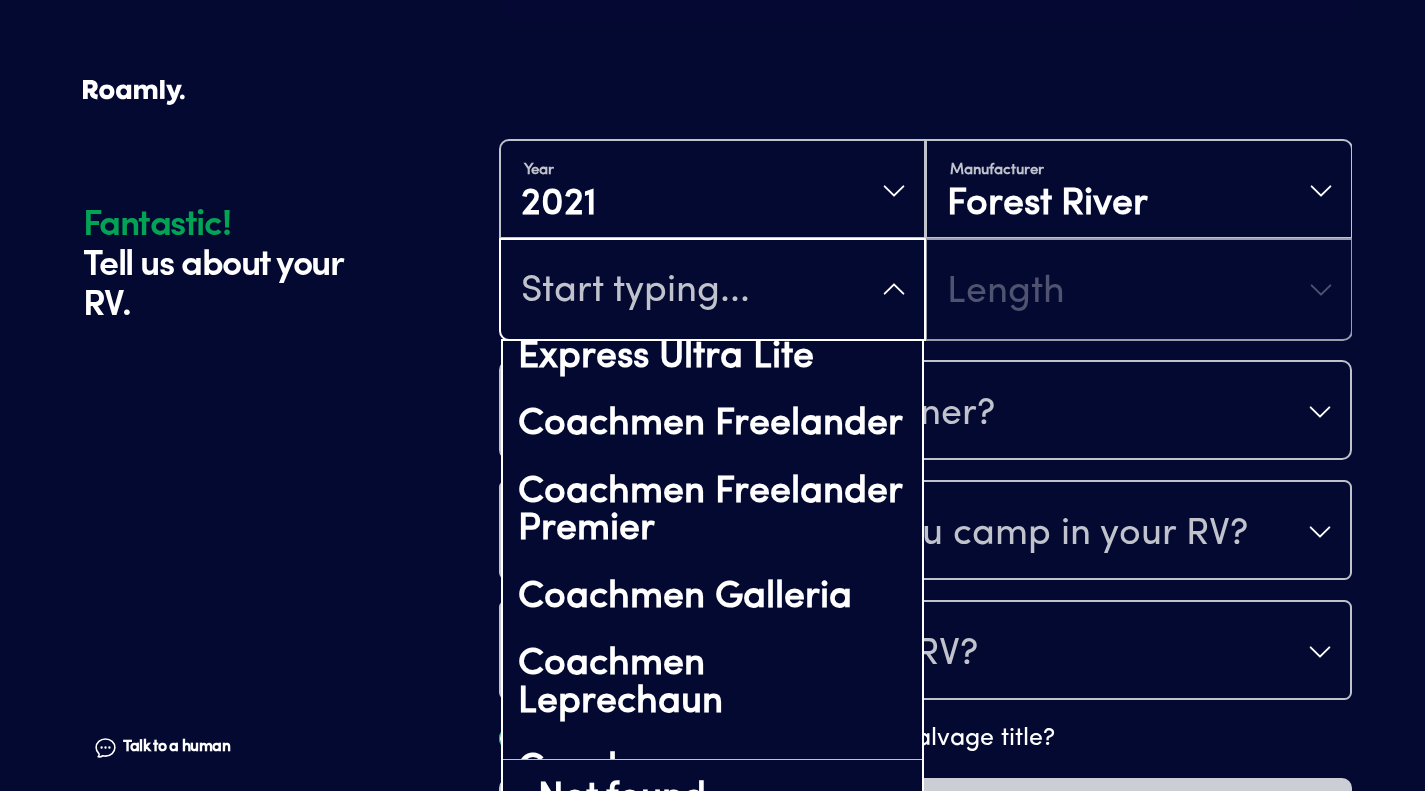 scroll, scrollTop: 5486, scrollLeft: 0, axis: vertical 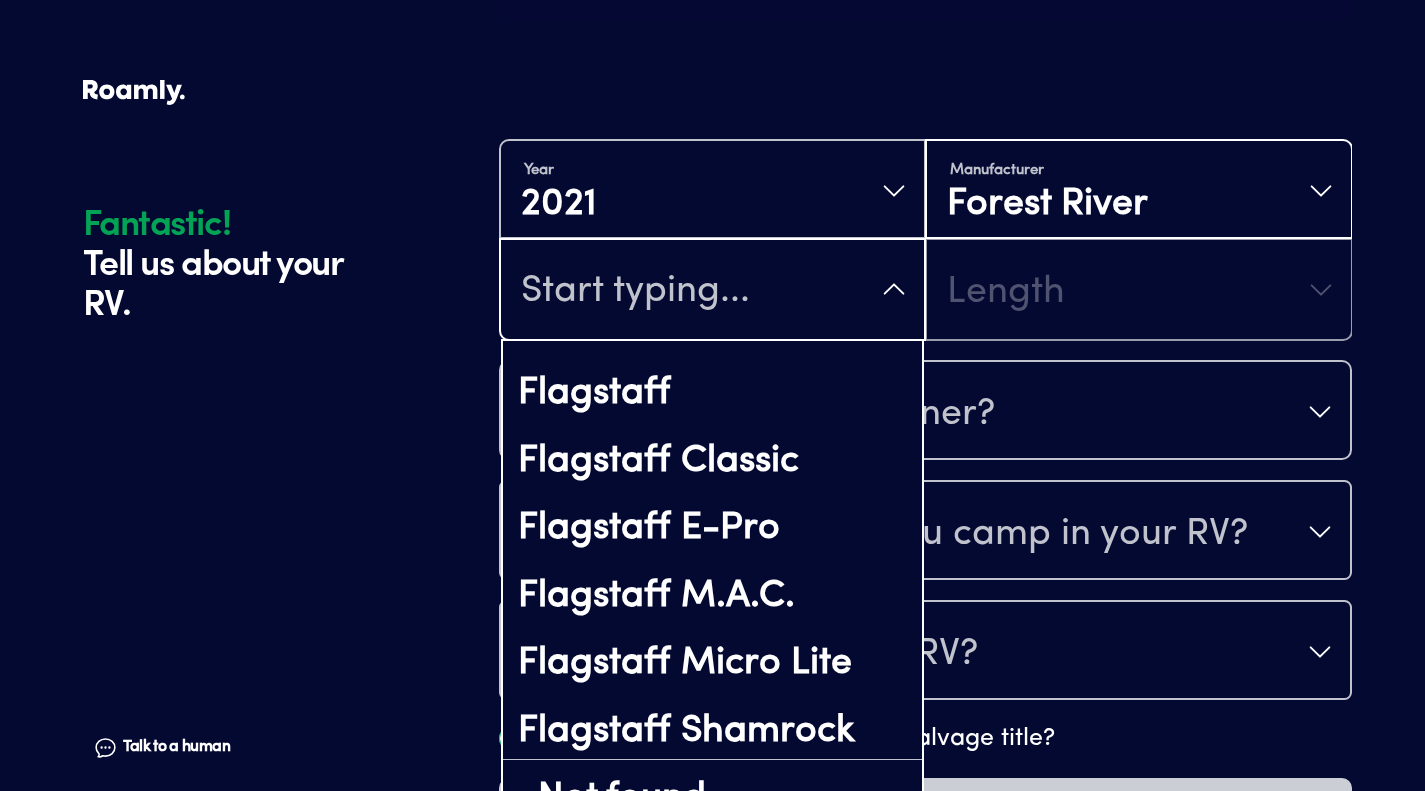 click on "Manufacturer Forest River" at bounding box center (1138, 191) 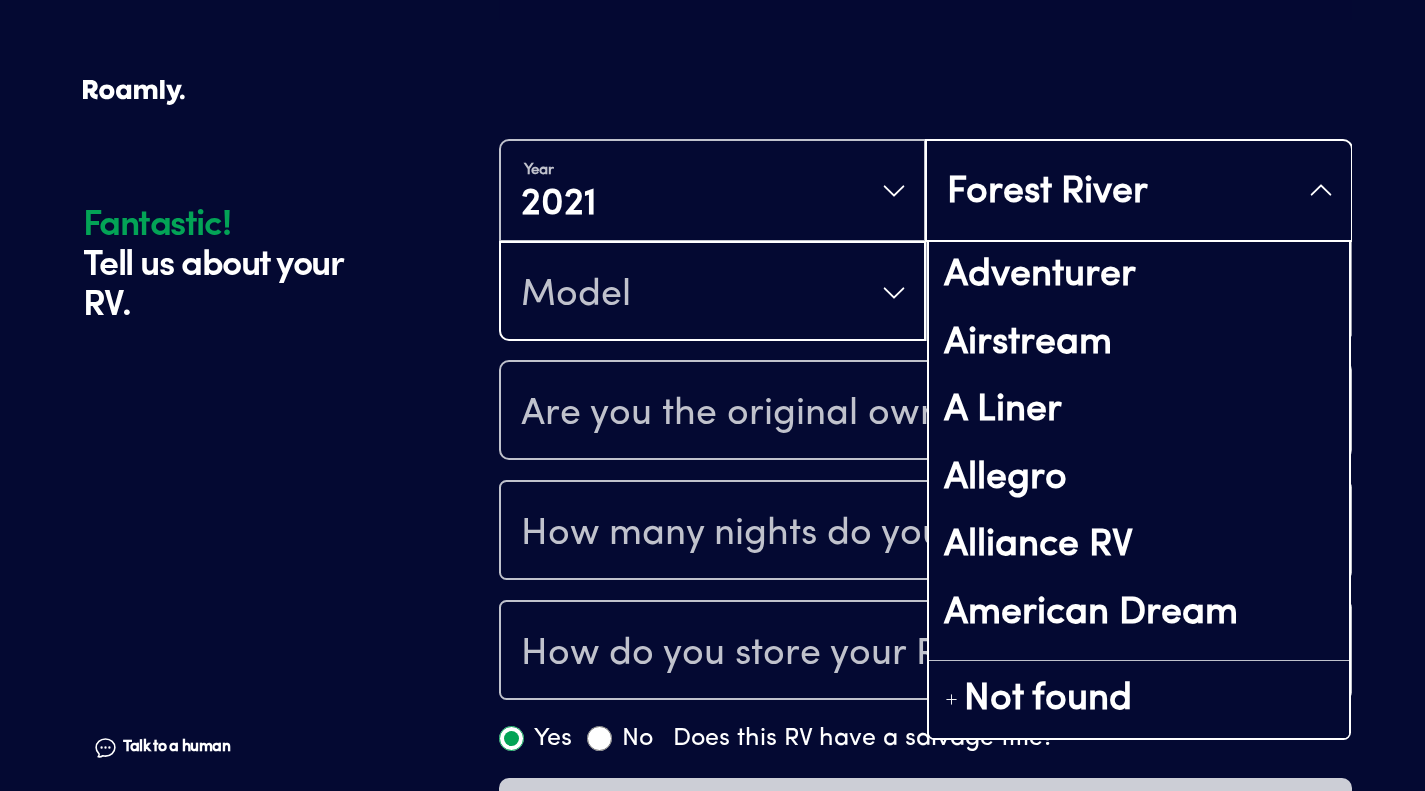 scroll, scrollTop: 5016, scrollLeft: 0, axis: vertical 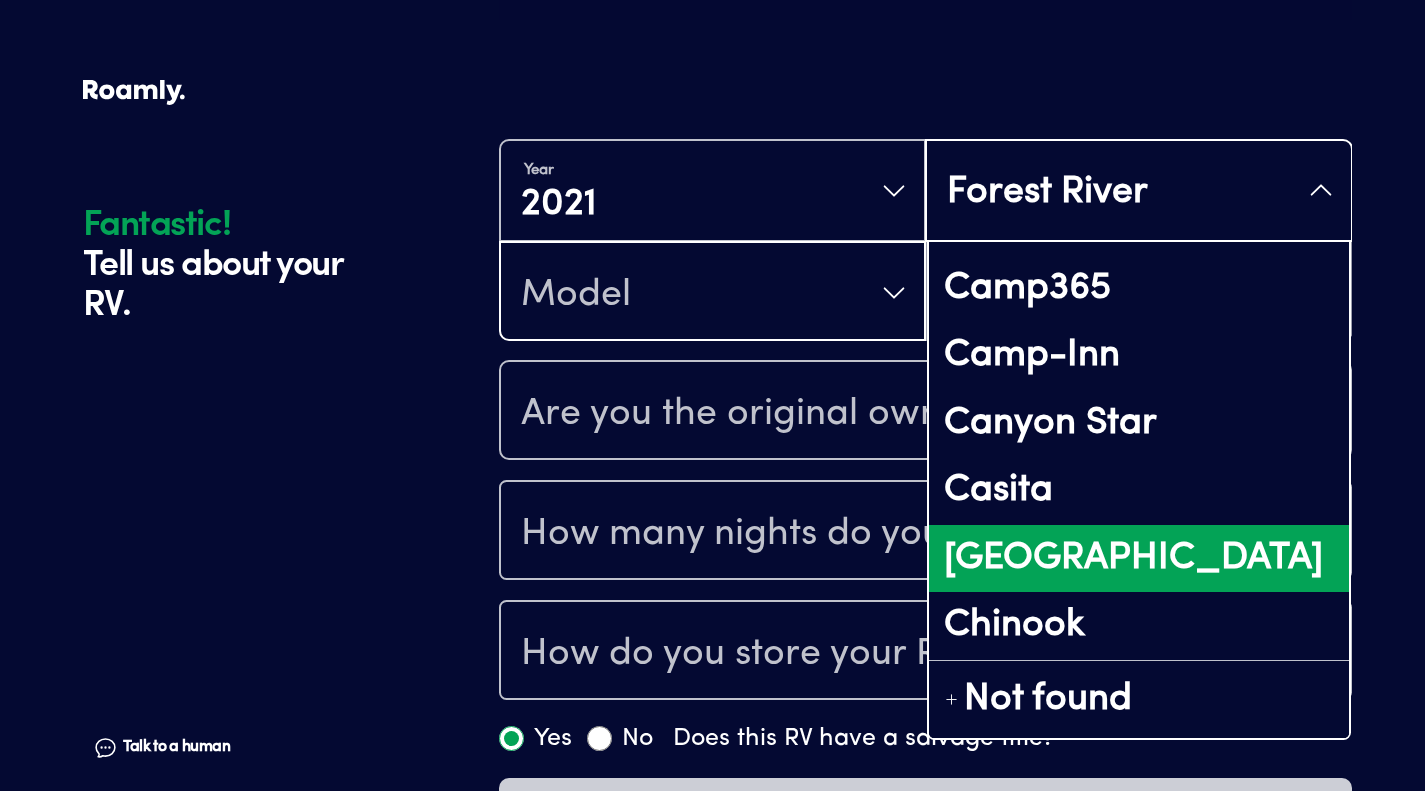 click on "[GEOGRAPHIC_DATA]" at bounding box center [1138, 559] 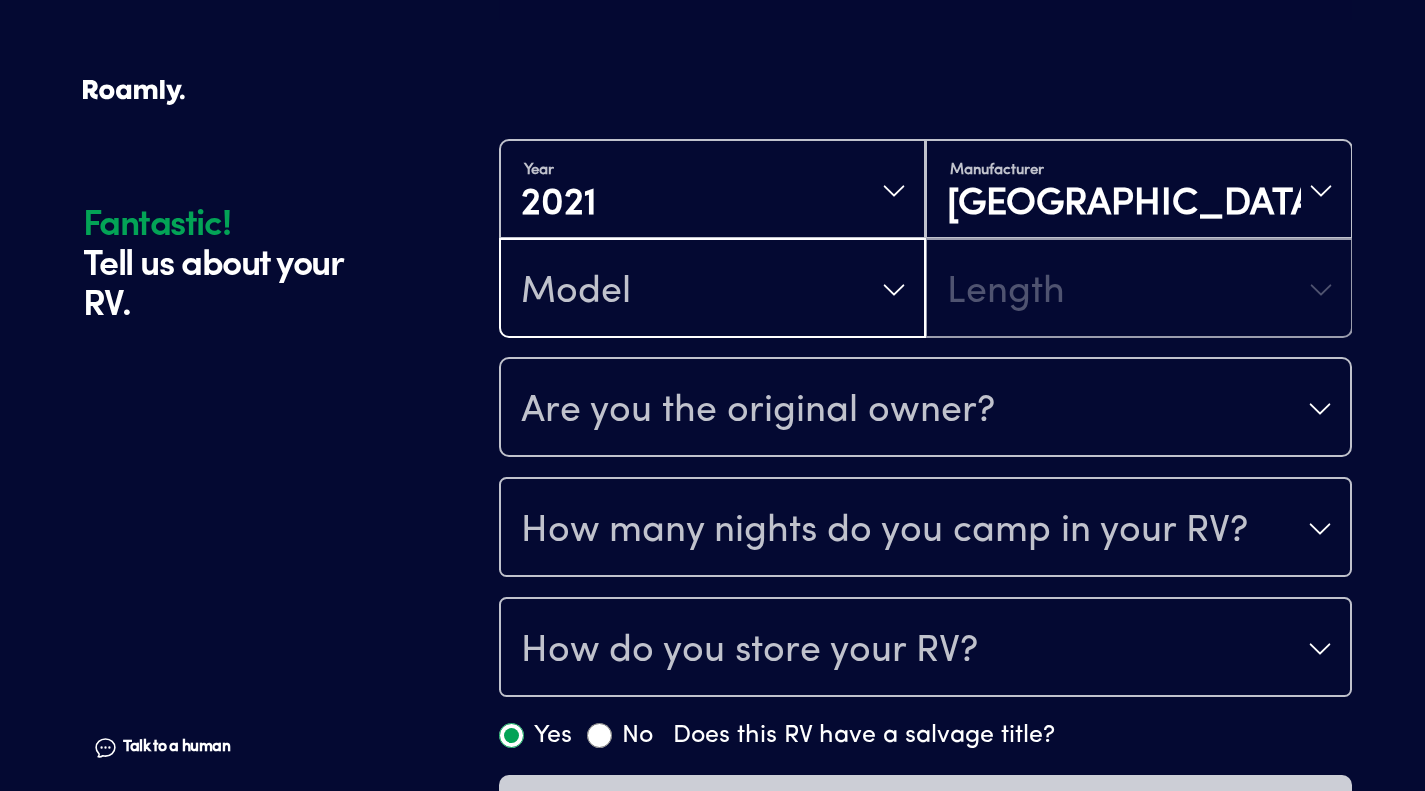 click on "Model" at bounding box center [712, 290] 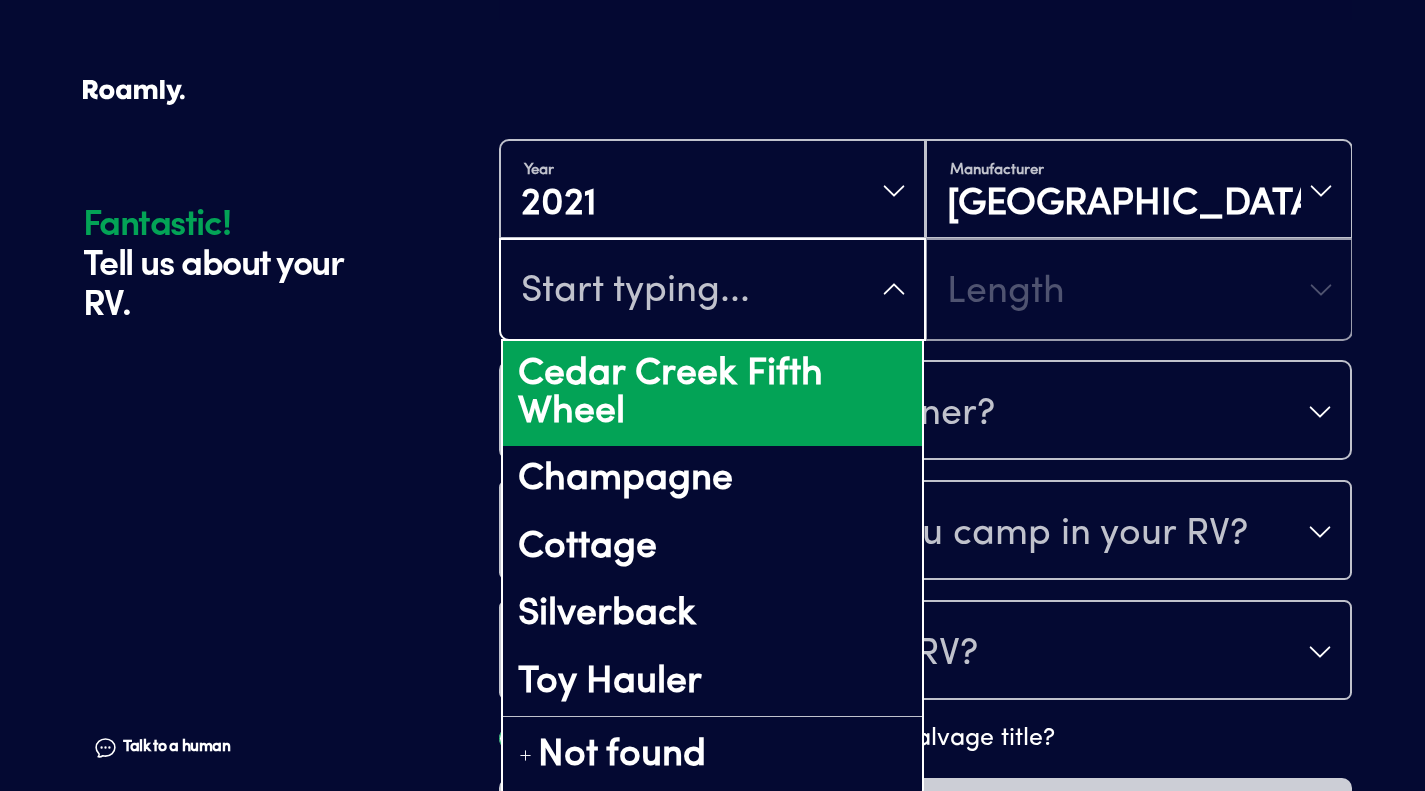 click on "Cedar Creek Fifth Wheel" at bounding box center [712, 393] 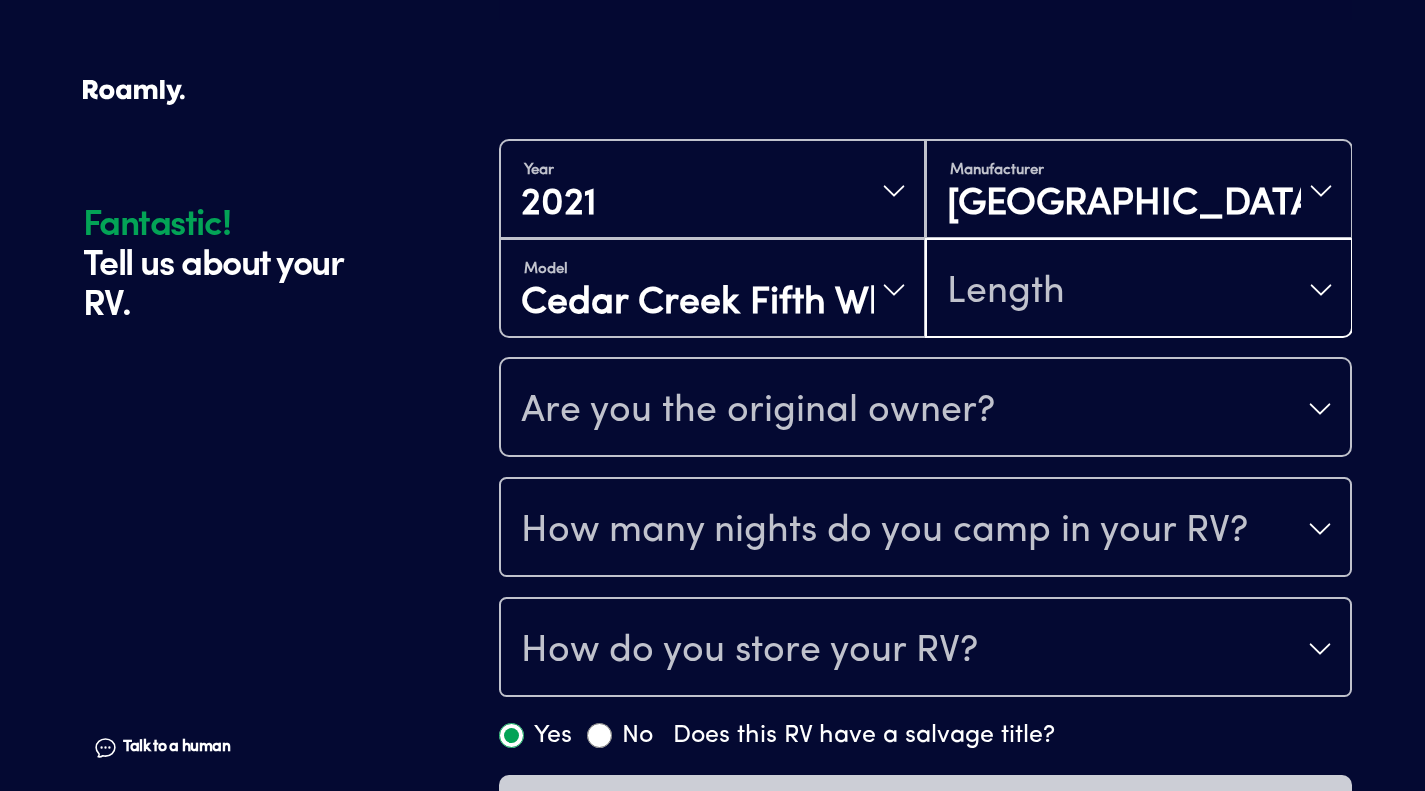 click on "Length" at bounding box center (1138, 290) 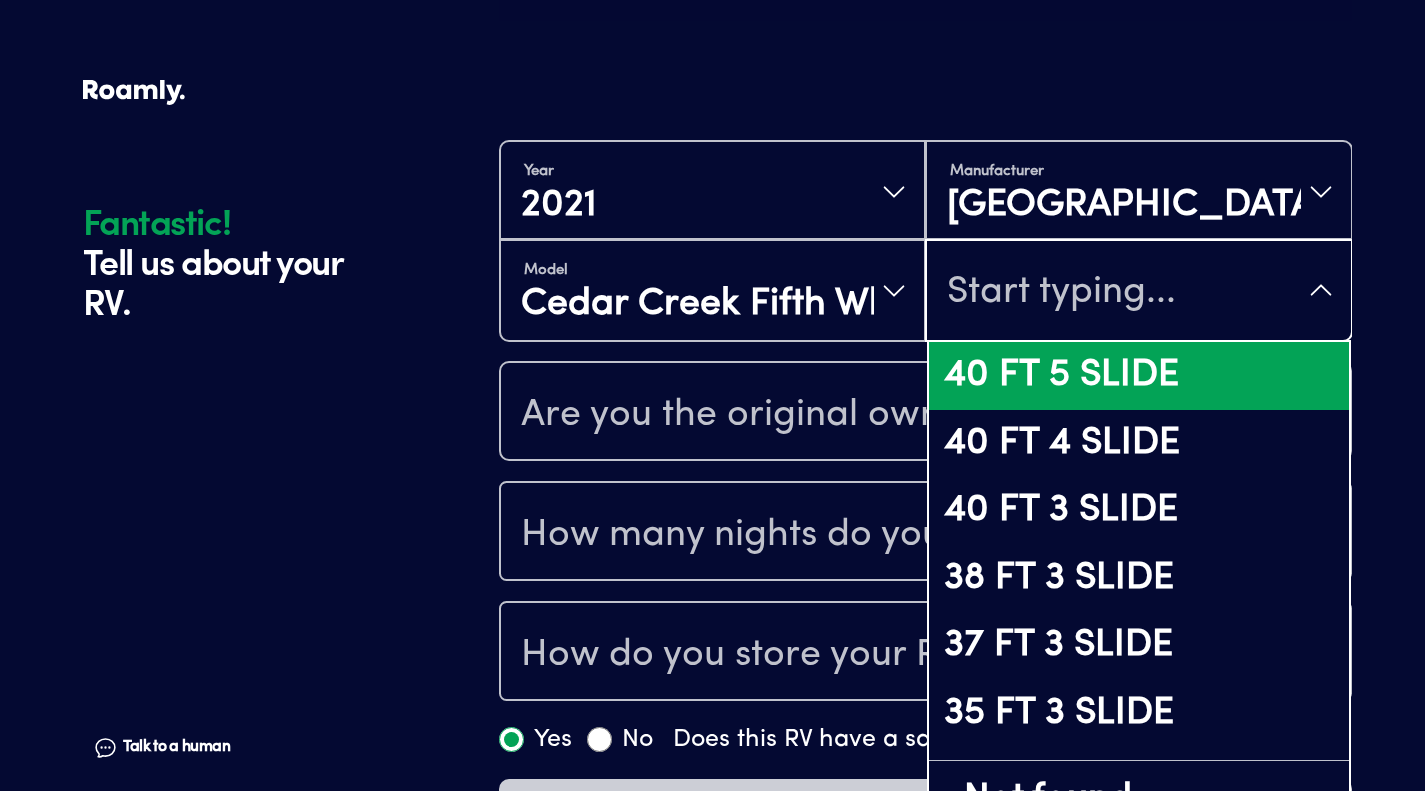 scroll, scrollTop: 388, scrollLeft: 0, axis: vertical 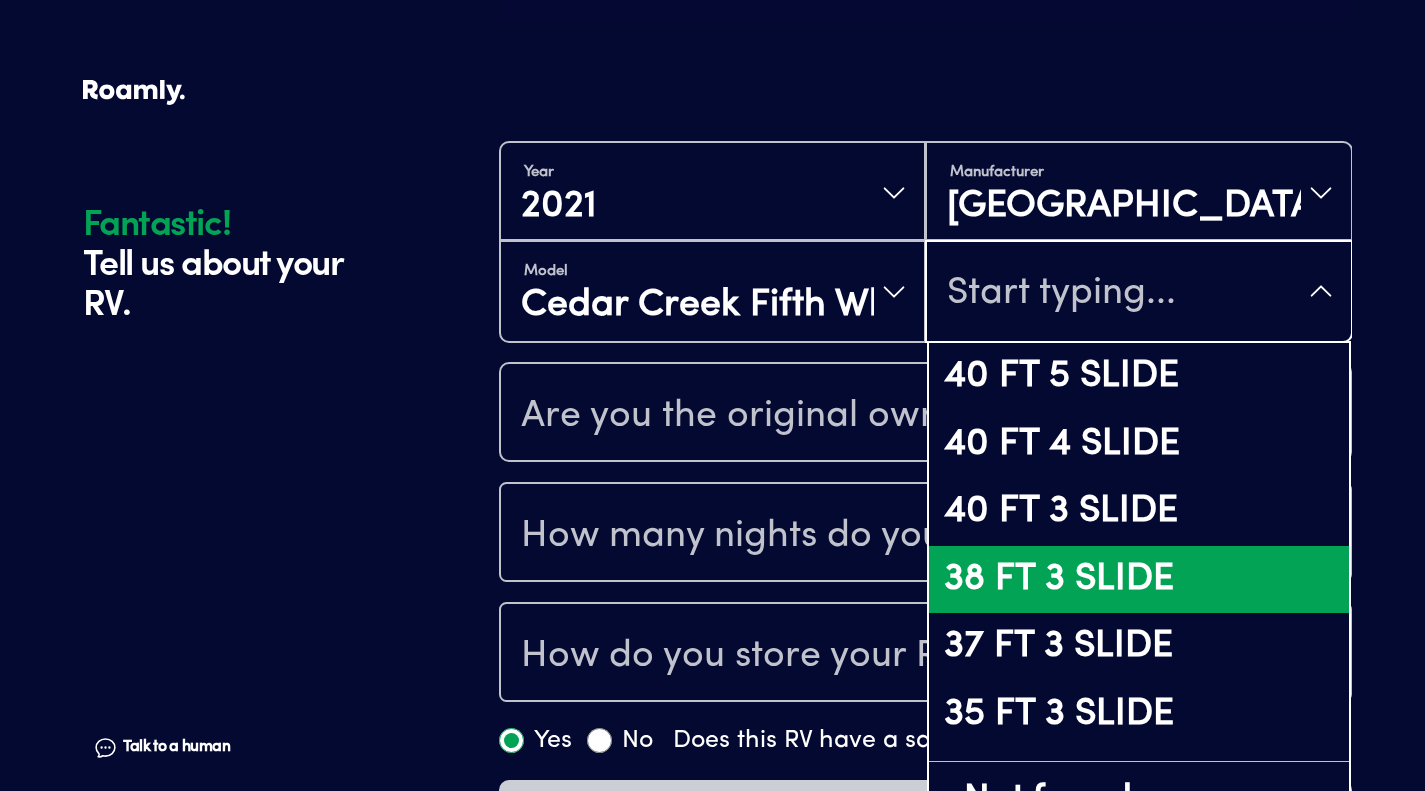 click on "38 FT 3 SLIDE" at bounding box center [1138, 580] 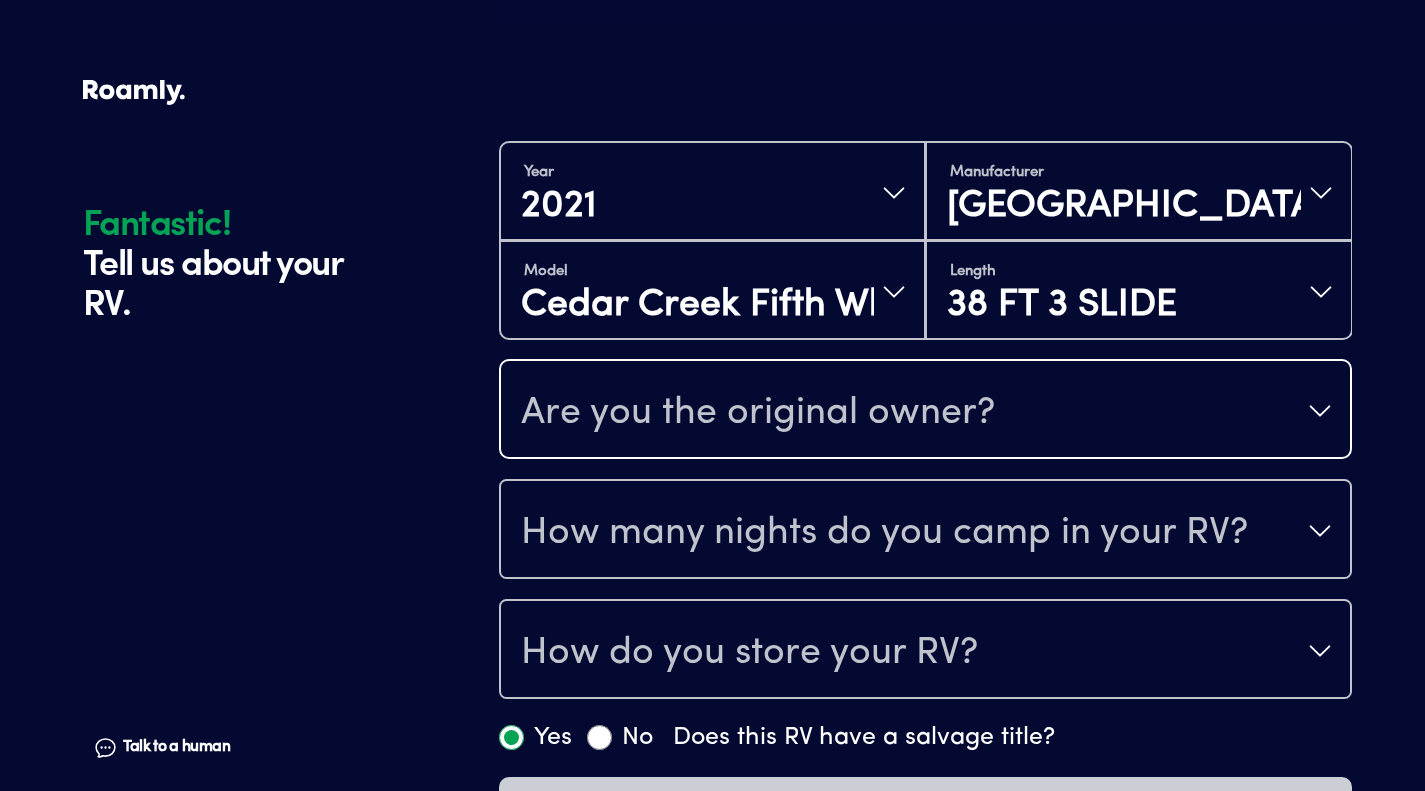 click on "Are you the original owner?" at bounding box center (925, 411) 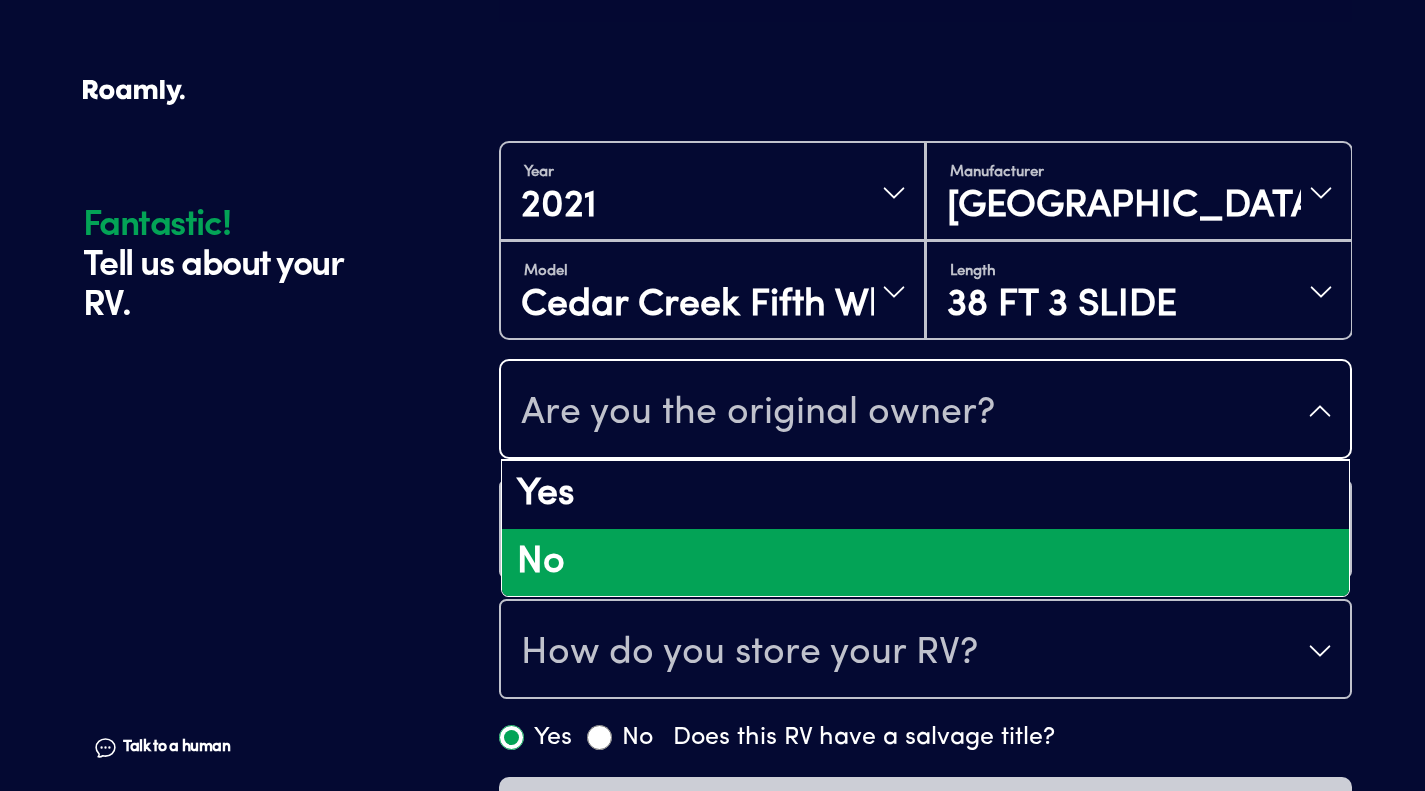 click on "No" at bounding box center [925, 563] 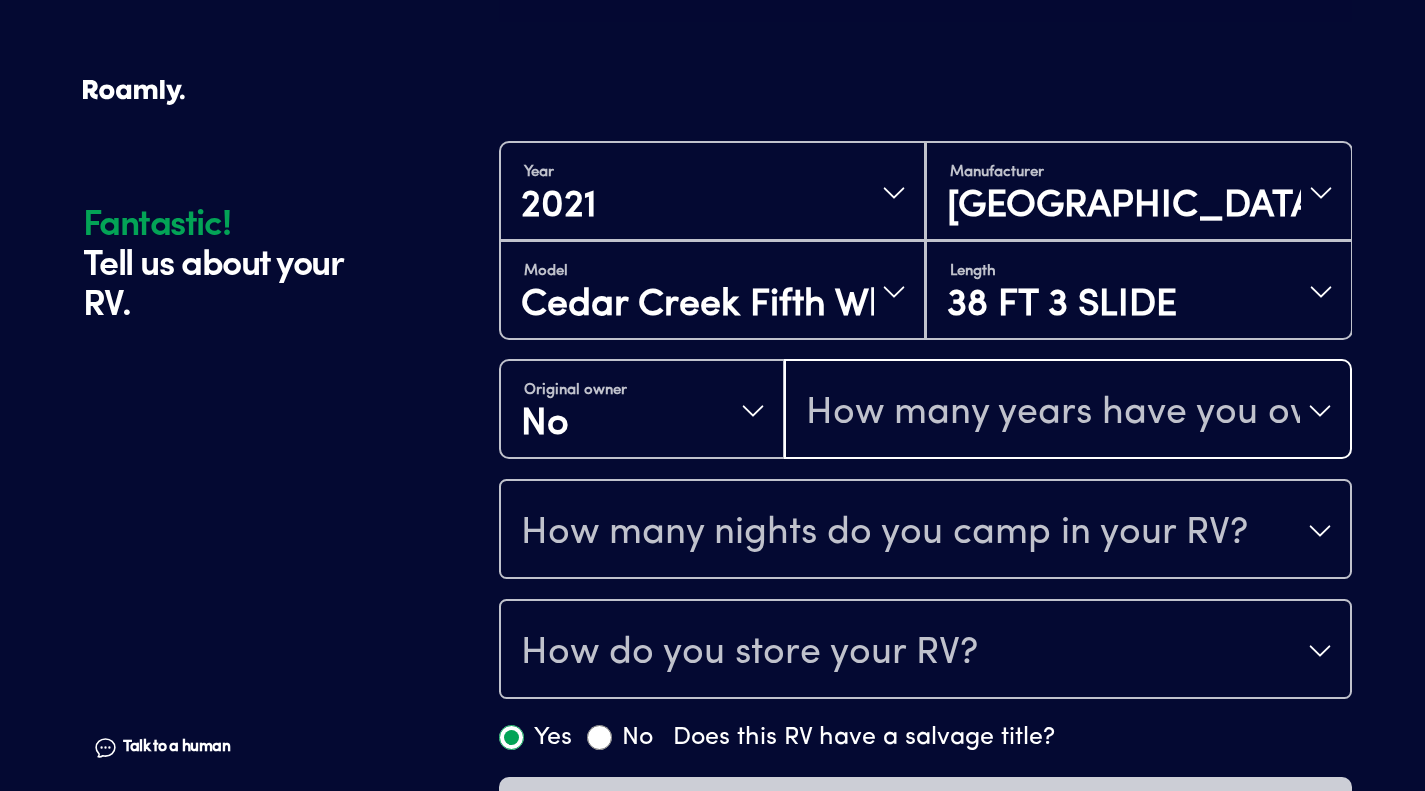 click on "How many years have you owned it?" at bounding box center [1068, 411] 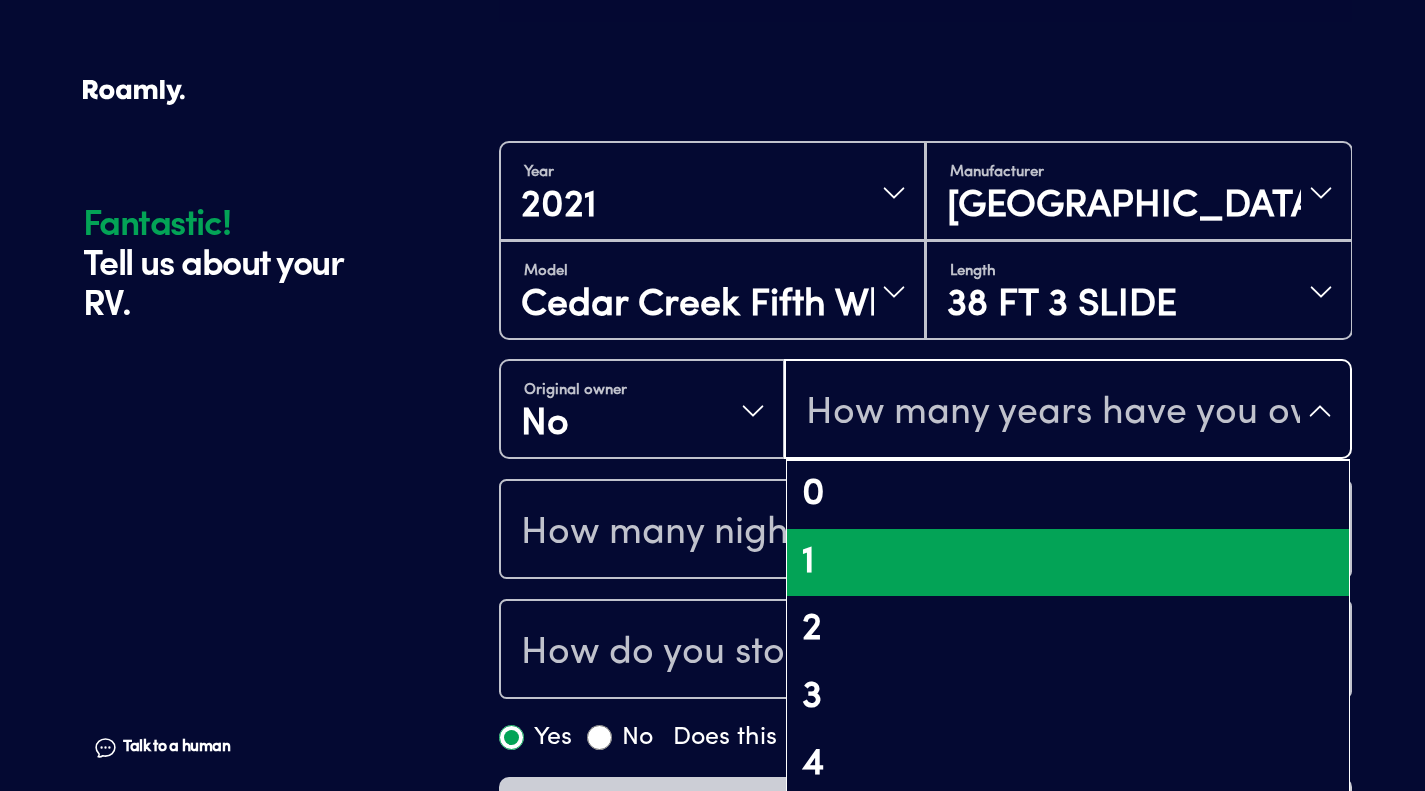 click on "1" at bounding box center [1068, 563] 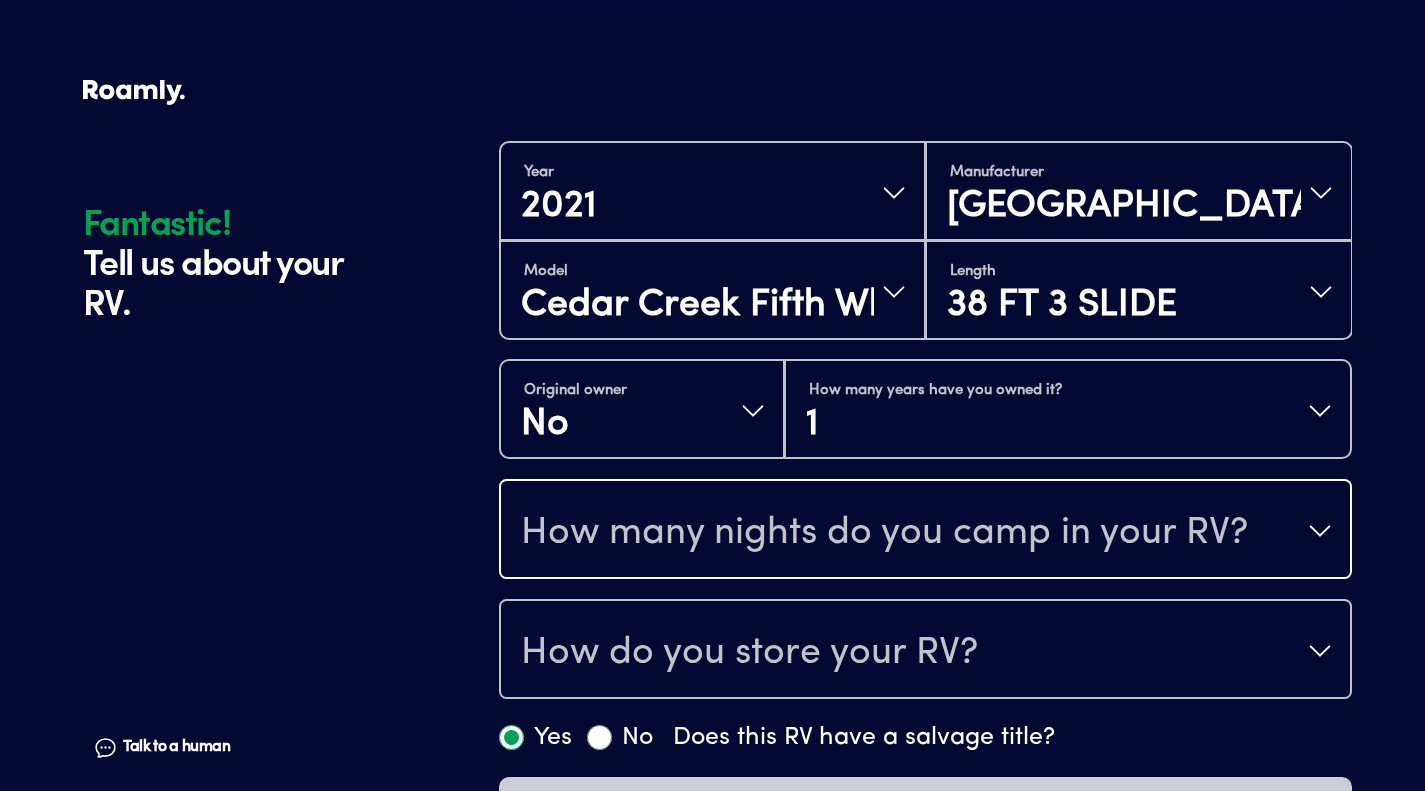 click on "How many nights do you camp in your RV?" at bounding box center [925, 531] 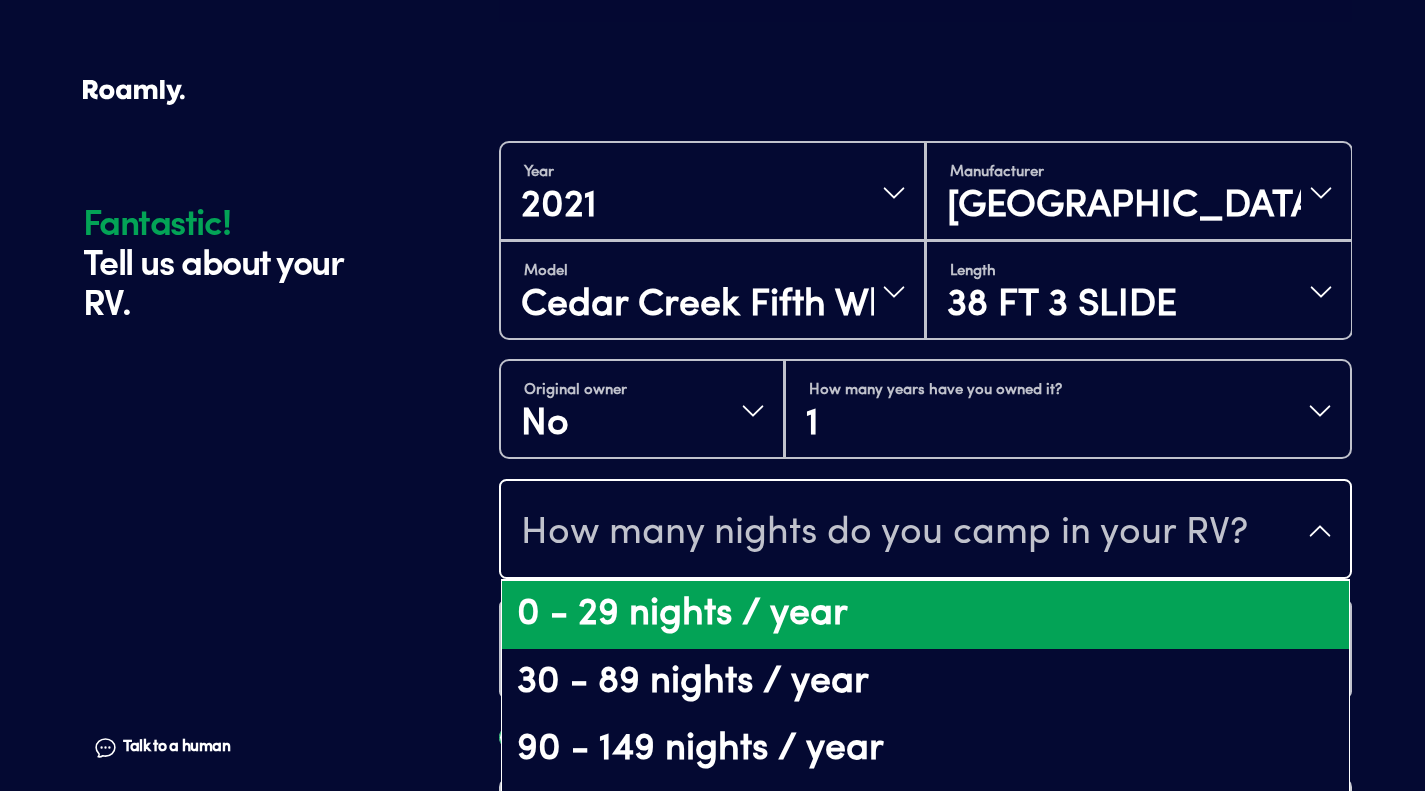 click on "0 - 29 nights / year" at bounding box center (925, 615) 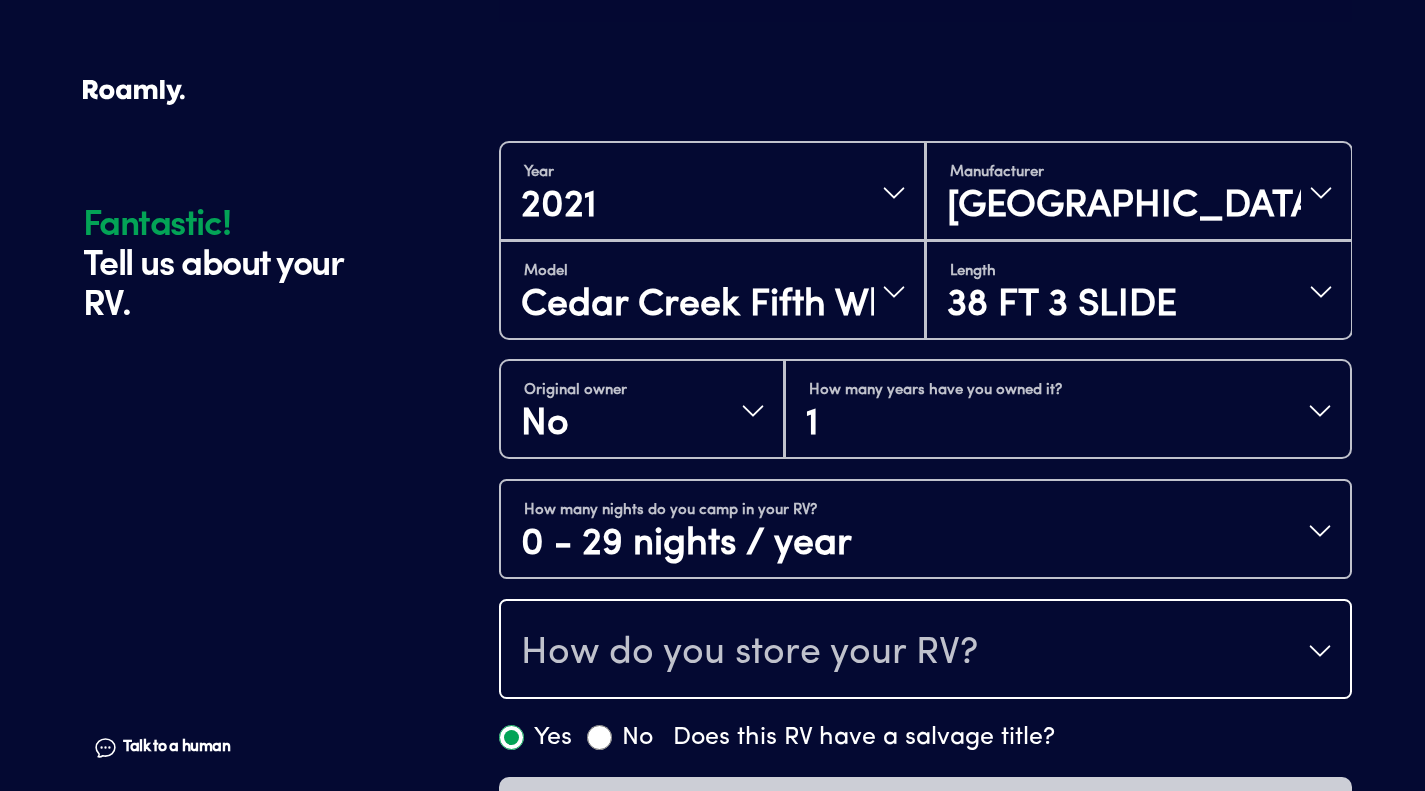 click on "How do you store your RV?" at bounding box center [925, 651] 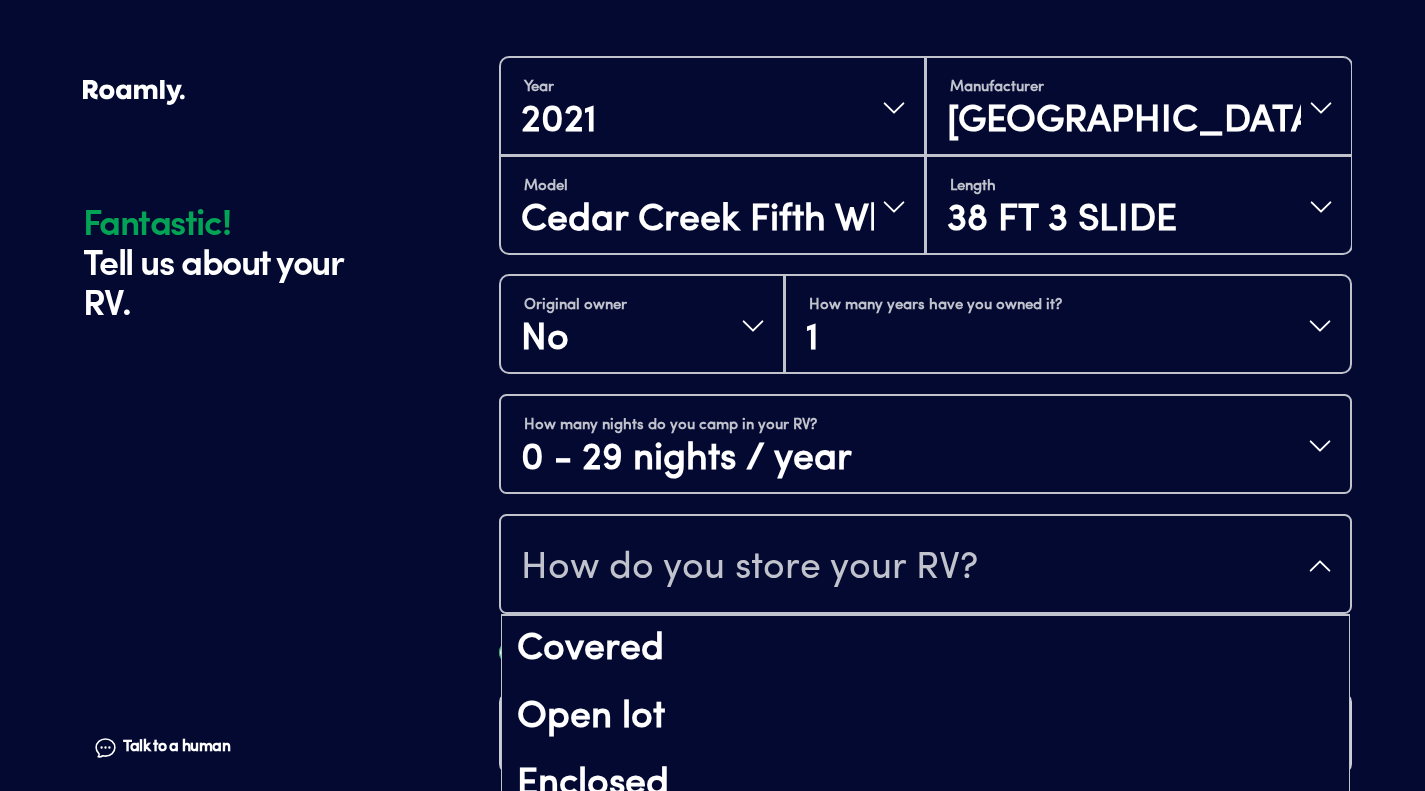 scroll, scrollTop: 485, scrollLeft: 0, axis: vertical 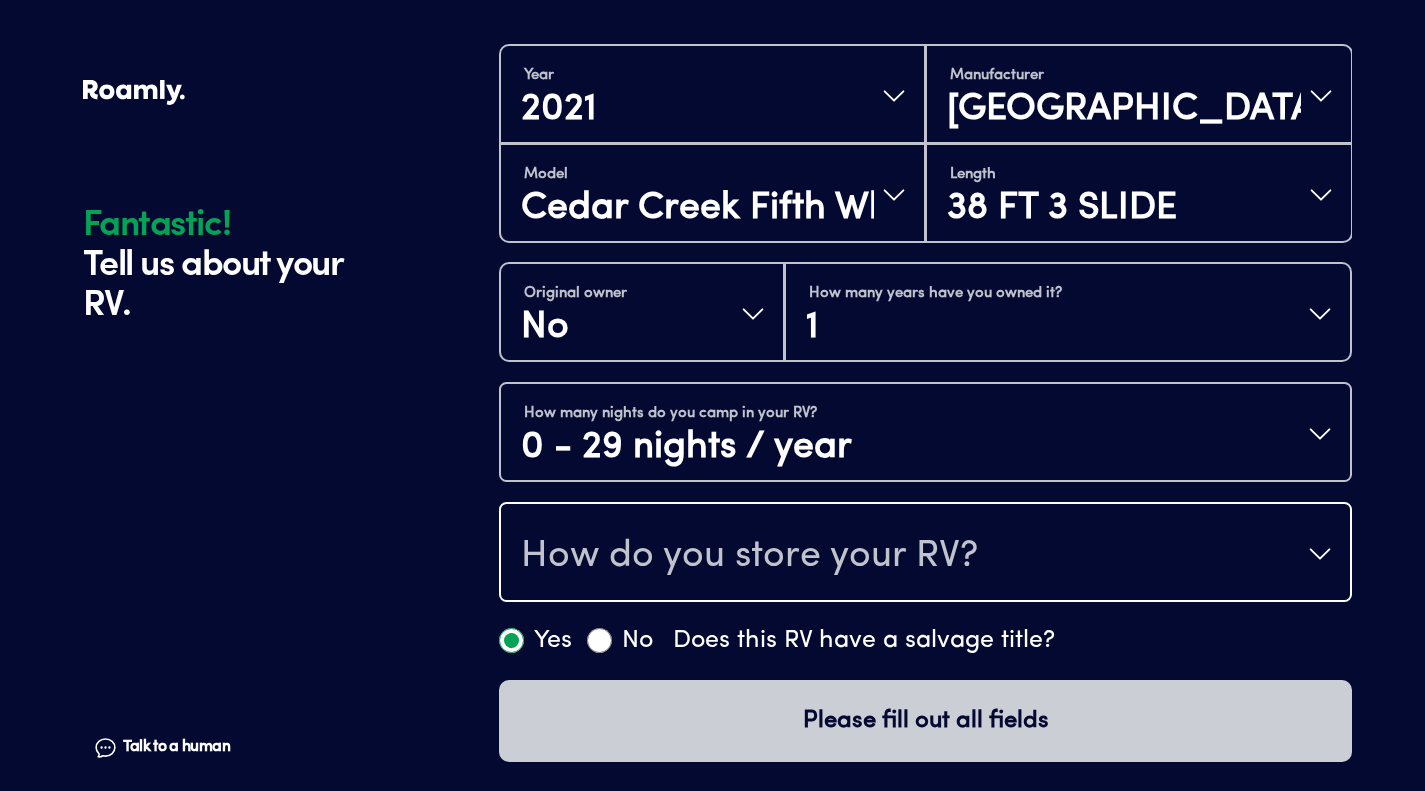click on "How do you store your RV?" at bounding box center (925, 554) 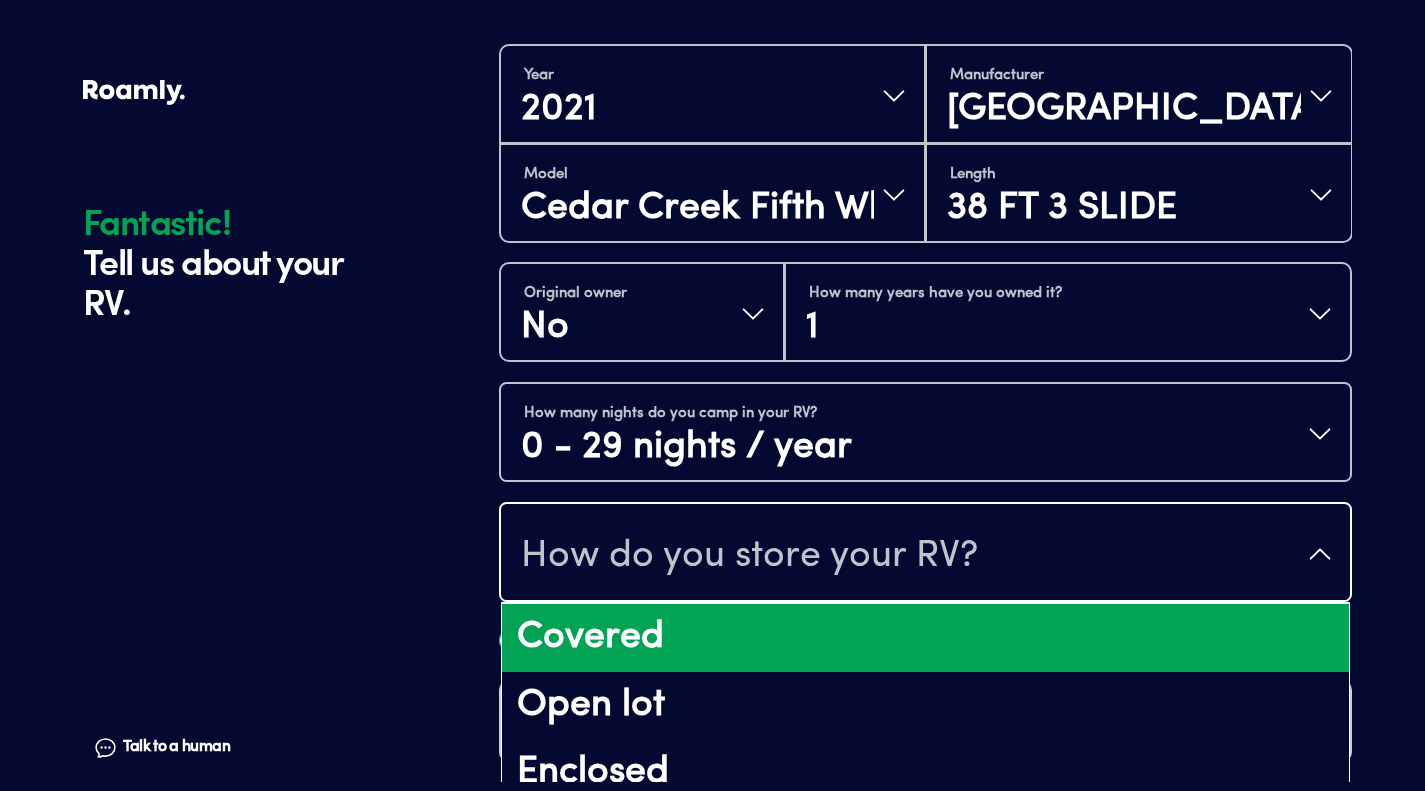 click on "Covered" at bounding box center (925, 638) 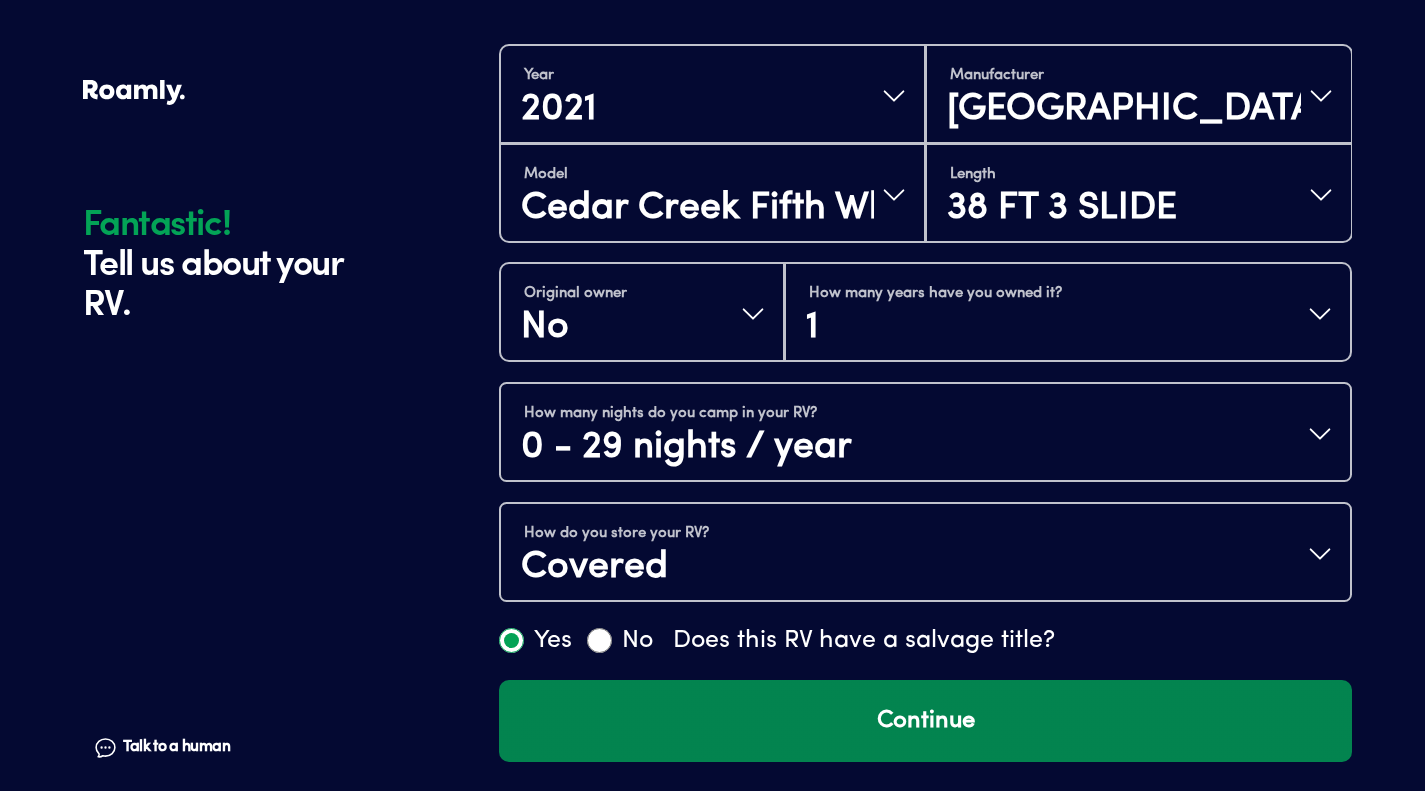 click on "Continue" at bounding box center [925, 721] 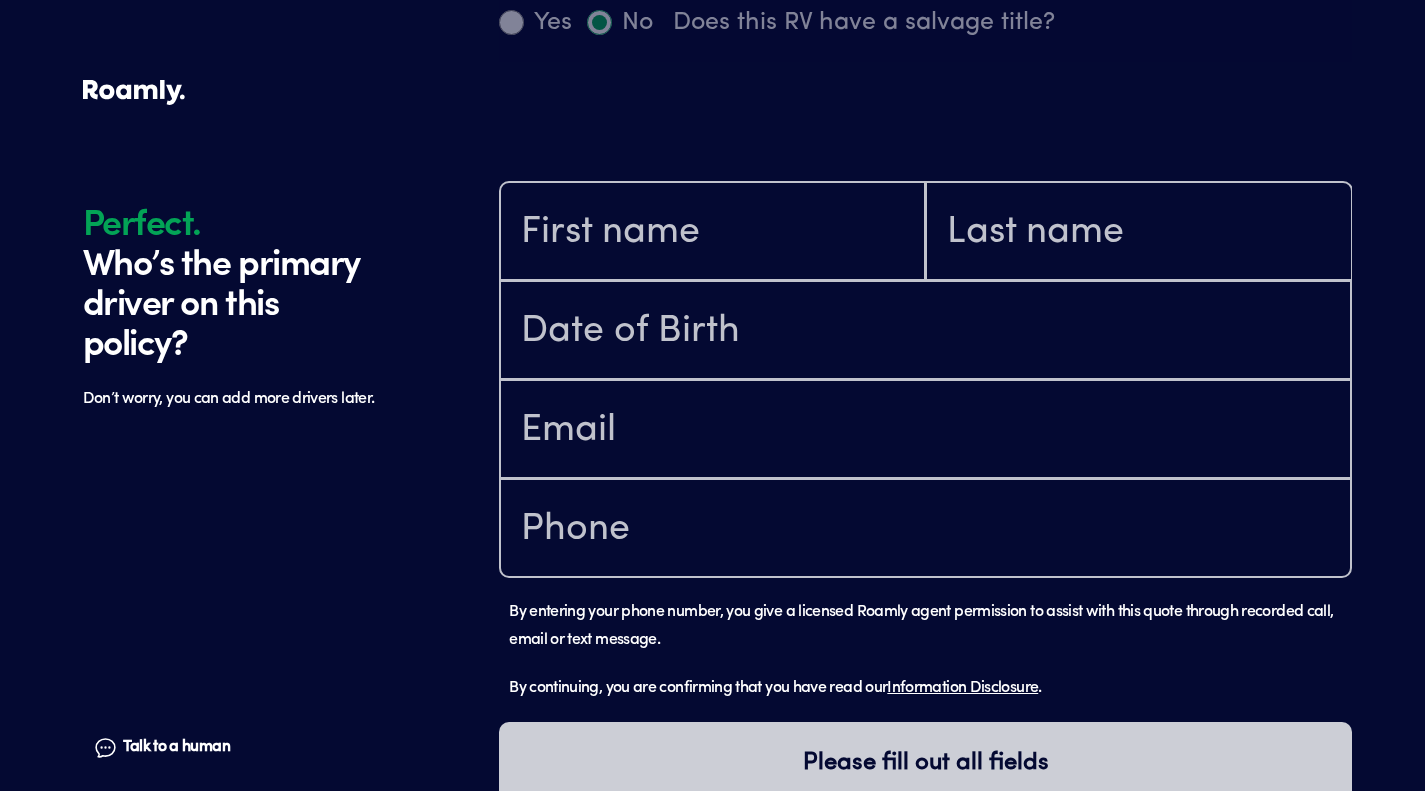 scroll, scrollTop: 1184, scrollLeft: 0, axis: vertical 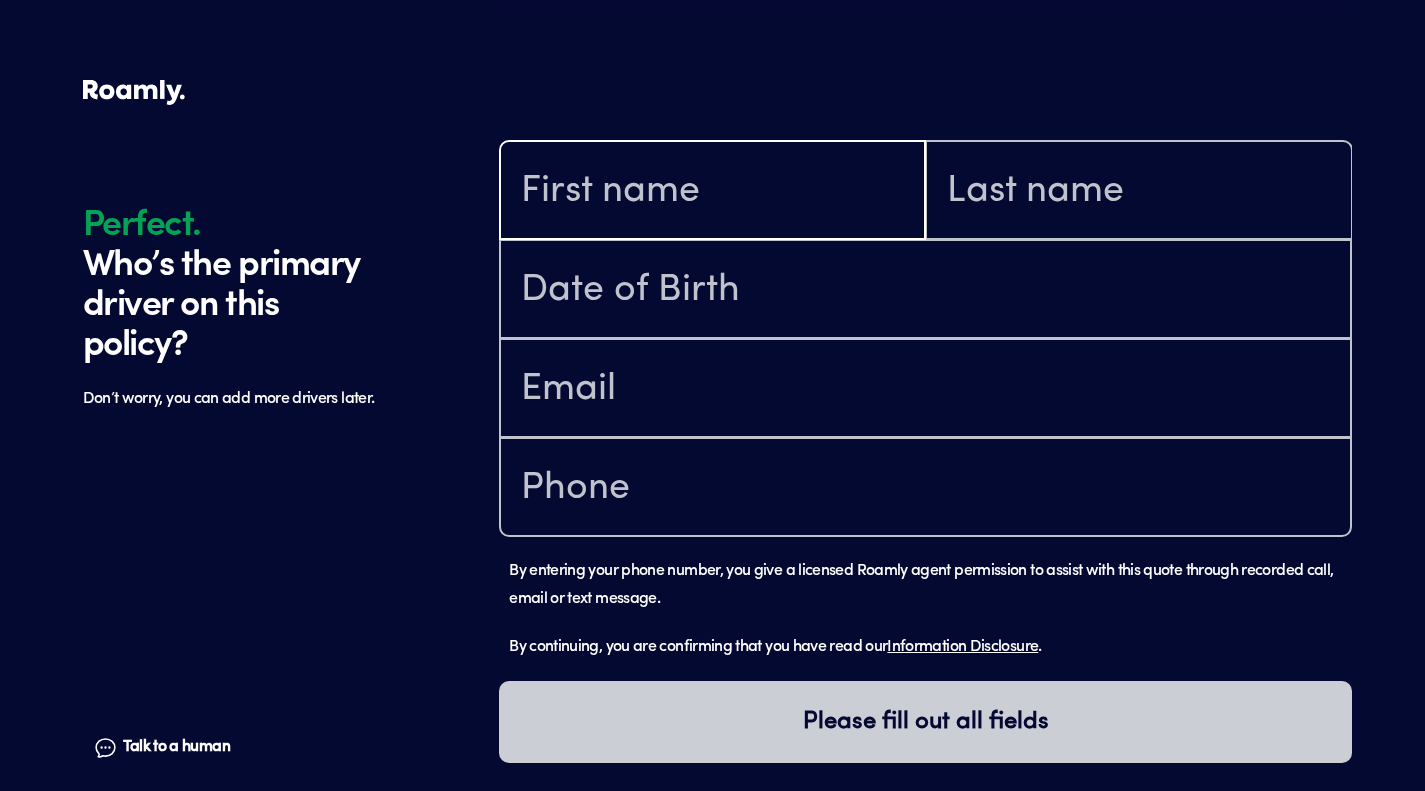 click at bounding box center [712, 192] 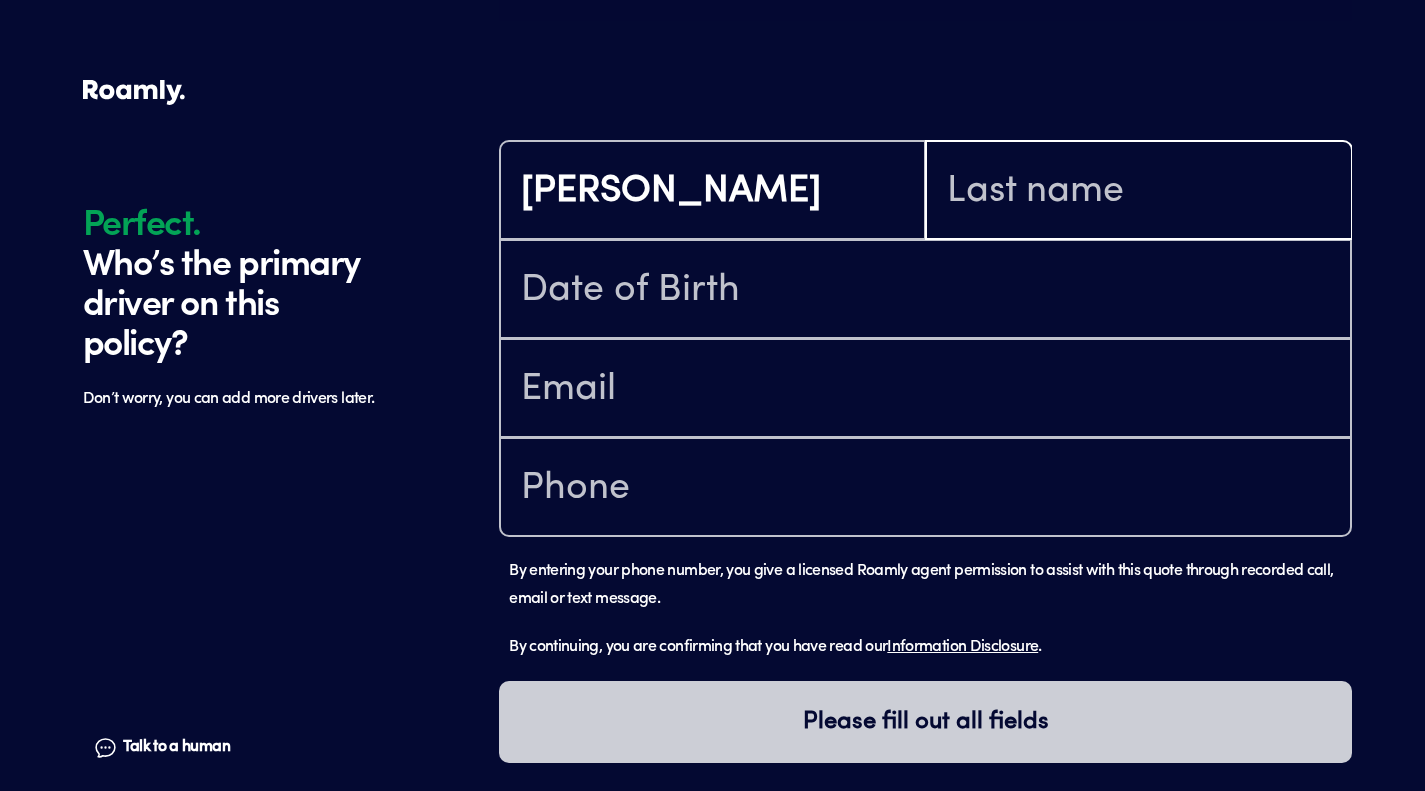 type on "[PERSON_NAME]" 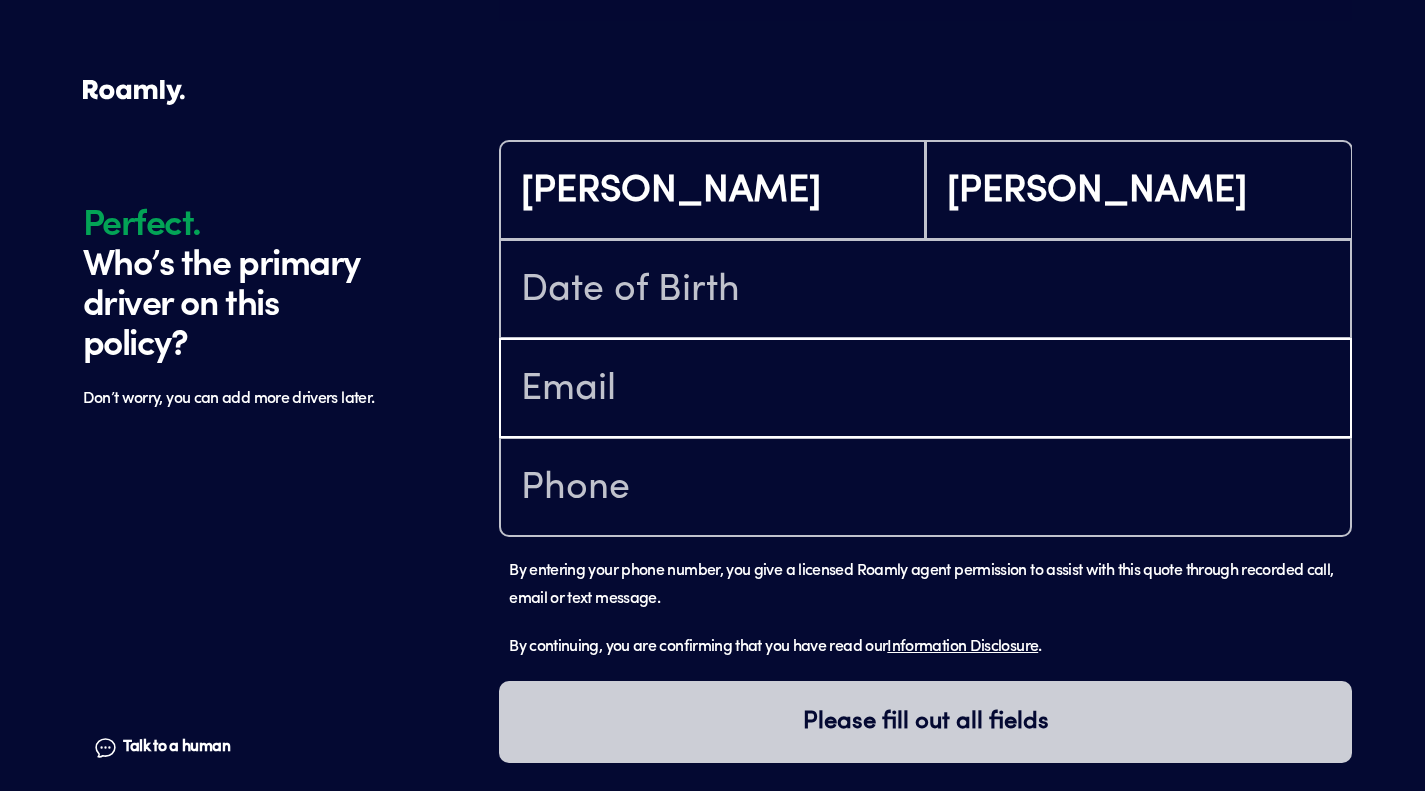 type on "[EMAIL_ADDRESS][DOMAIN_NAME]" 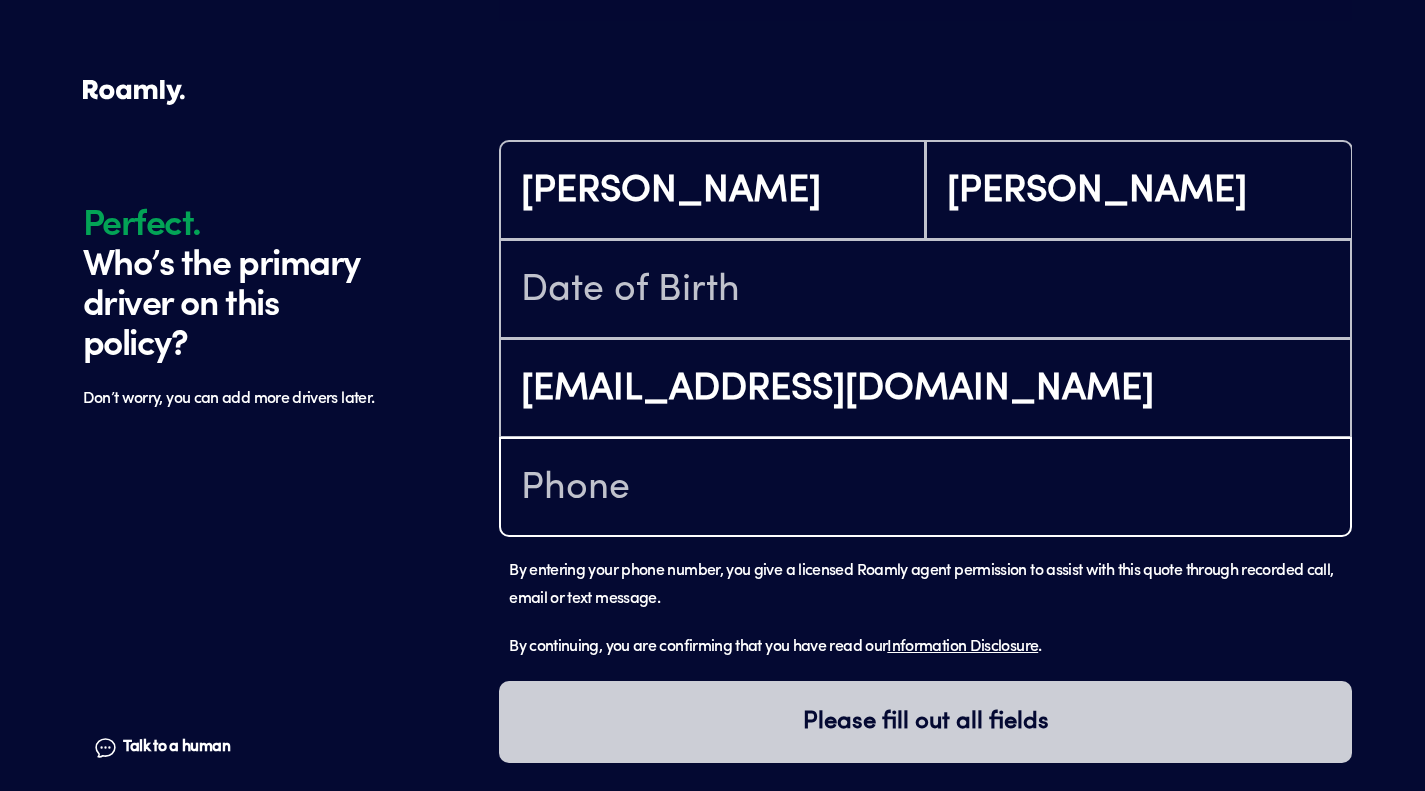 type on "[PHONE_NUMBER]" 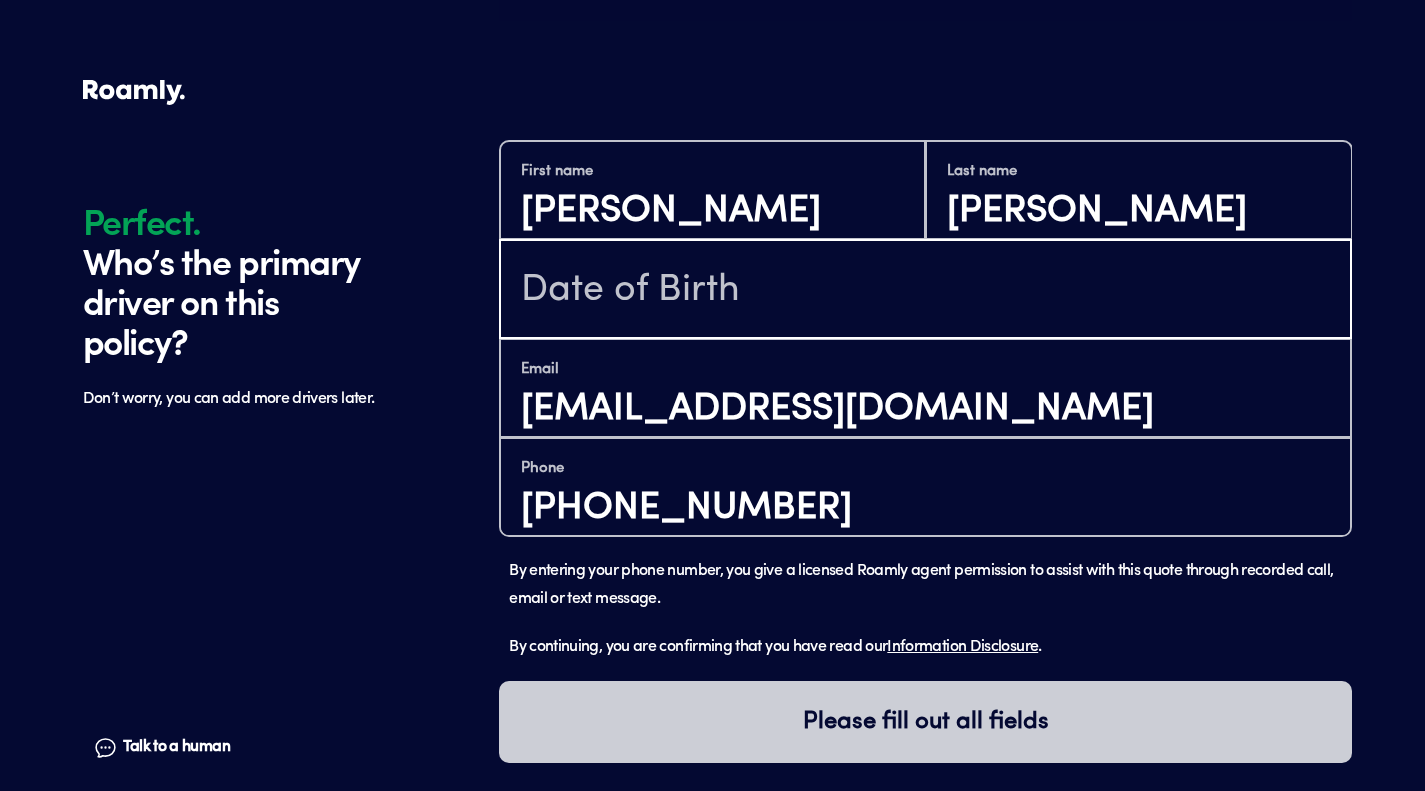 click at bounding box center (925, 291) 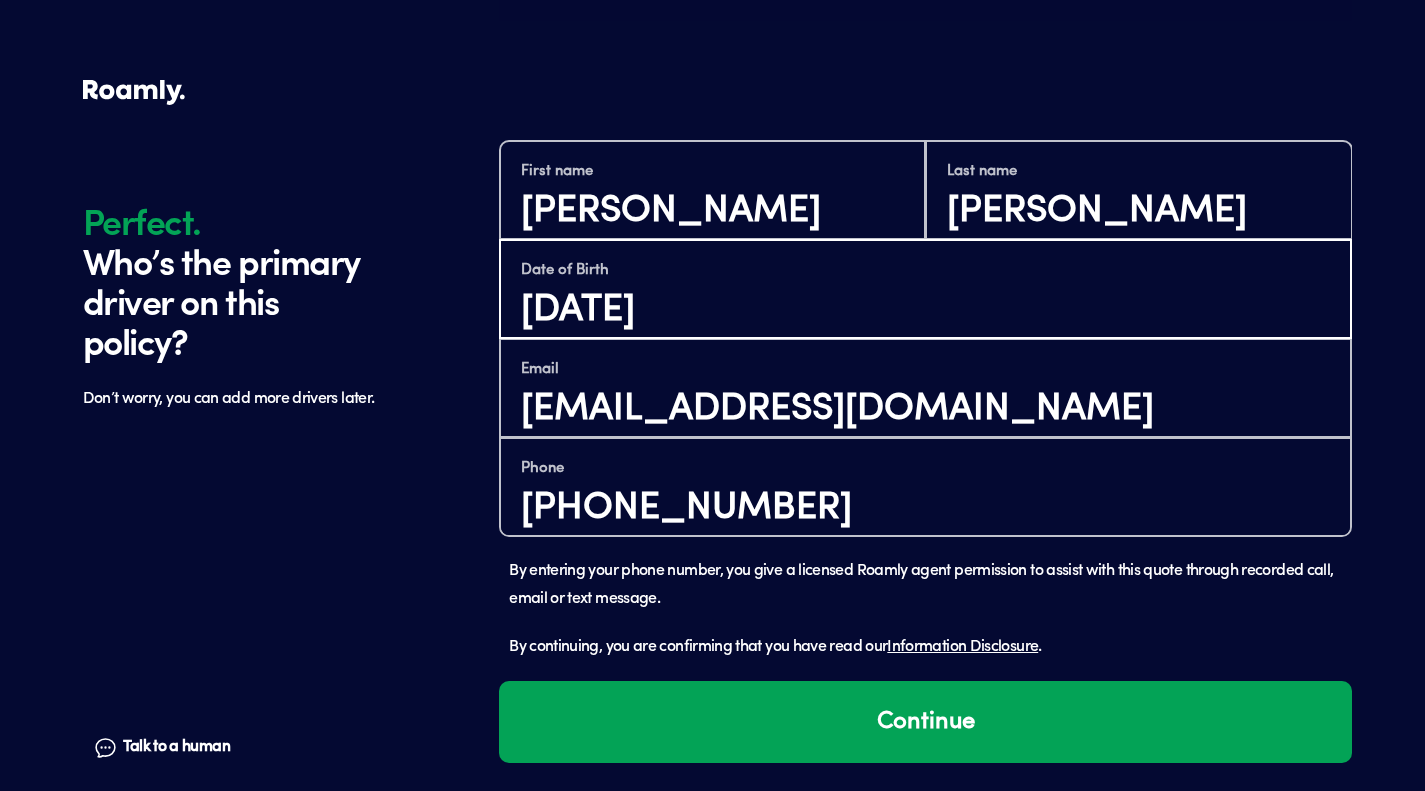 type on "[DATE]" 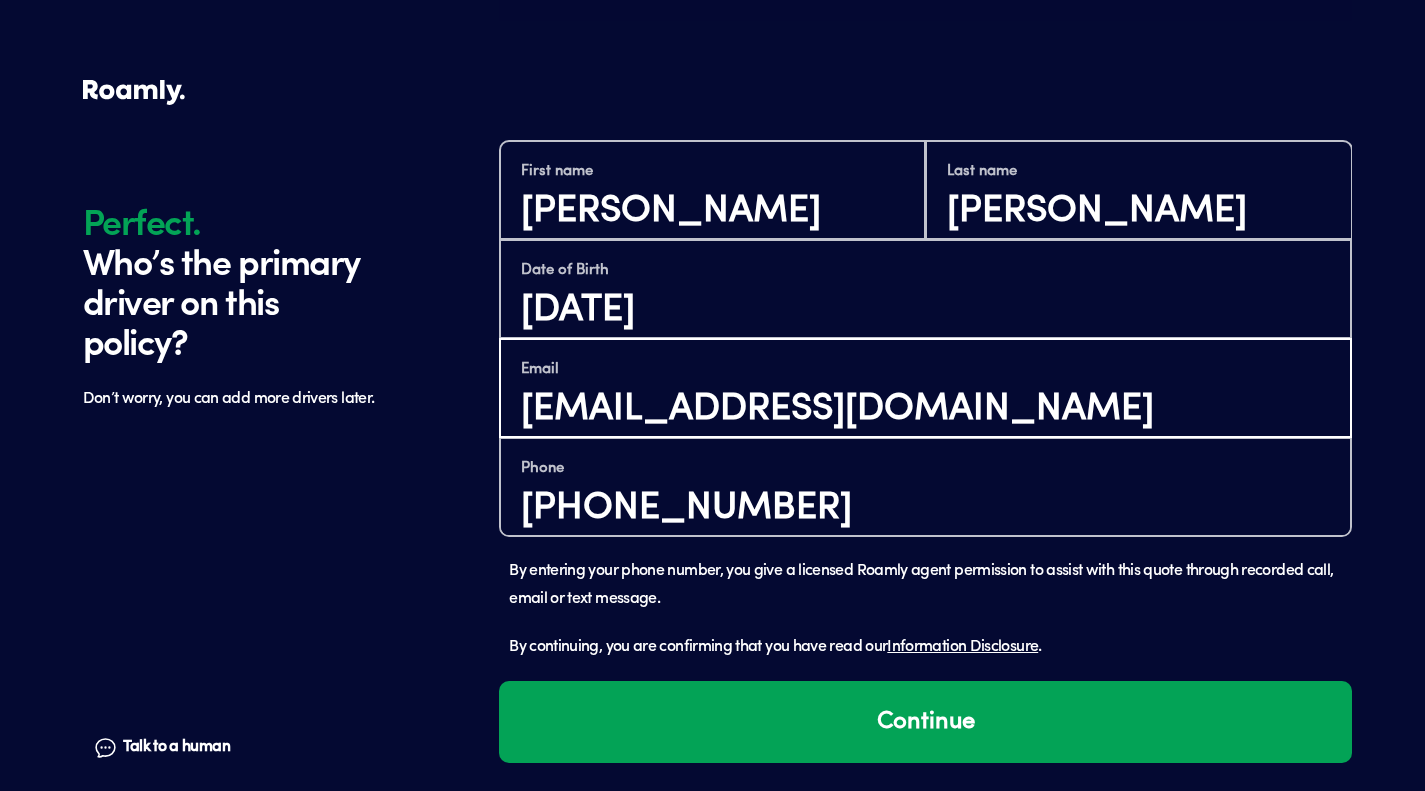 click on "[EMAIL_ADDRESS][DOMAIN_NAME]" at bounding box center [925, 409] 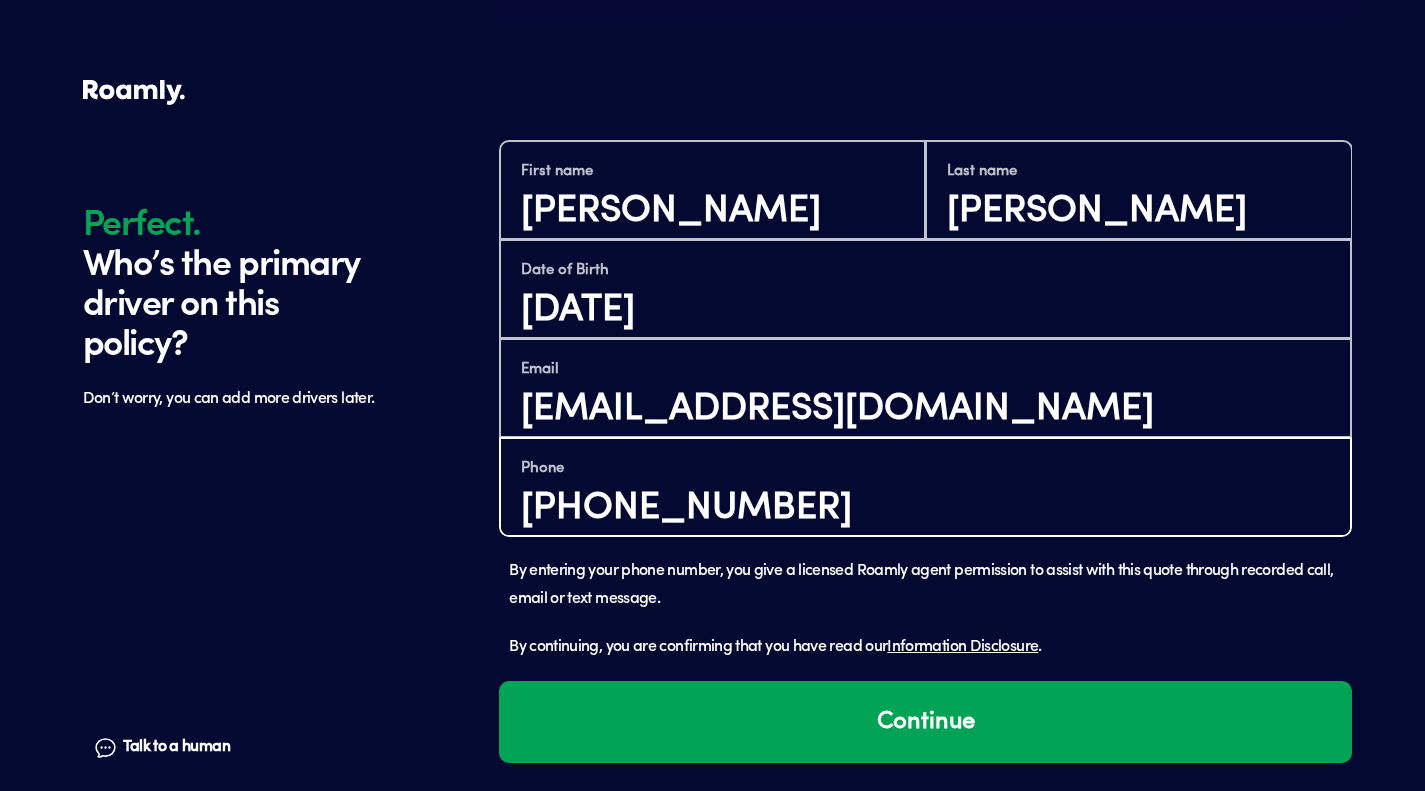 click on "[PHONE_NUMBER]" at bounding box center [925, 508] 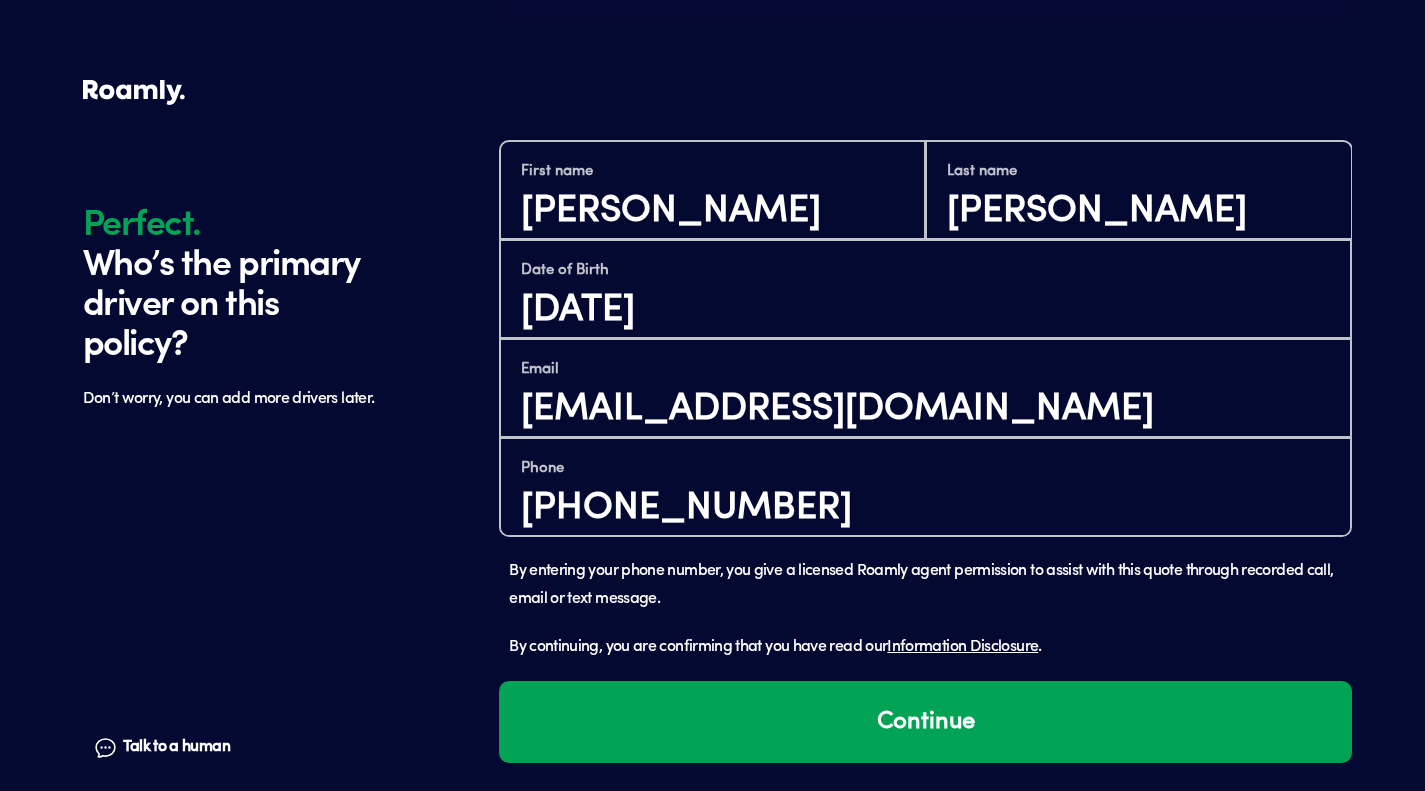 click on "First name Betsy Last name Williams Date of Birth 11/06/1964 Email betswilliams06@yahoo.com Phone (817) 676-1126 By entering your phone number, you give a licensed Roamly agent permission to assist with this quote through recorded call, email or text message. By continuing, you are confirming that you have read our  Information Disclosure ." at bounding box center [925, 401] 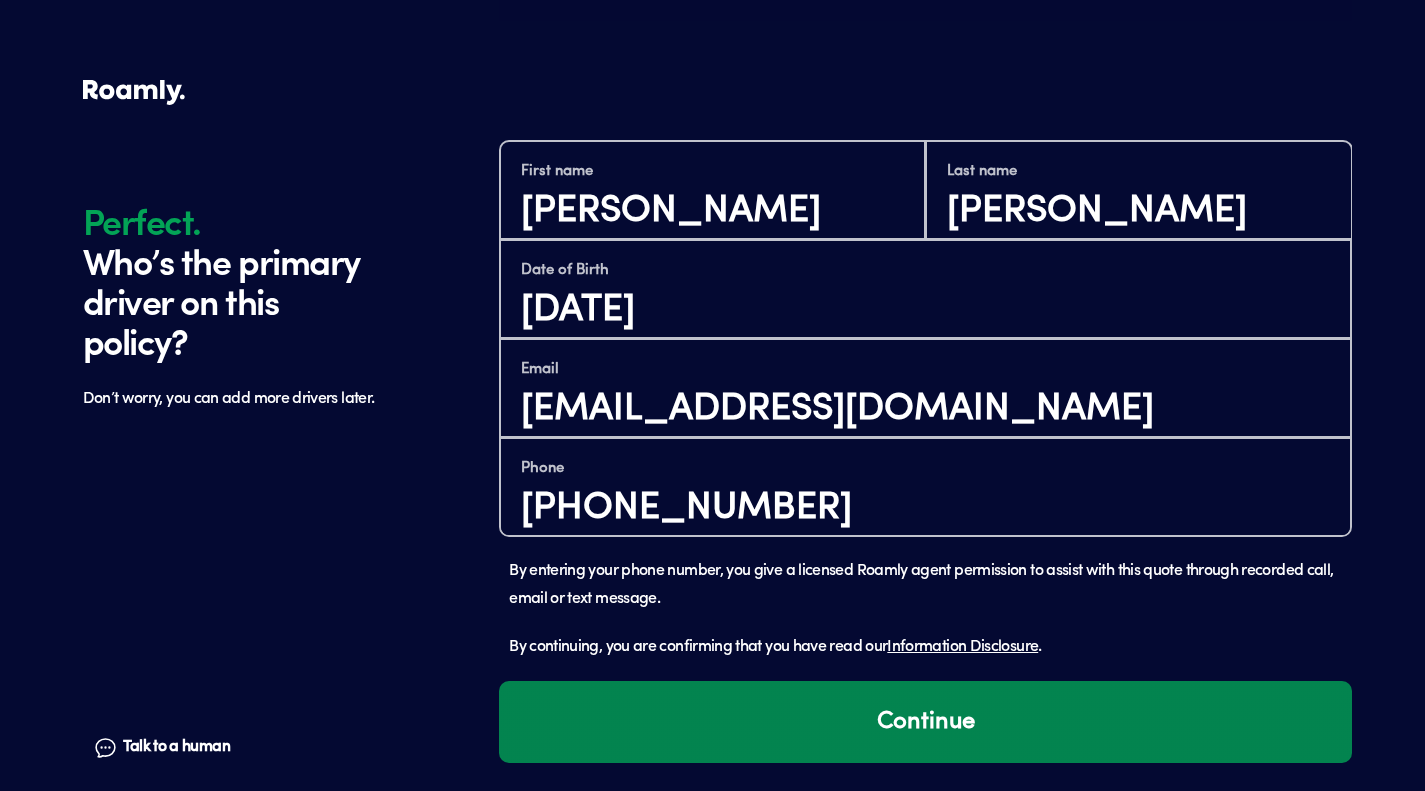click on "Continue" at bounding box center [925, 722] 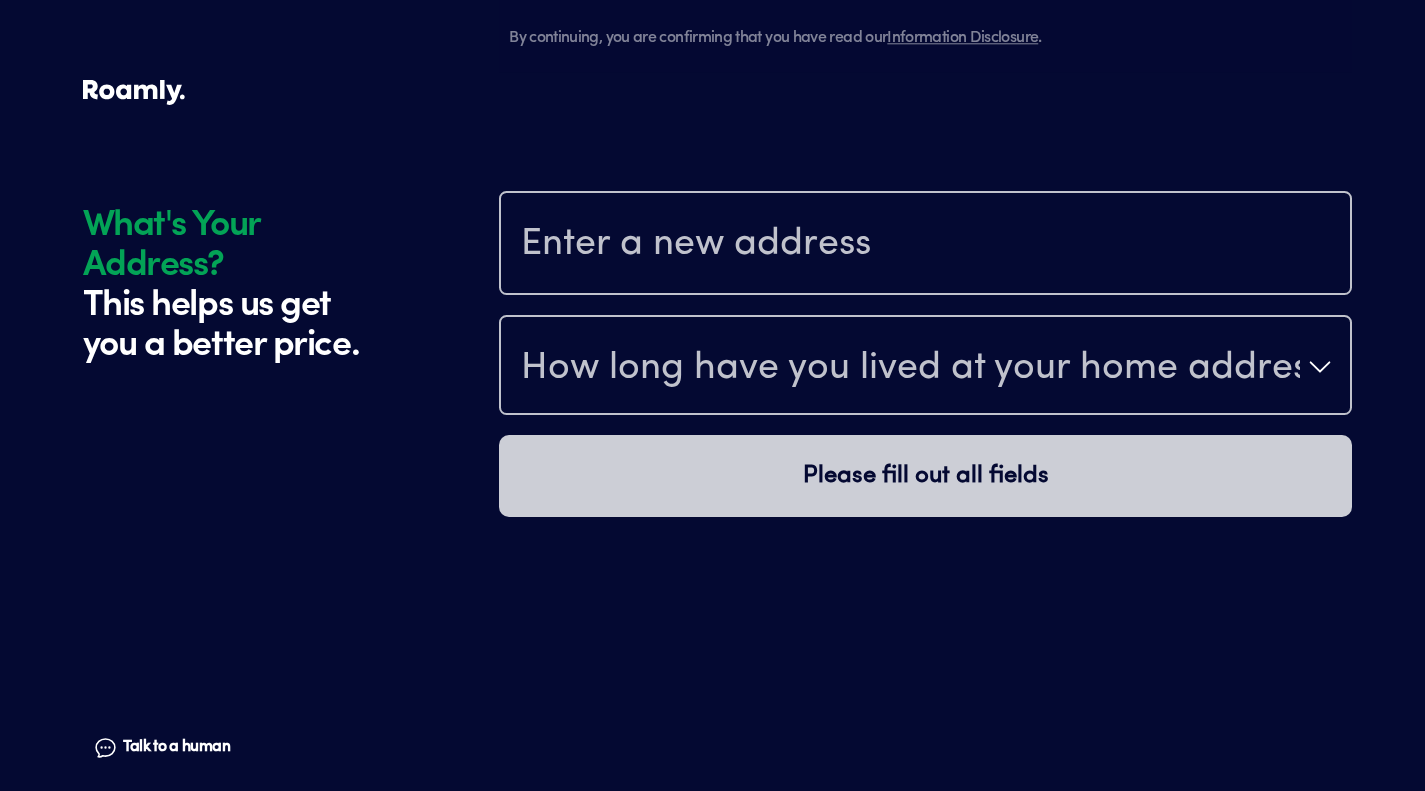 scroll, scrollTop: 1856, scrollLeft: 0, axis: vertical 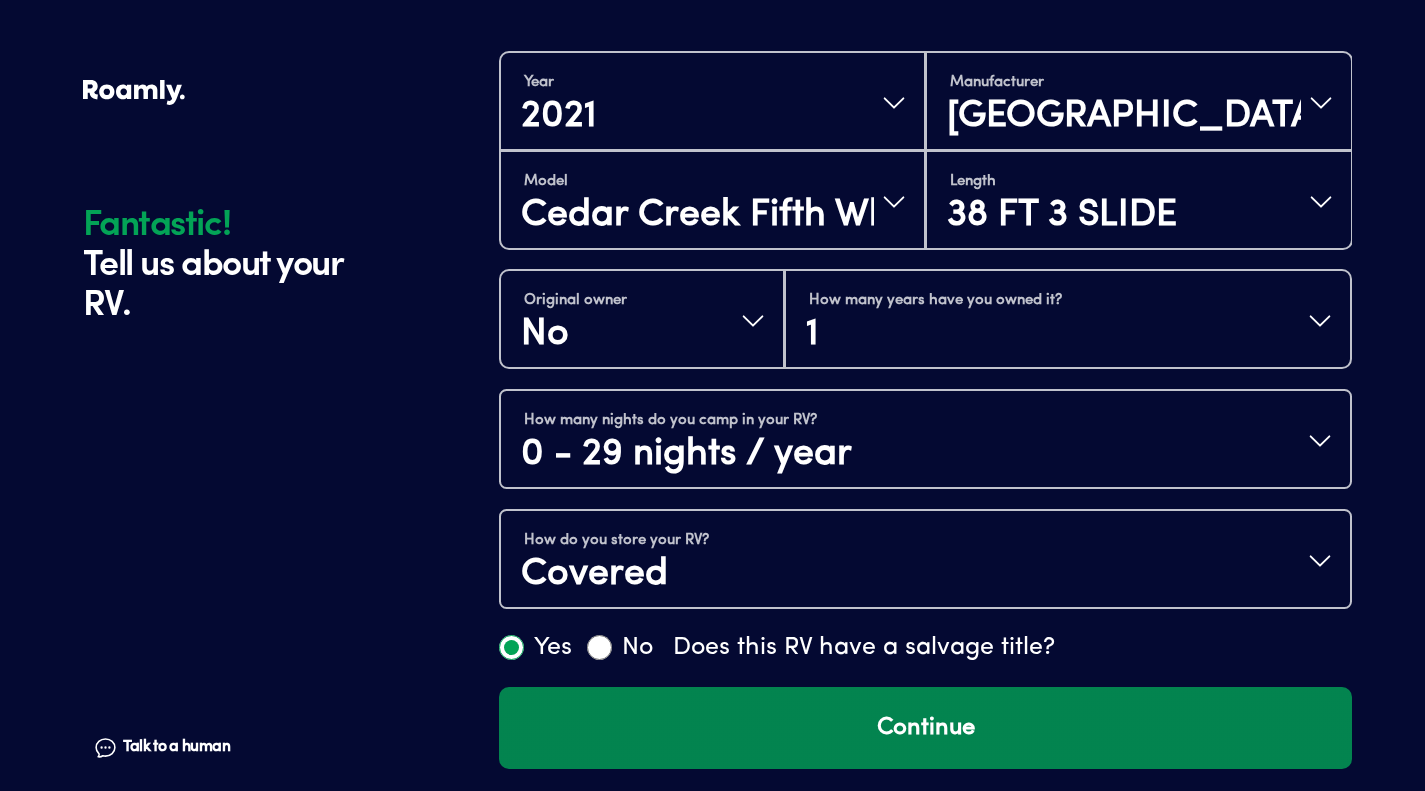 click on "Continue" at bounding box center [925, 728] 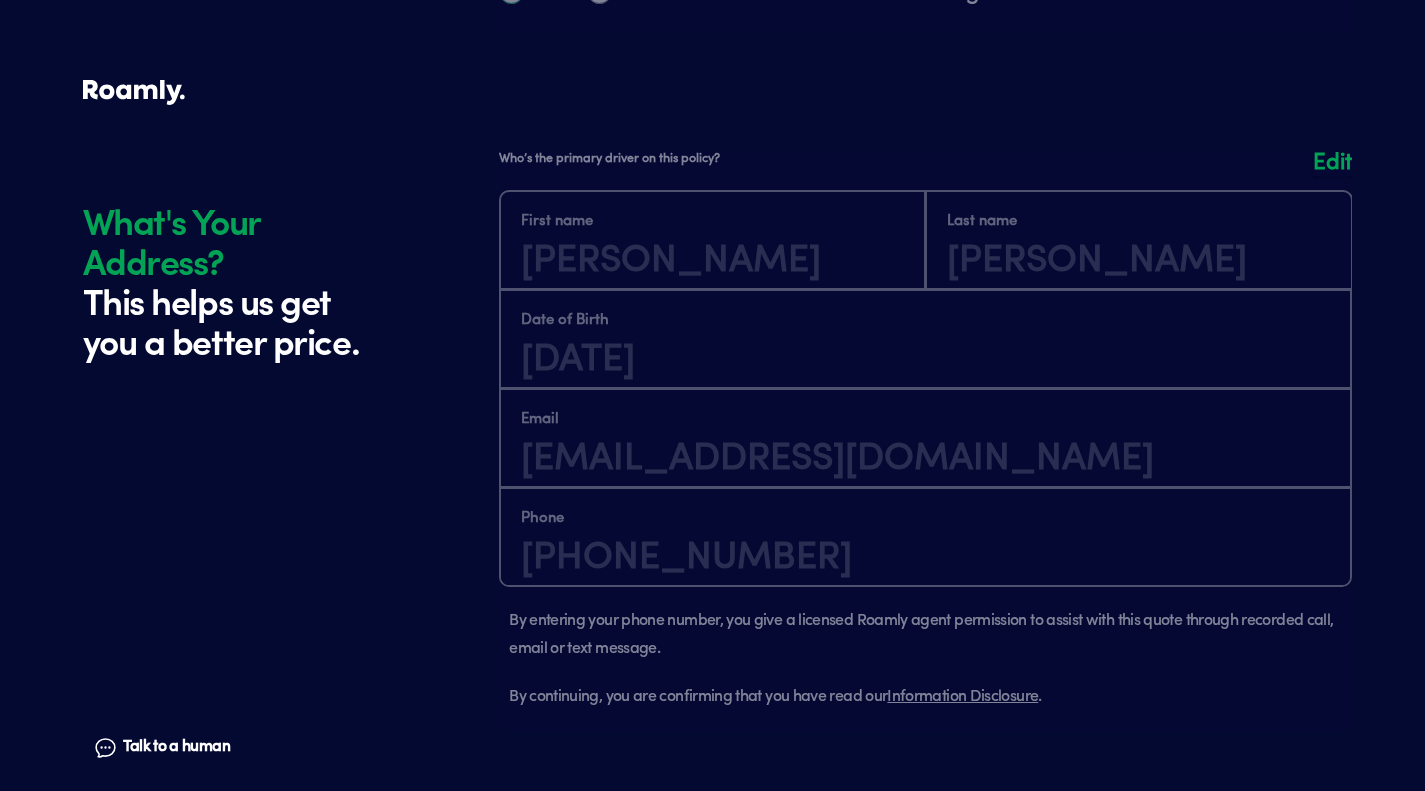 scroll, scrollTop: 1176, scrollLeft: 0, axis: vertical 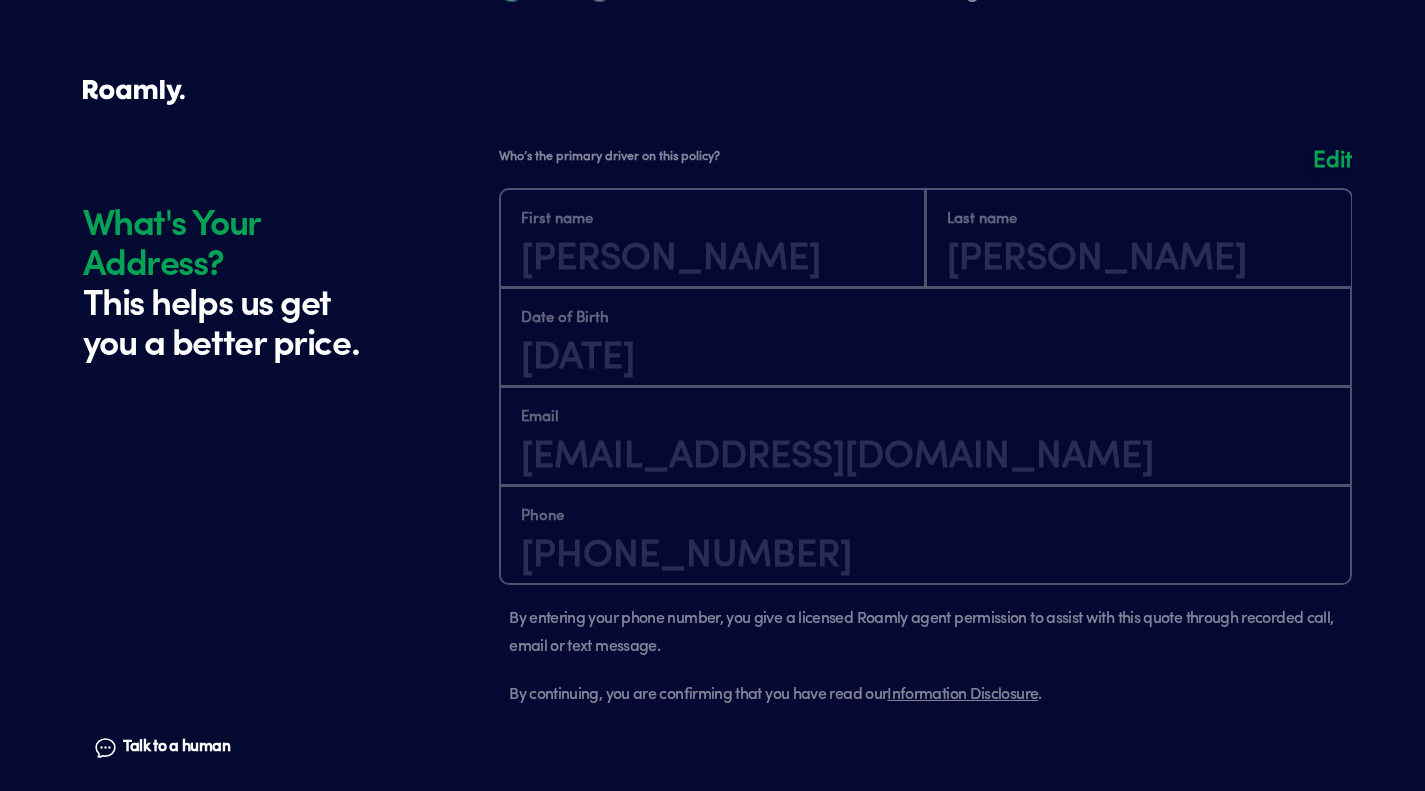 click on "Edit" at bounding box center [1332, 161] 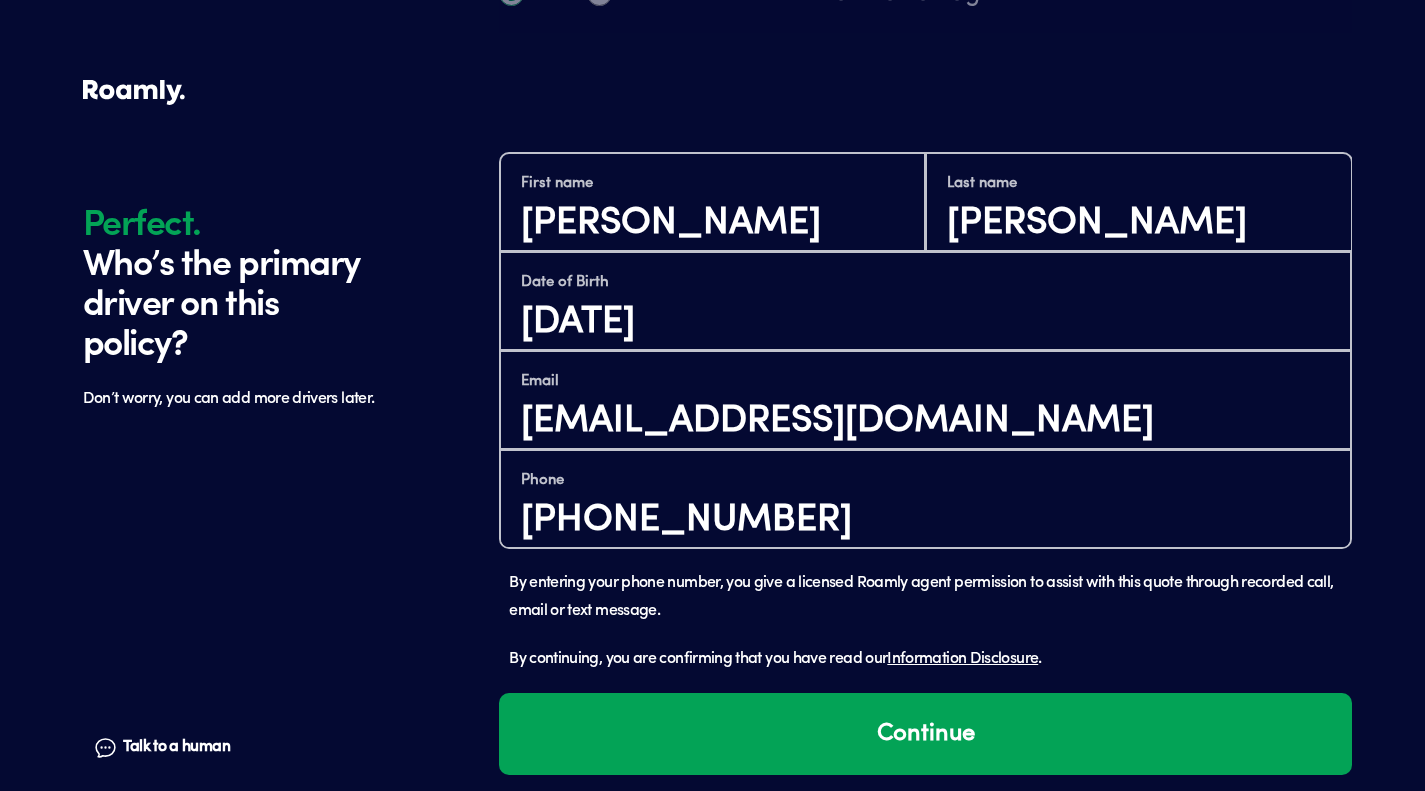 scroll, scrollTop: 1184, scrollLeft: 0, axis: vertical 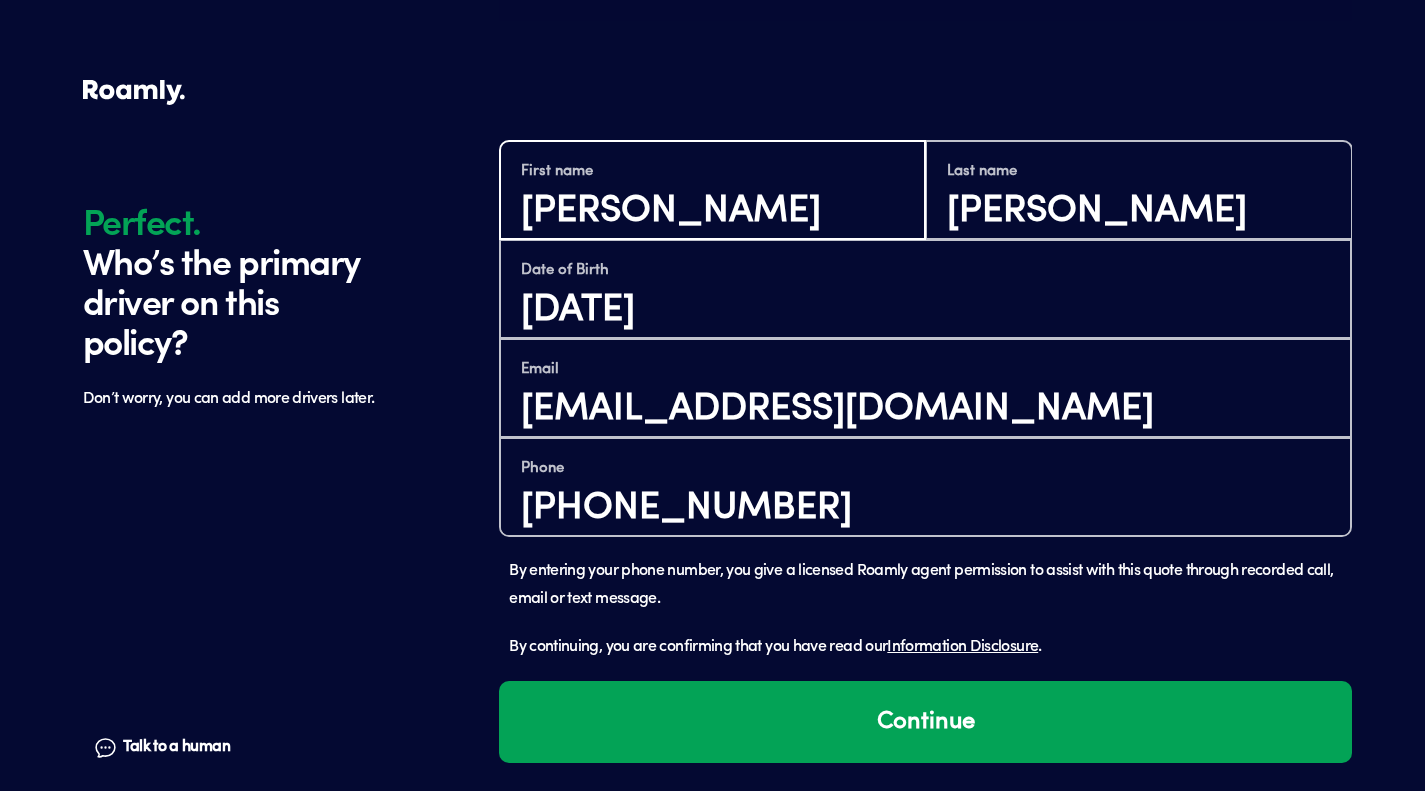 click on "[PERSON_NAME]" at bounding box center (712, 211) 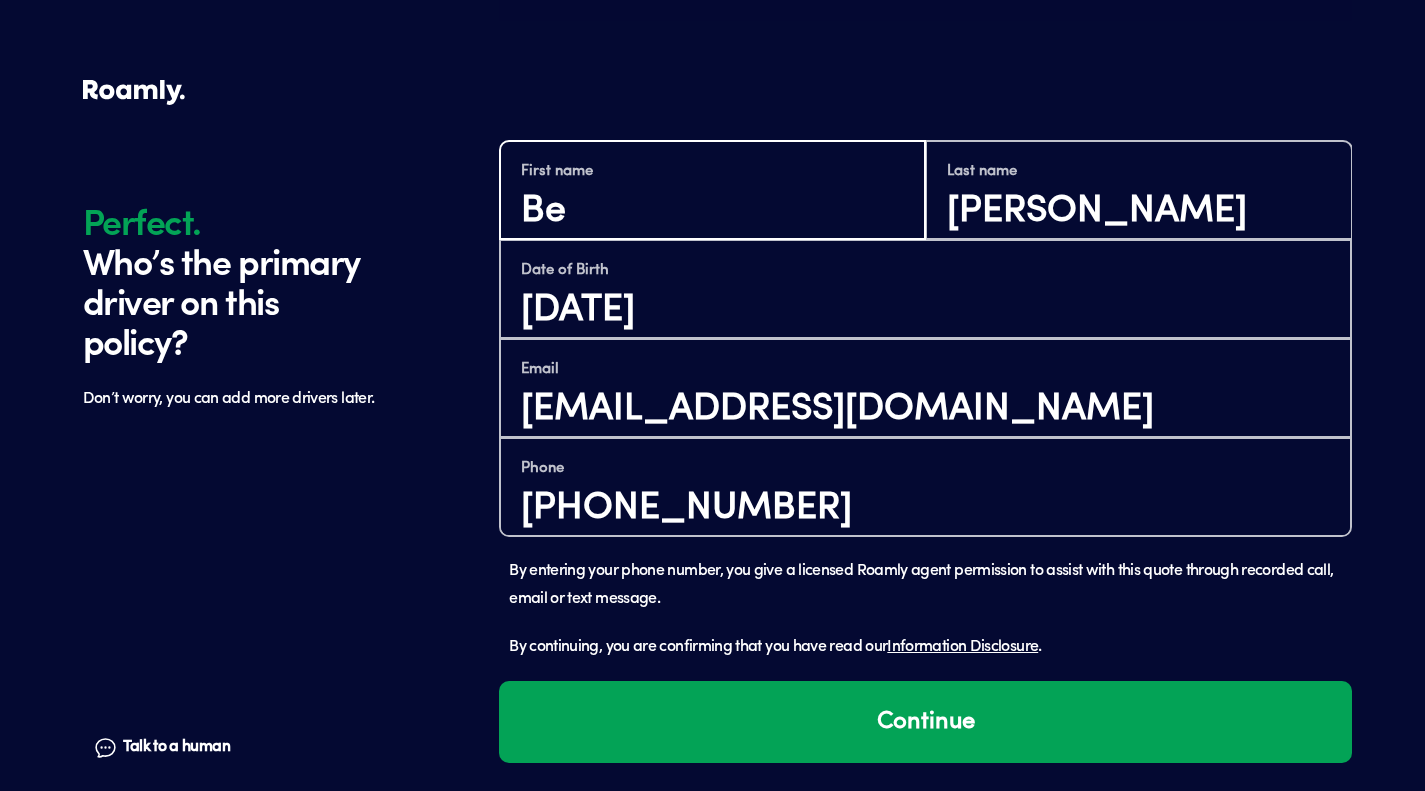 type on "B" 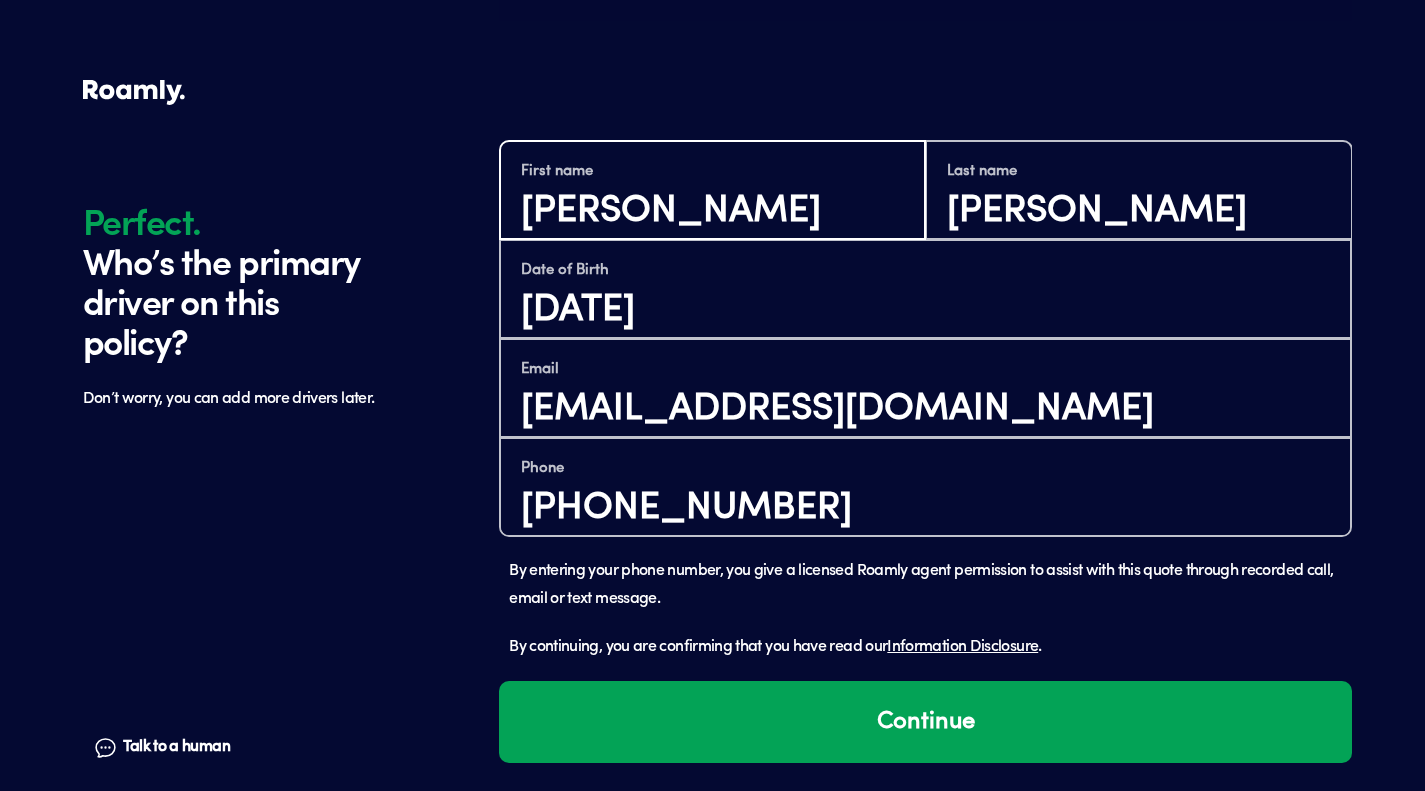 type on "[PERSON_NAME]" 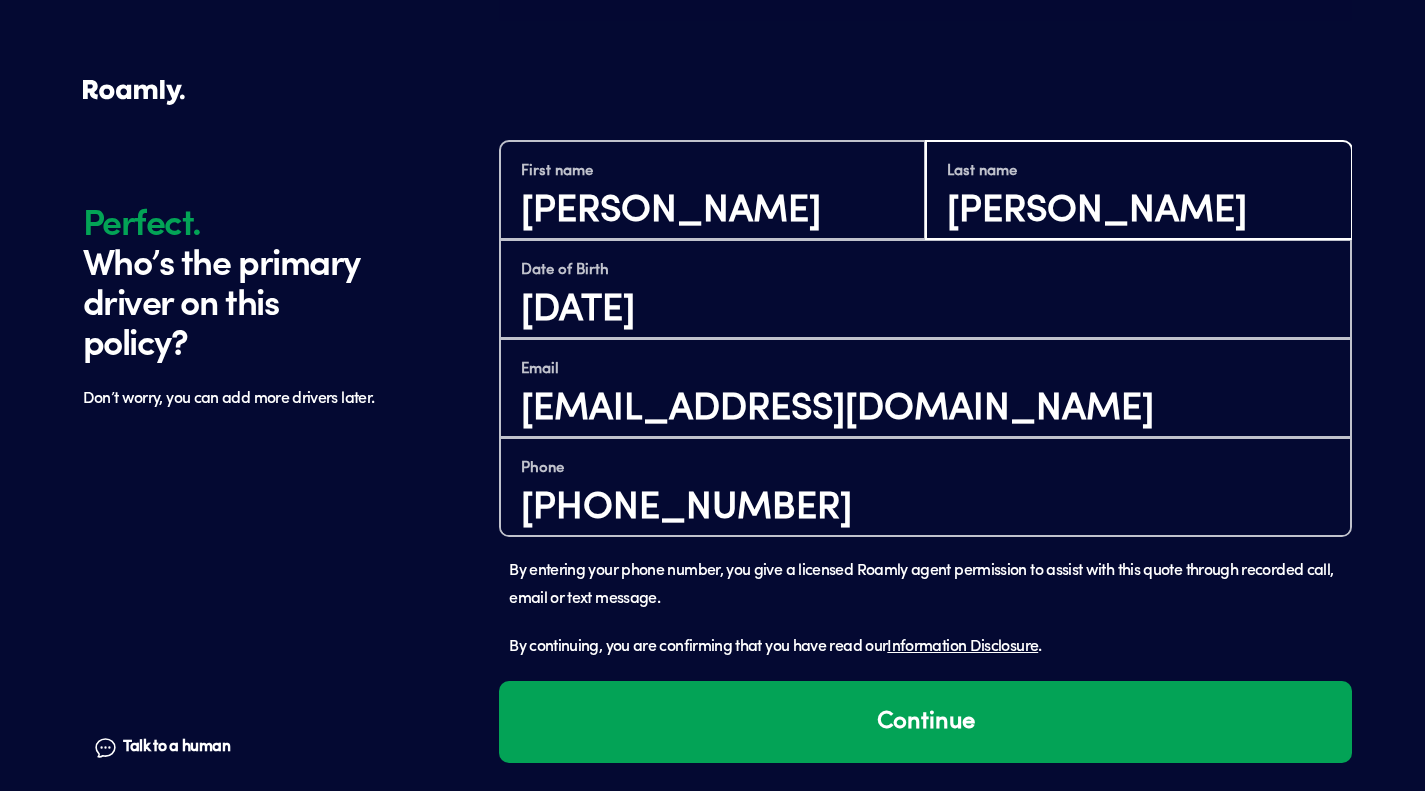 scroll, scrollTop: 1, scrollLeft: 0, axis: vertical 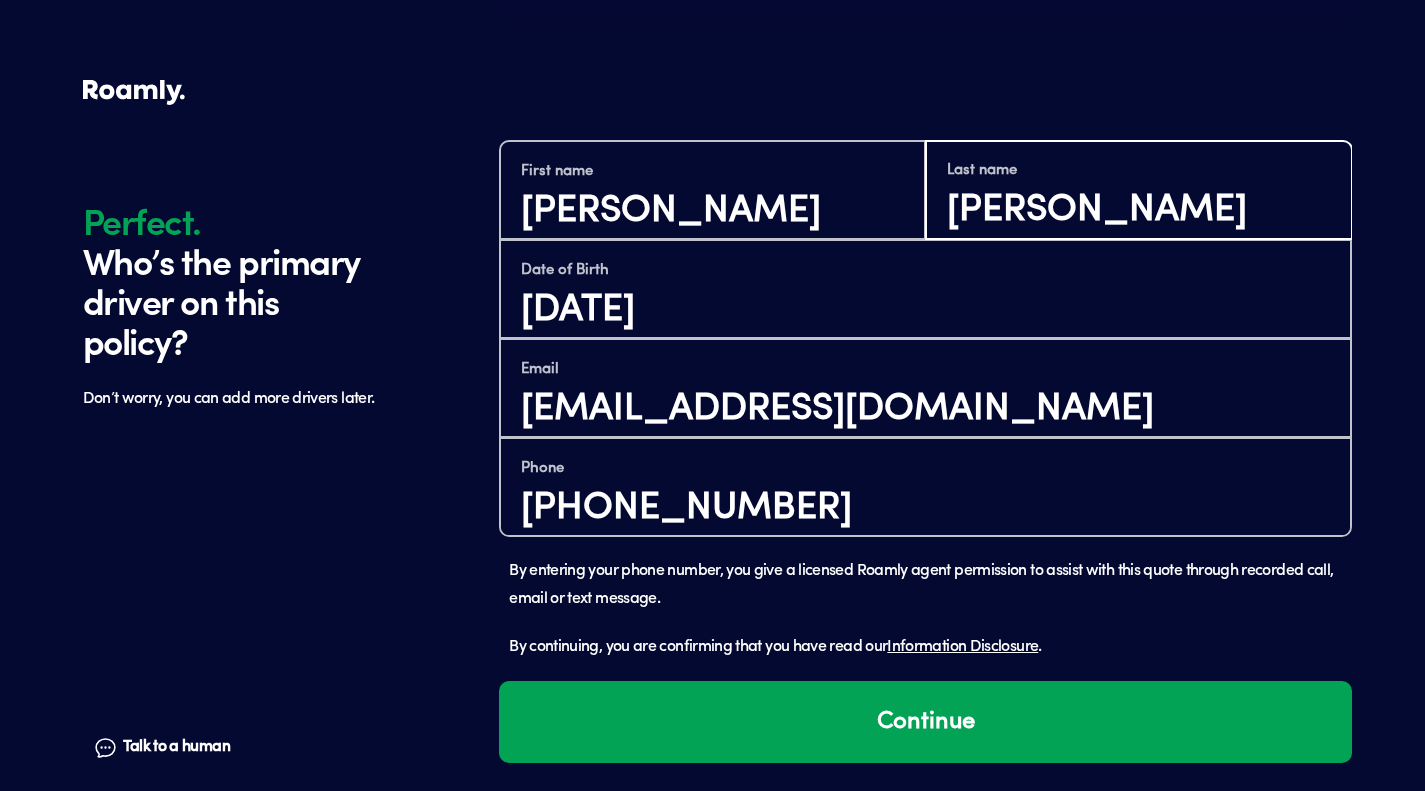 type on "[PERSON_NAME]" 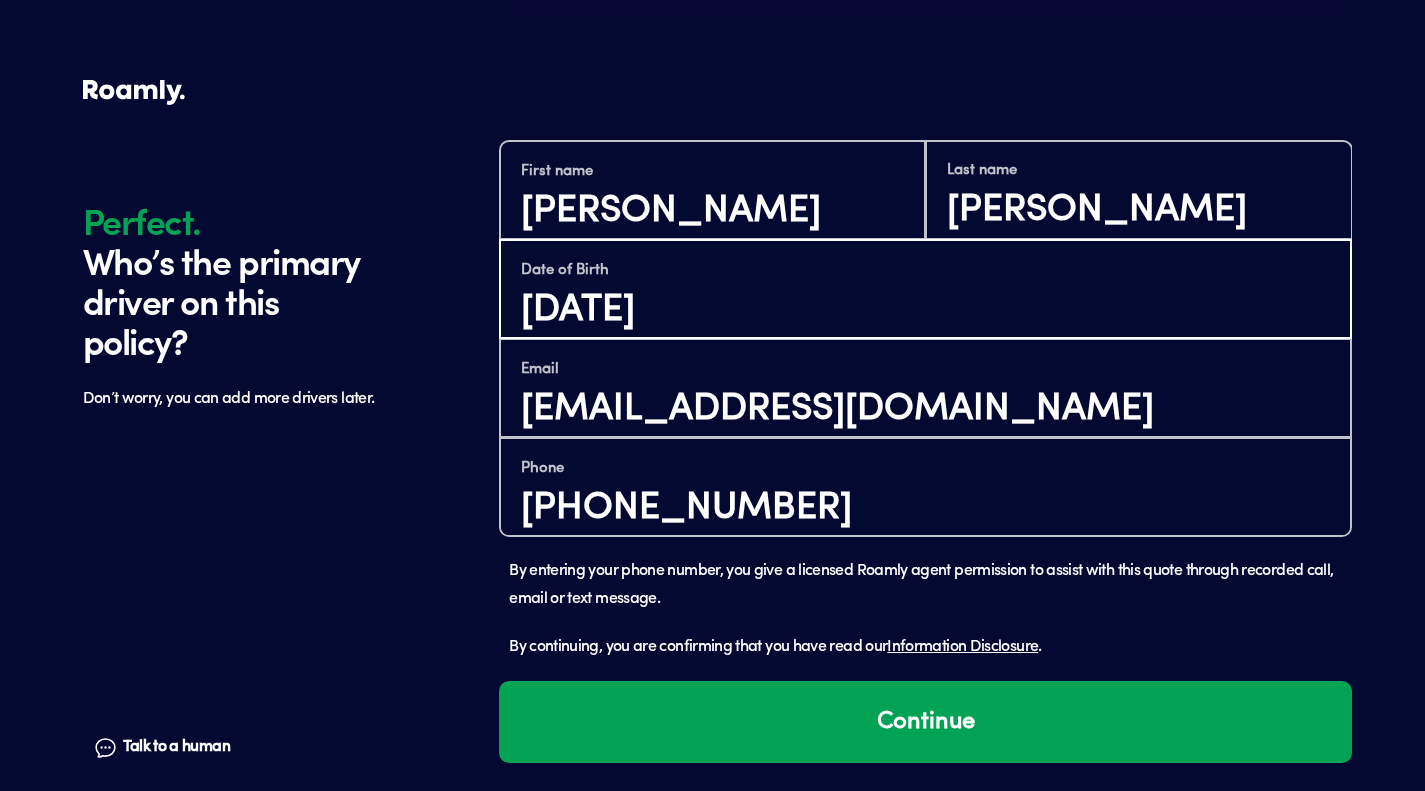 click on "[DATE]" at bounding box center (925, 310) 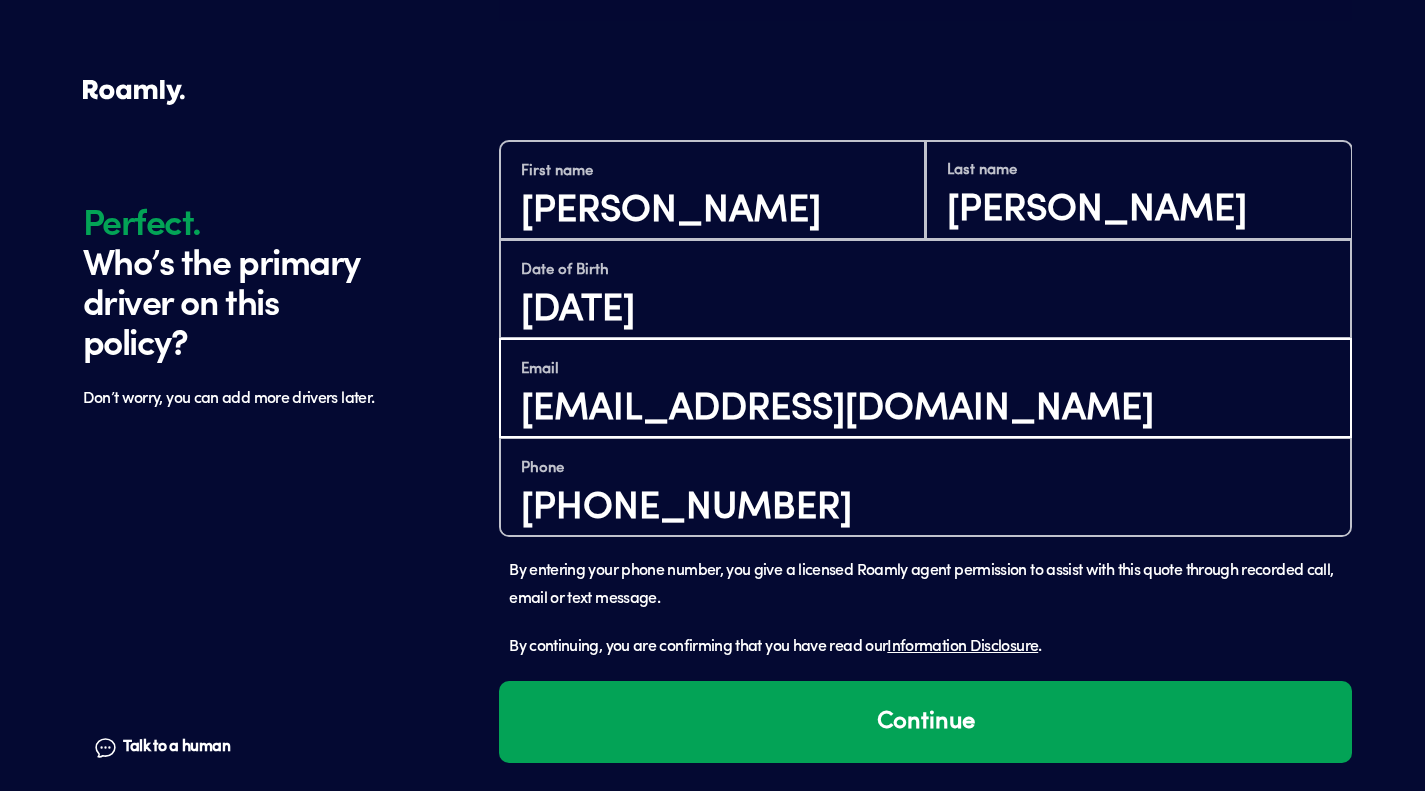 click on "[EMAIL_ADDRESS][DOMAIN_NAME]" at bounding box center [925, 409] 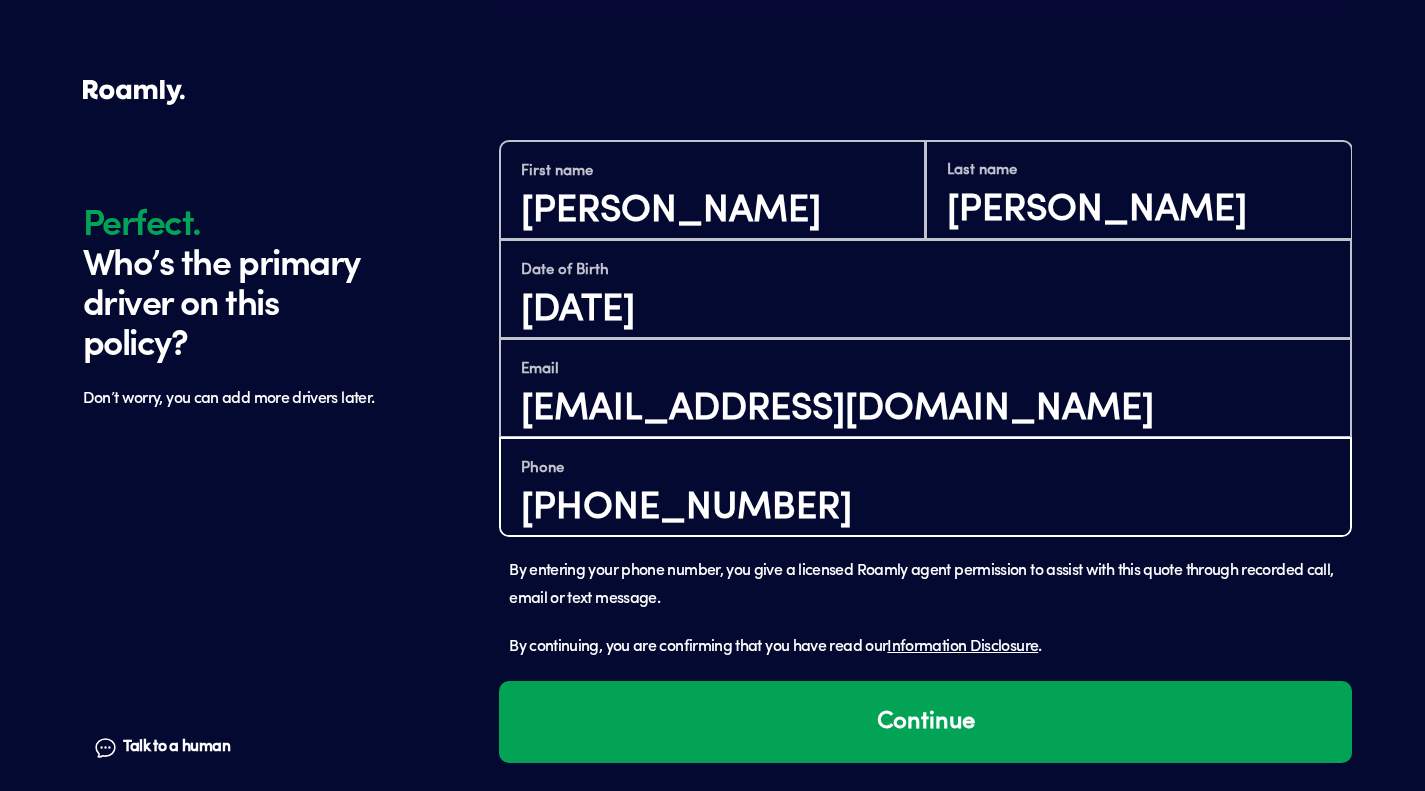 click on "[PHONE_NUMBER]" at bounding box center [925, 508] 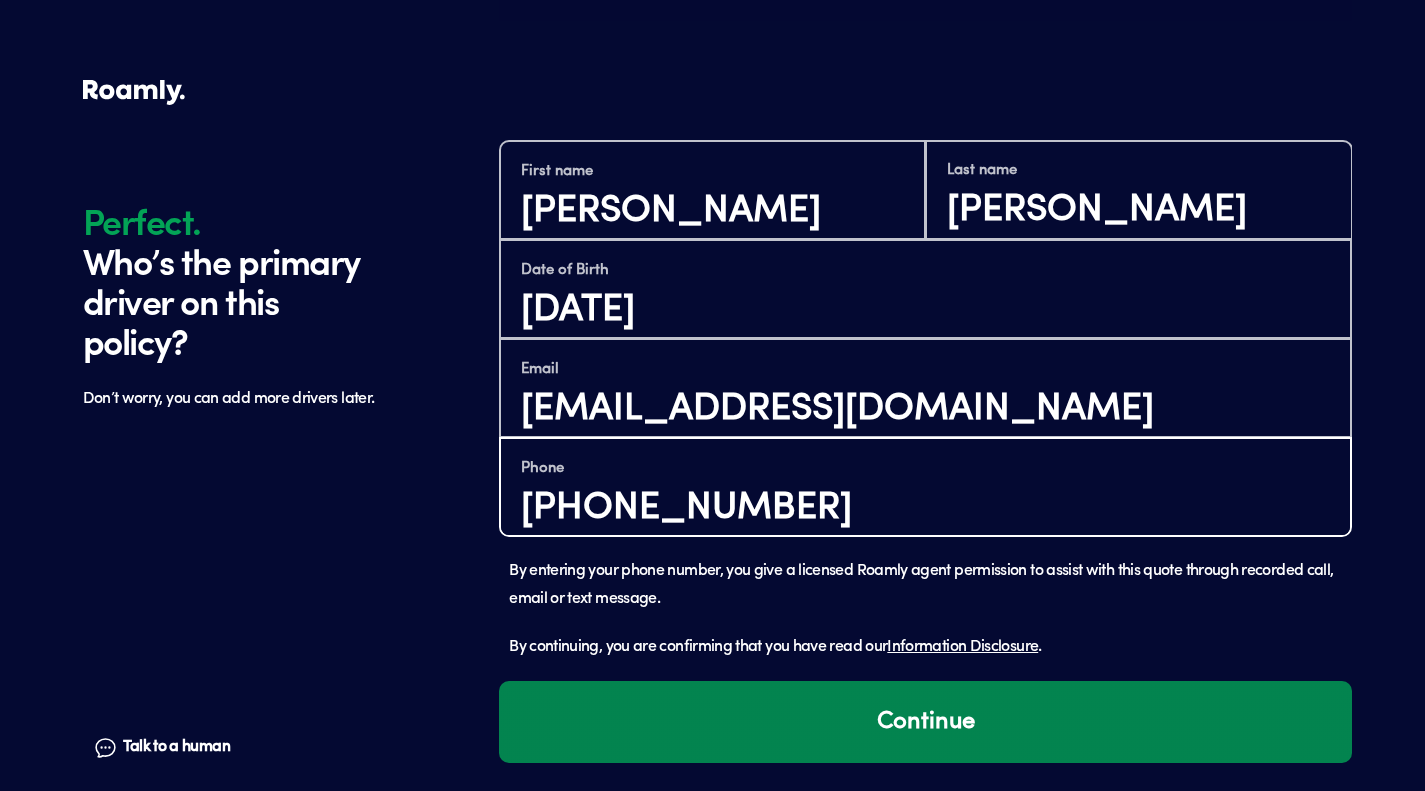 type on "(817) 951-8525" 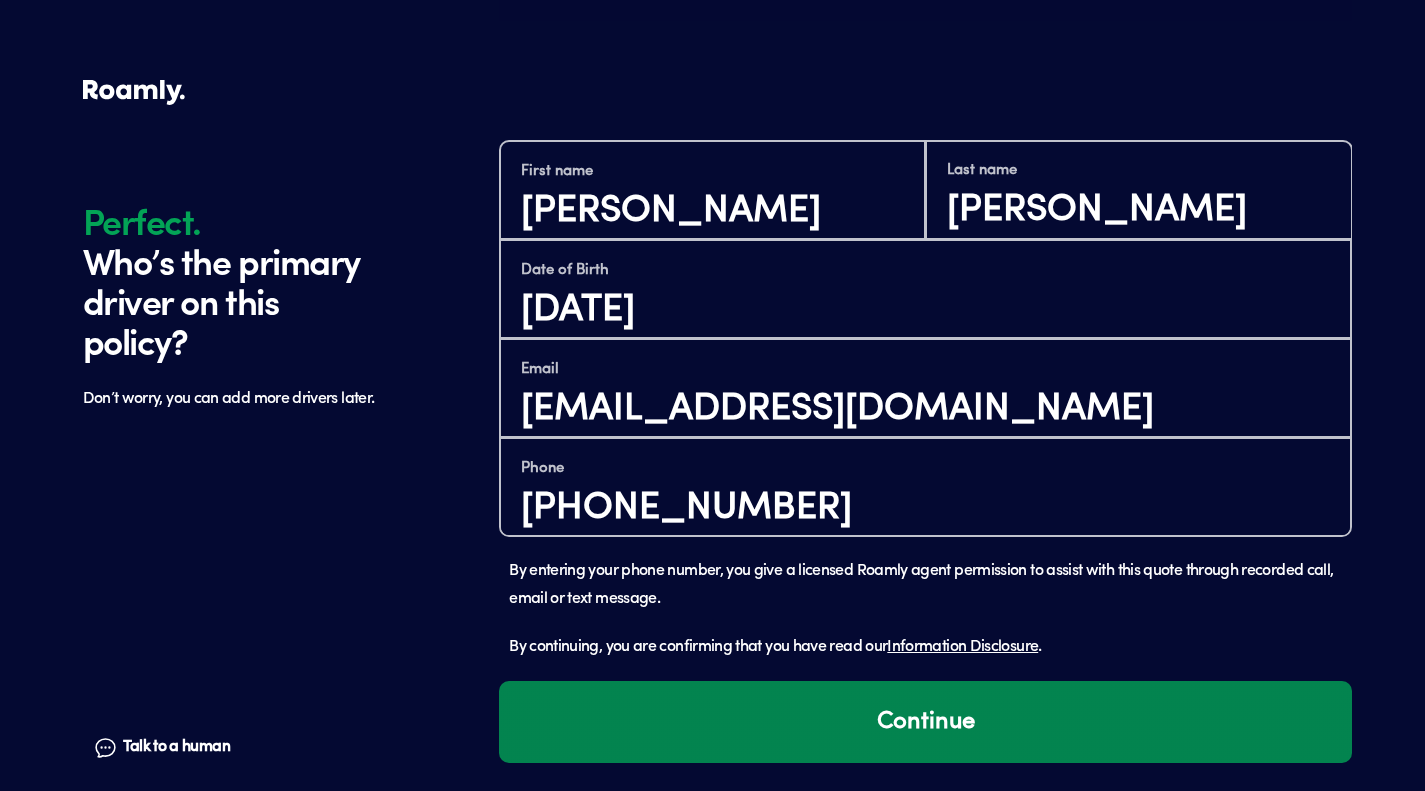 click on "Continue" at bounding box center [925, 722] 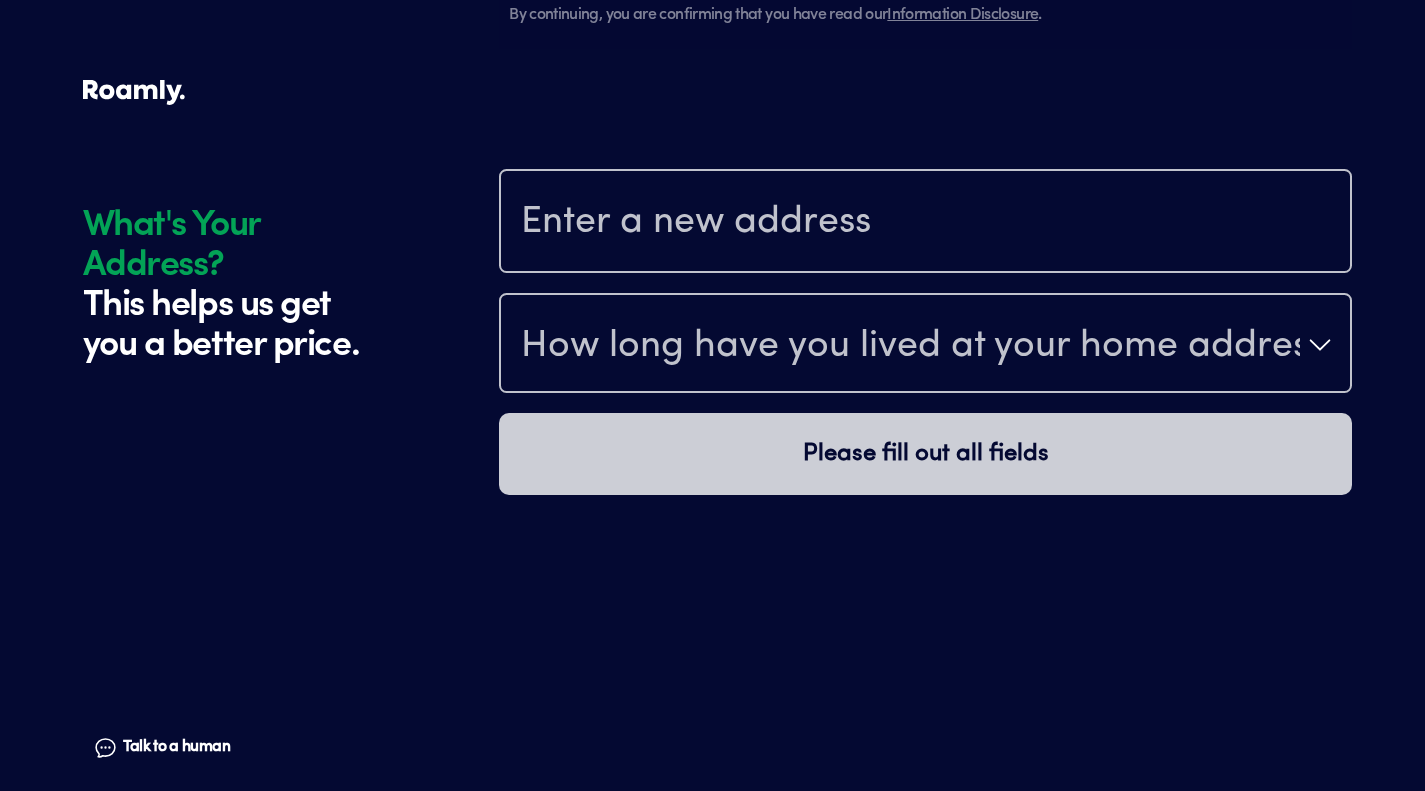 scroll, scrollTop: 1856, scrollLeft: 0, axis: vertical 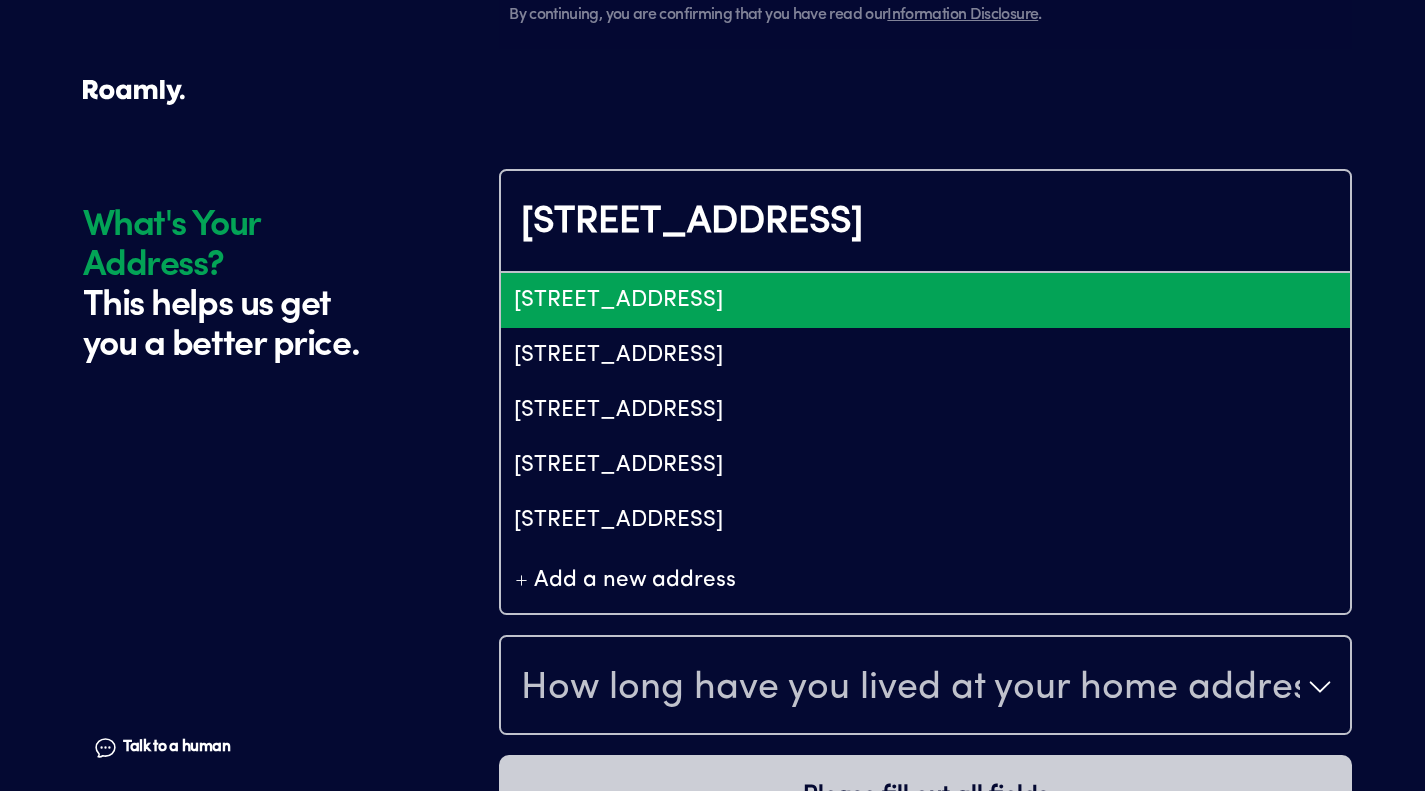 click on "[STREET_ADDRESS]" at bounding box center [925, 300] 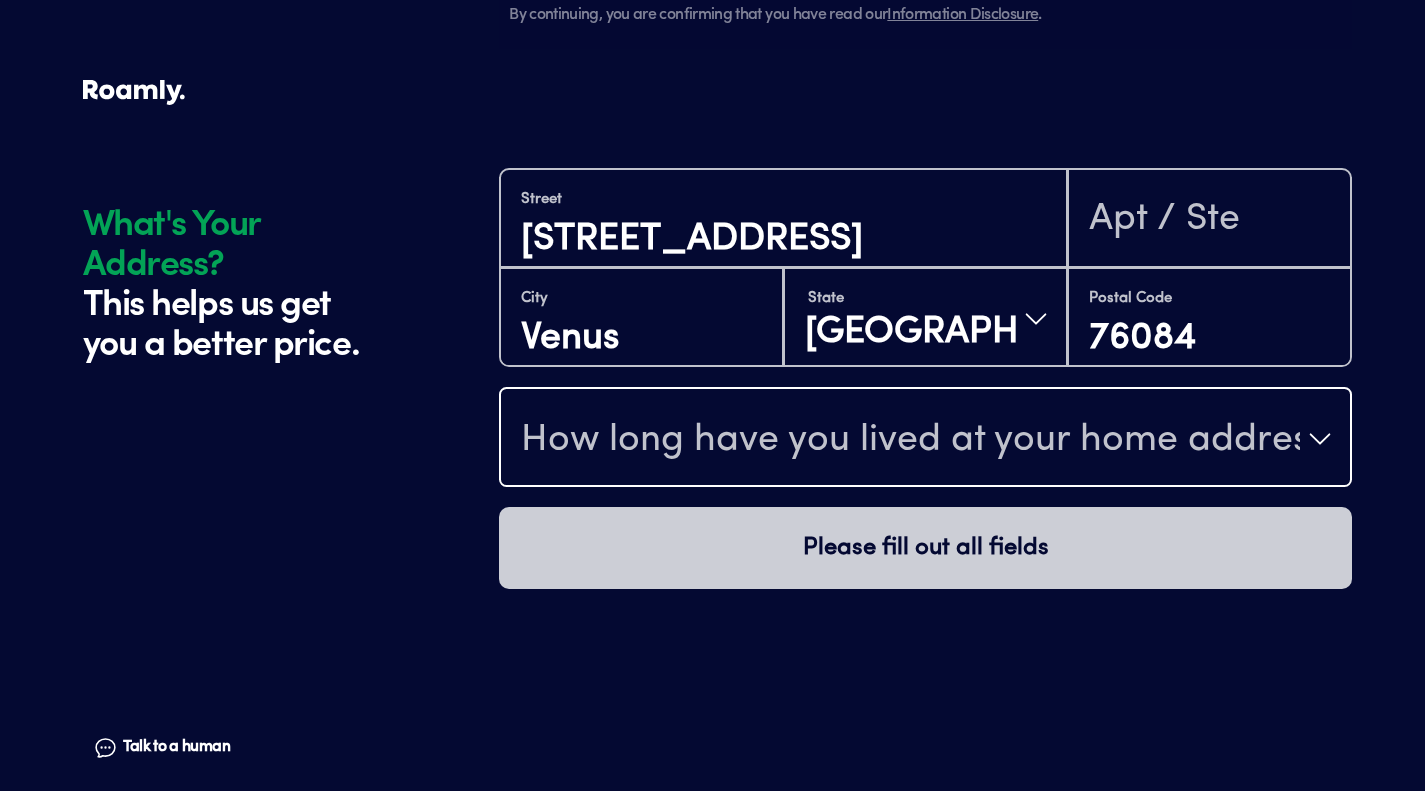 click on "How long have you lived at your home address?" at bounding box center [925, 439] 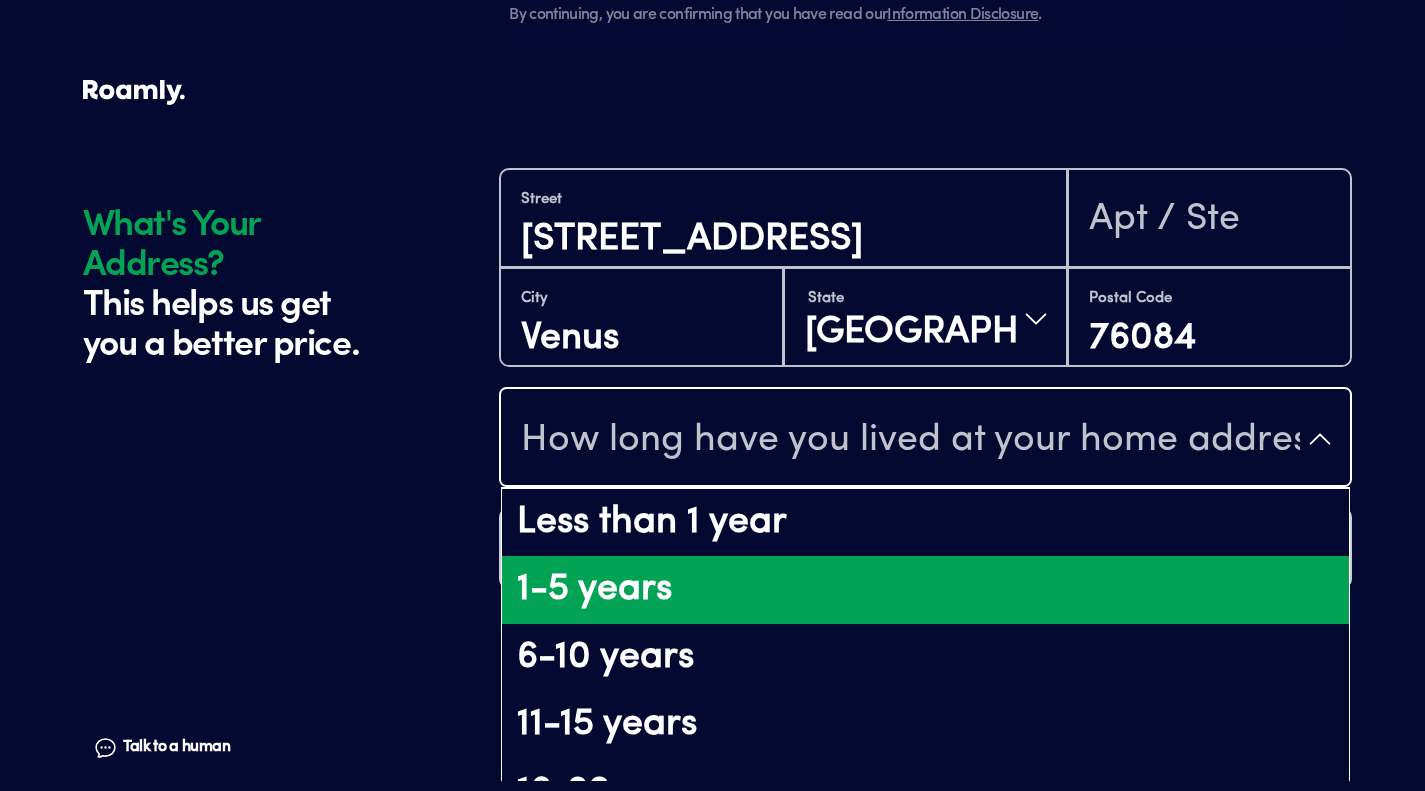 click on "1-5 years" at bounding box center [925, 590] 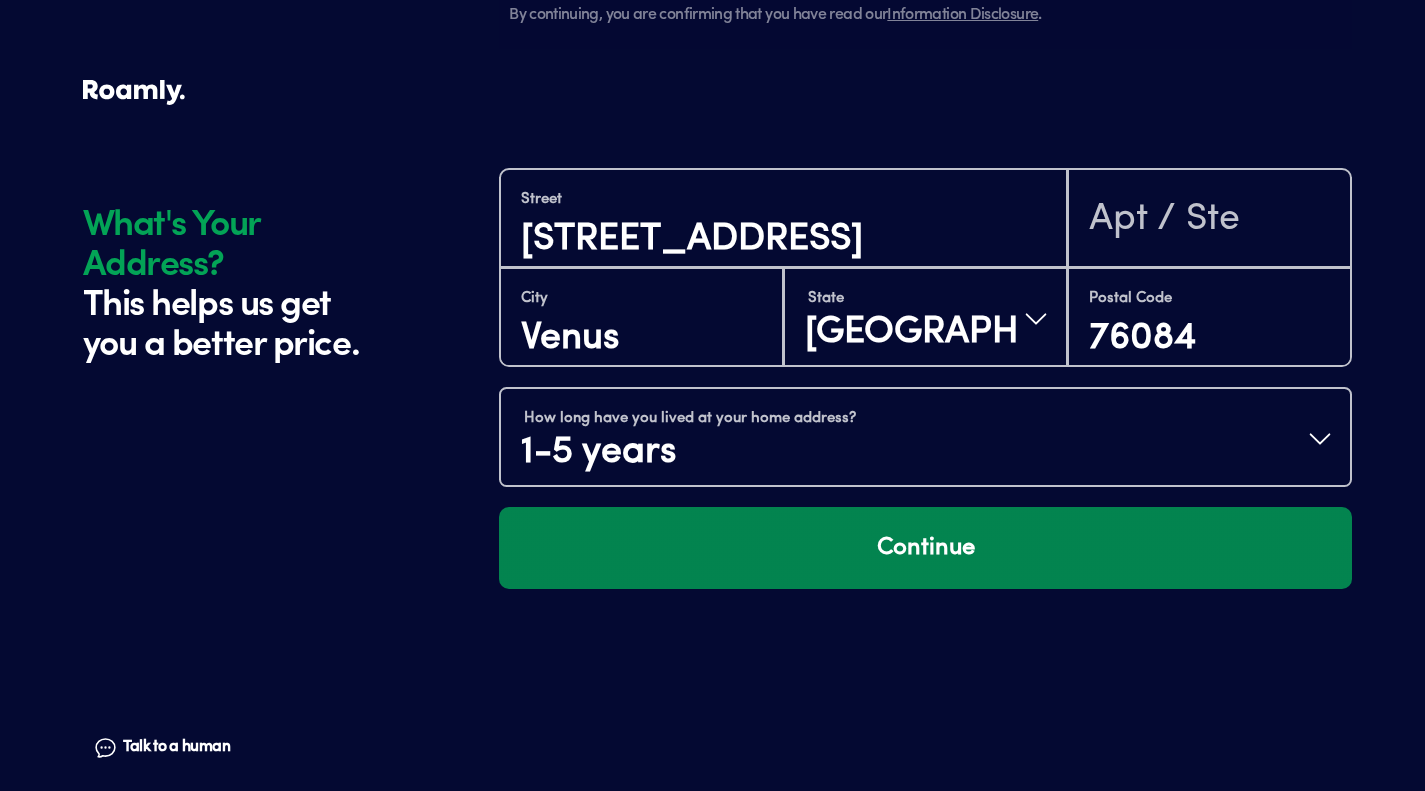 click on "Continue" at bounding box center [925, 548] 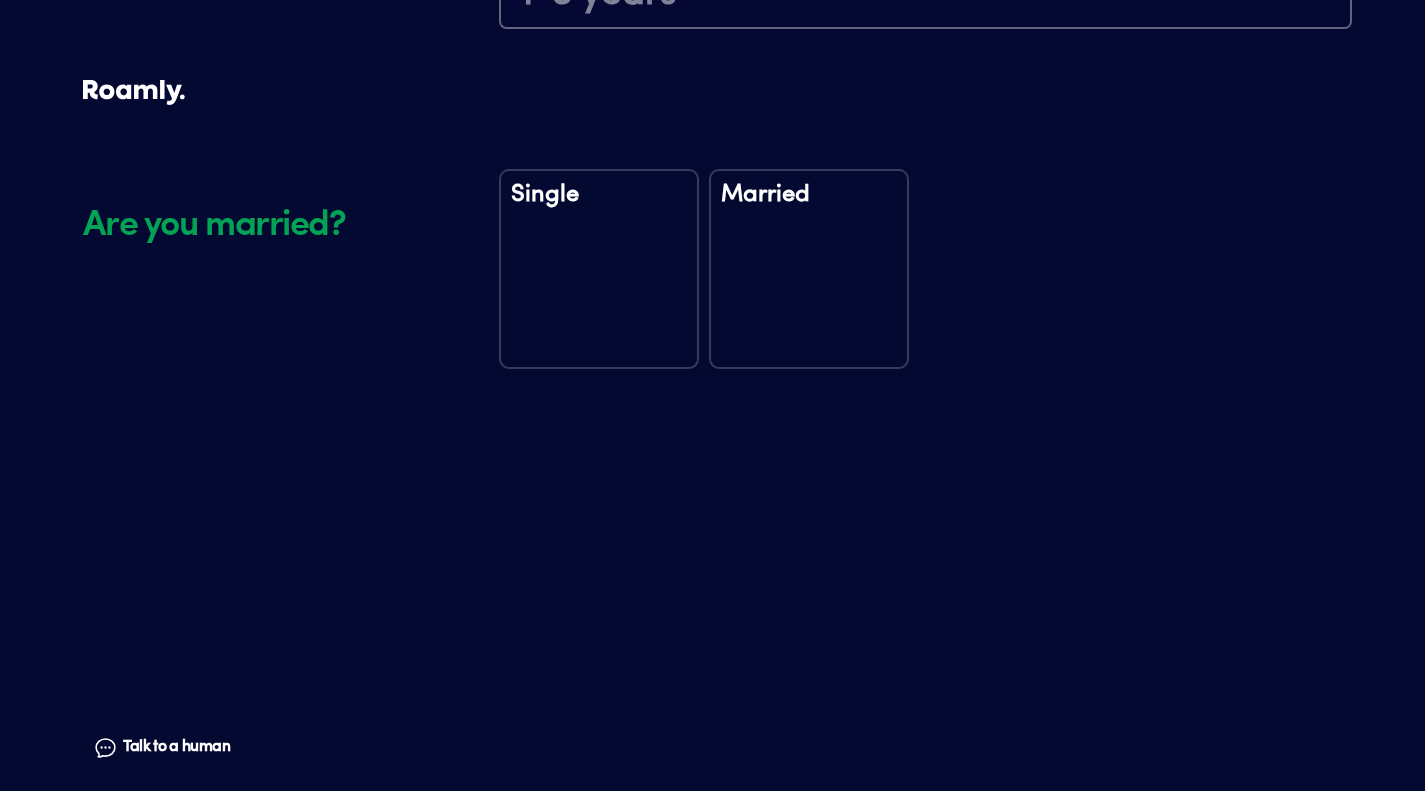 scroll, scrollTop: 2327, scrollLeft: 0, axis: vertical 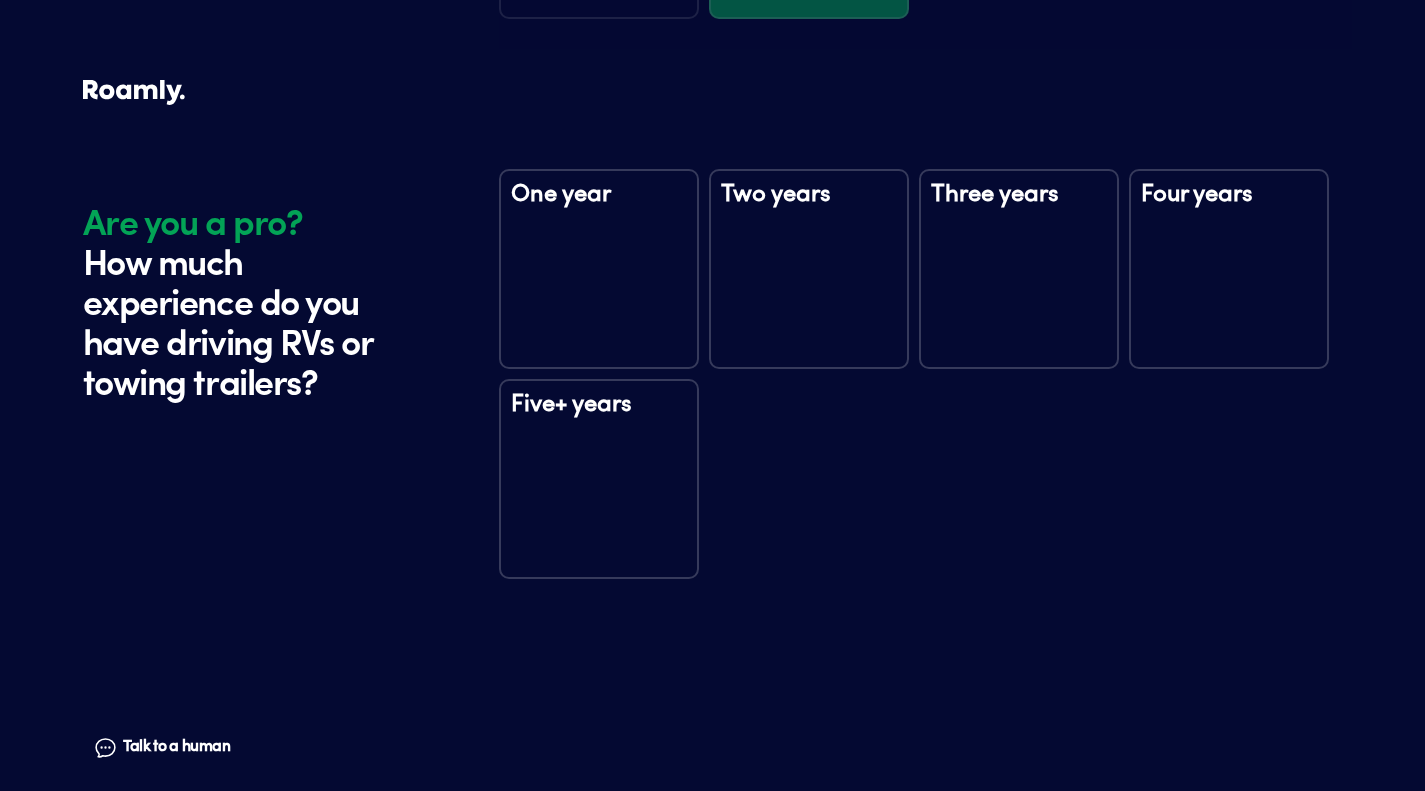 click on "Five+ years" at bounding box center (599, 479) 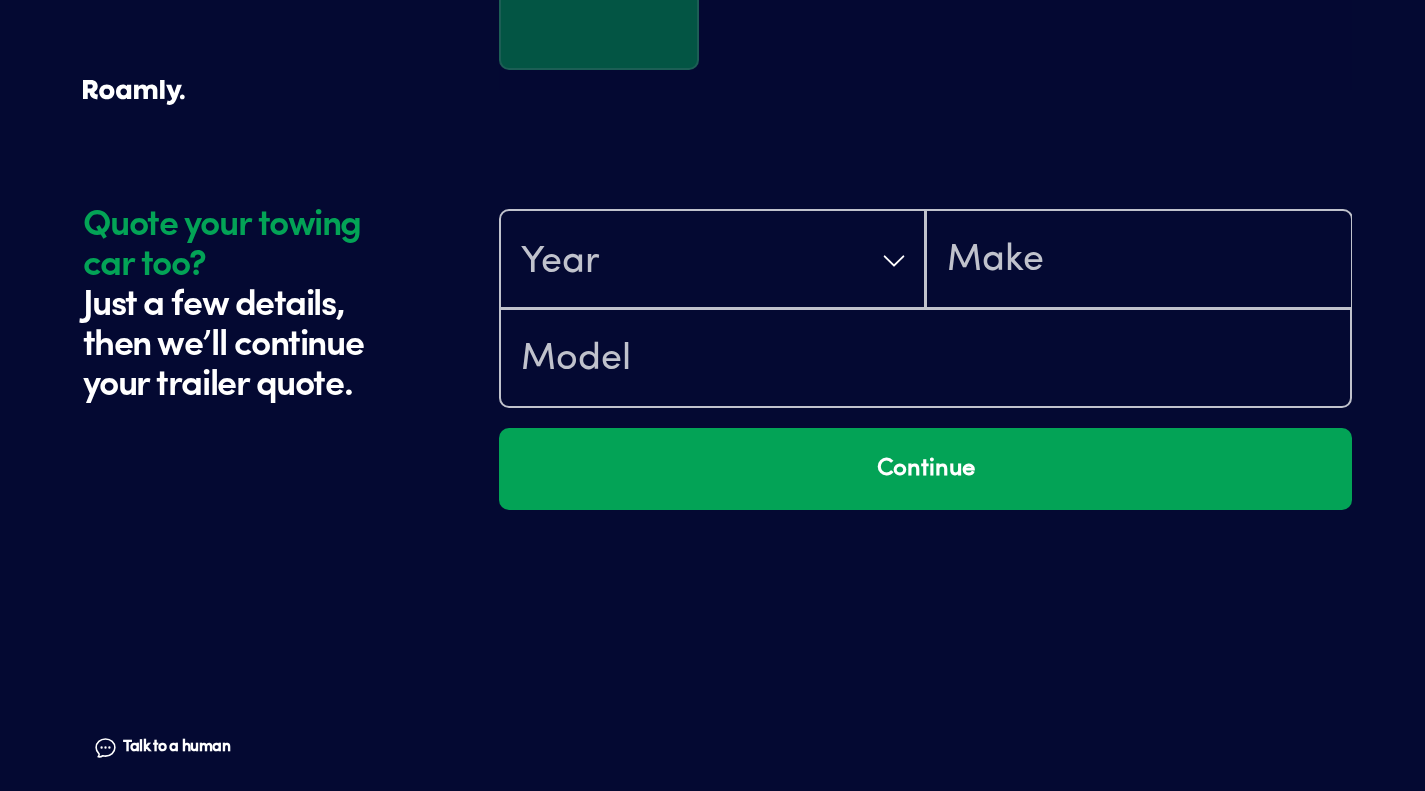 scroll, scrollTop: 3307, scrollLeft: 0, axis: vertical 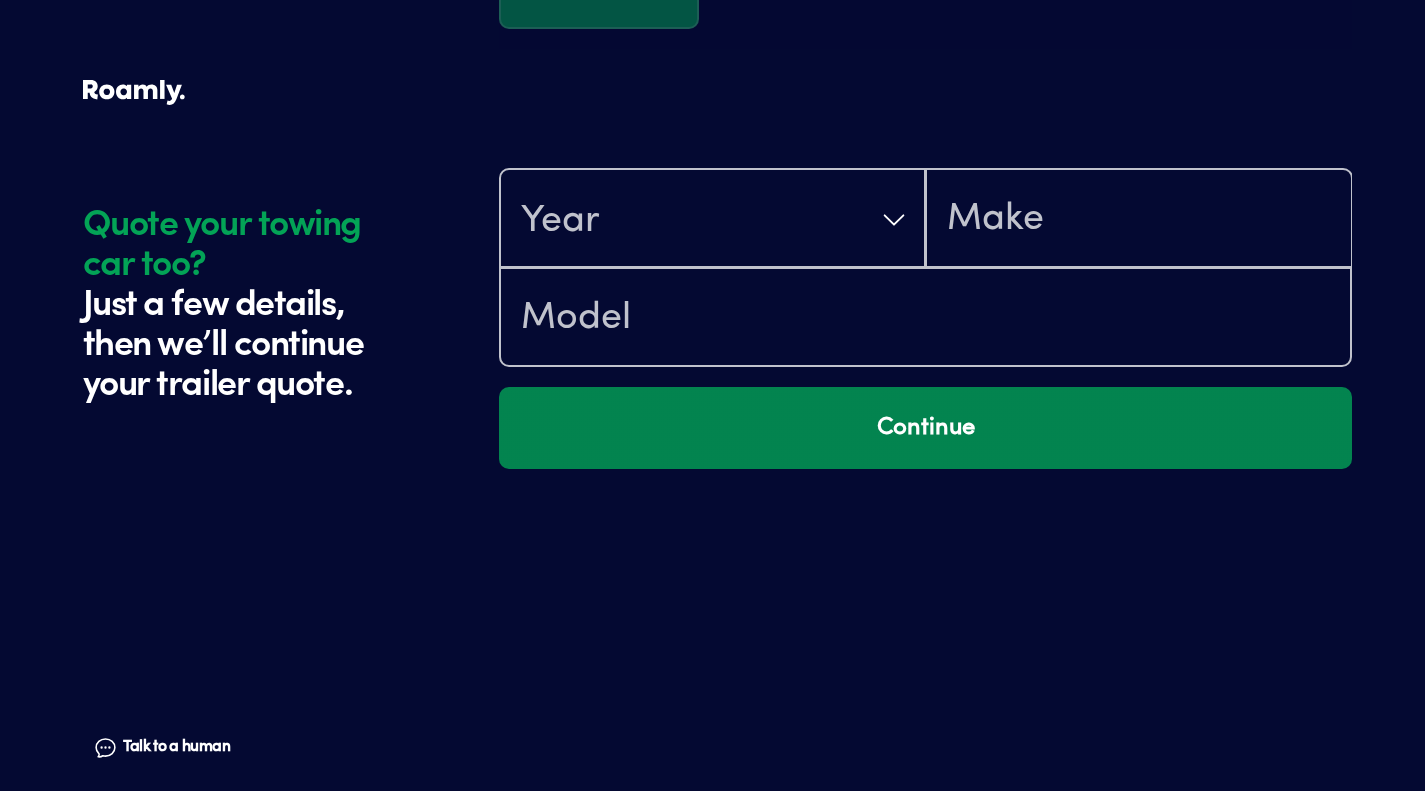 click on "Continue" at bounding box center [925, 428] 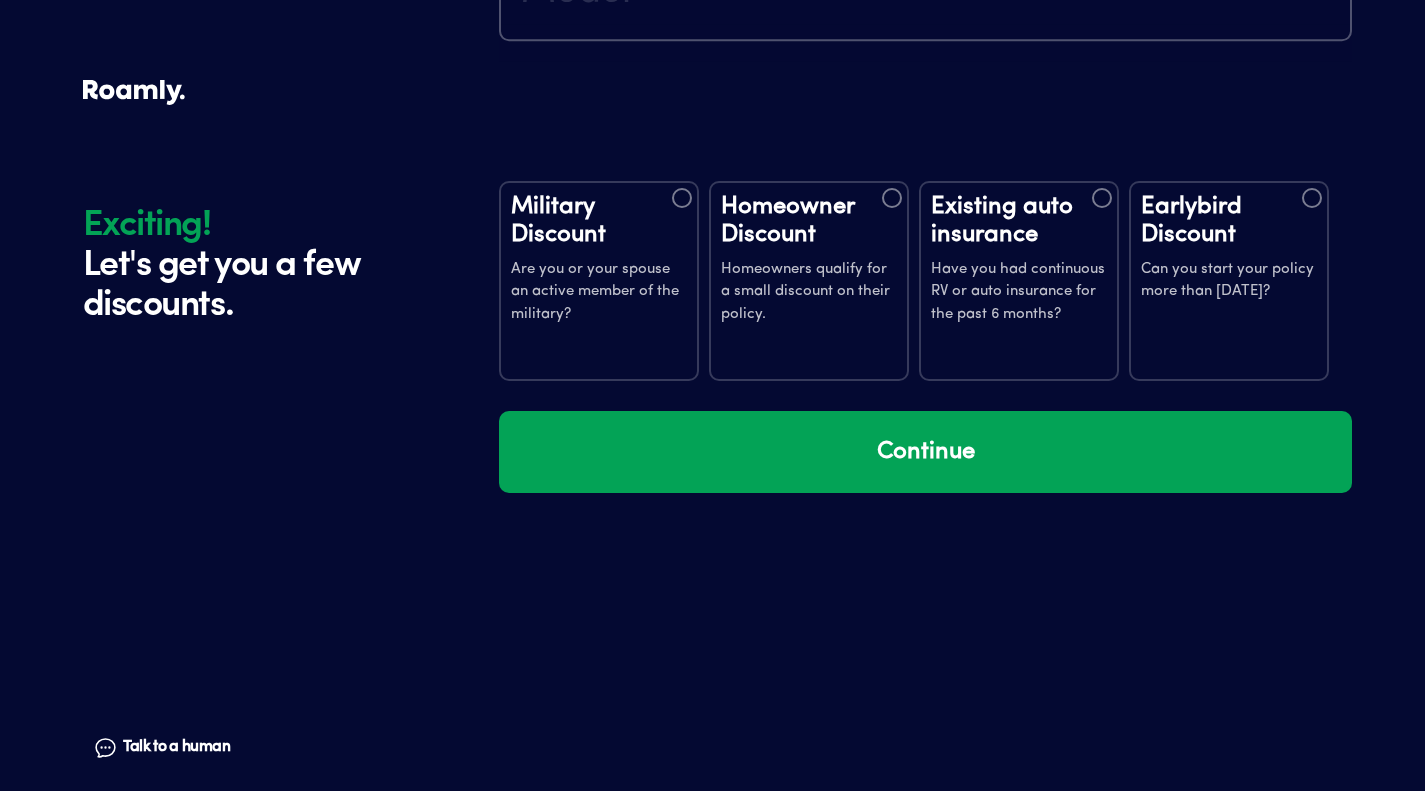 scroll, scrollTop: 3685, scrollLeft: 0, axis: vertical 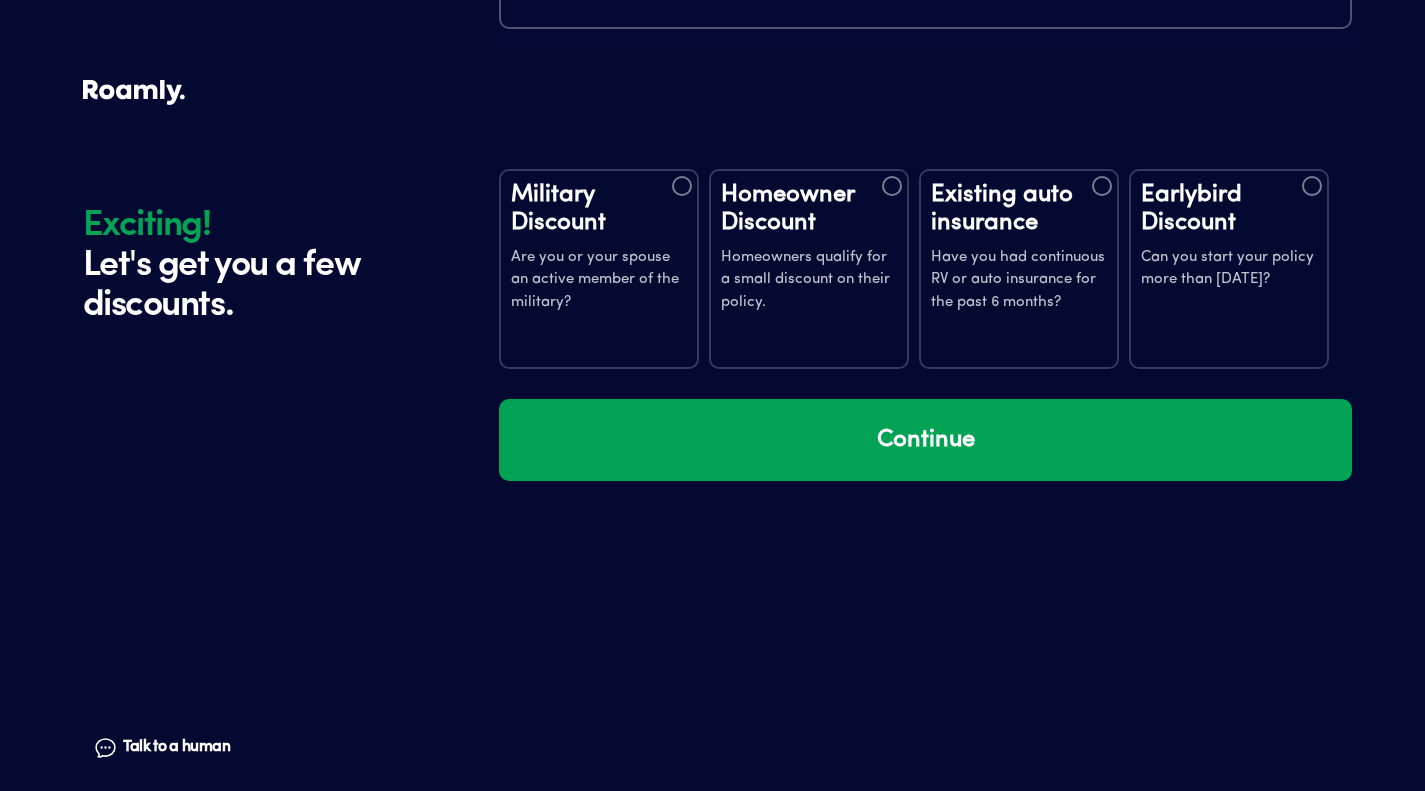 click at bounding box center [1102, 186] 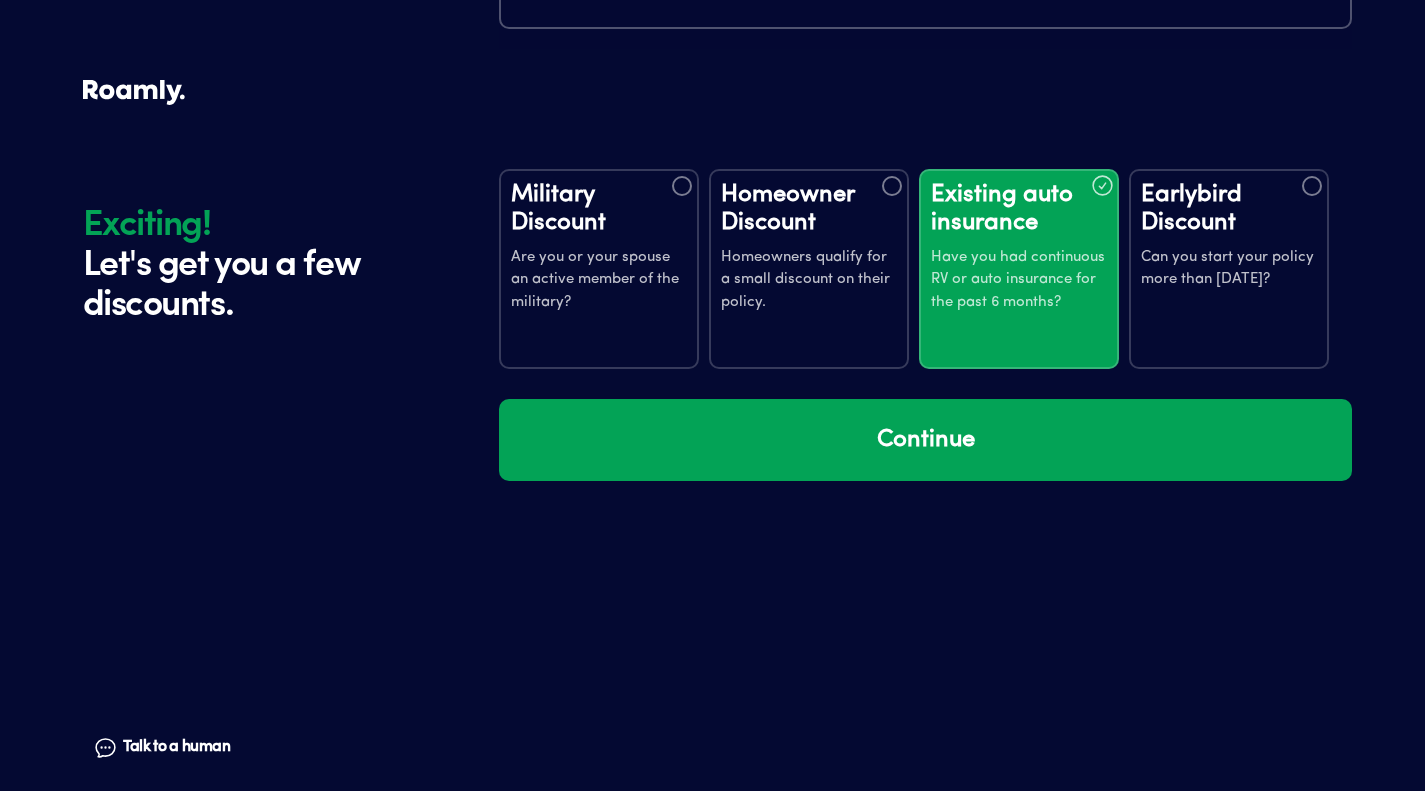 click at bounding box center (1312, 186) 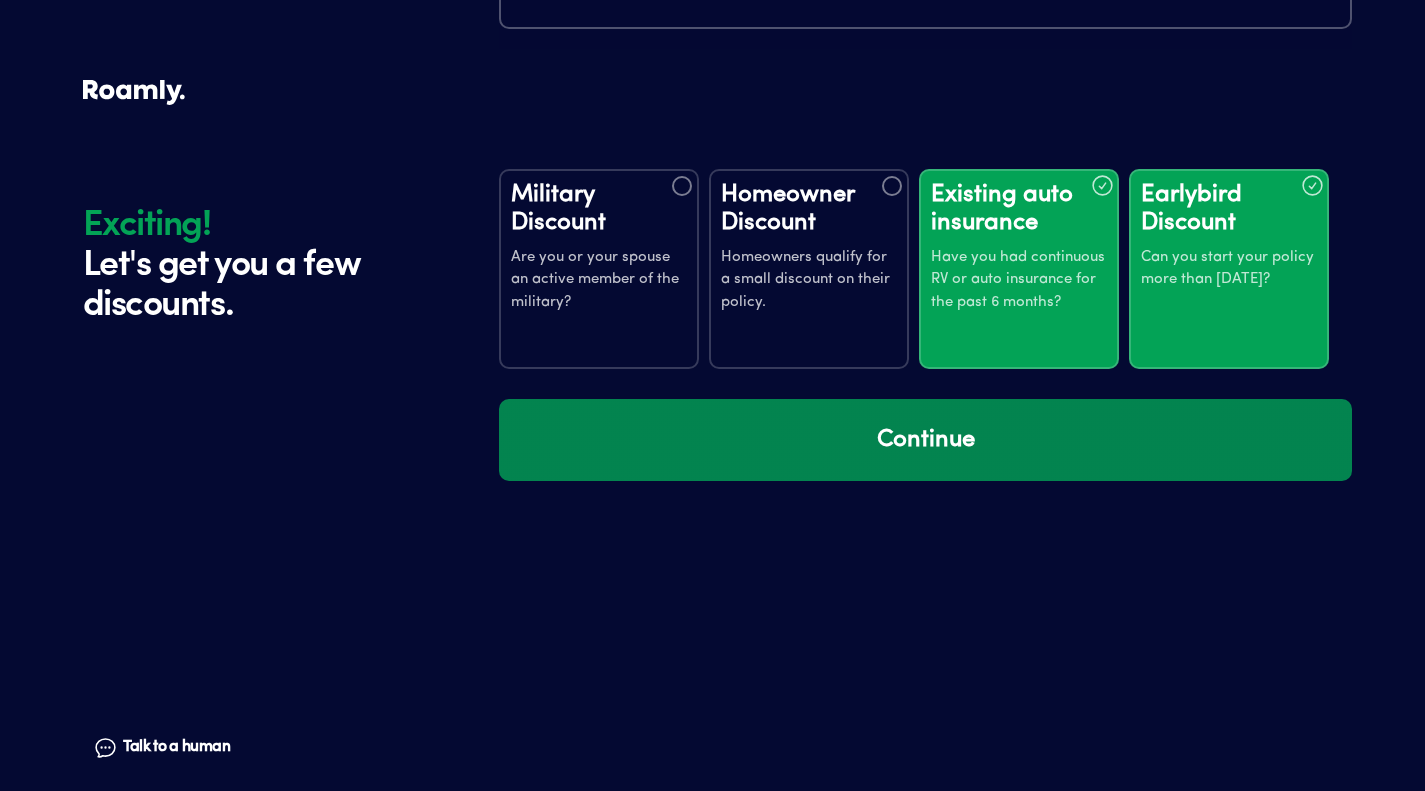 click on "Continue" at bounding box center [925, 440] 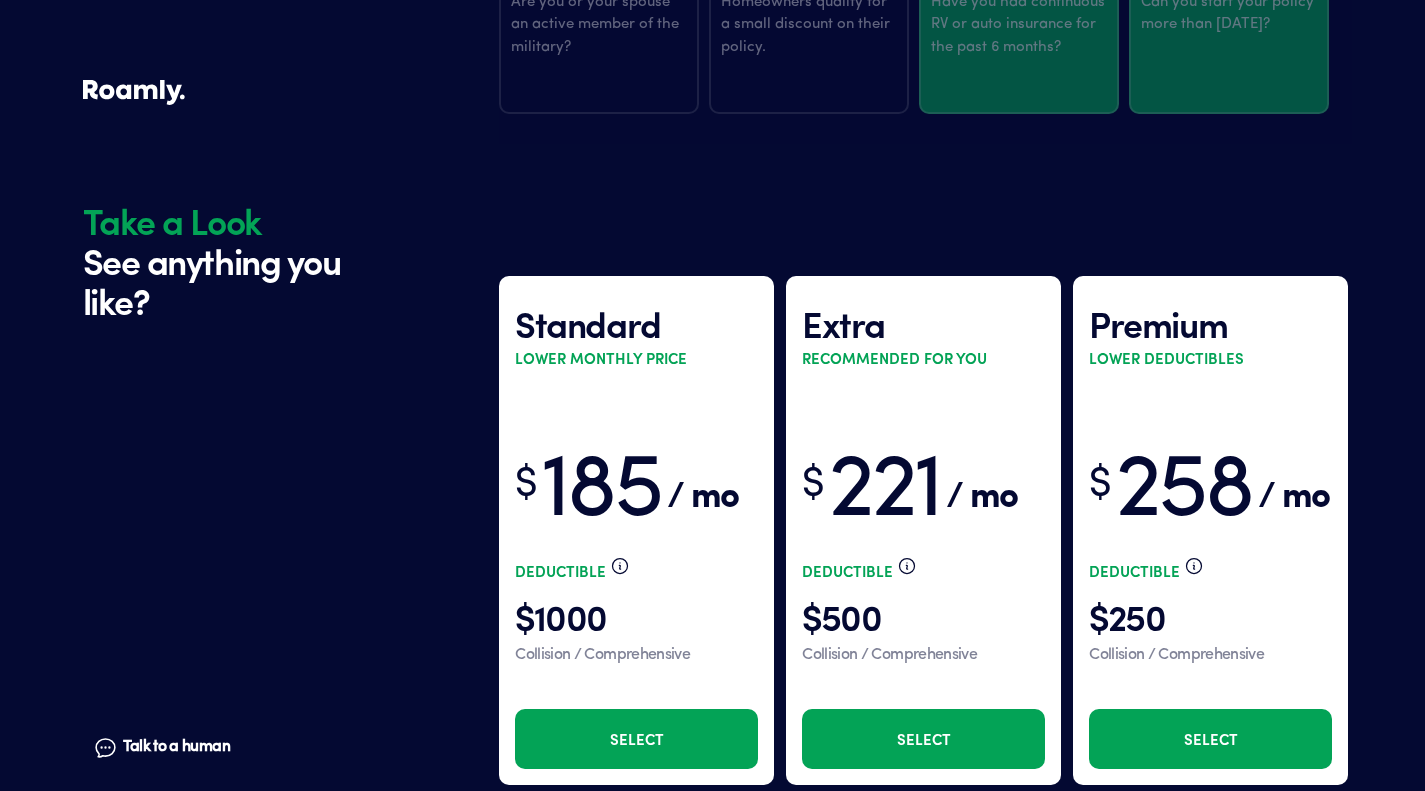 scroll, scrollTop: 4075, scrollLeft: 0, axis: vertical 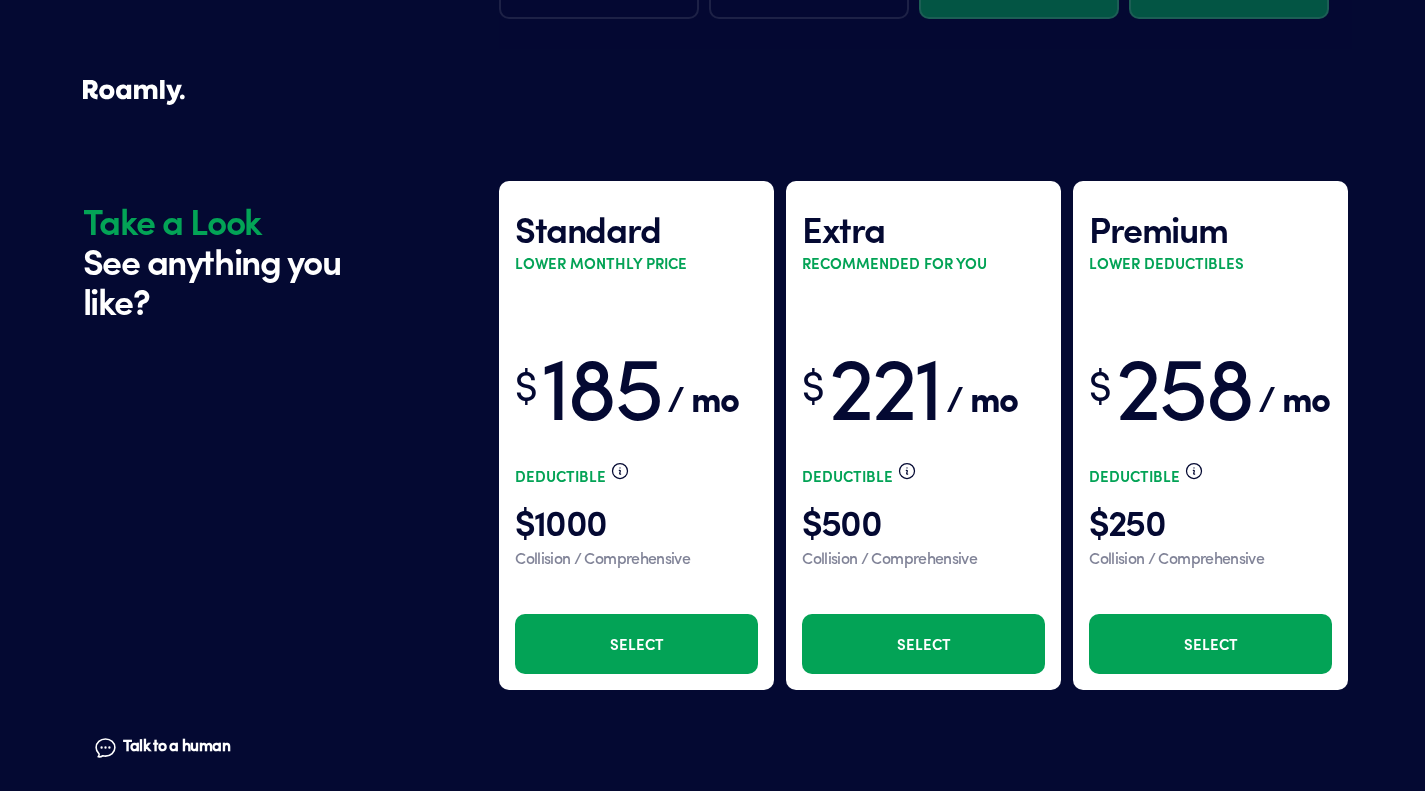 click on "Select" at bounding box center [636, 644] 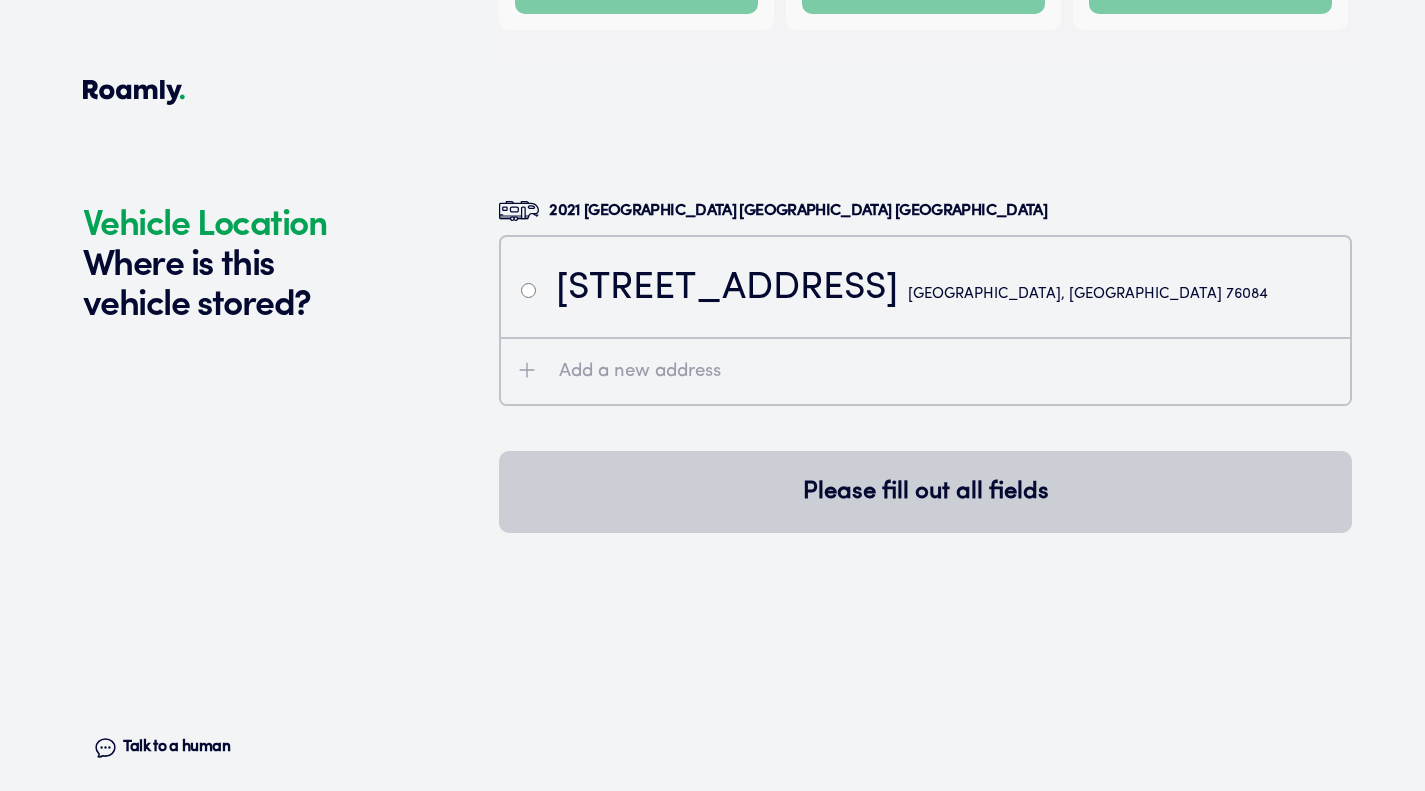 scroll, scrollTop: 4790, scrollLeft: 0, axis: vertical 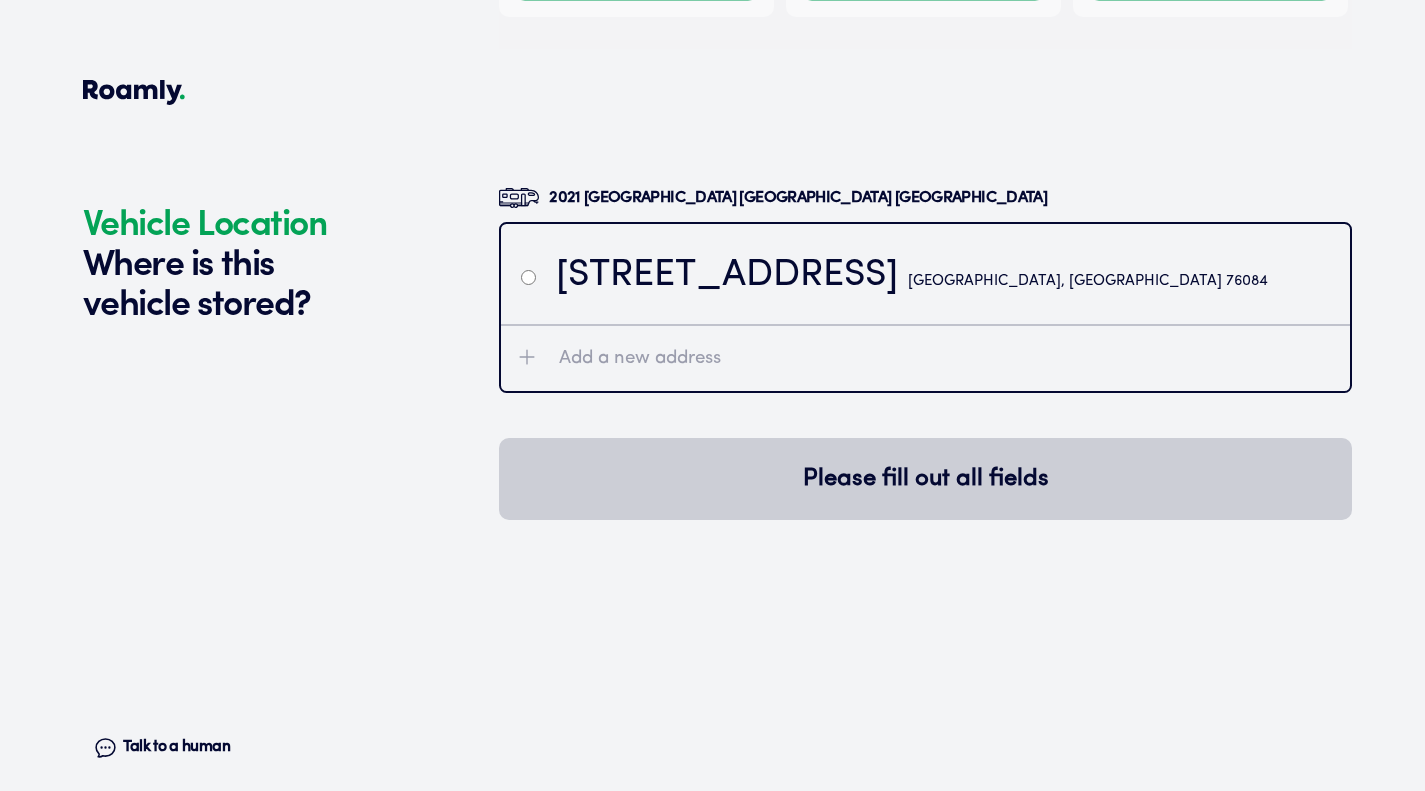click on "Add a new address" at bounding box center [640, 359] 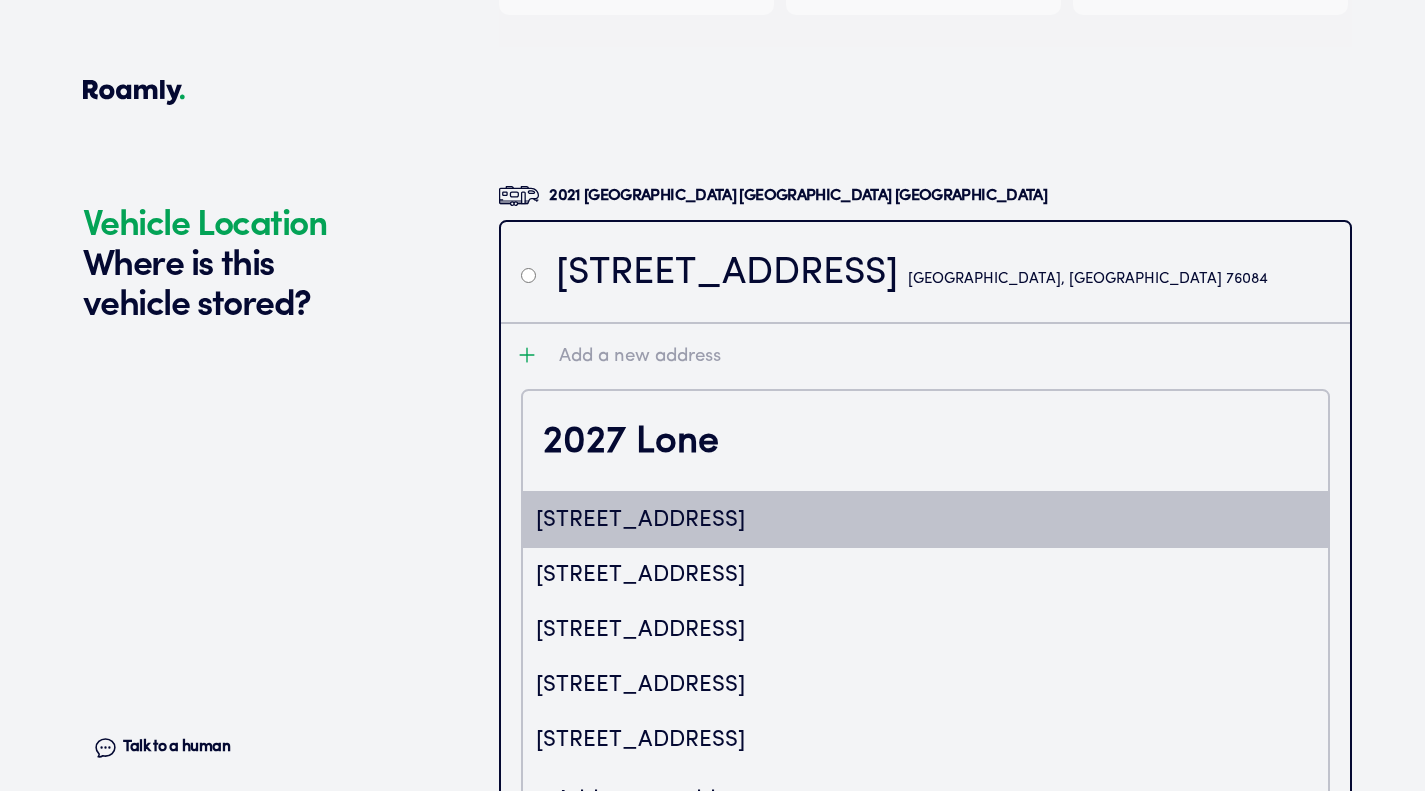 click on "[STREET_ADDRESS]" at bounding box center (925, 520) 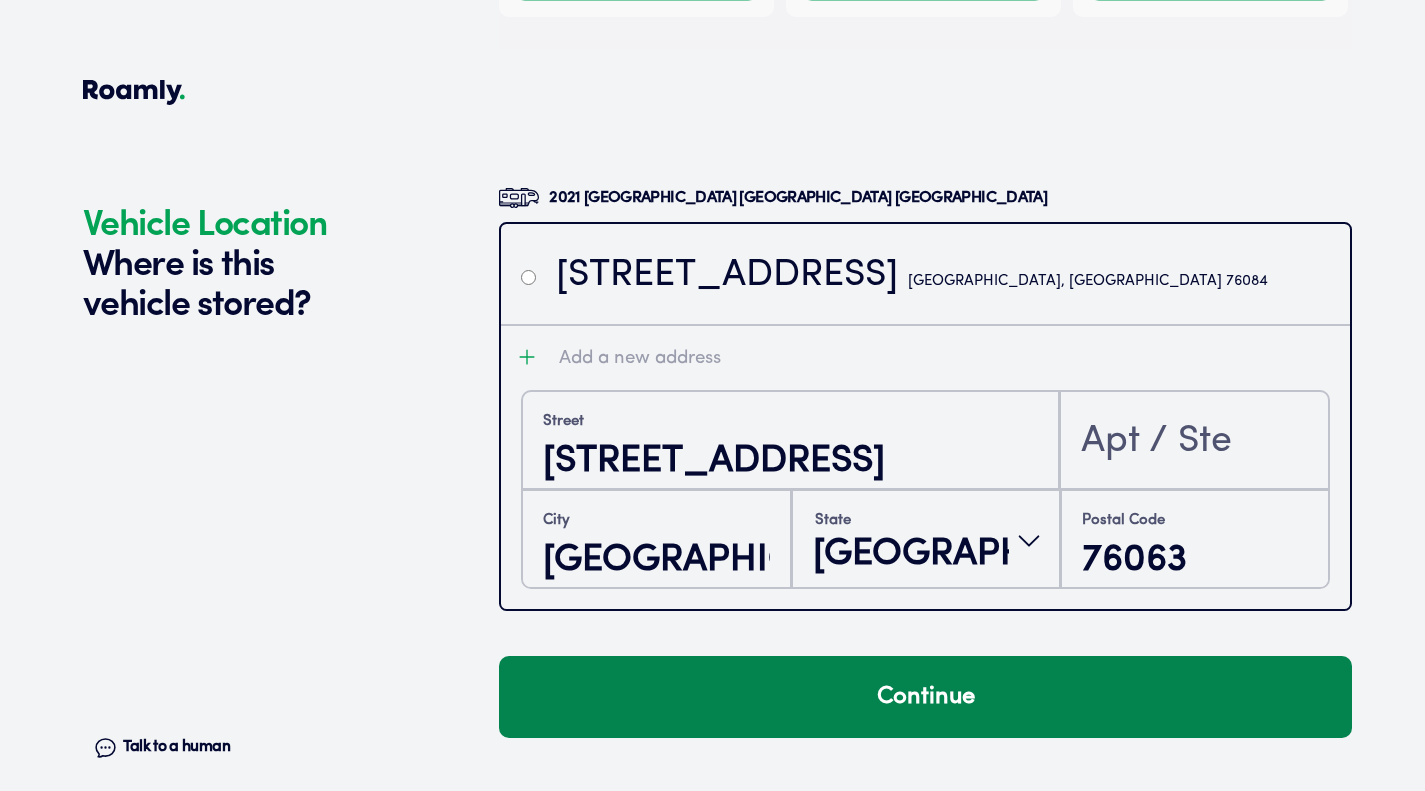 click on "Continue" at bounding box center (925, 697) 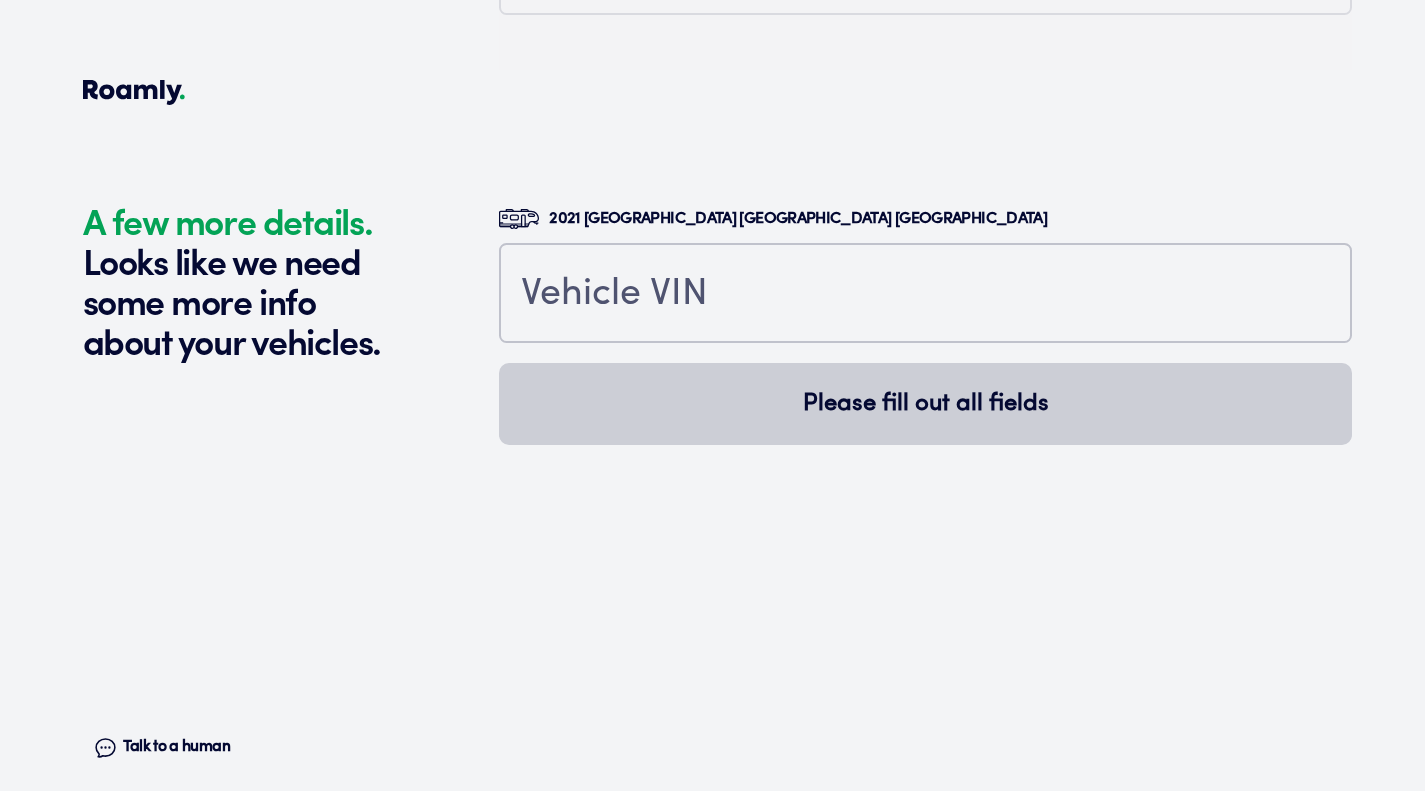scroll, scrollTop: 5429, scrollLeft: 0, axis: vertical 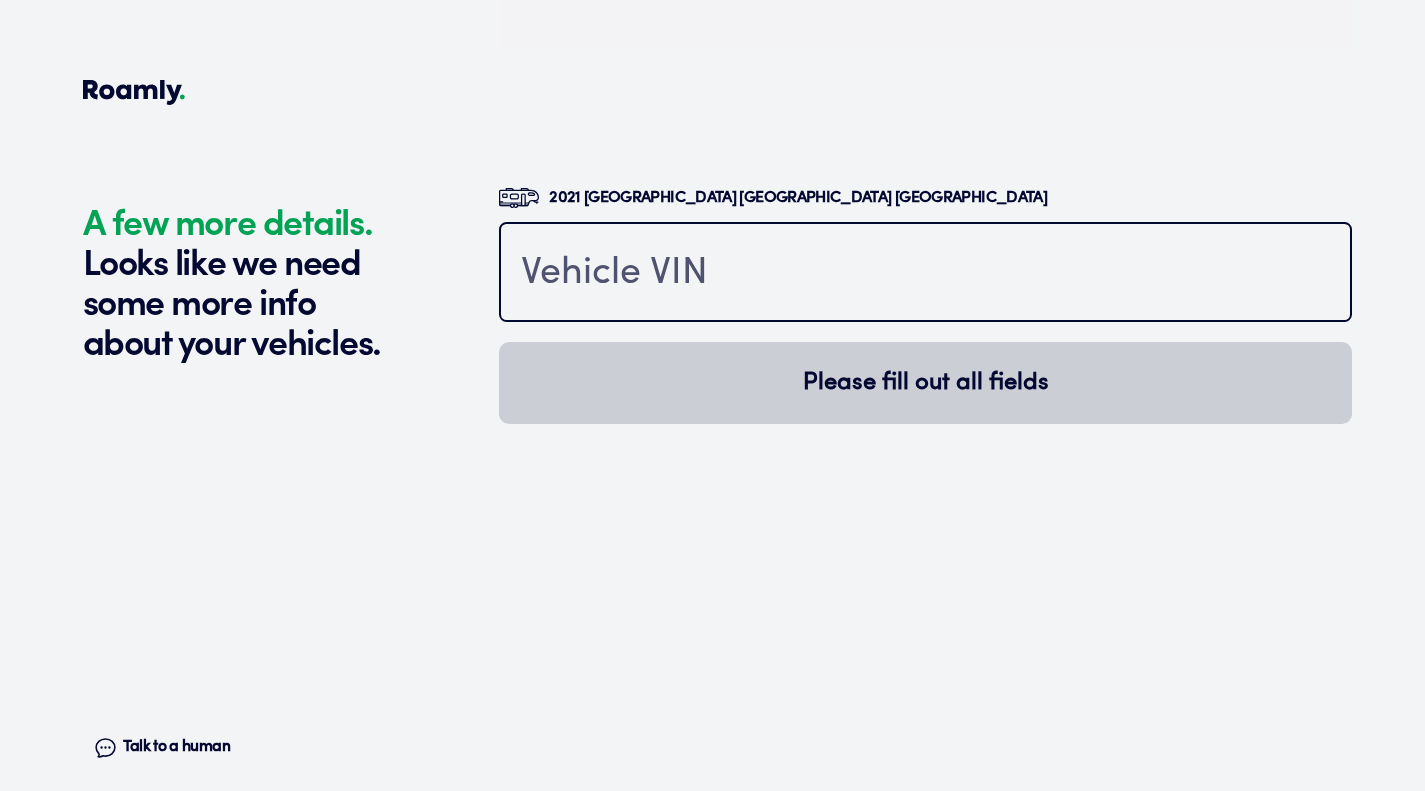 click at bounding box center (925, 274) 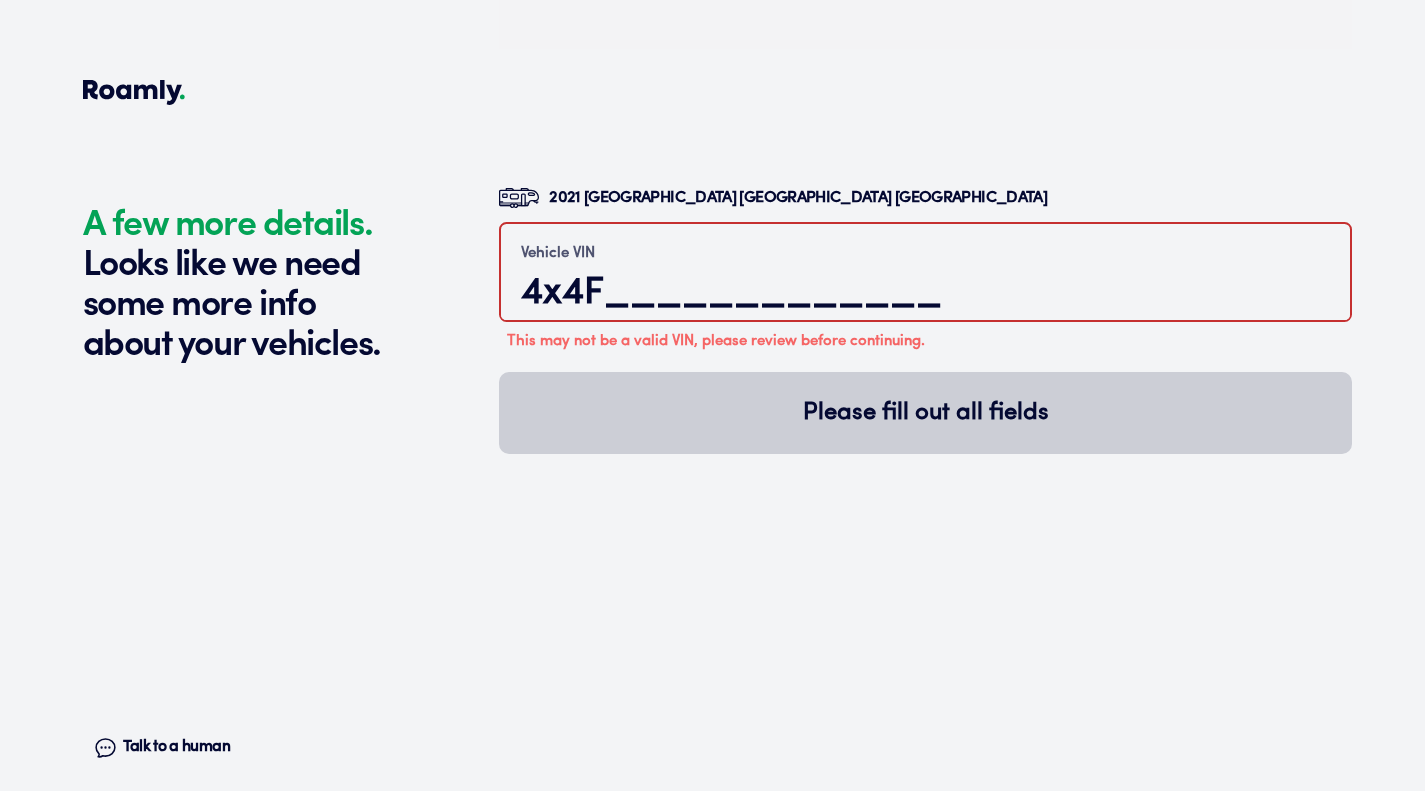 click on "4x4F_____________" at bounding box center (925, 293) 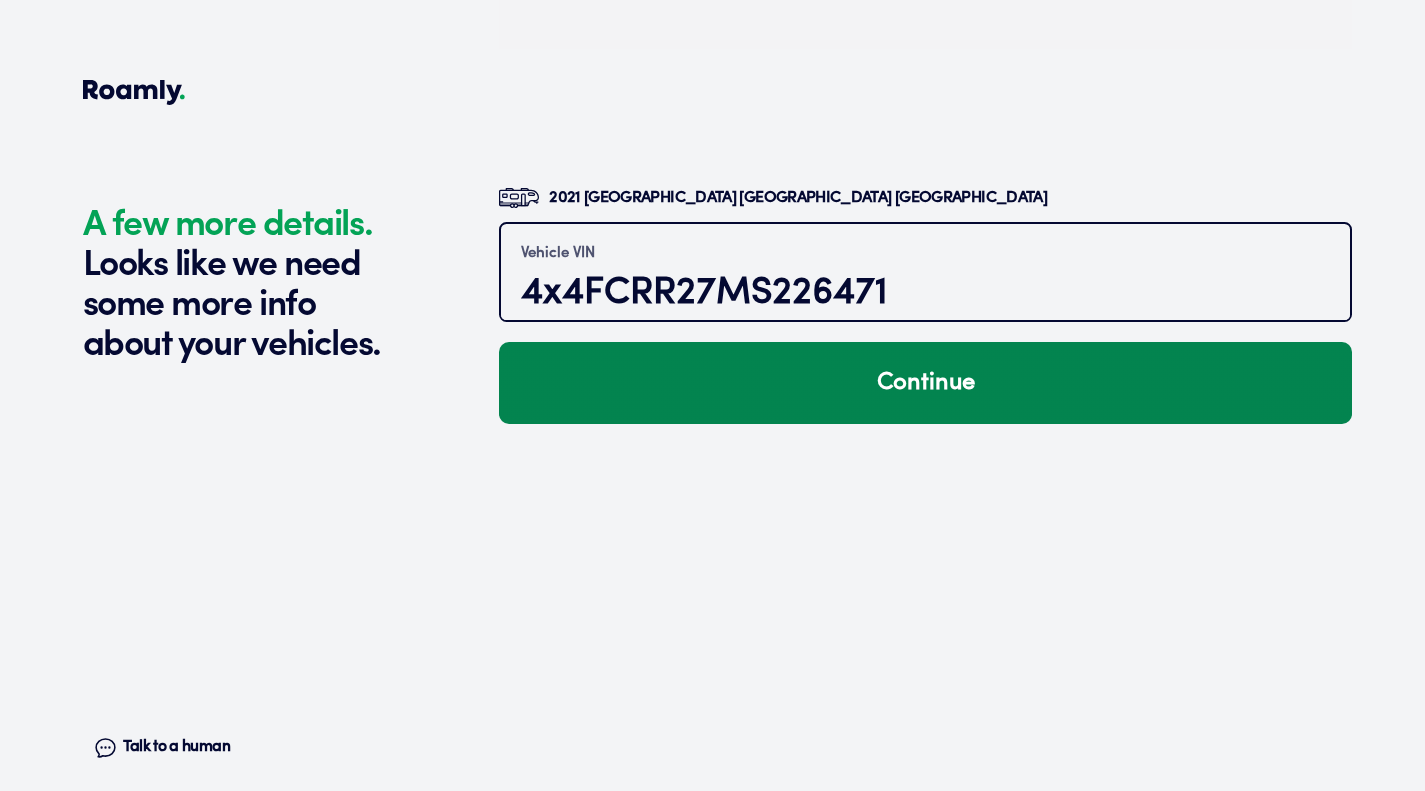 type on "4x4FCRR27MS226471" 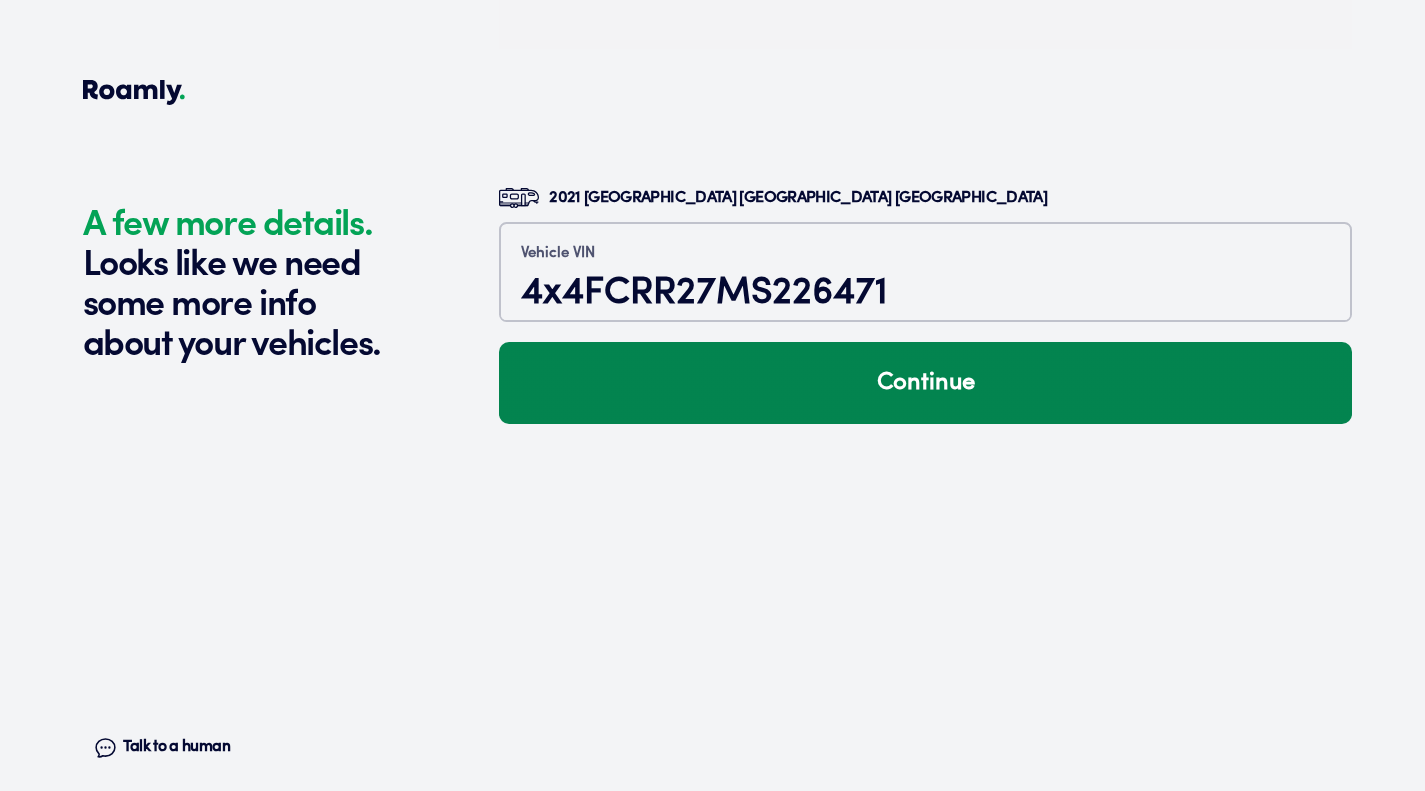 click on "Continue" at bounding box center [925, 383] 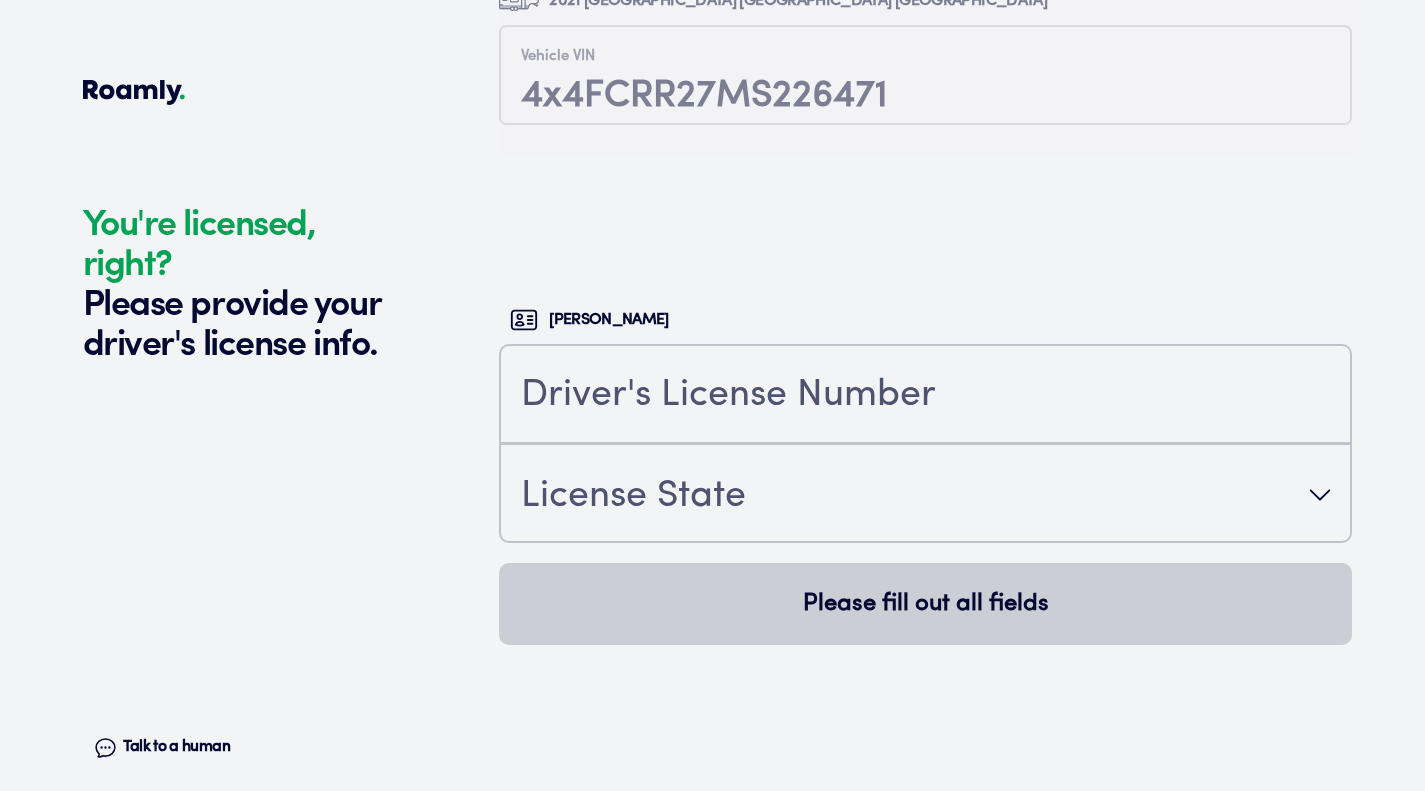 scroll, scrollTop: 5772, scrollLeft: 0, axis: vertical 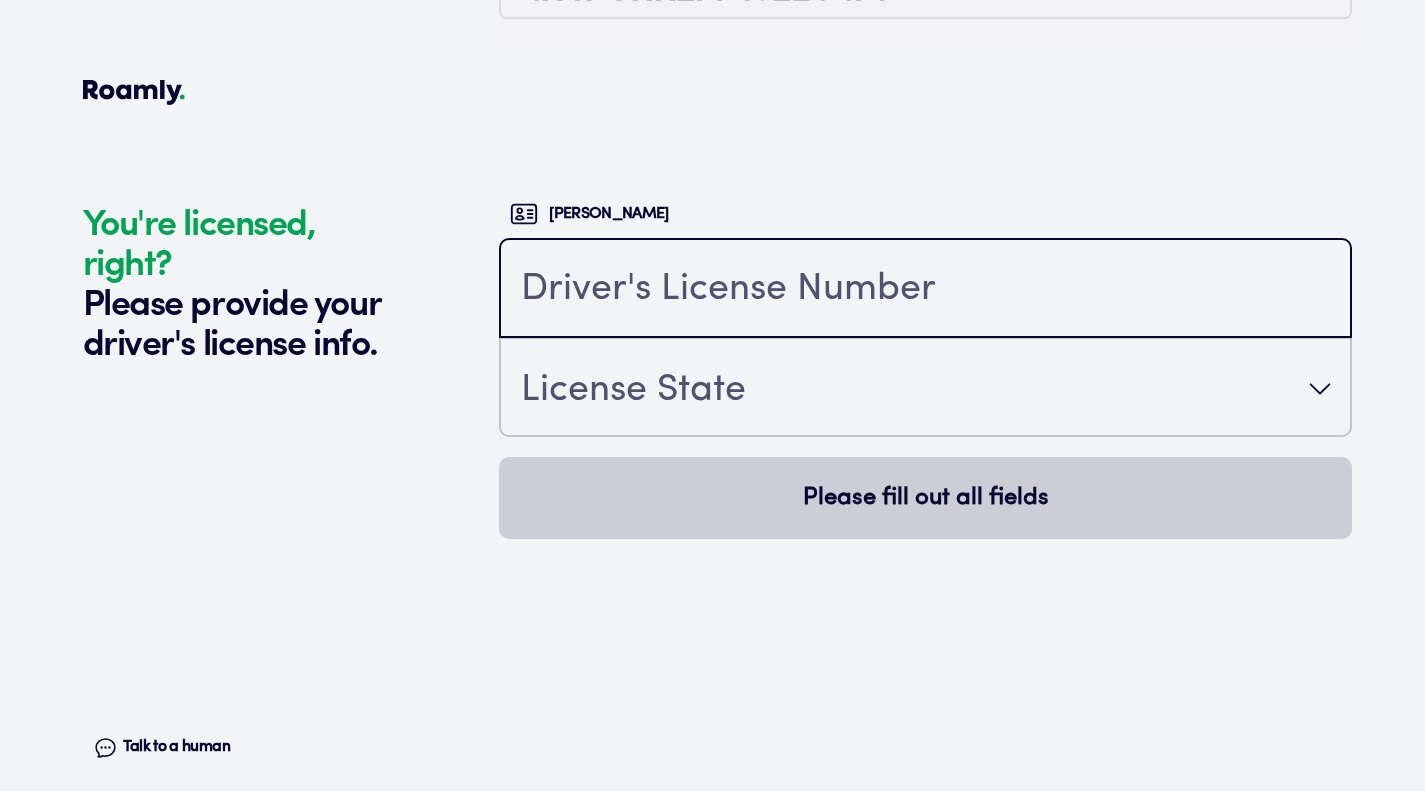 click at bounding box center (925, 290) 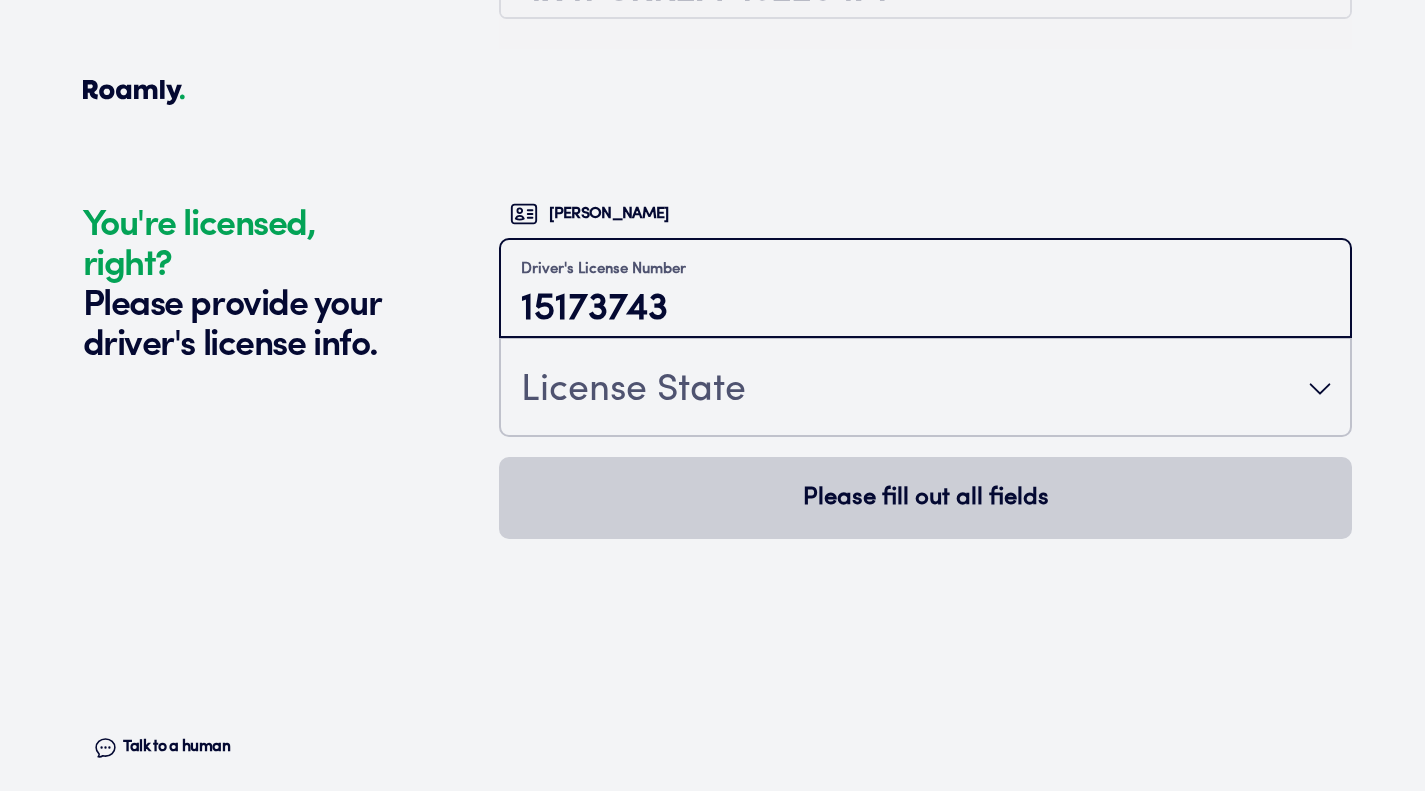 type on "15173743" 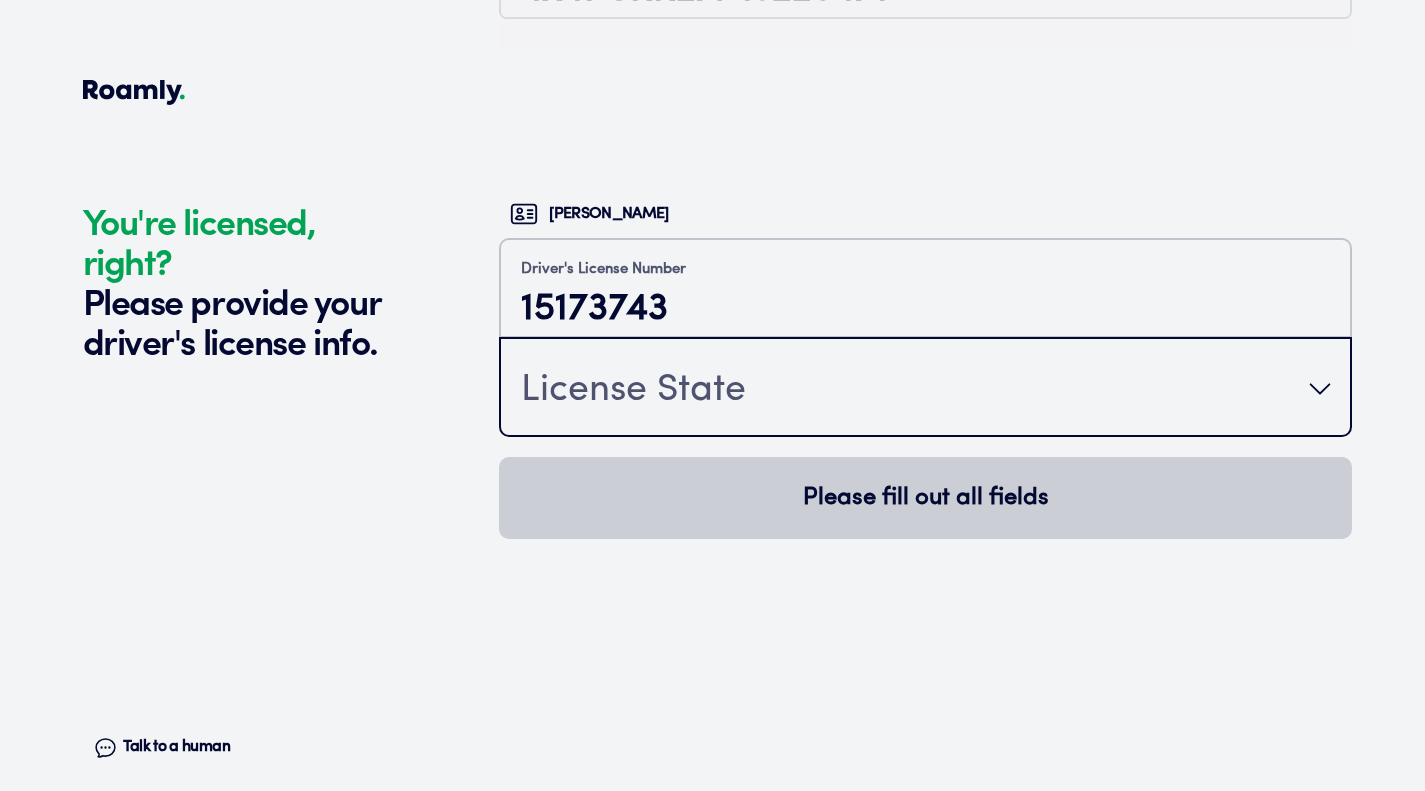 click on "License State" at bounding box center [633, 391] 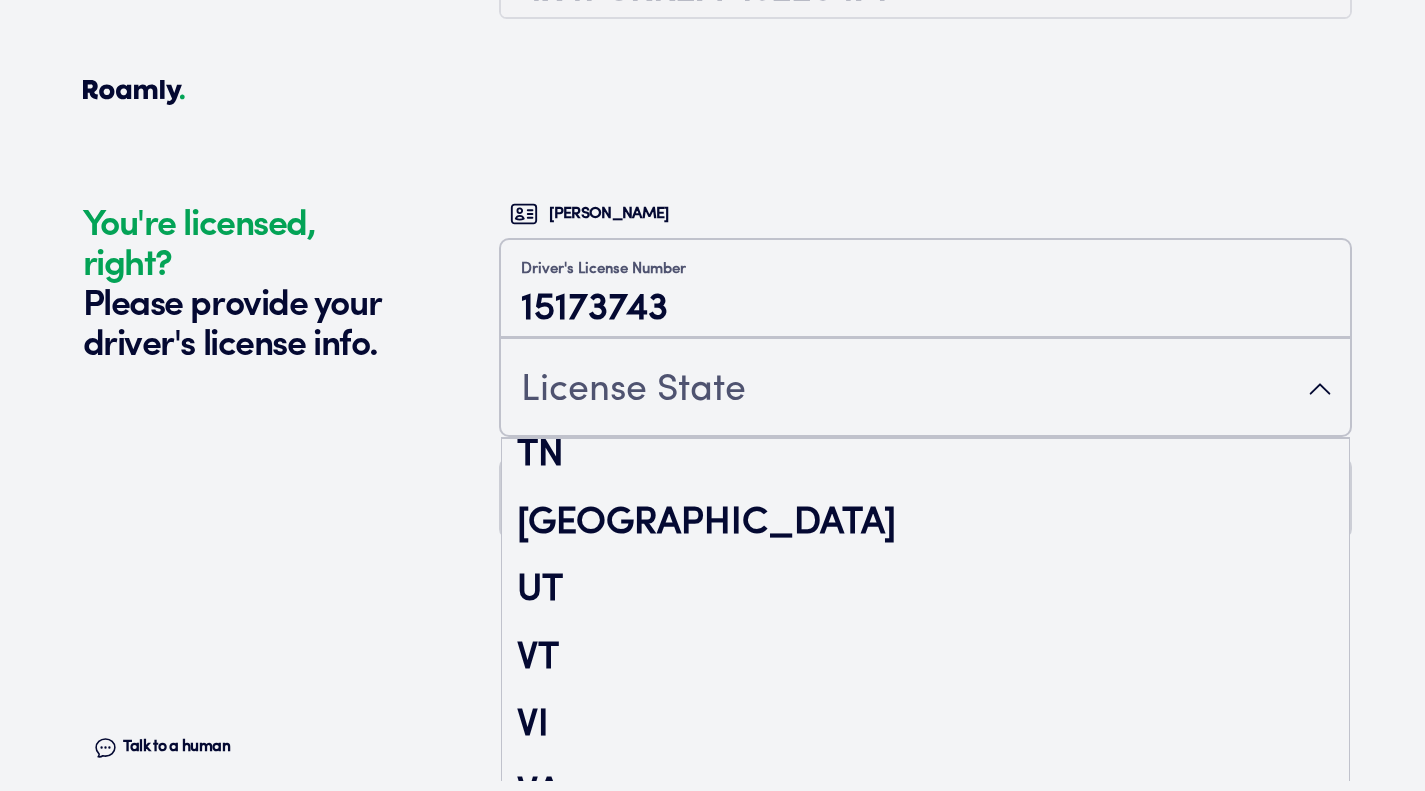 scroll, scrollTop: 3312, scrollLeft: 0, axis: vertical 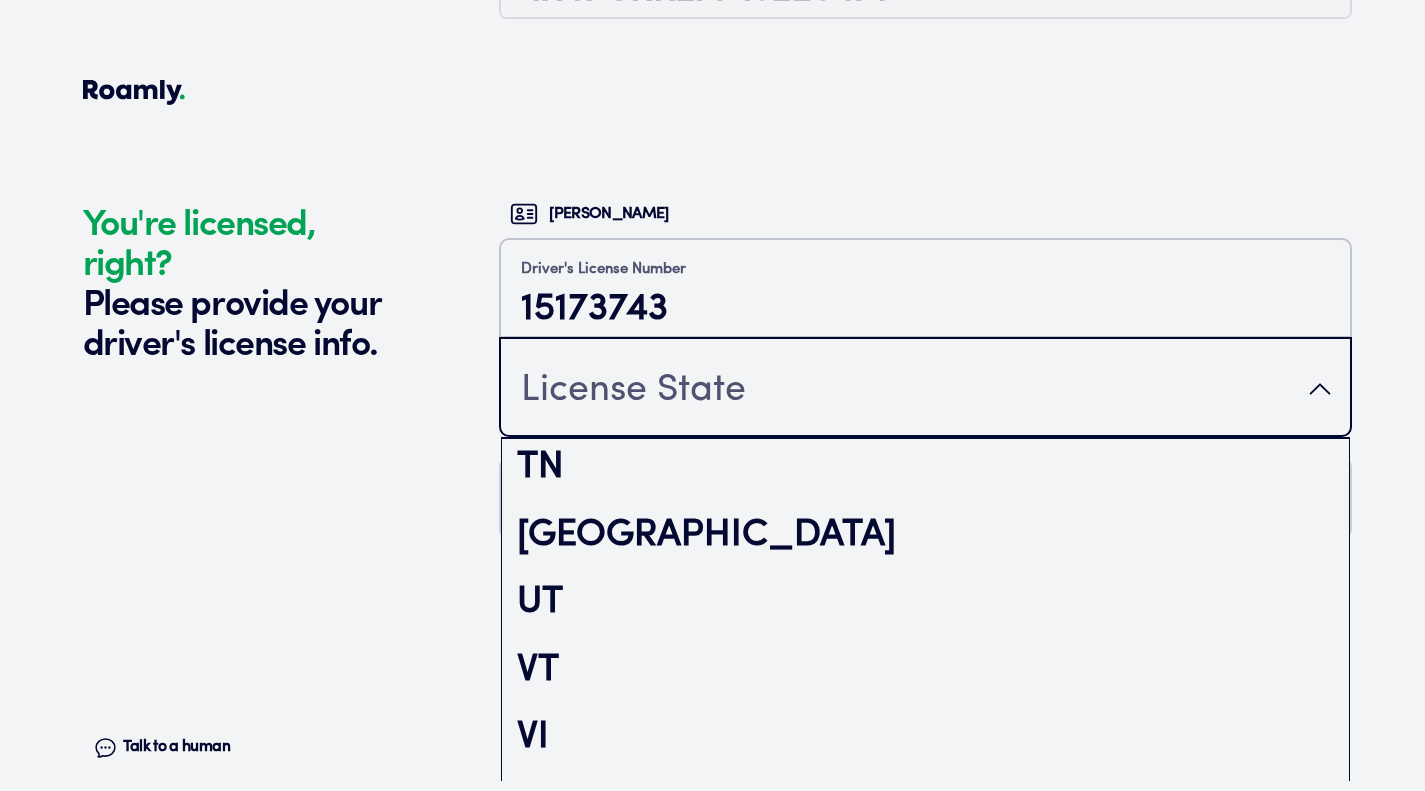click on "[GEOGRAPHIC_DATA]" at bounding box center [925, 536] 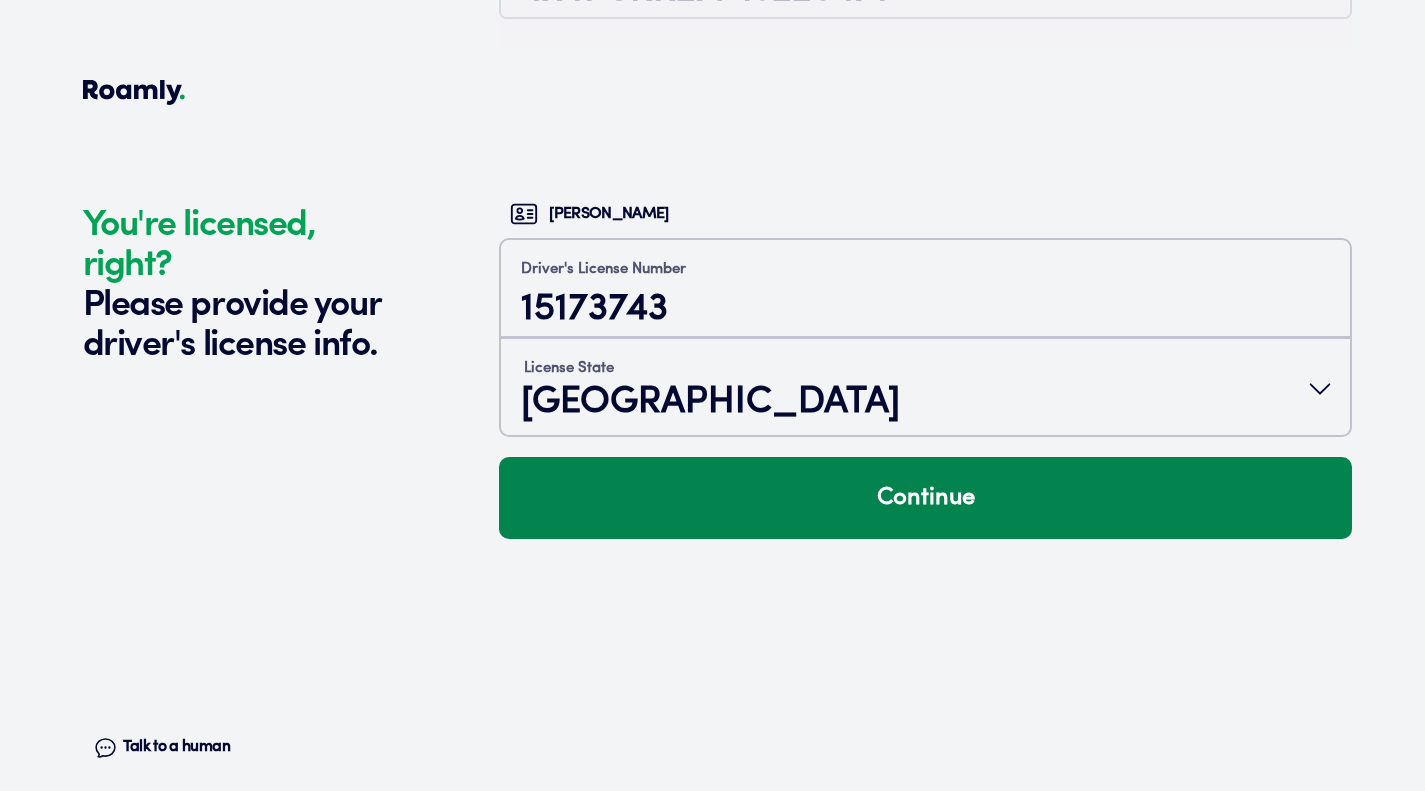 click on "Continue" at bounding box center (925, 498) 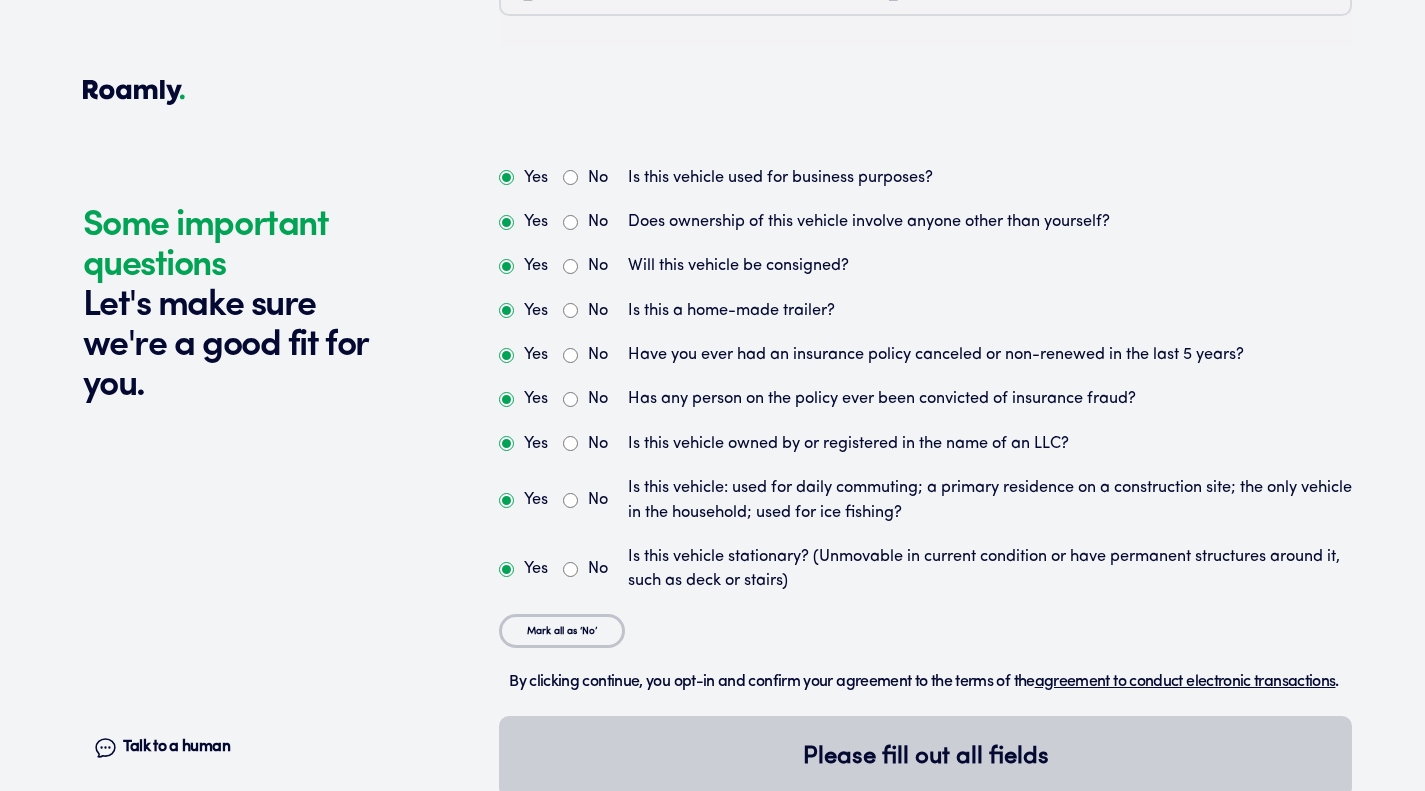 scroll, scrollTop: 6258, scrollLeft: 0, axis: vertical 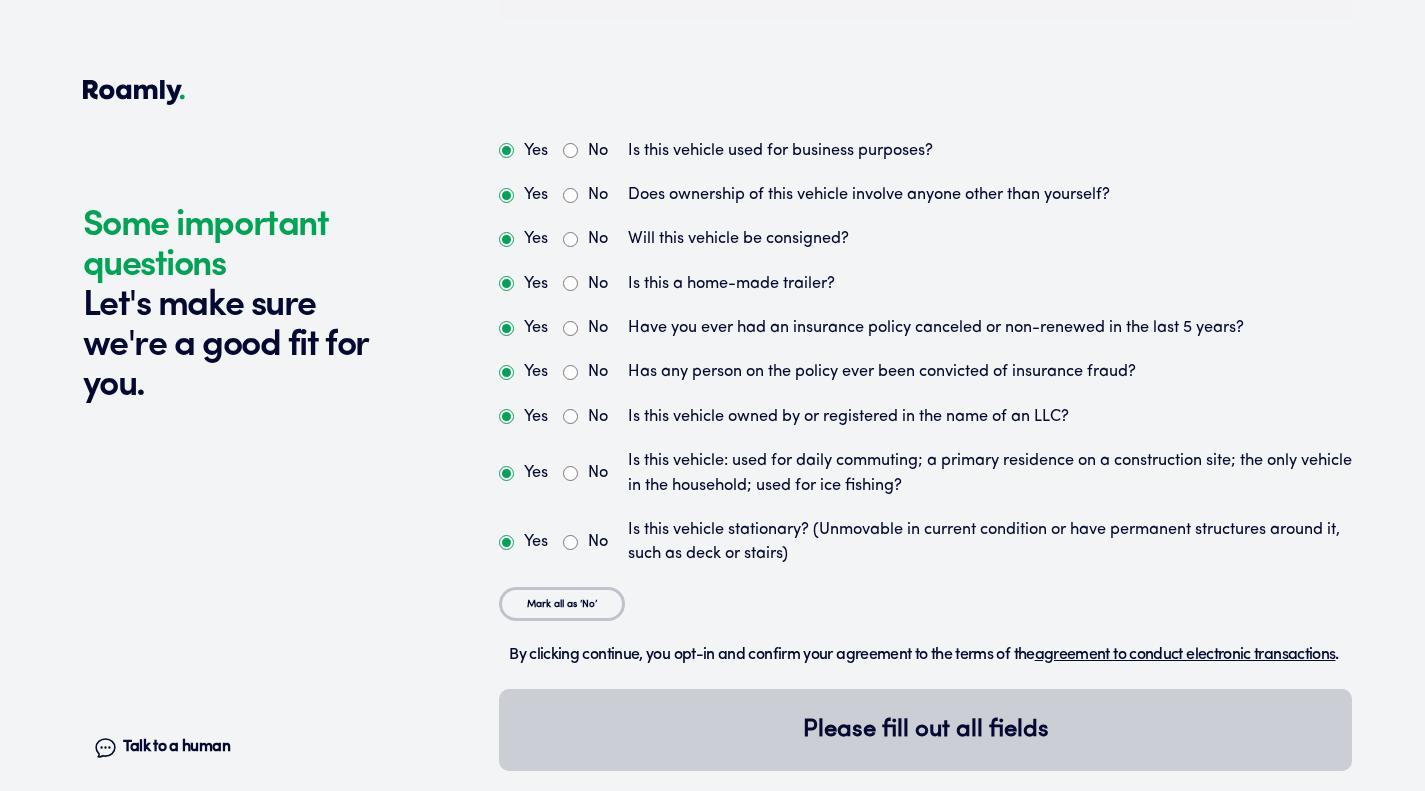 click on "No" at bounding box center (570, 150) 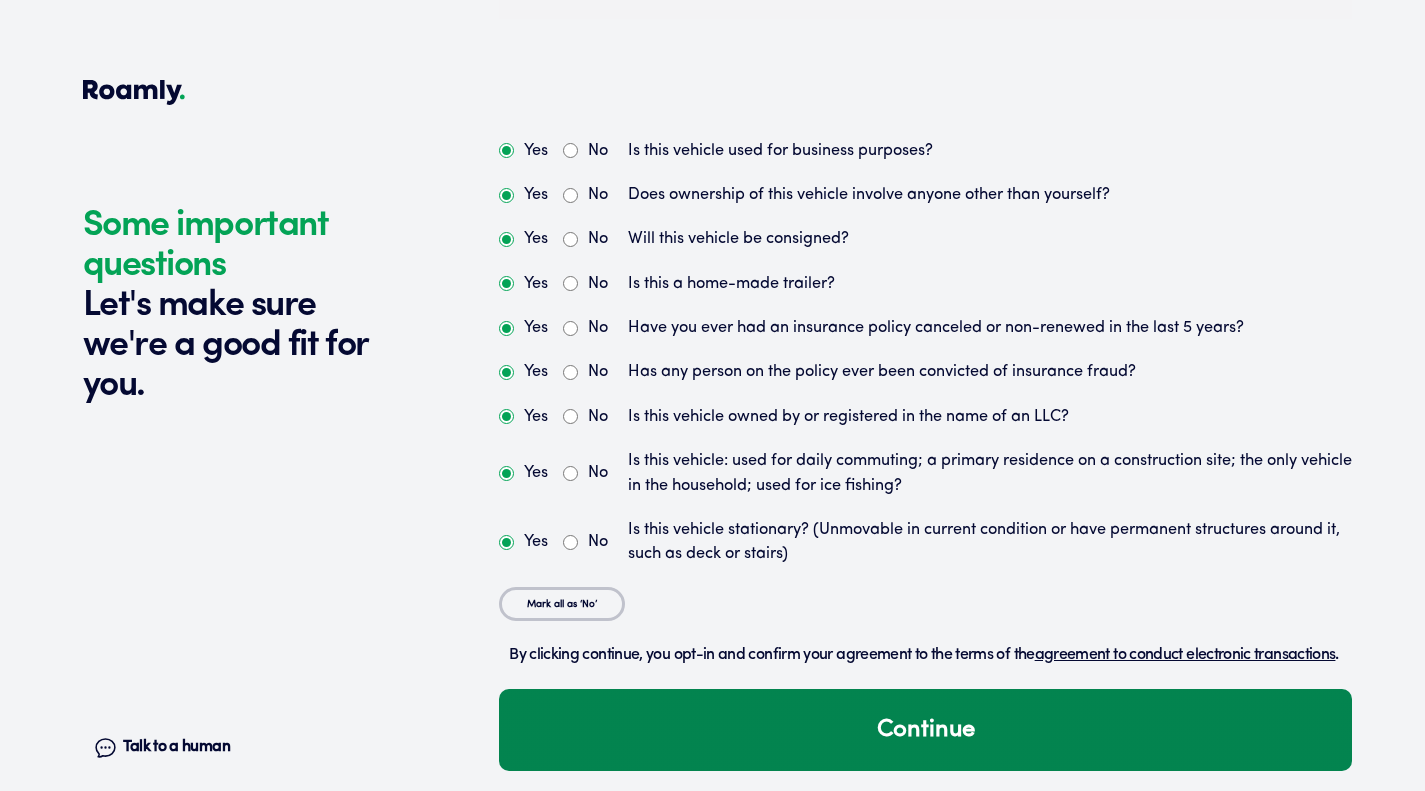 click on "Continue" at bounding box center [925, 730] 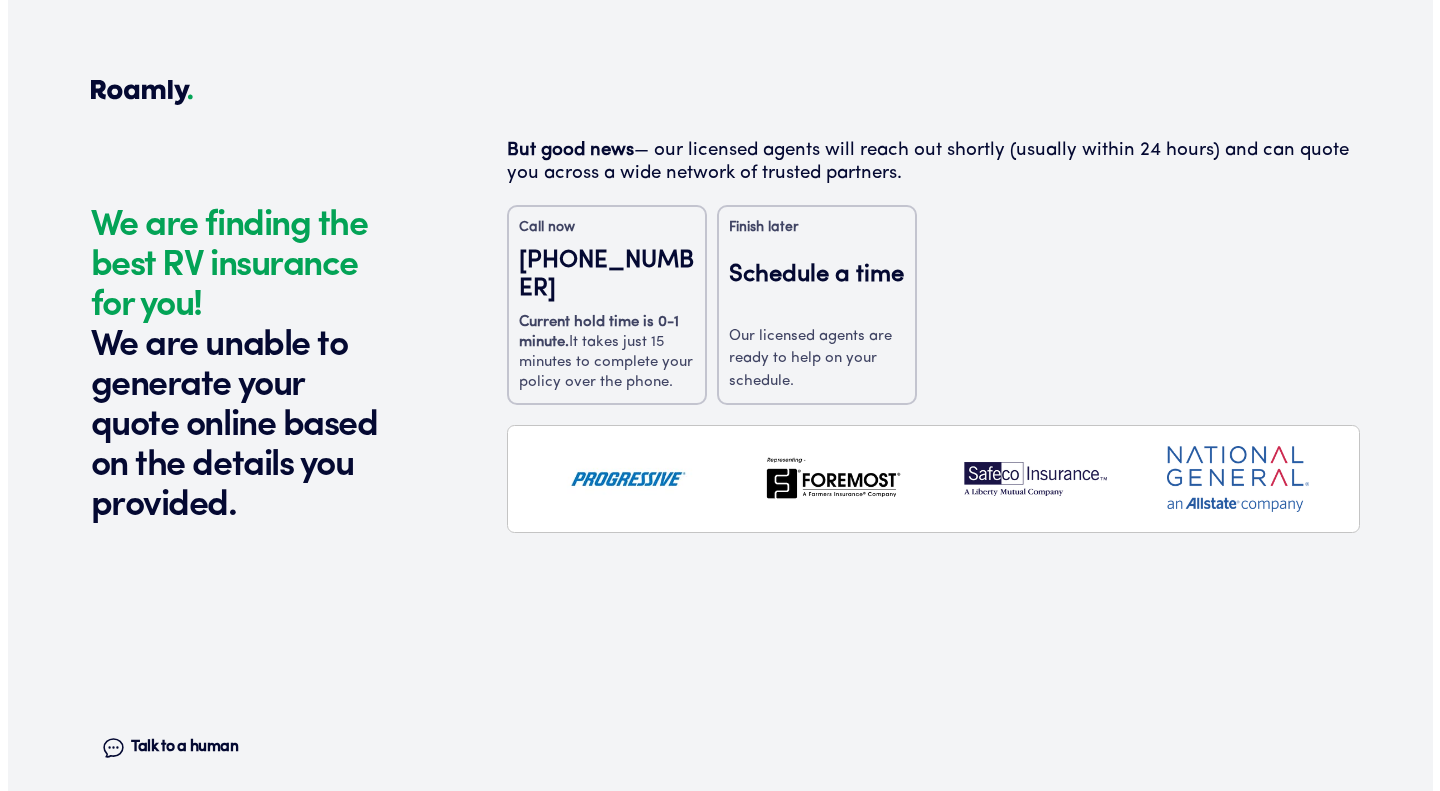 scroll, scrollTop: 0, scrollLeft: 0, axis: both 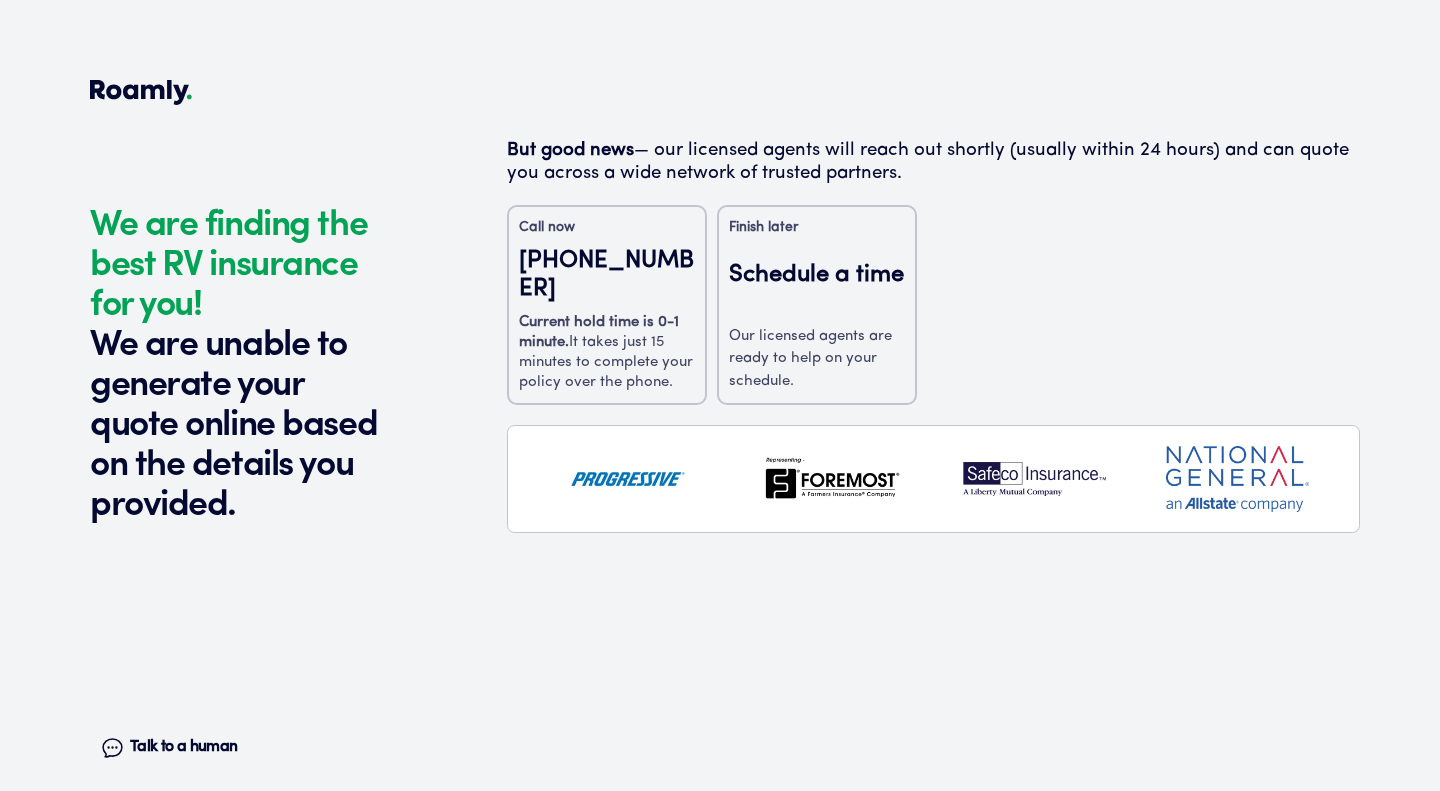 click on "Talk to a human" at bounding box center (183, 747) 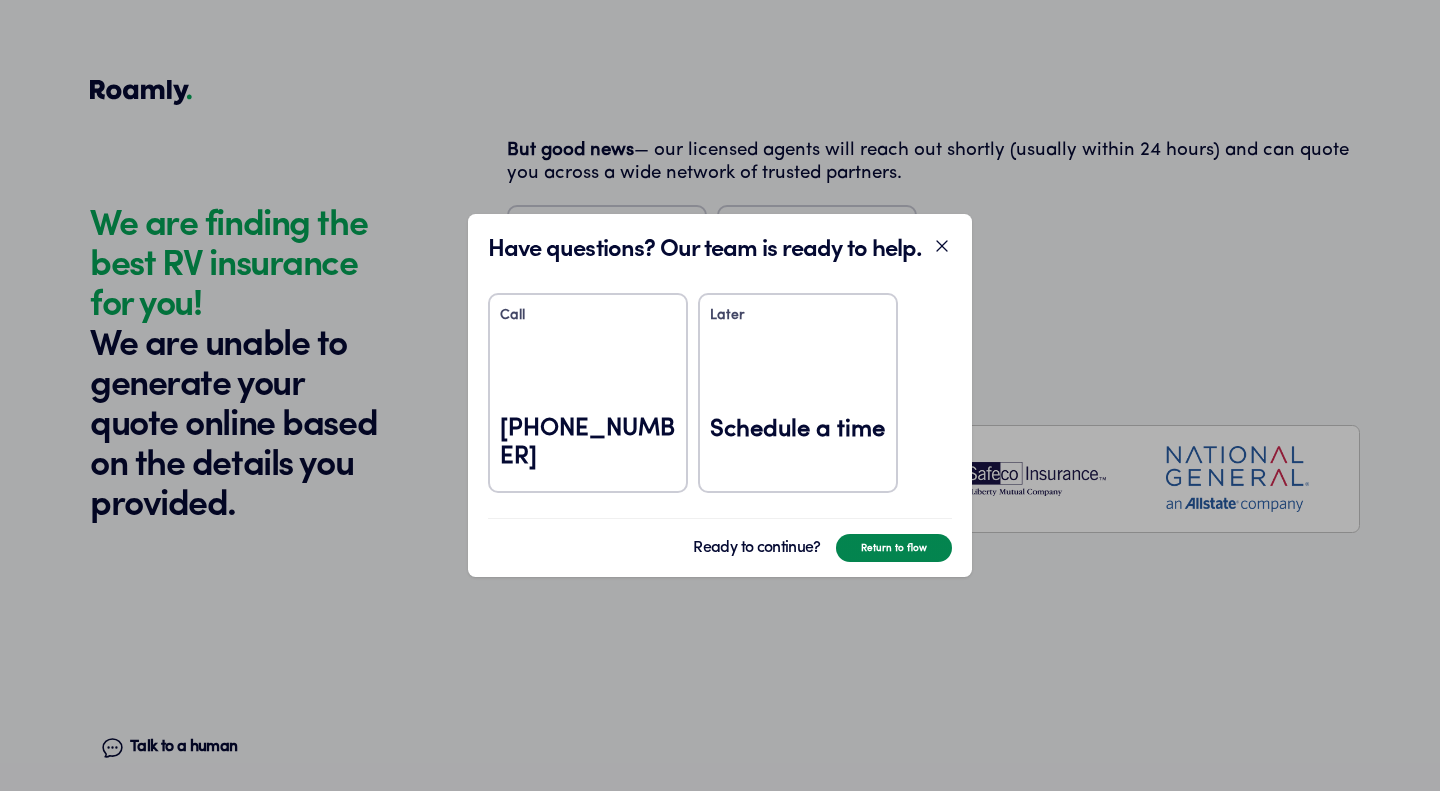 click on "Return to flow" at bounding box center [894, 548] 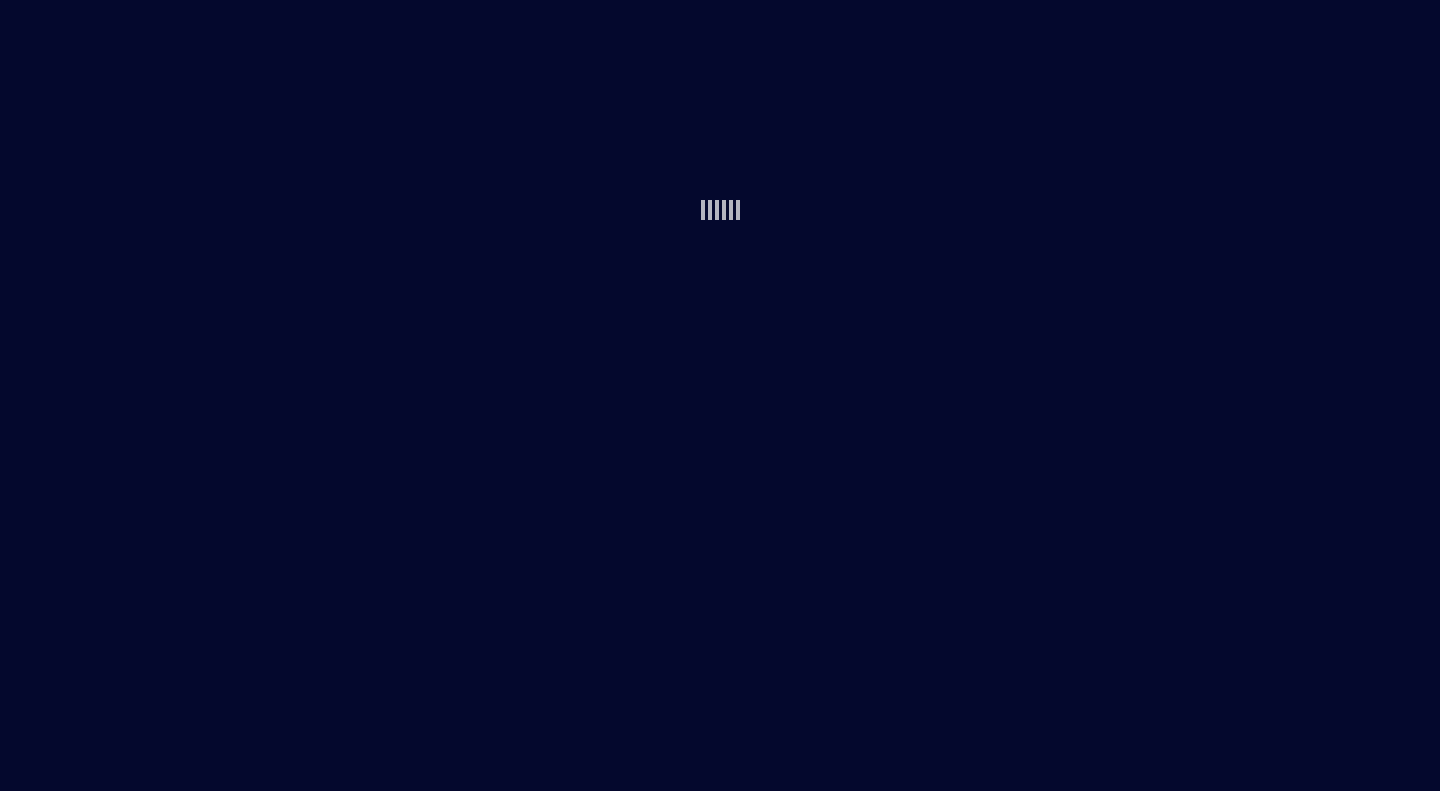 scroll, scrollTop: 0, scrollLeft: 0, axis: both 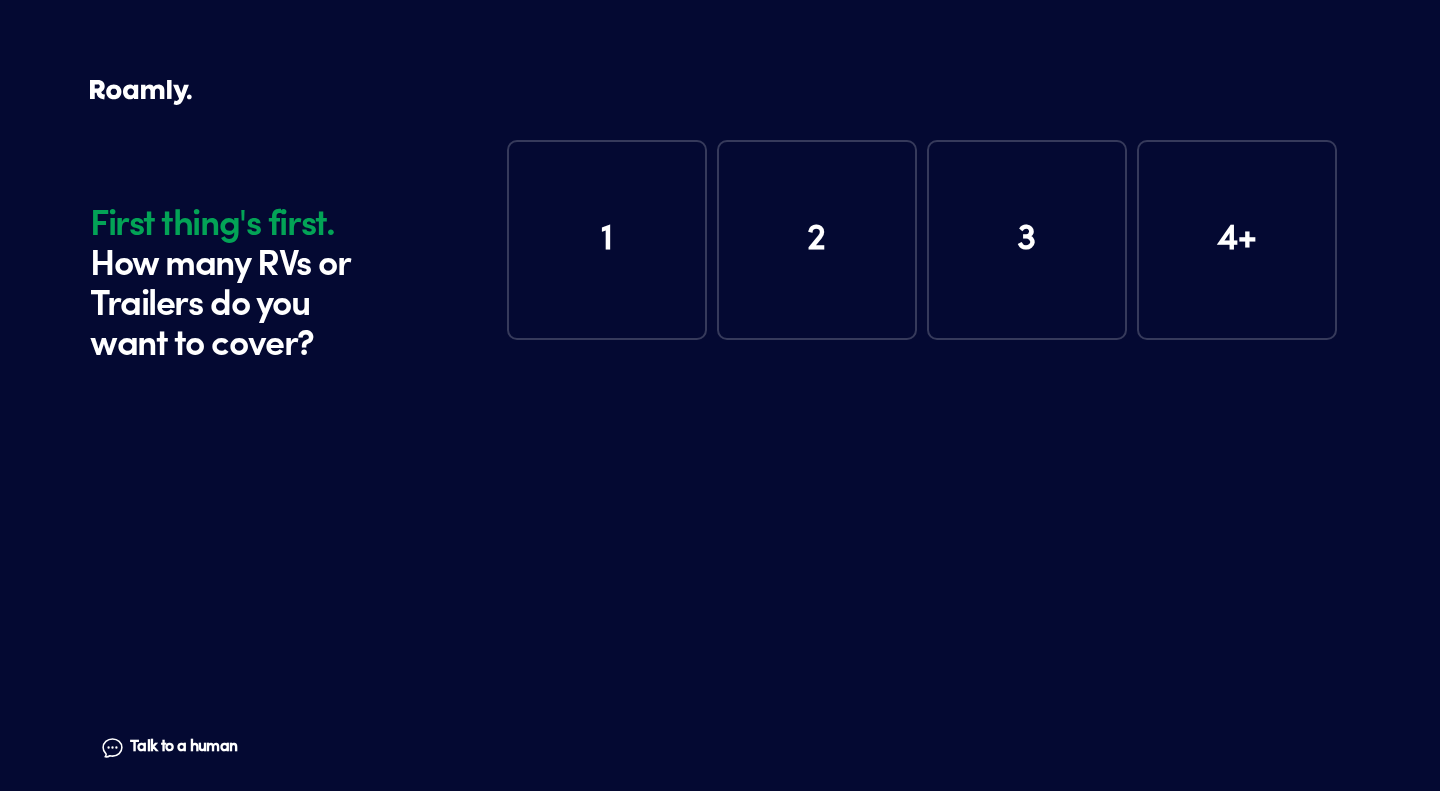 click on "1" at bounding box center (607, 240) 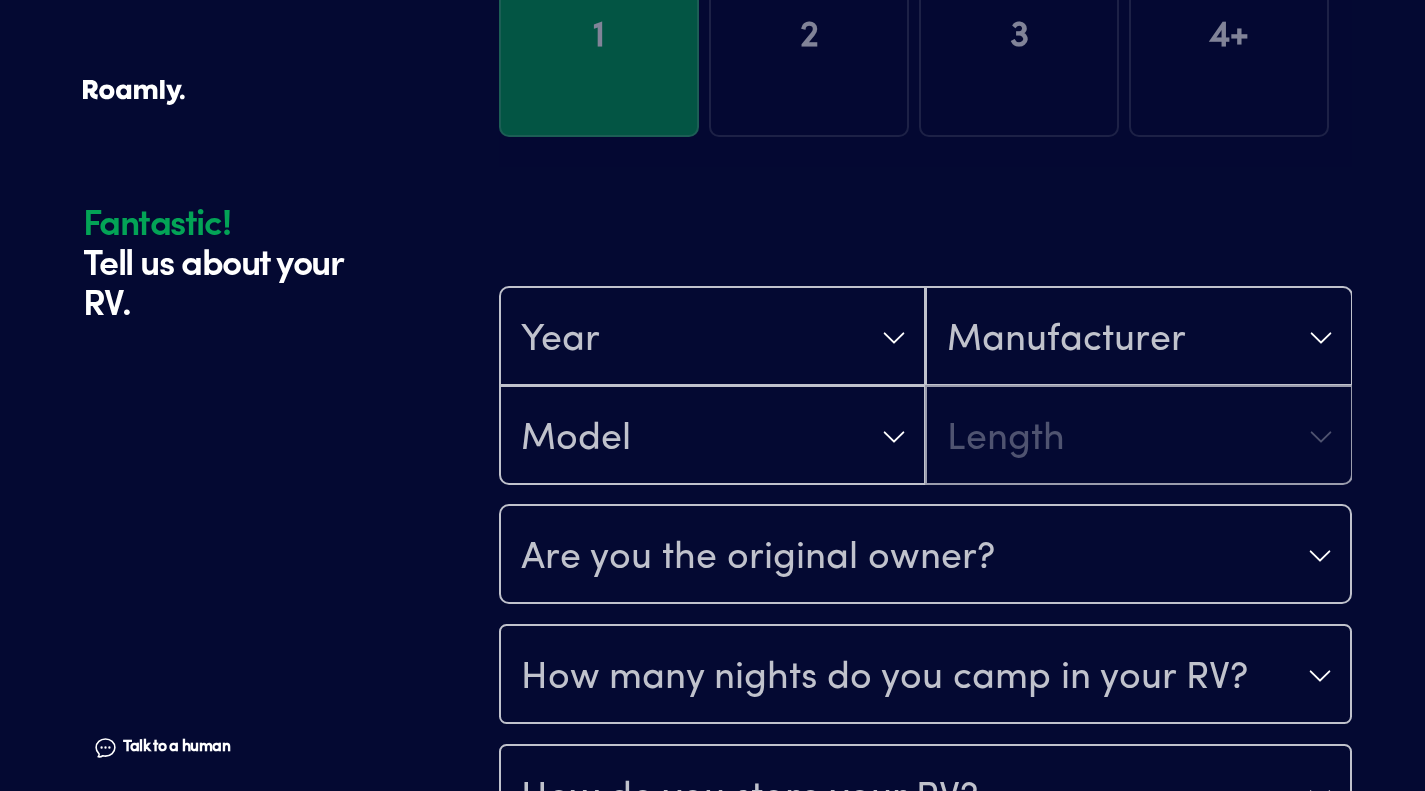 scroll, scrollTop: 390, scrollLeft: 0, axis: vertical 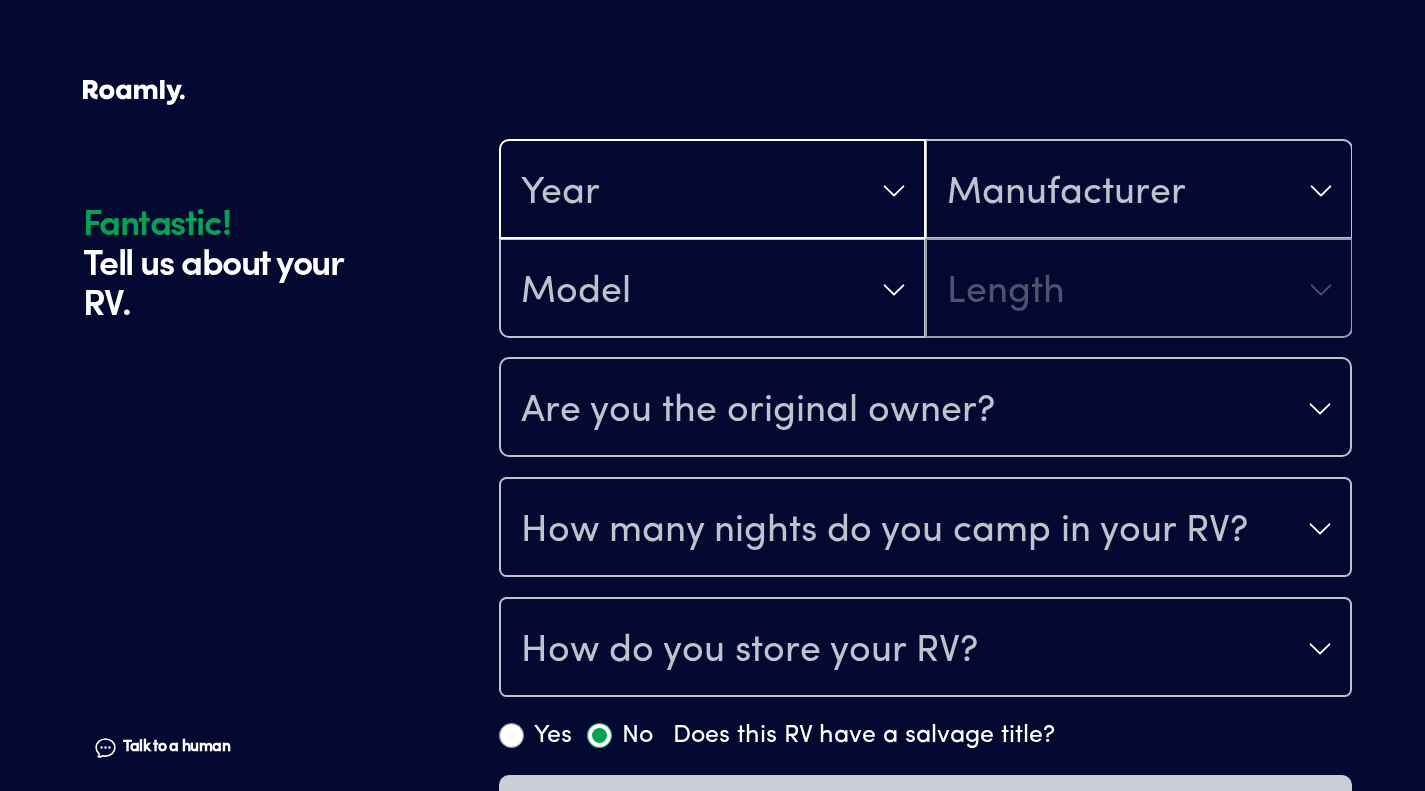 click on "Year" at bounding box center [712, 191] 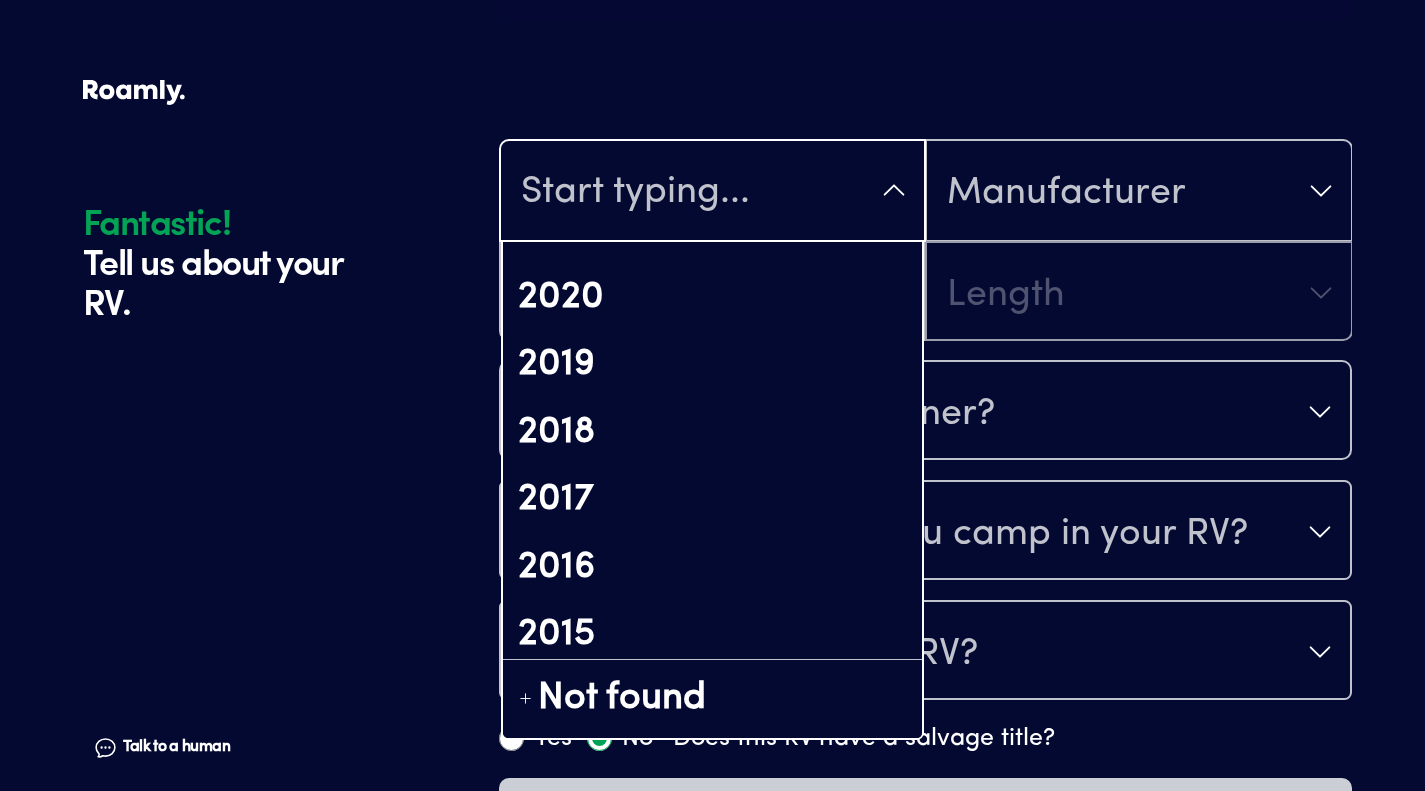 scroll, scrollTop: 294, scrollLeft: 0, axis: vertical 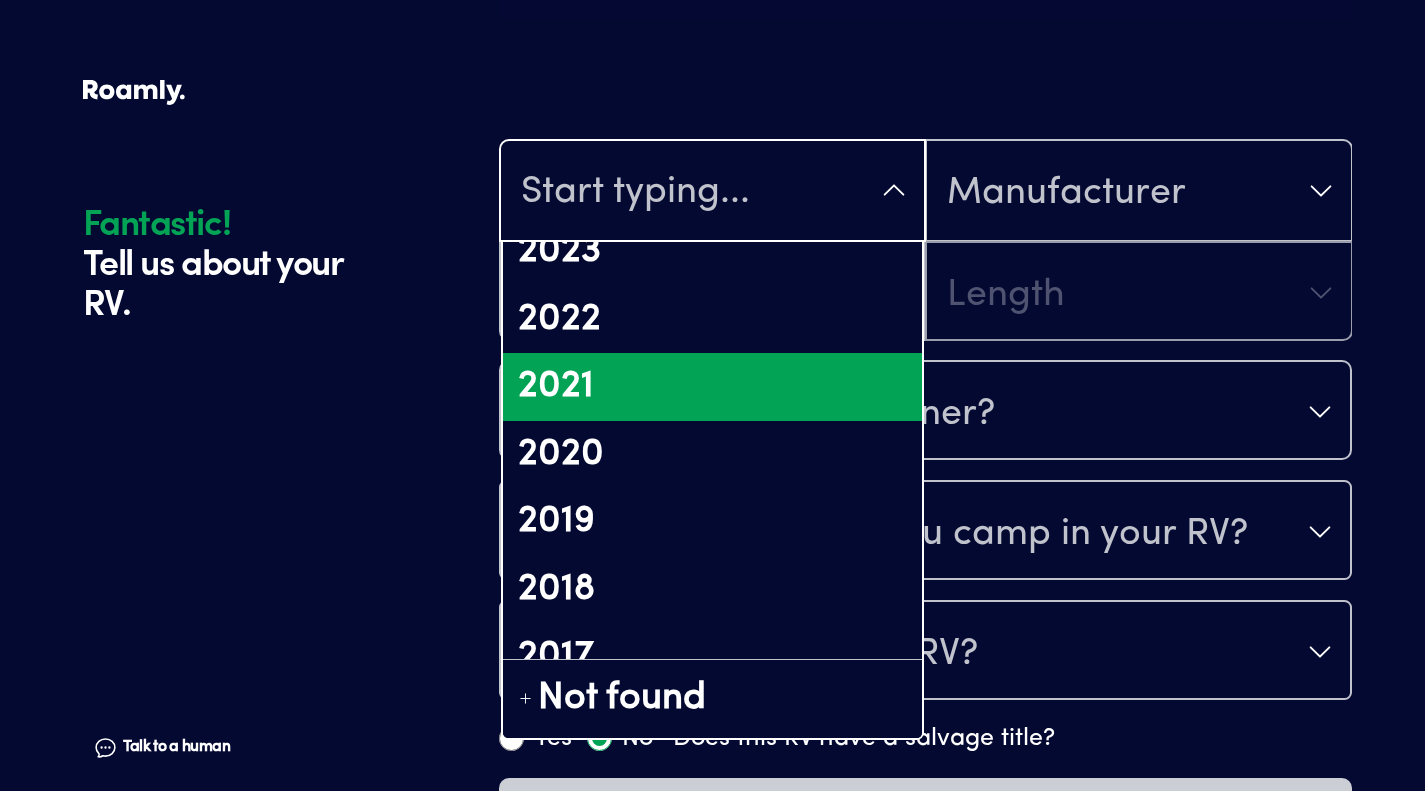 click on "2021" at bounding box center (712, 387) 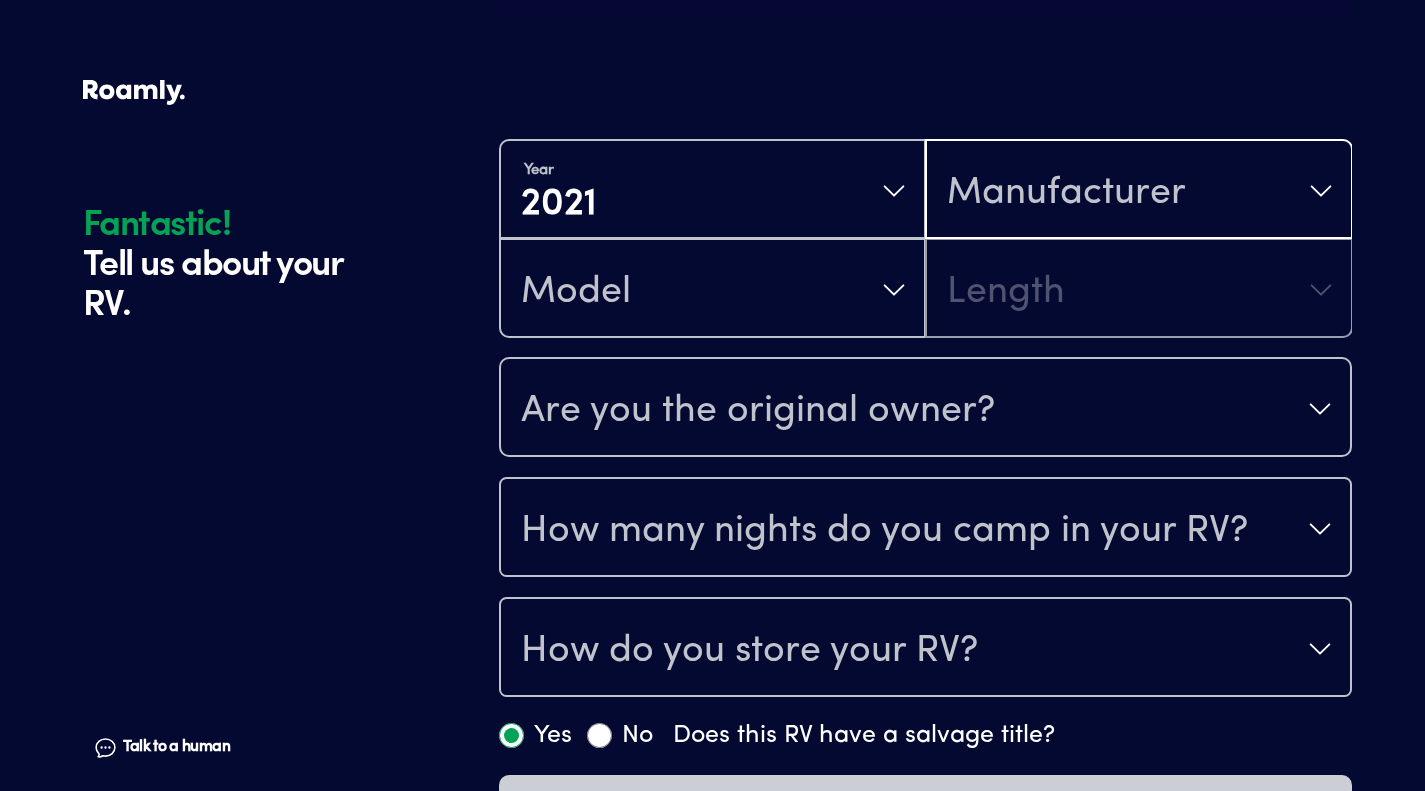 click on "Manufacturer" at bounding box center [1138, 191] 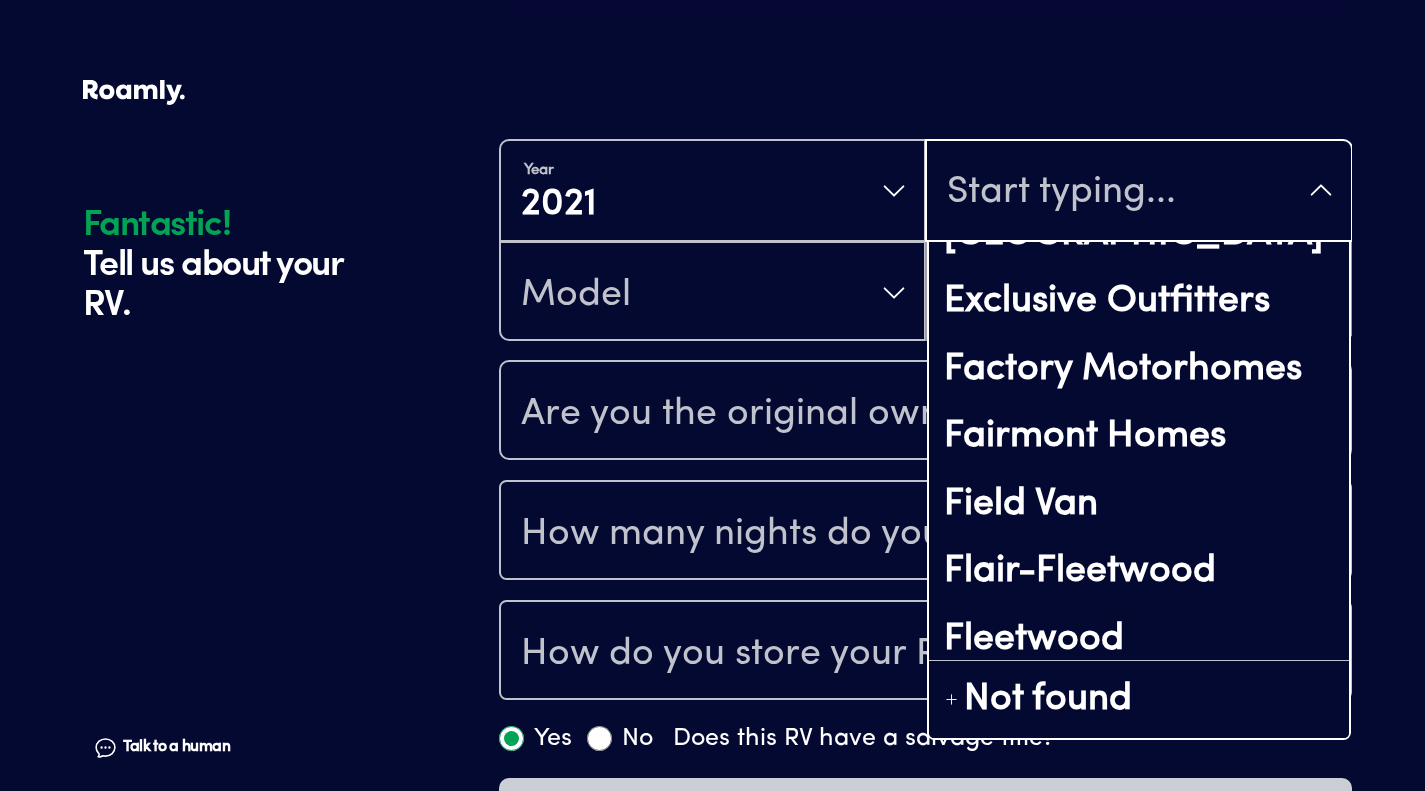 scroll, scrollTop: 5257, scrollLeft: 0, axis: vertical 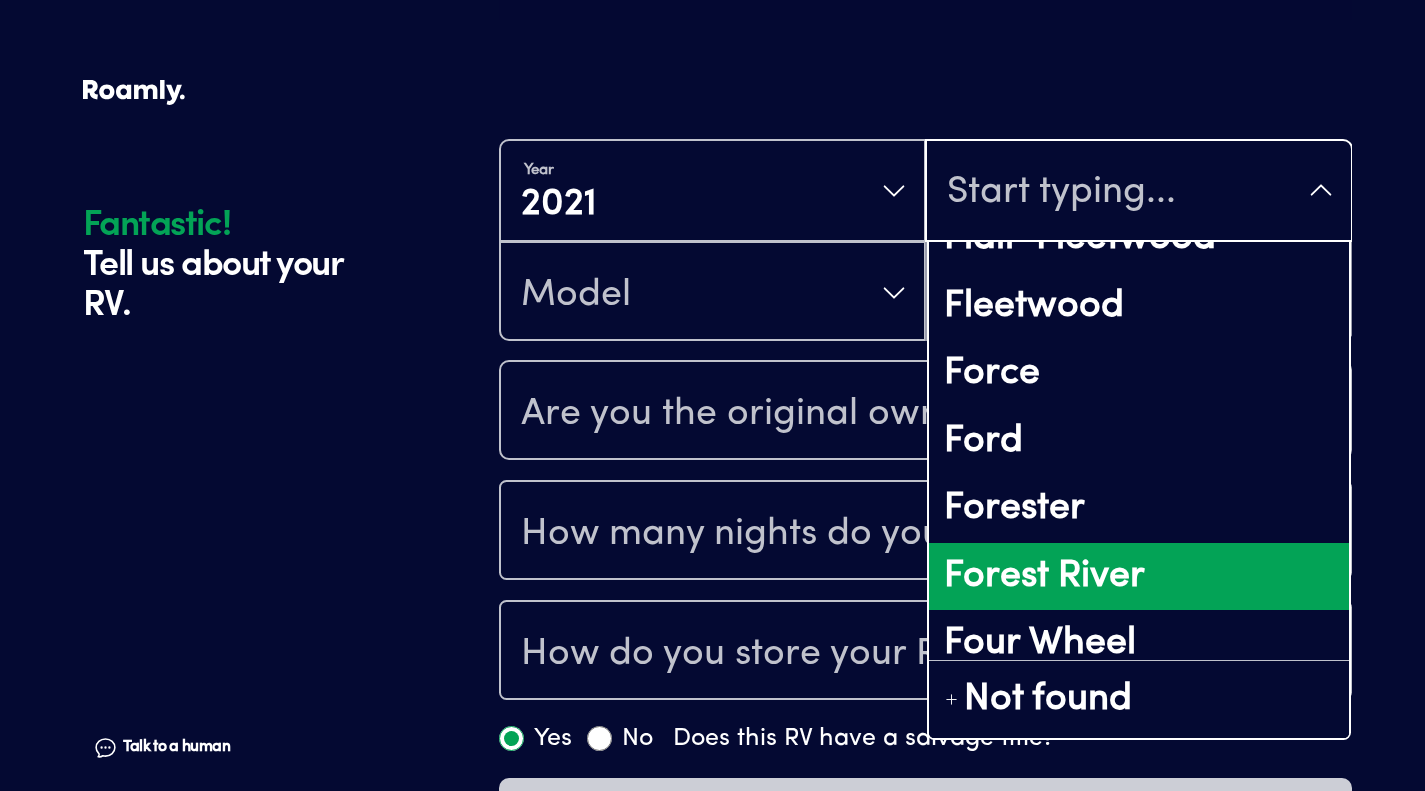click on "Forest River" at bounding box center [1138, 577] 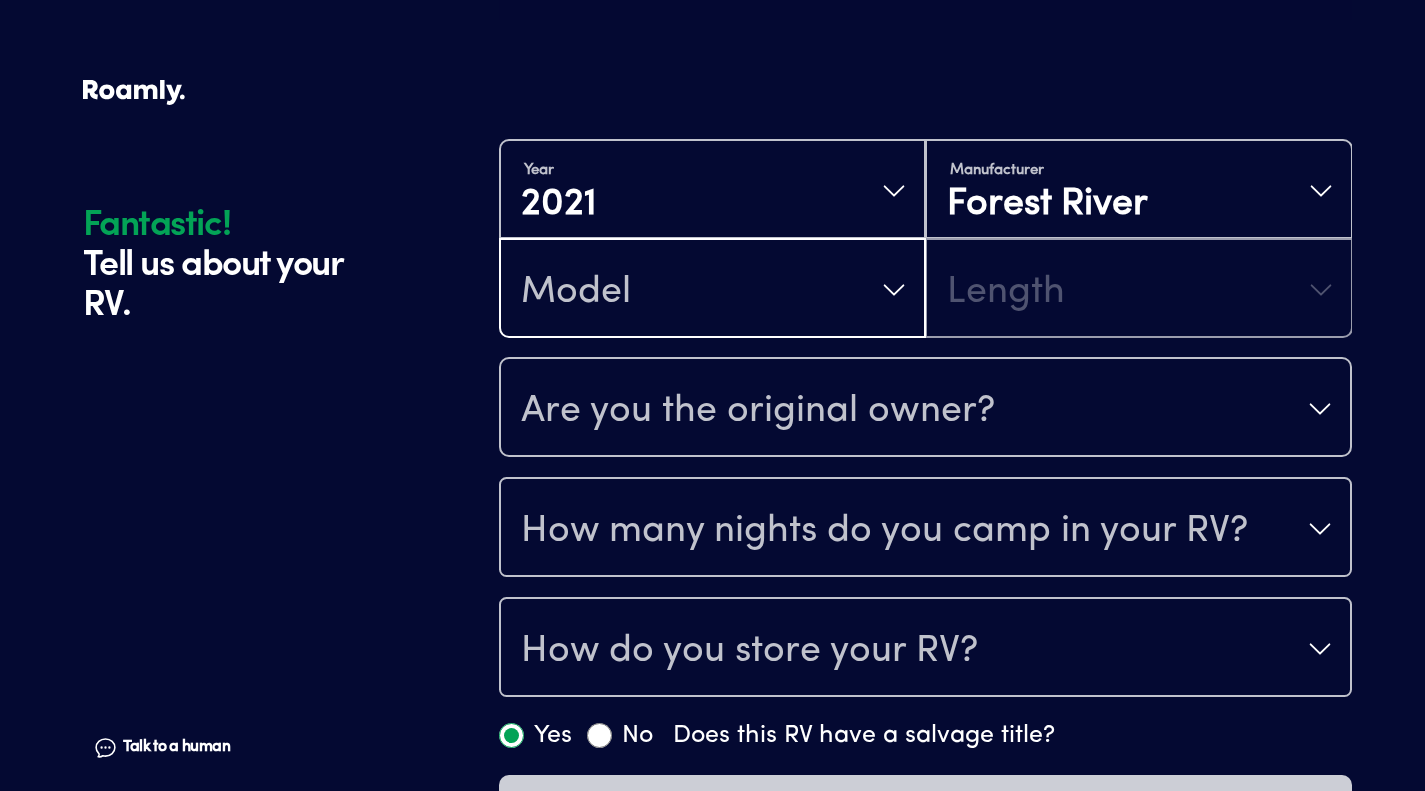 click on "Model" at bounding box center [712, 290] 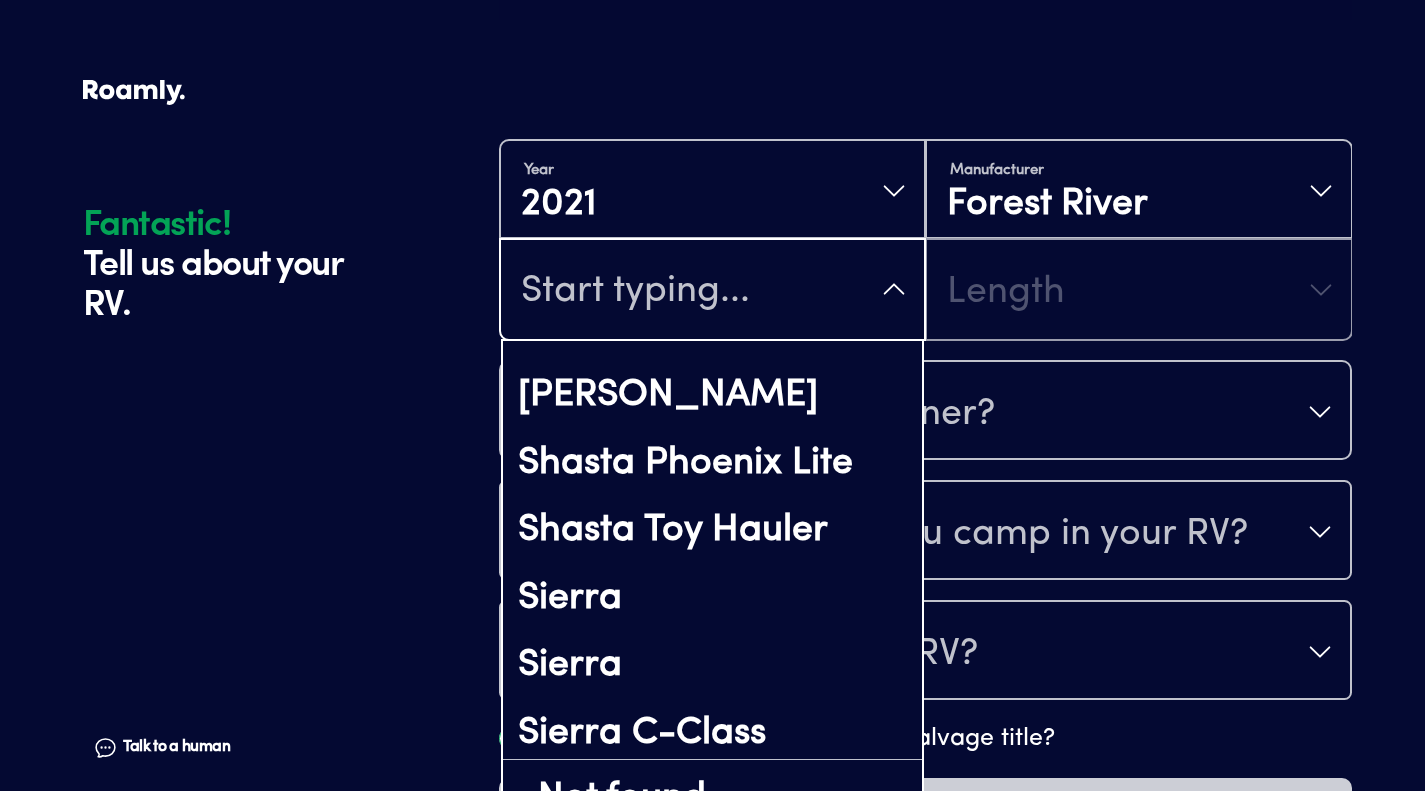 scroll, scrollTop: 11064, scrollLeft: 0, axis: vertical 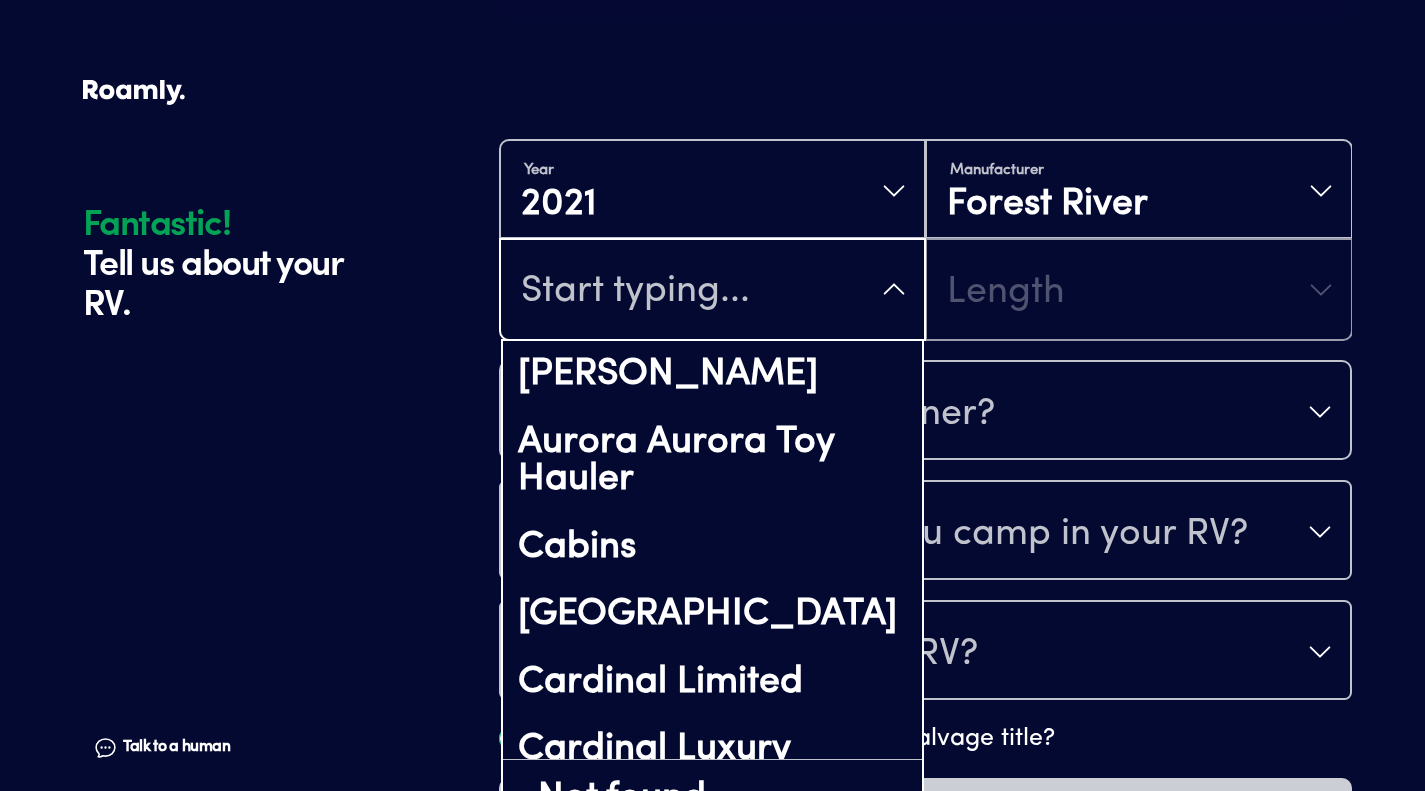 click at bounding box center (712, 291) 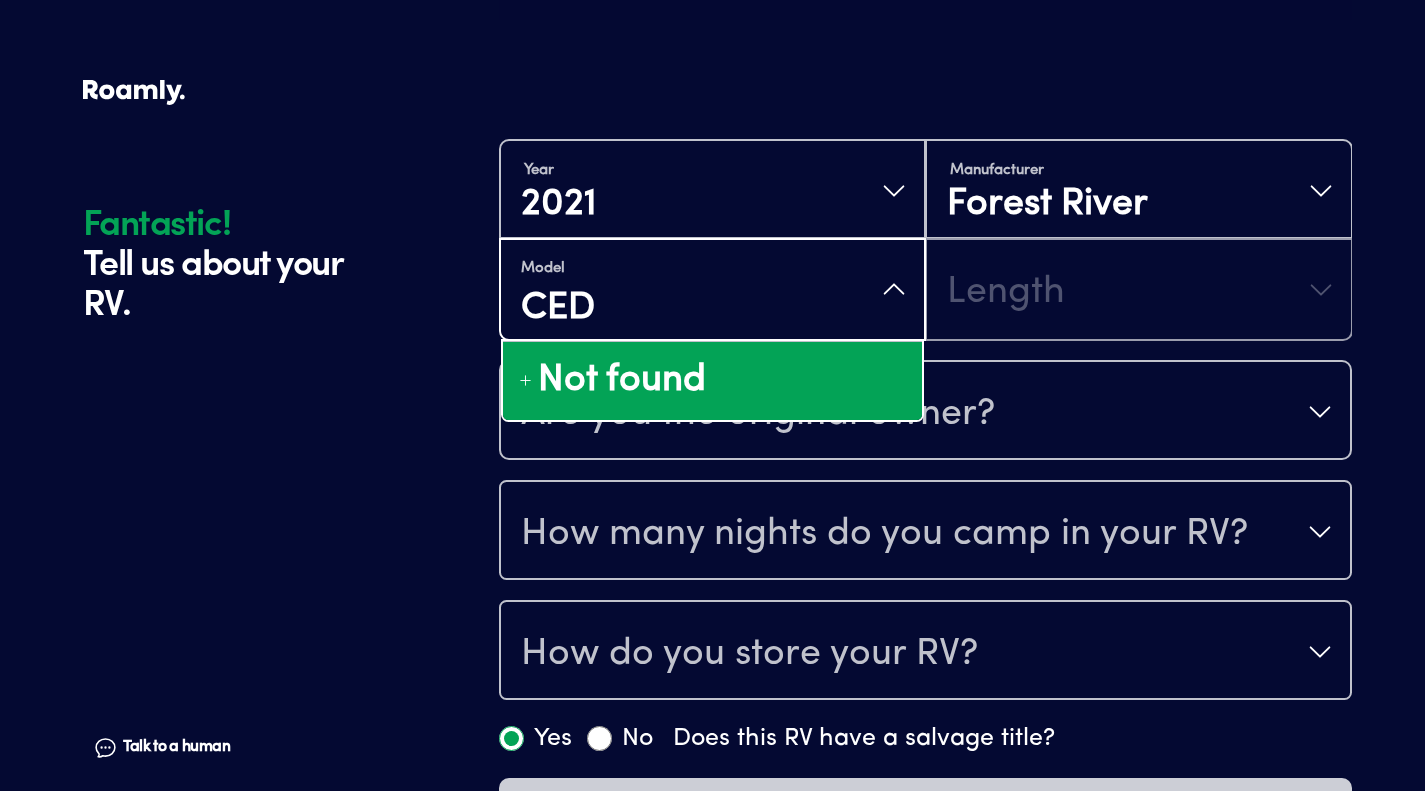 type on "CED" 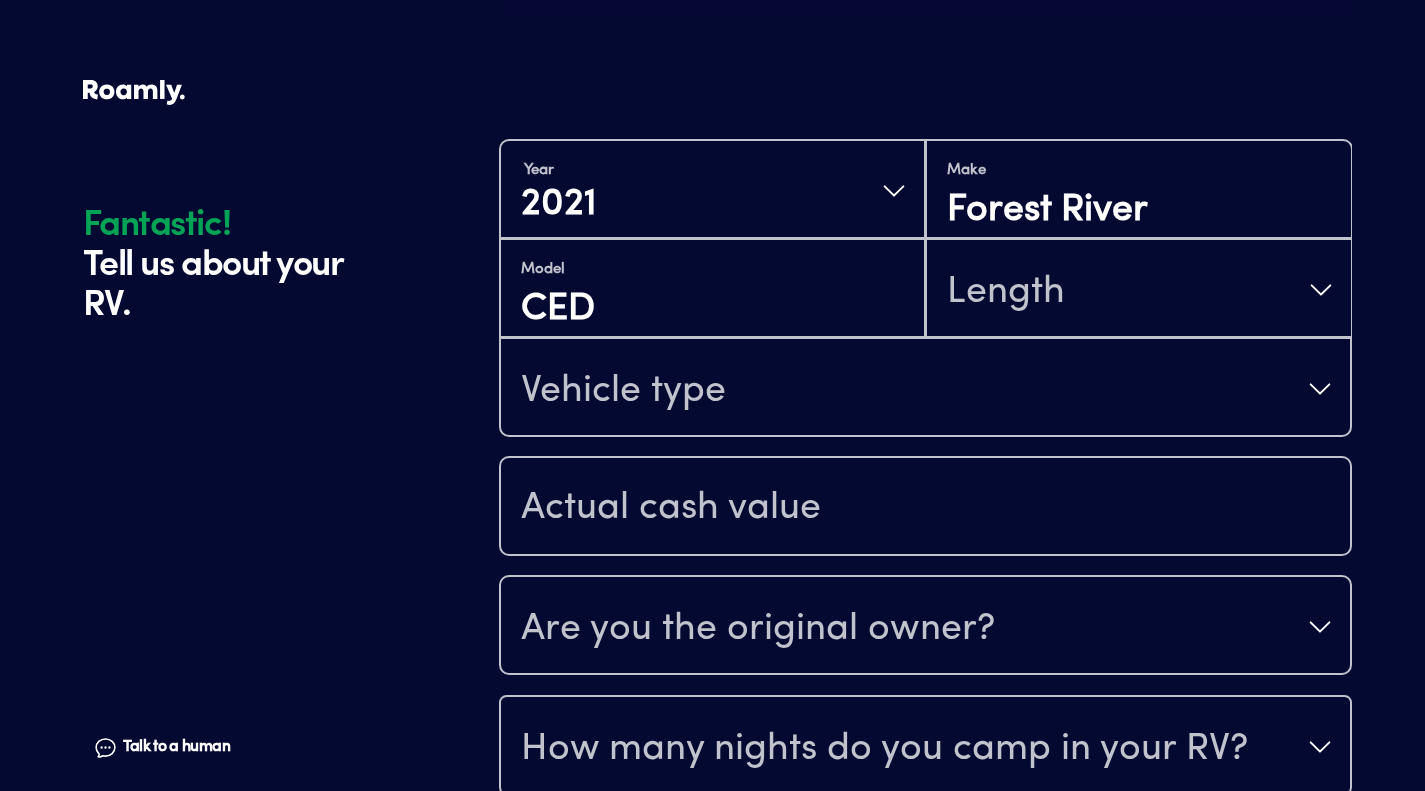 scroll, scrollTop: 1, scrollLeft: 0, axis: vertical 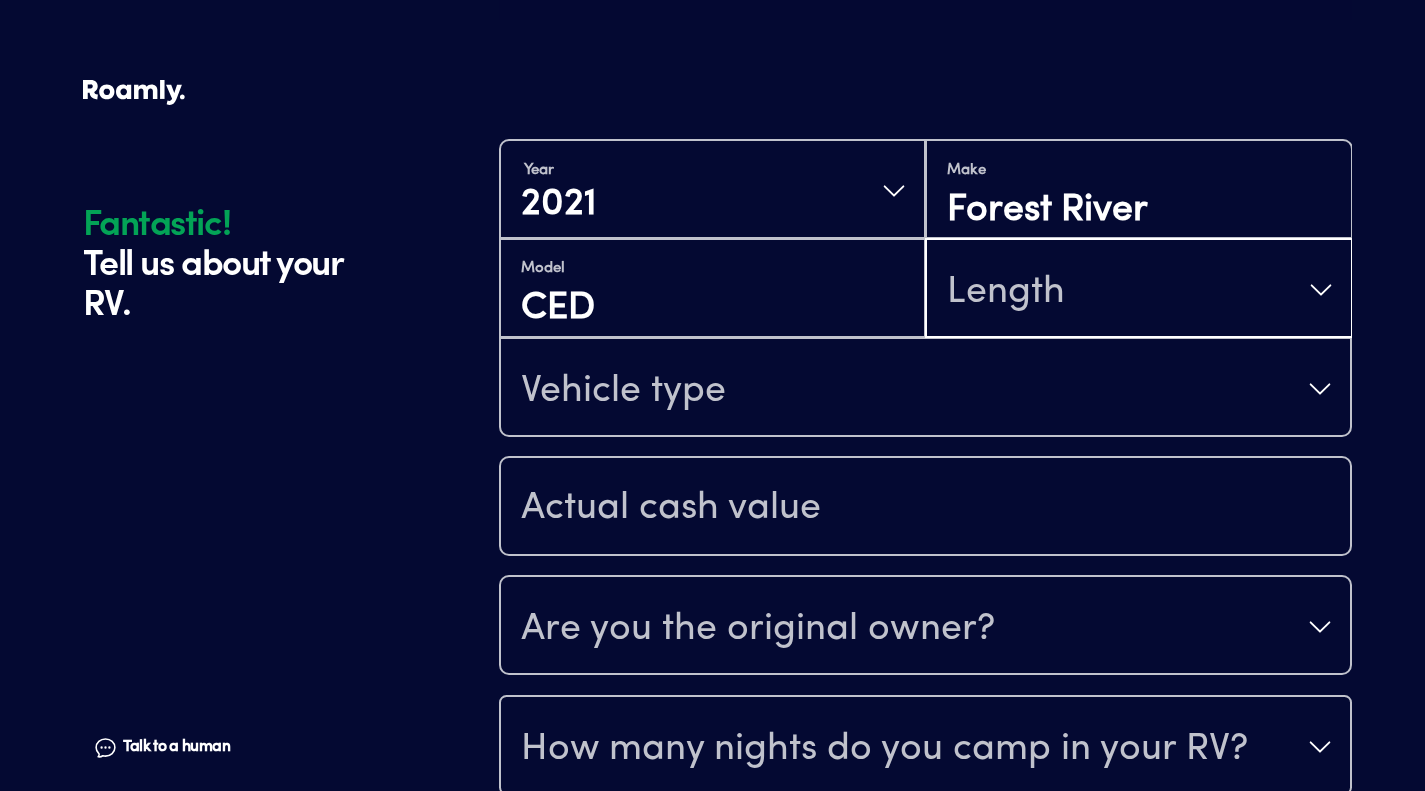 click on "Length" at bounding box center (1006, 292) 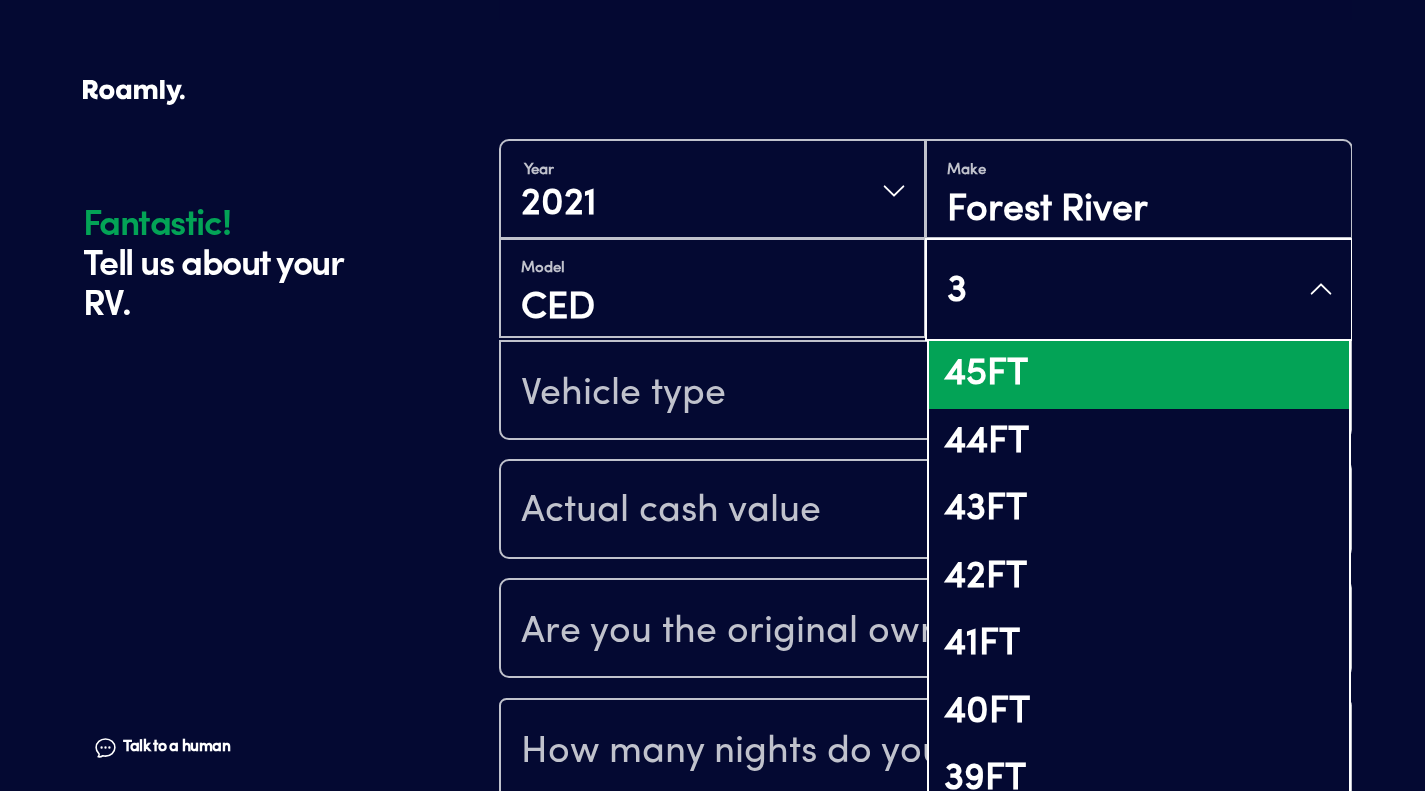 type on "38" 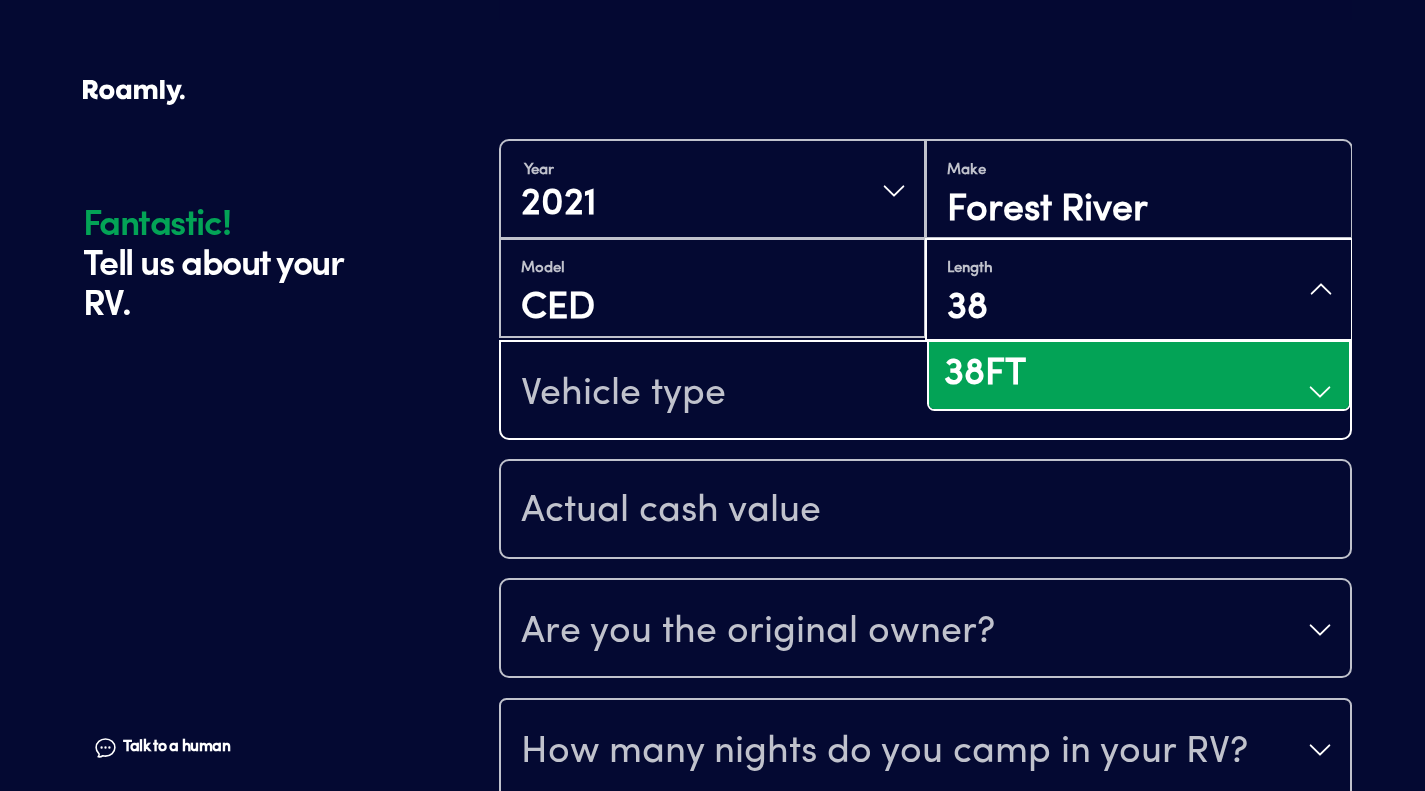 click on "Vehicle type" at bounding box center (925, 392) 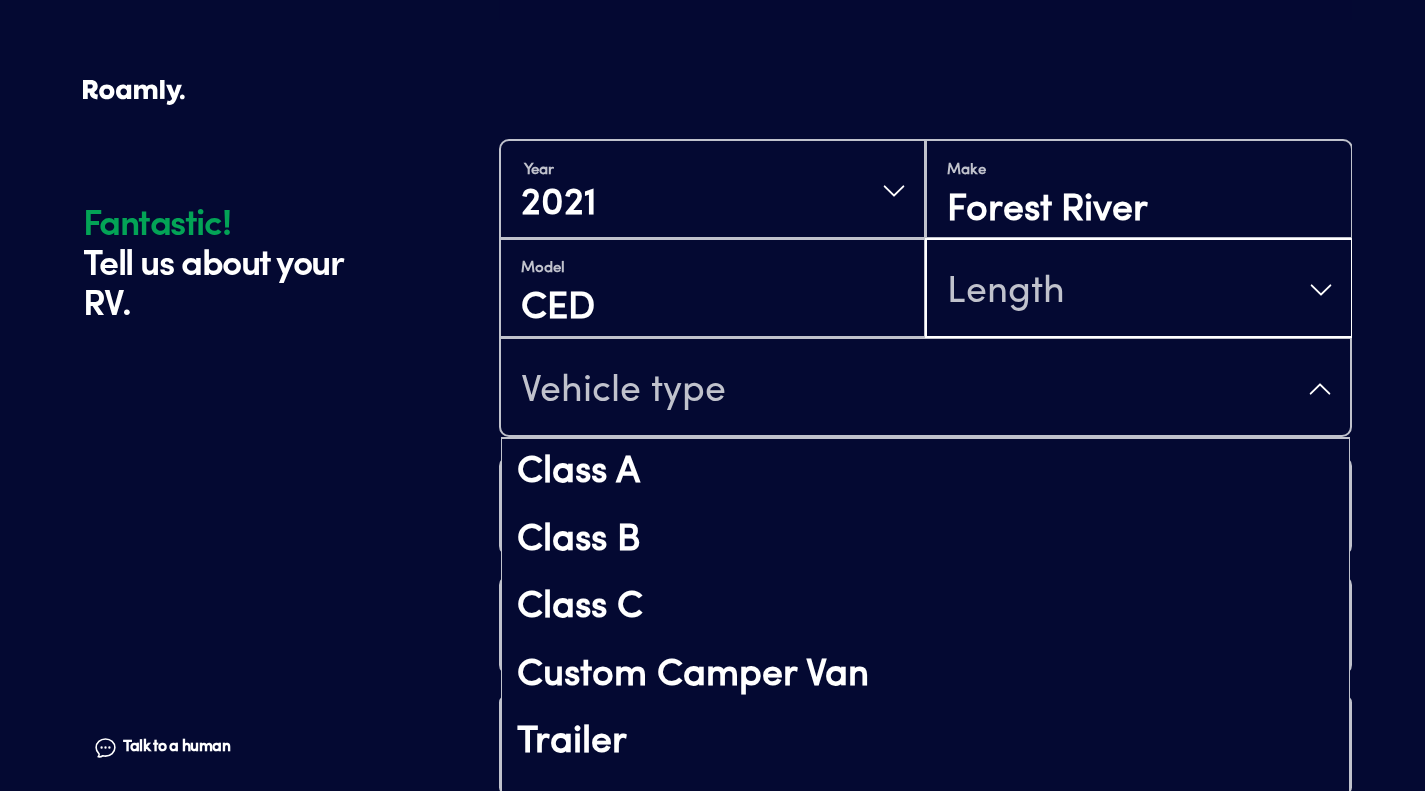 click on "Length" at bounding box center [1138, 290] 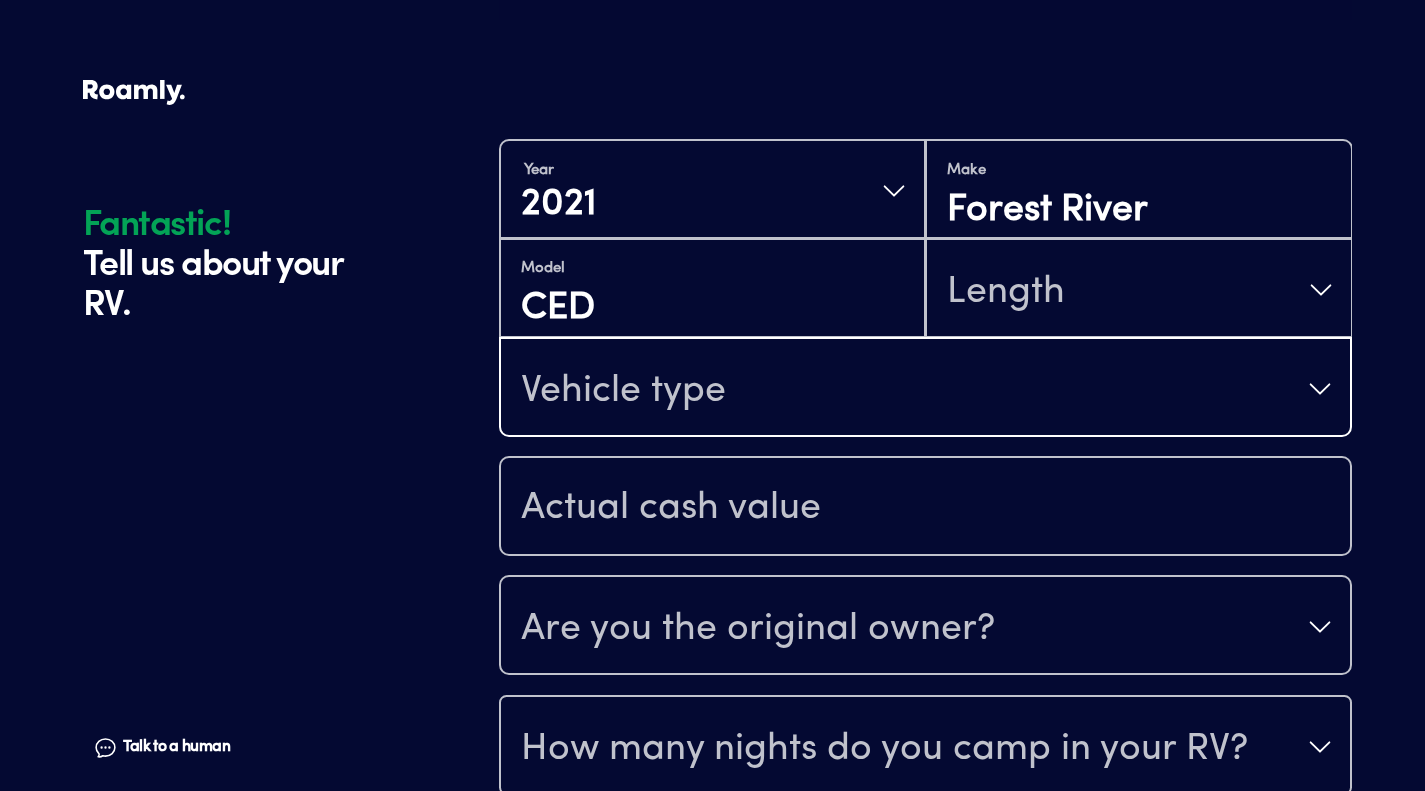 type 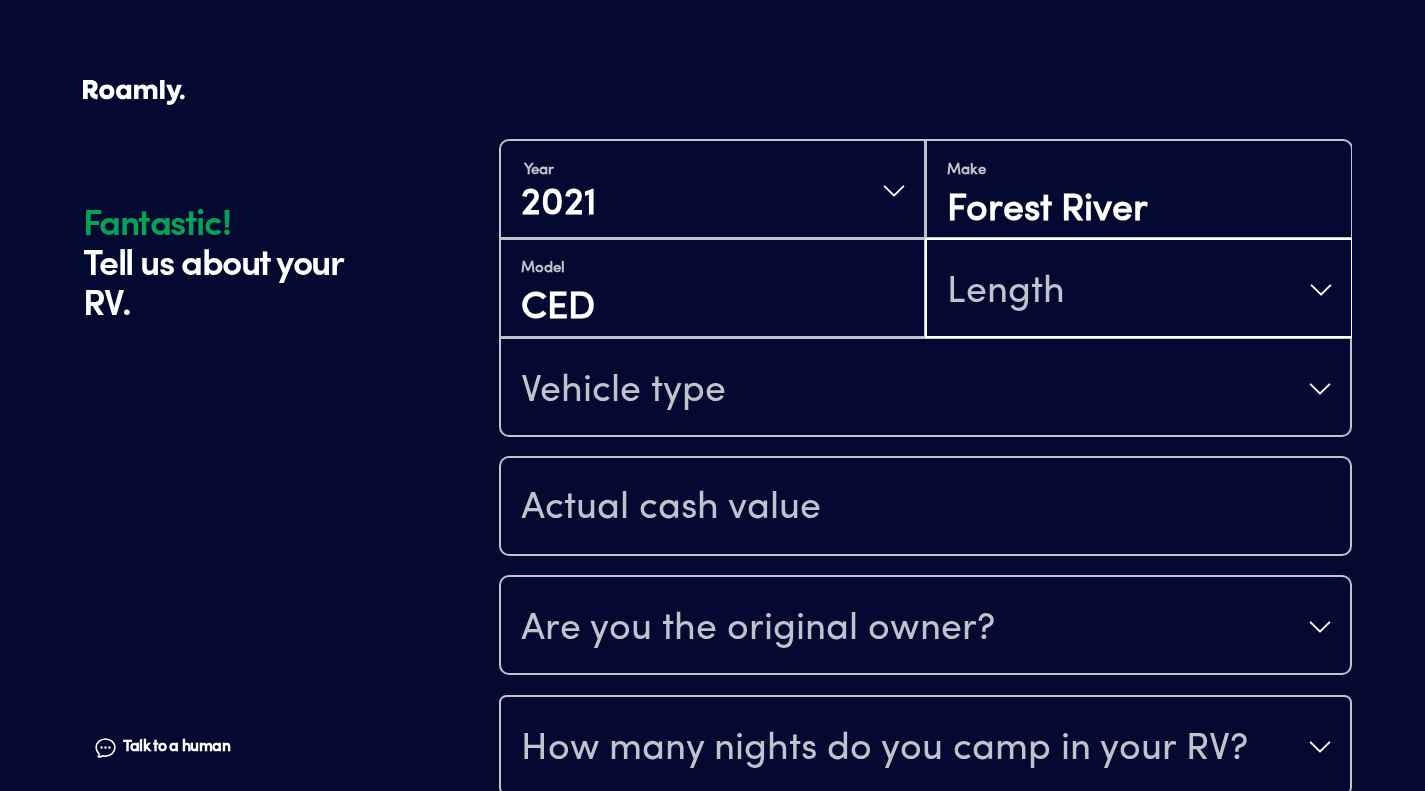 click on "Length" at bounding box center (1138, 290) 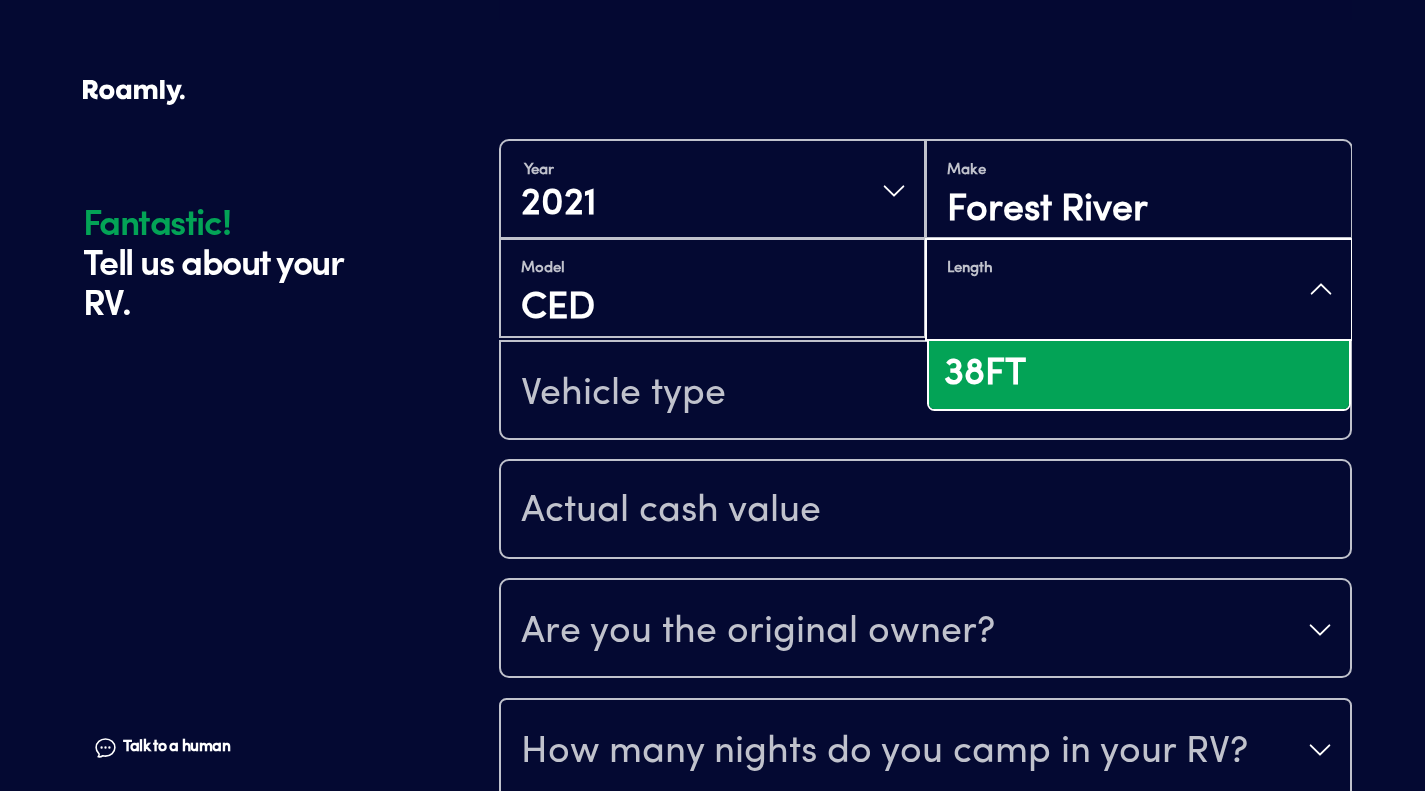 click on "38FT" at bounding box center [1138, 375] 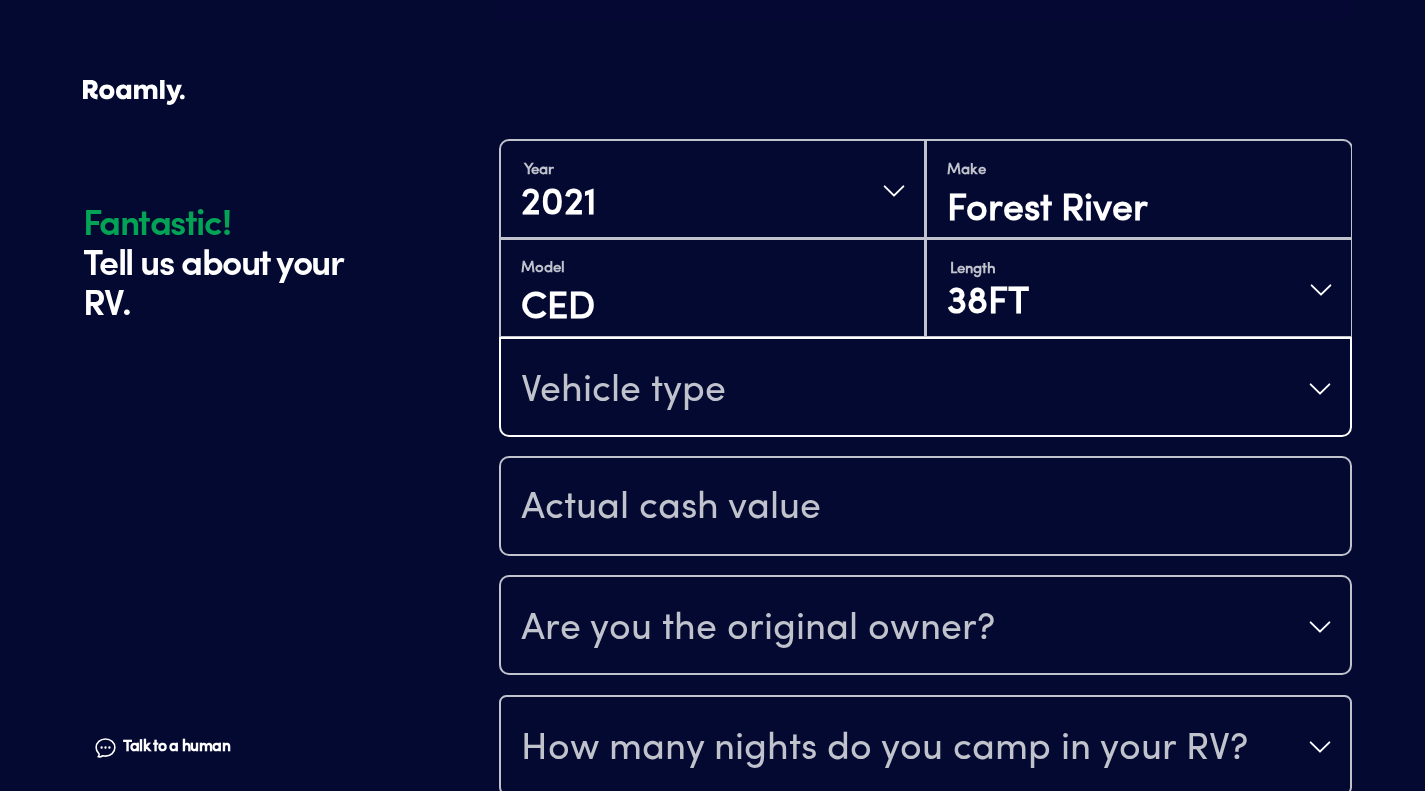 click on "Vehicle type" at bounding box center (925, 389) 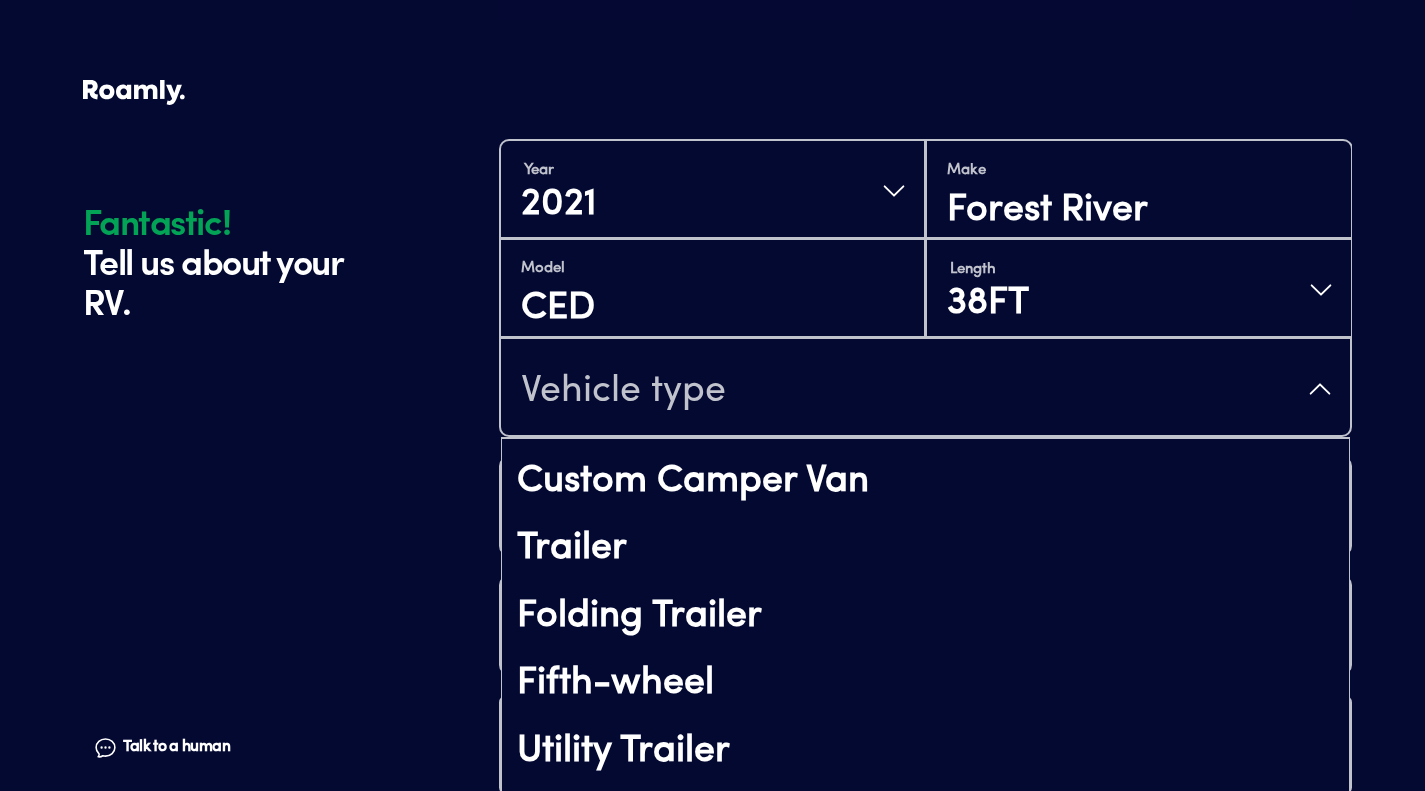 scroll, scrollTop: 197, scrollLeft: 0, axis: vertical 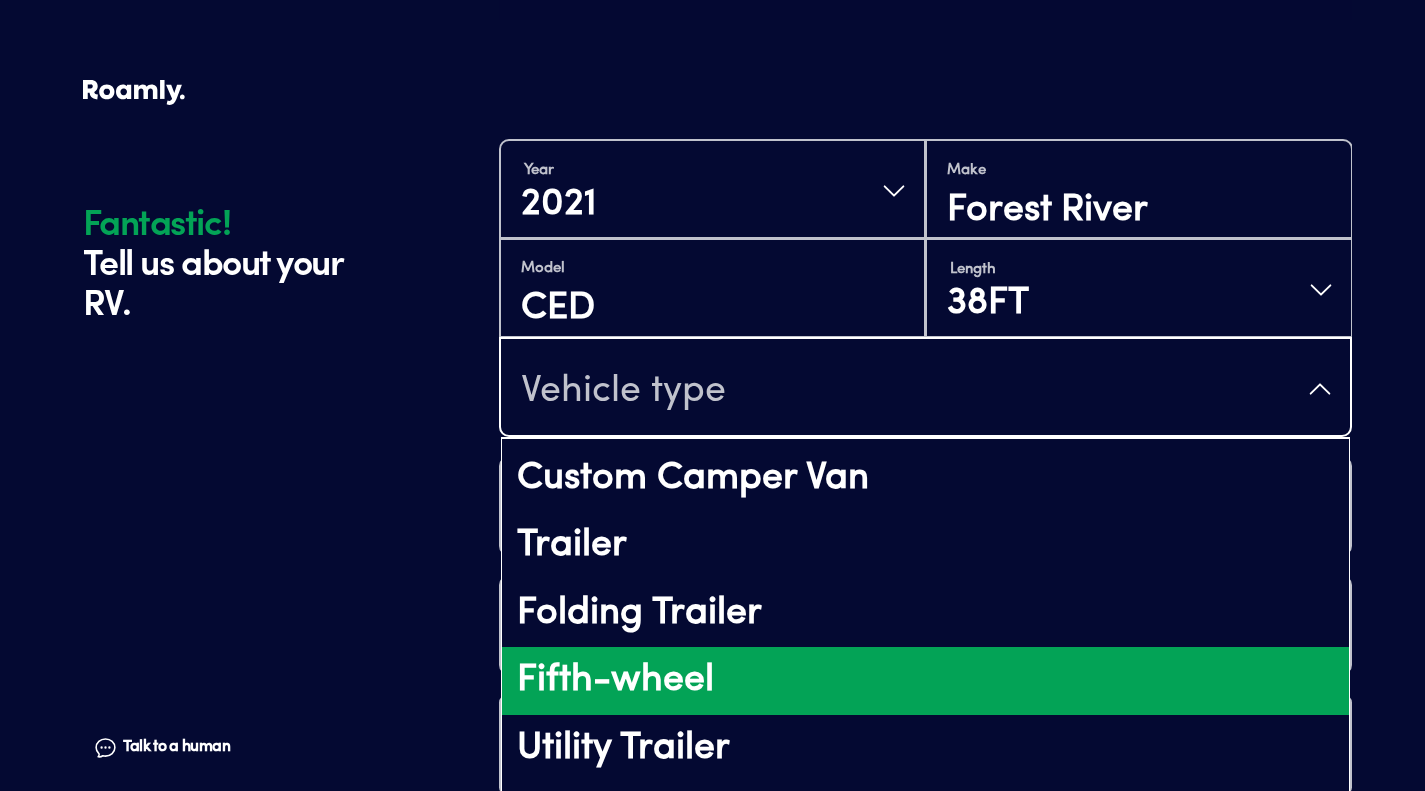 click on "Fifth-wheel" at bounding box center [925, 681] 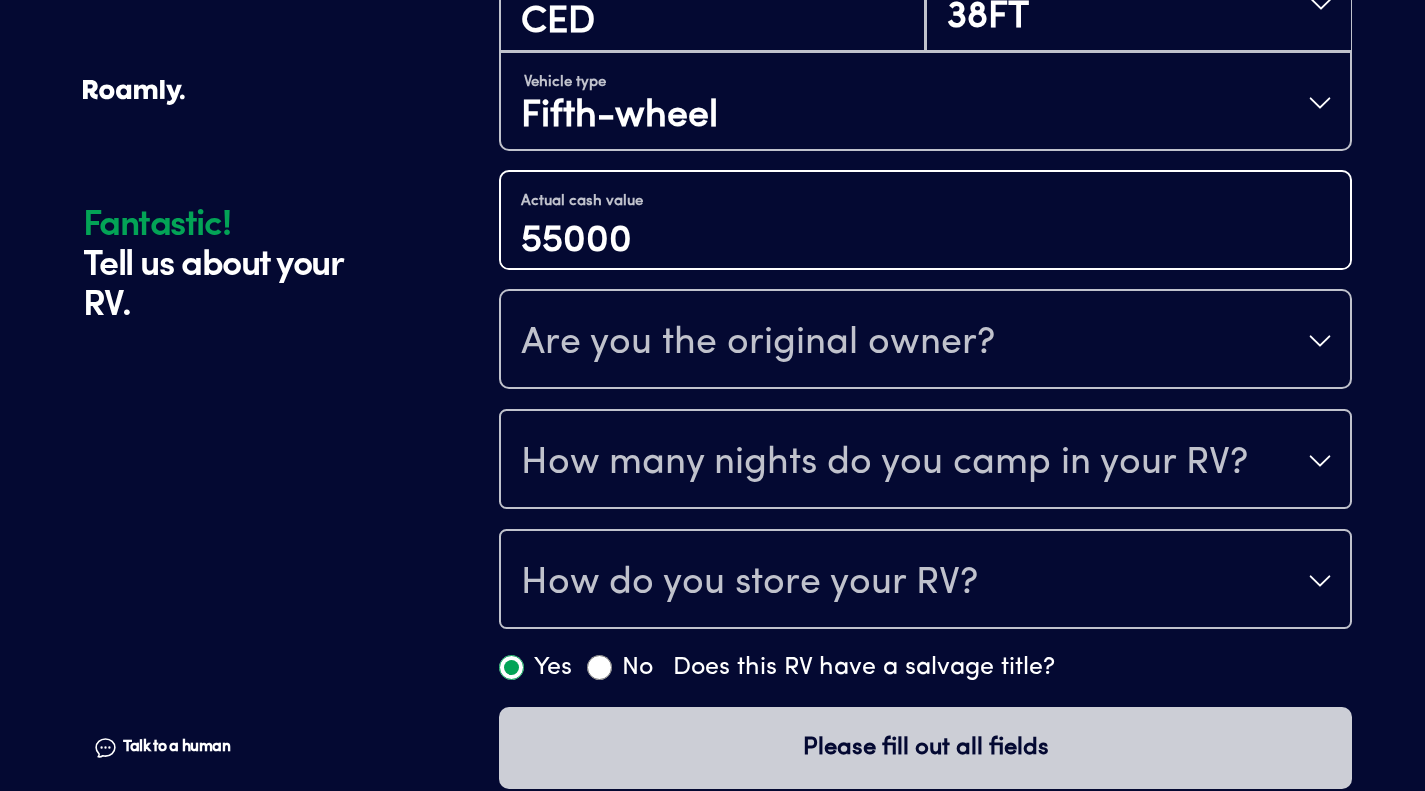 scroll, scrollTop: 703, scrollLeft: 0, axis: vertical 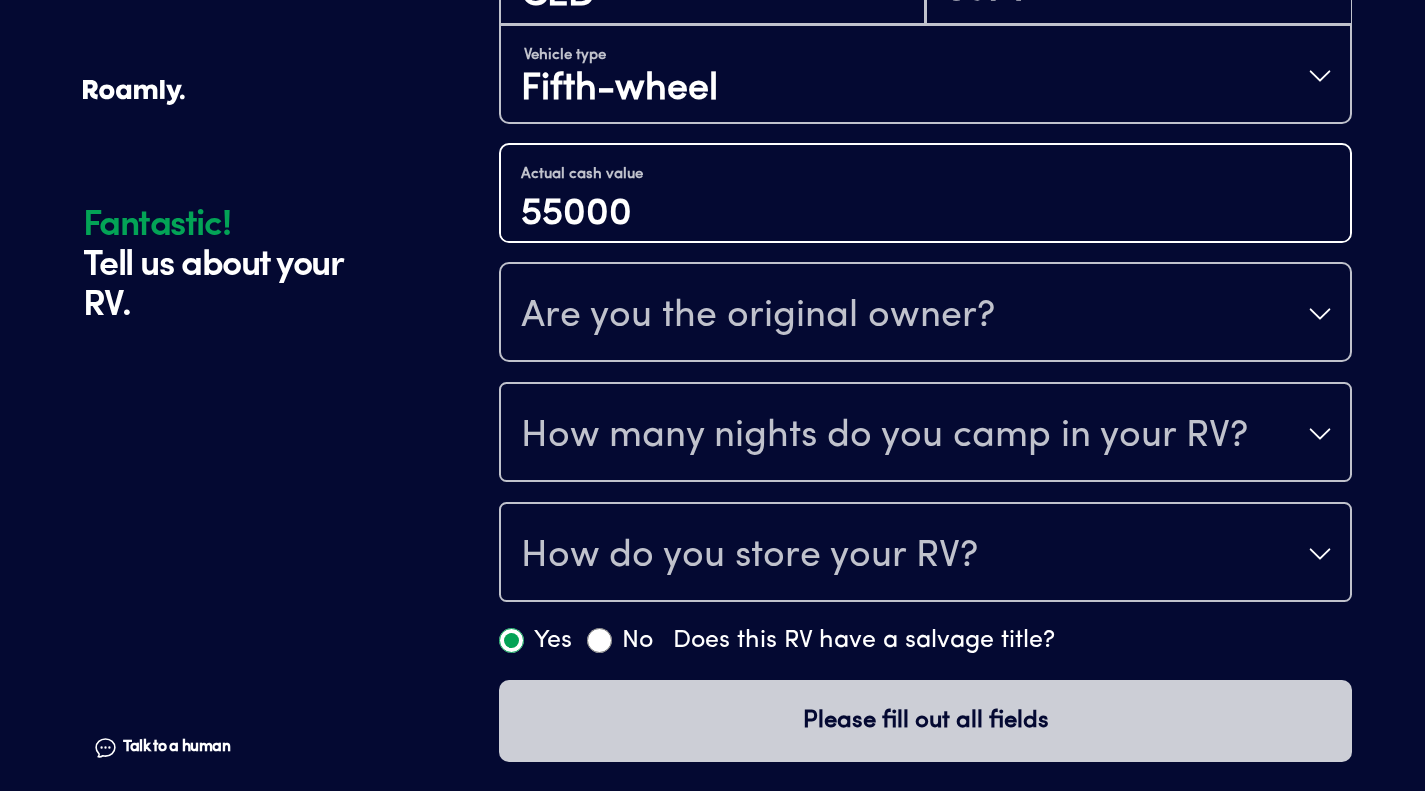 type on "55000" 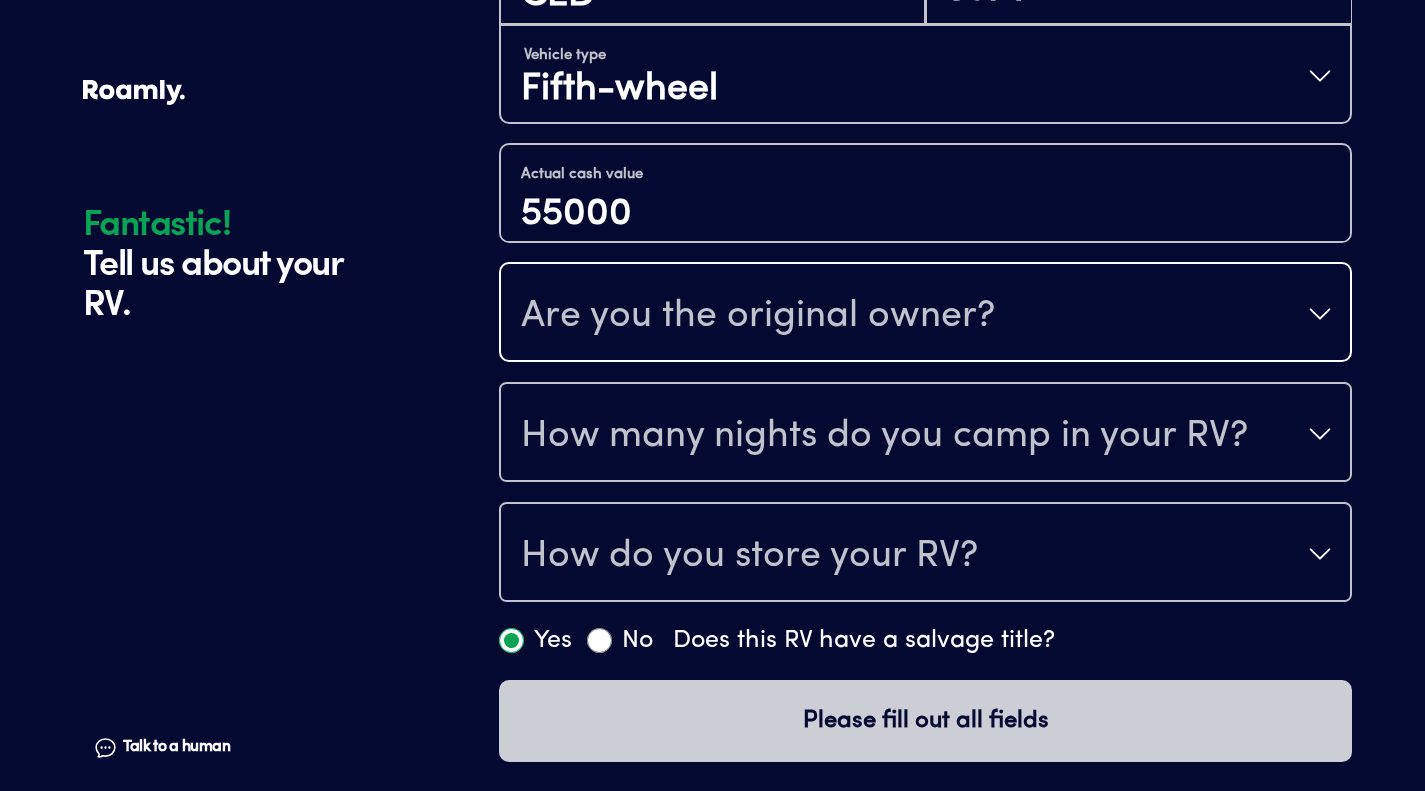 click on "Are you the original owner?" at bounding box center (925, 314) 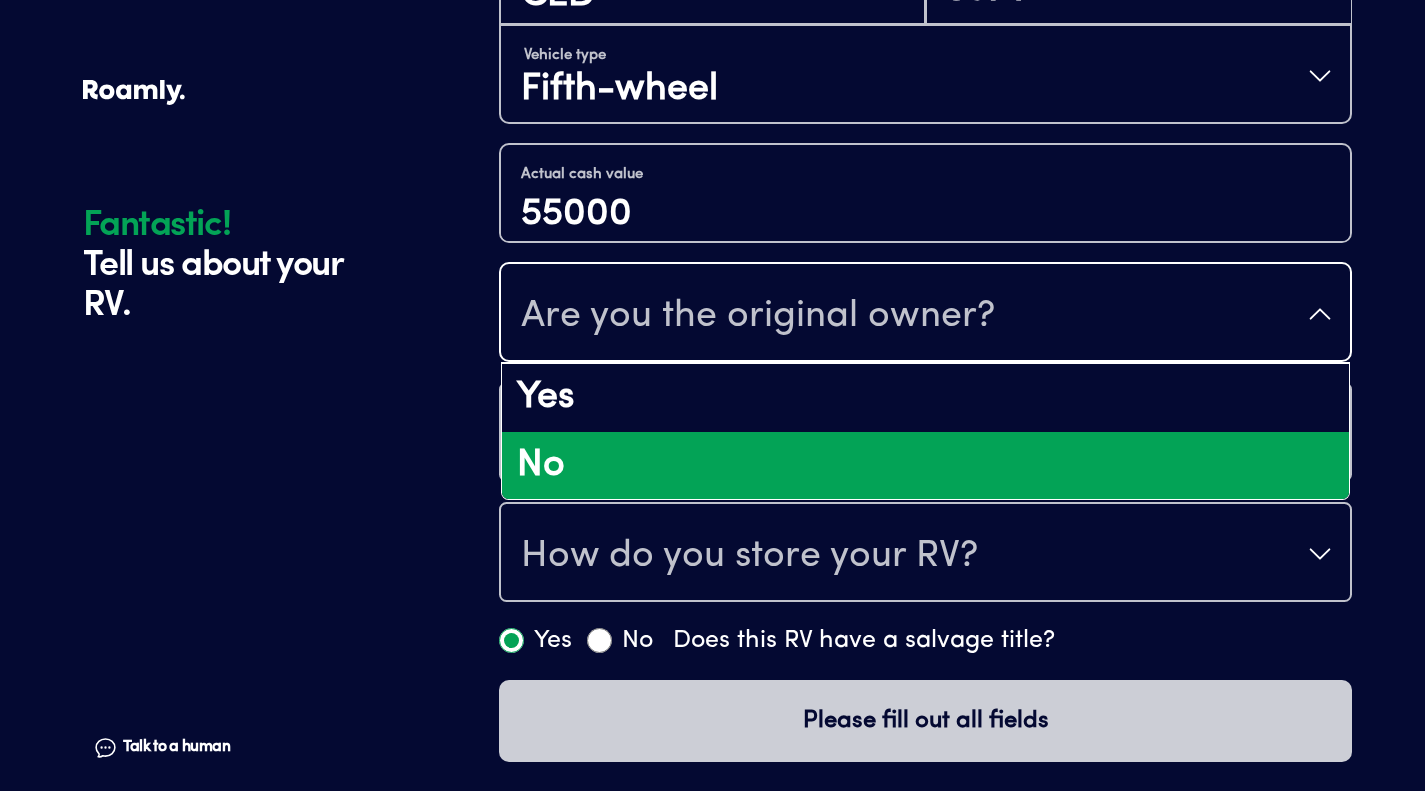 click on "No" at bounding box center (925, 466) 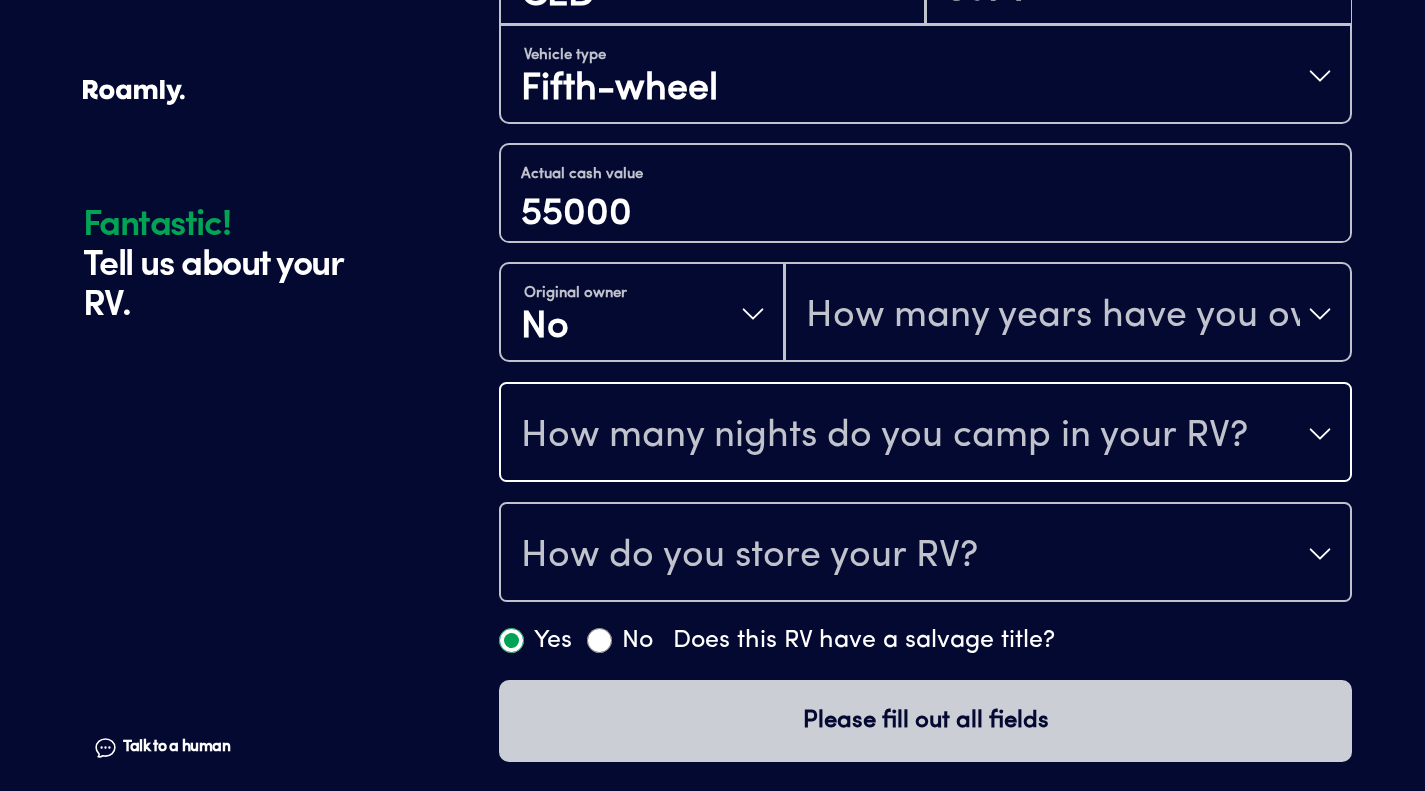 click on "How many nights do you camp in your RV?" at bounding box center [925, 434] 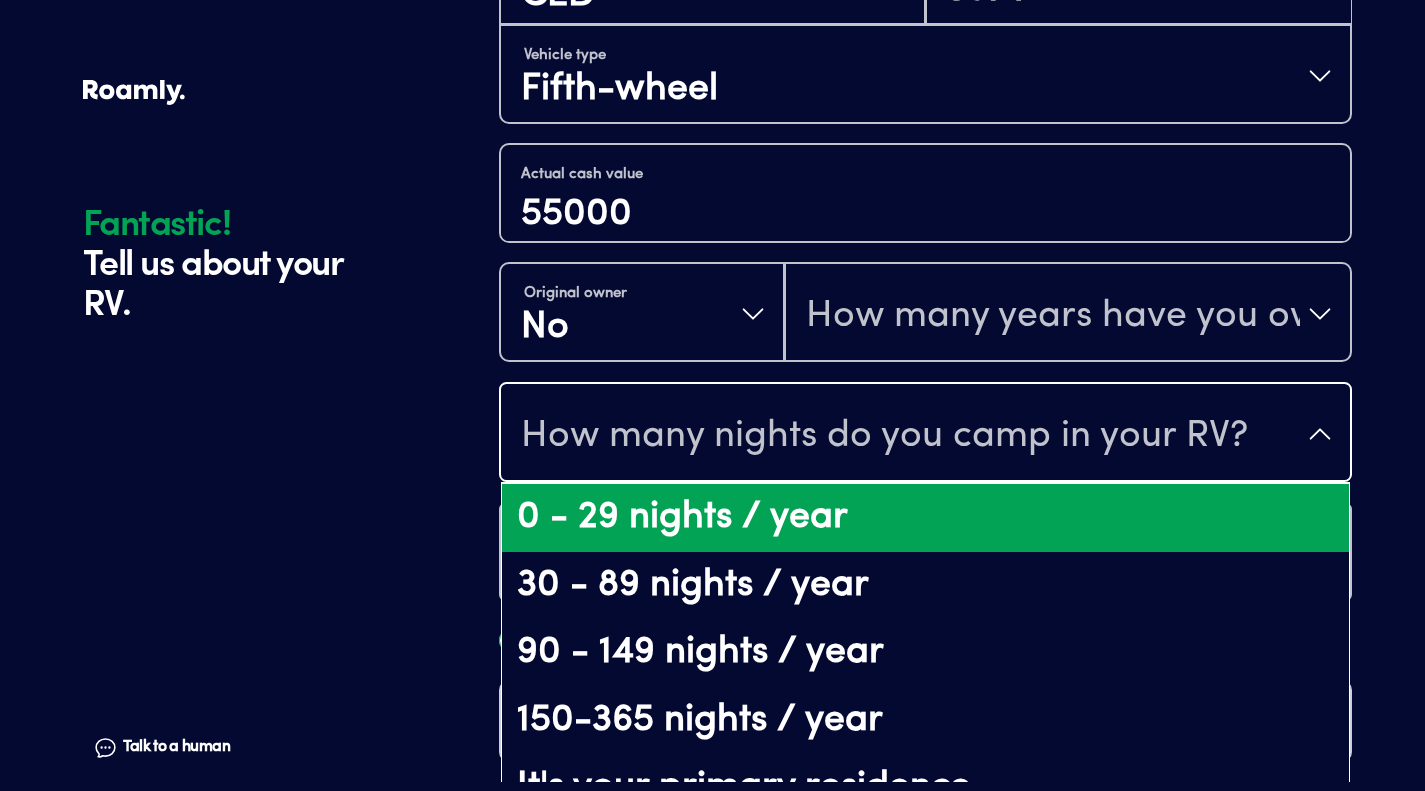 click on "0 - 29 nights / year" at bounding box center (925, 518) 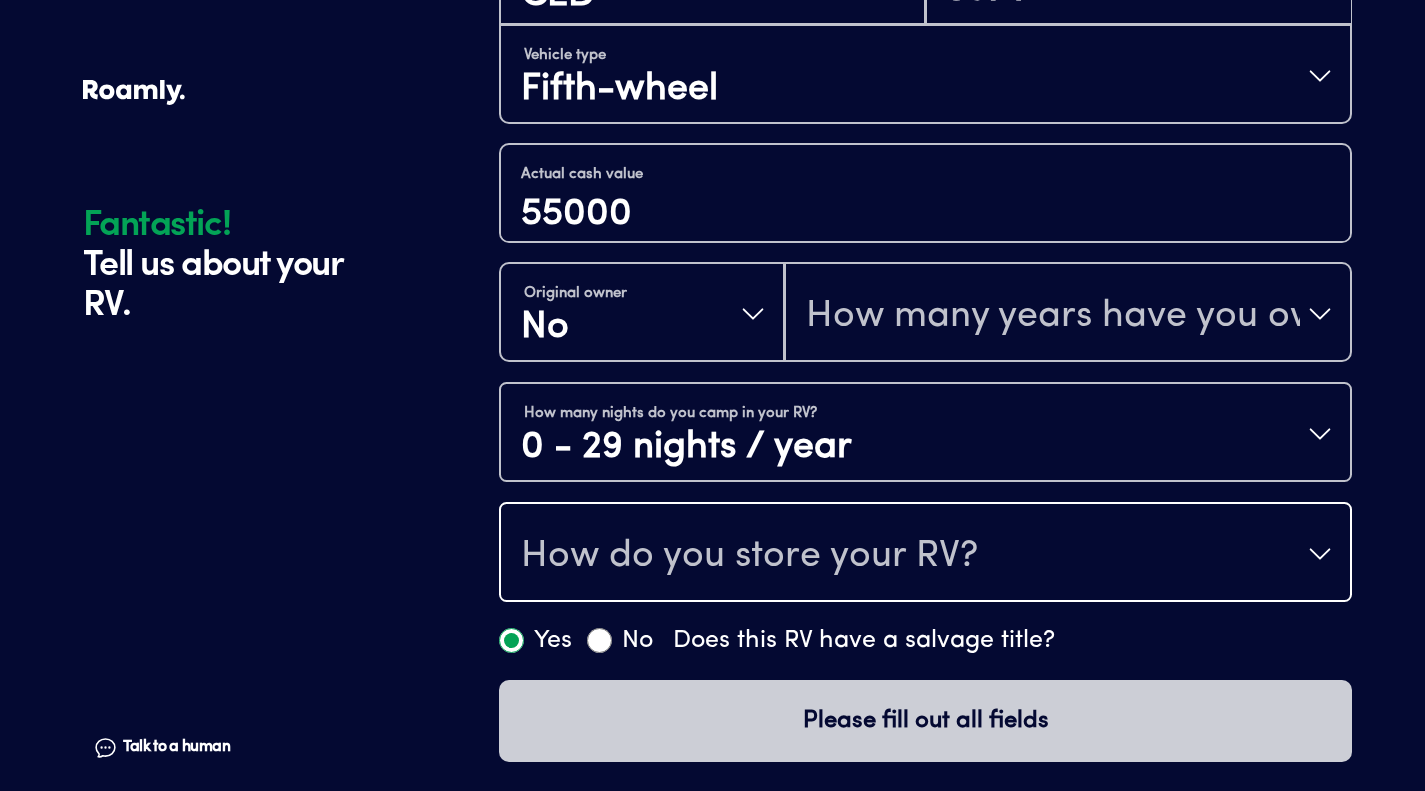 click on "How do you store your RV?" at bounding box center [925, 554] 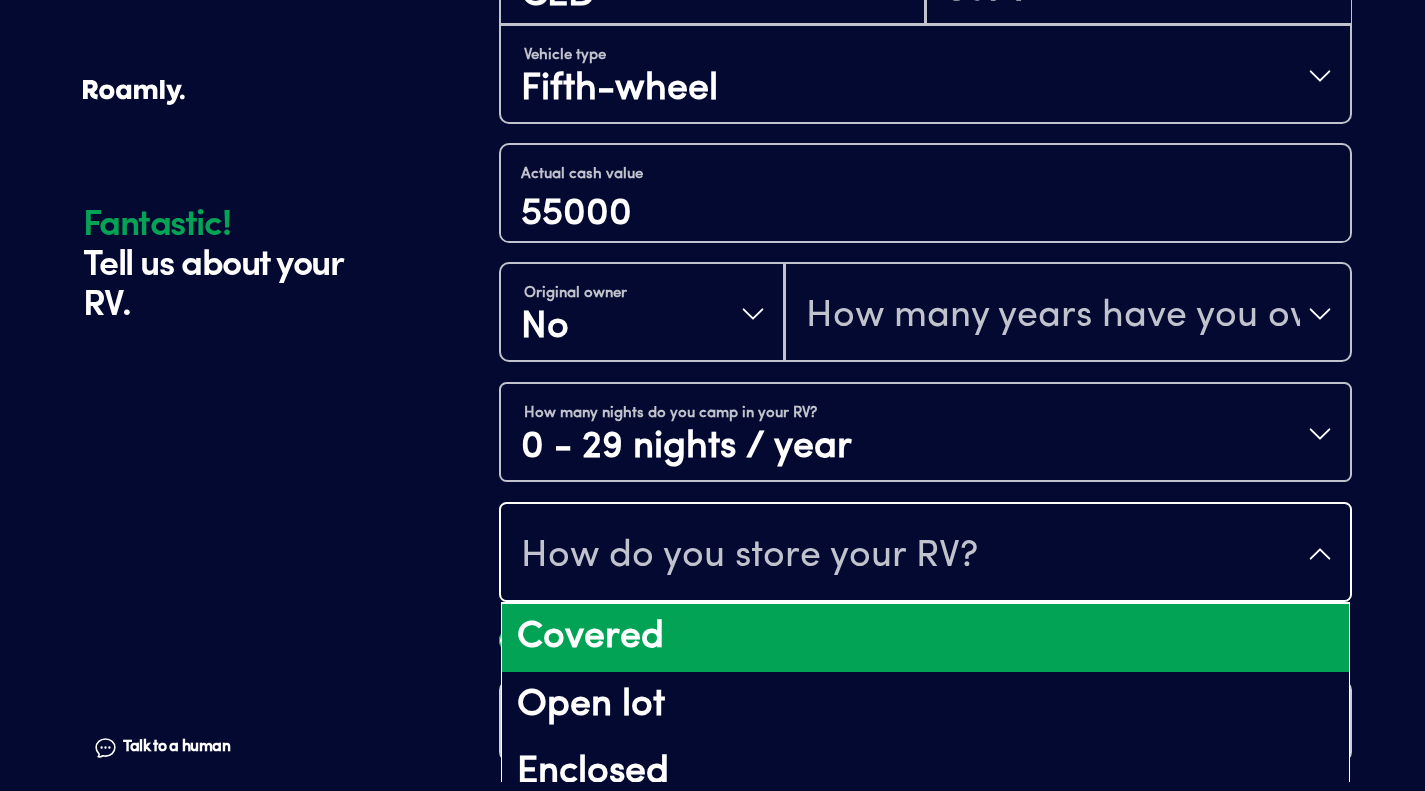 click on "Covered" at bounding box center (925, 638) 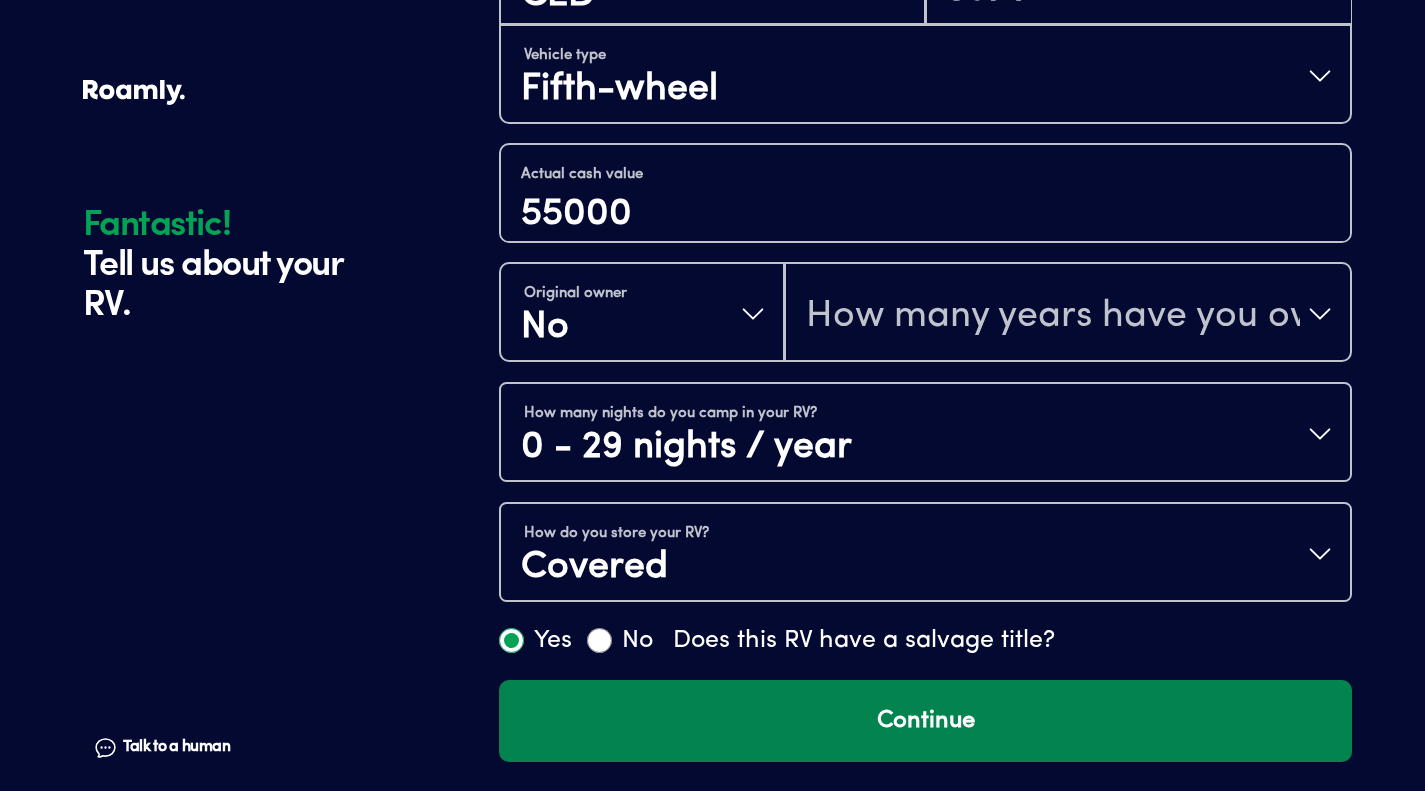 click on "Continue" at bounding box center [925, 721] 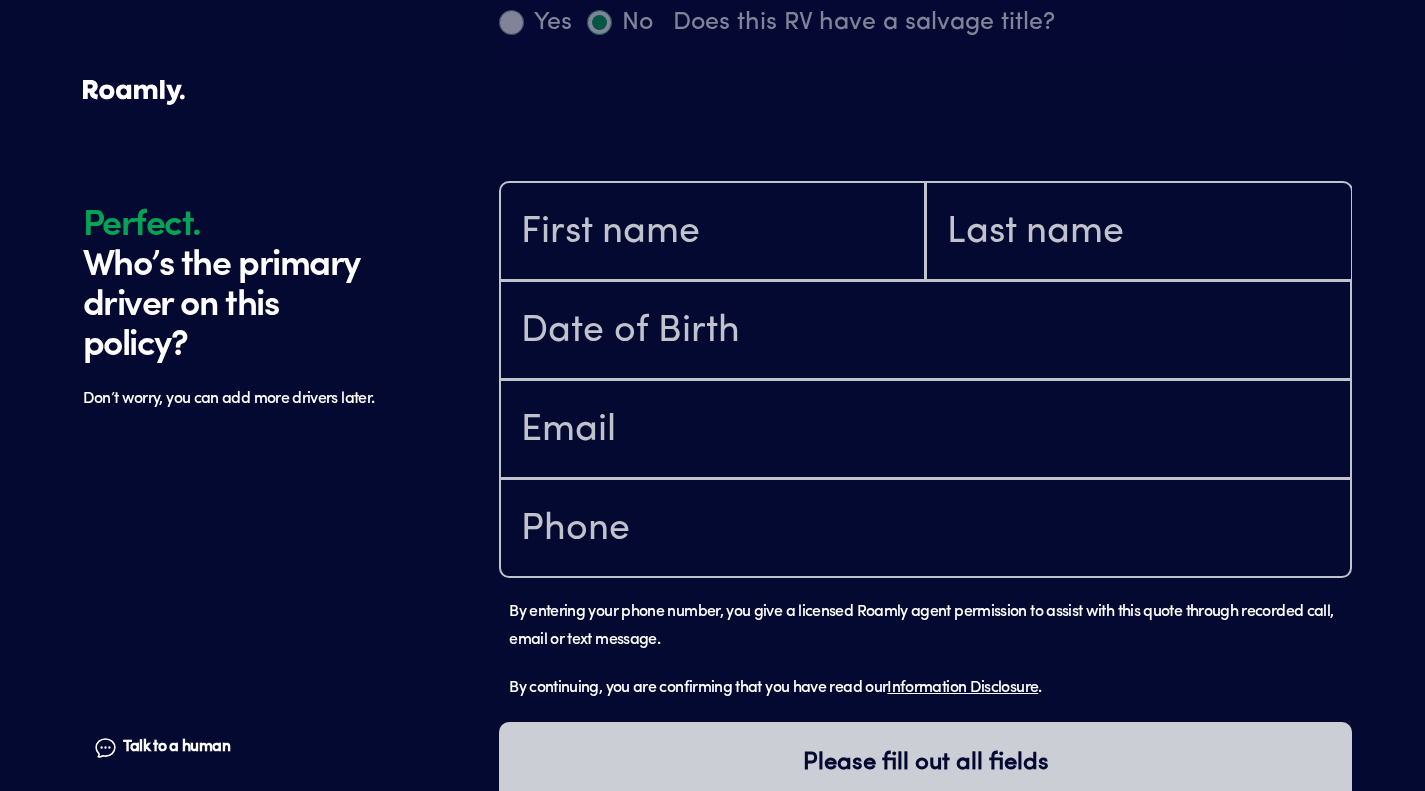scroll, scrollTop: 1402, scrollLeft: 0, axis: vertical 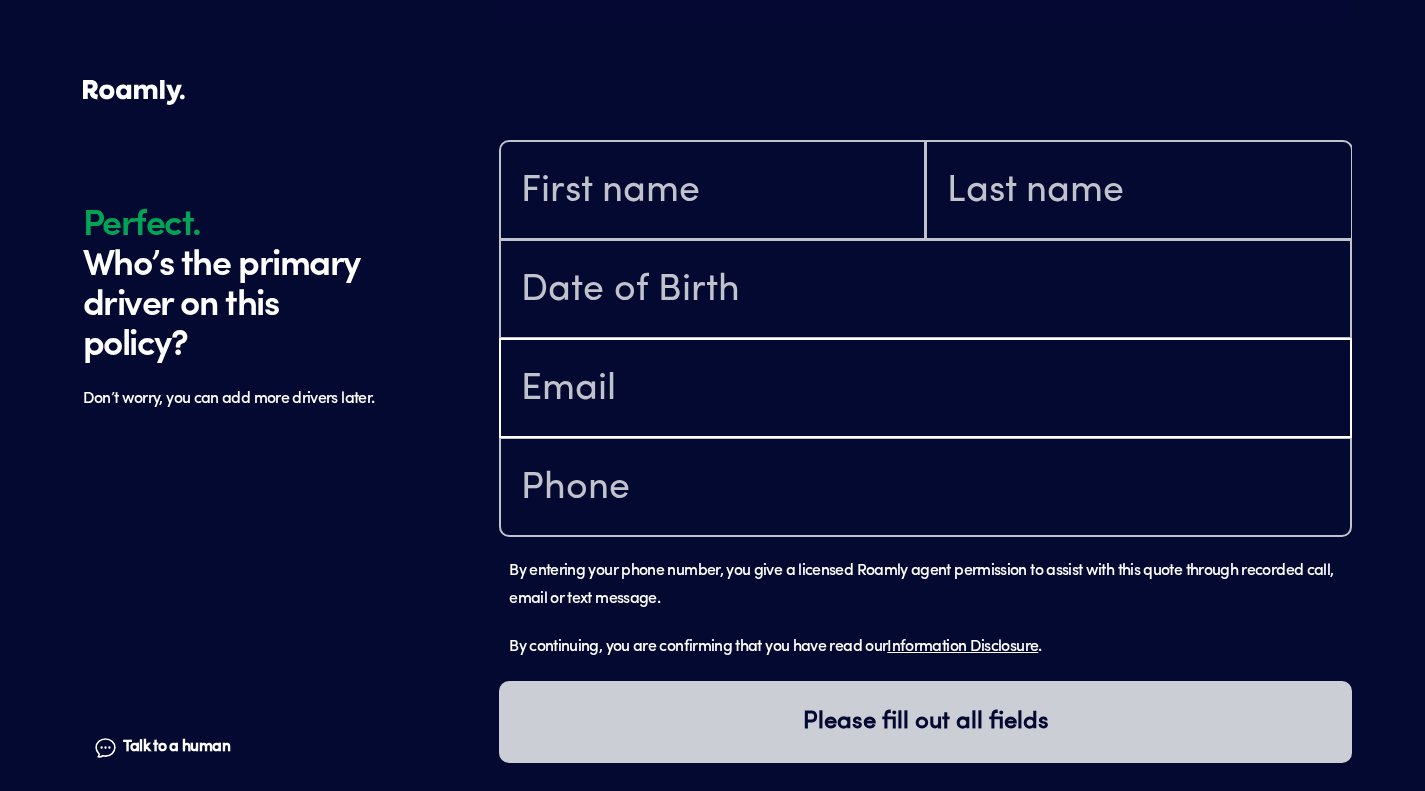 drag, startPoint x: 662, startPoint y: 359, endPoint x: 647, endPoint y: 299, distance: 61.846584 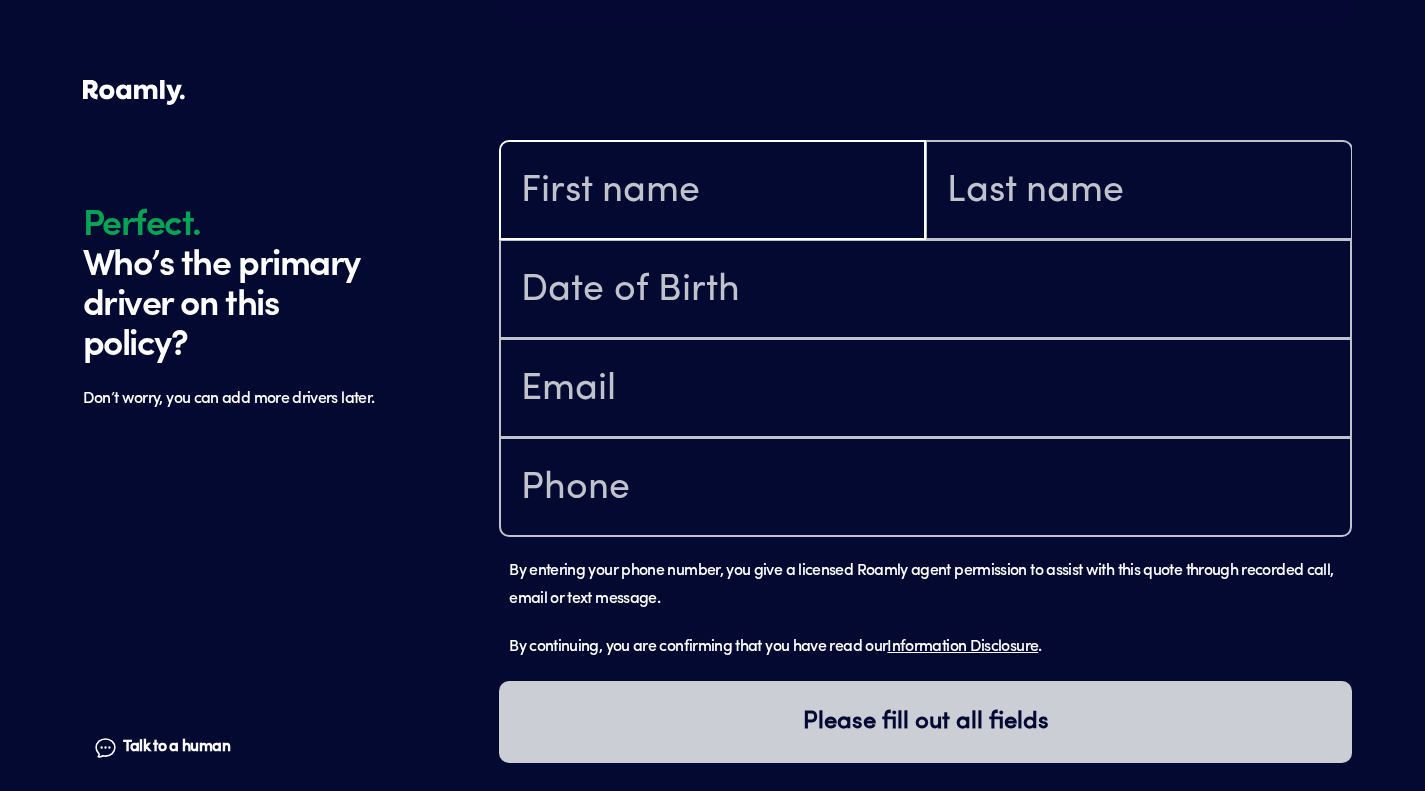 click at bounding box center [712, 192] 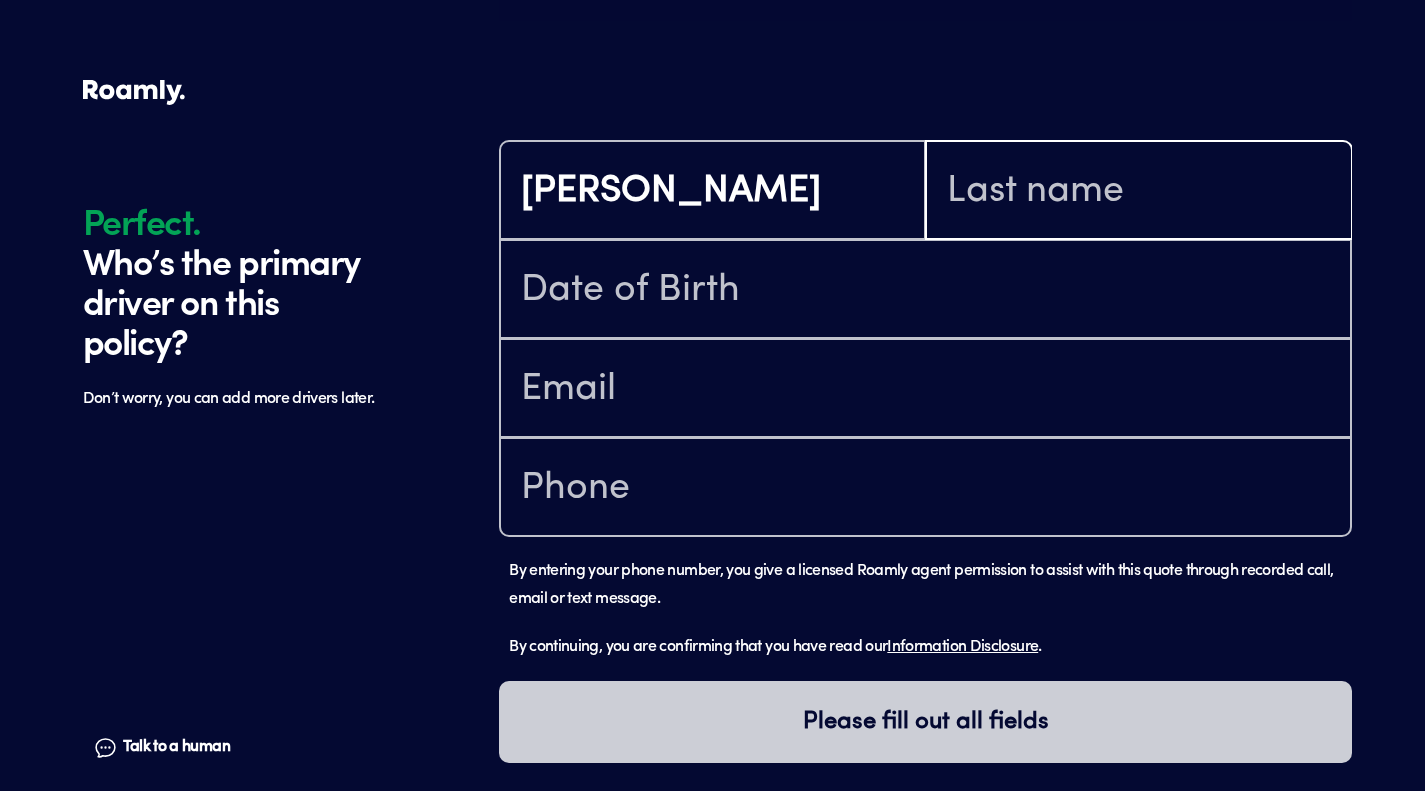 type on "[PERSON_NAME]" 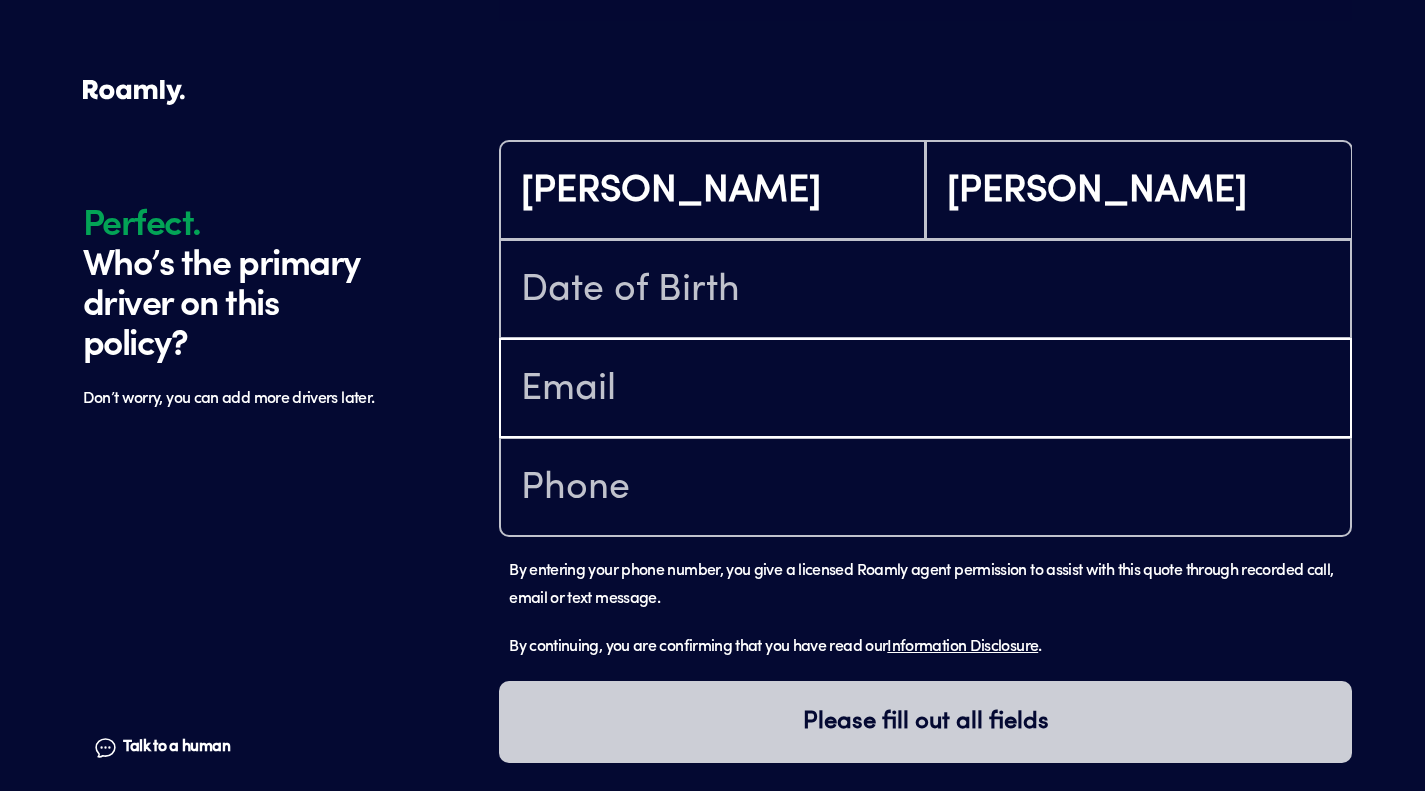 type on "[EMAIL_ADDRESS][DOMAIN_NAME]" 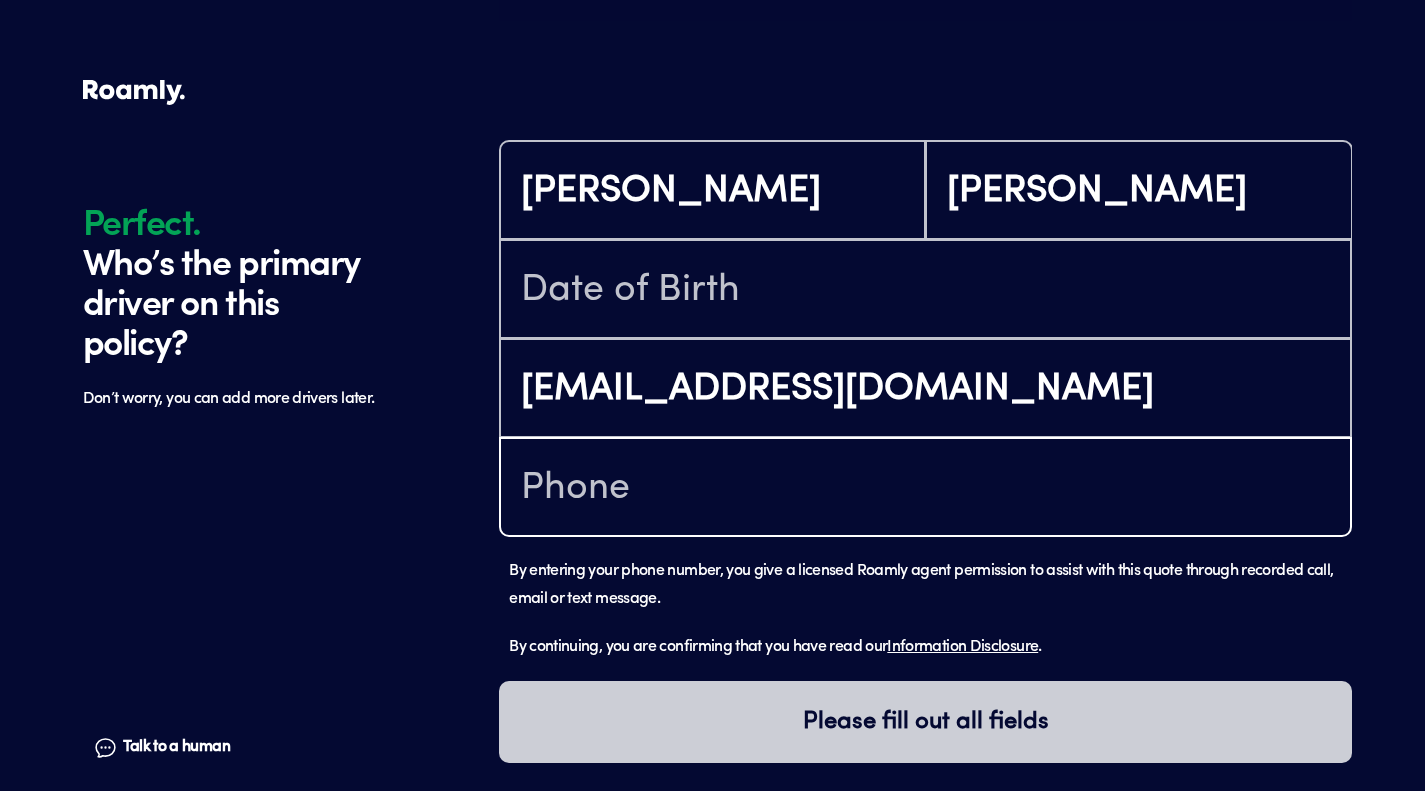 type on "[PHONE_NUMBER]" 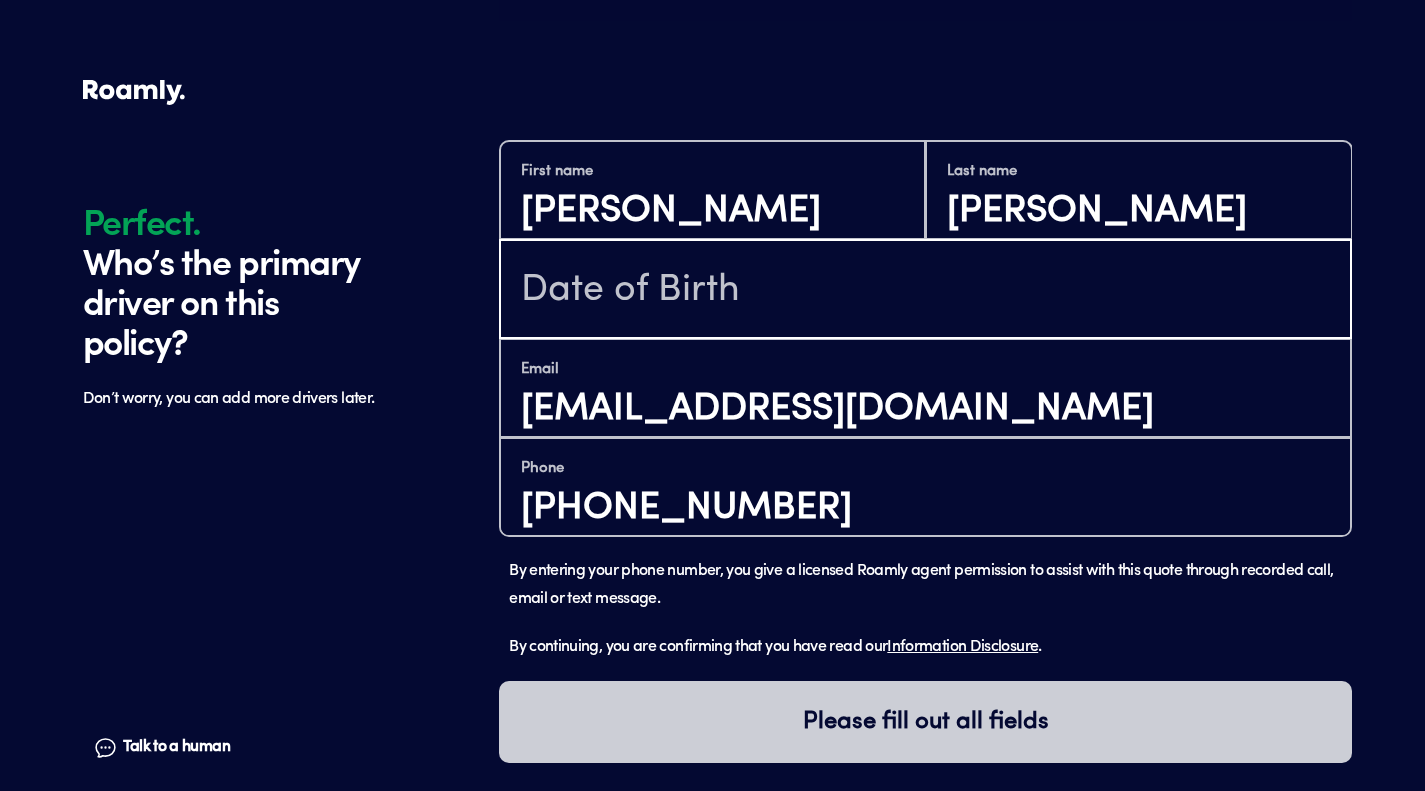 click at bounding box center (925, 291) 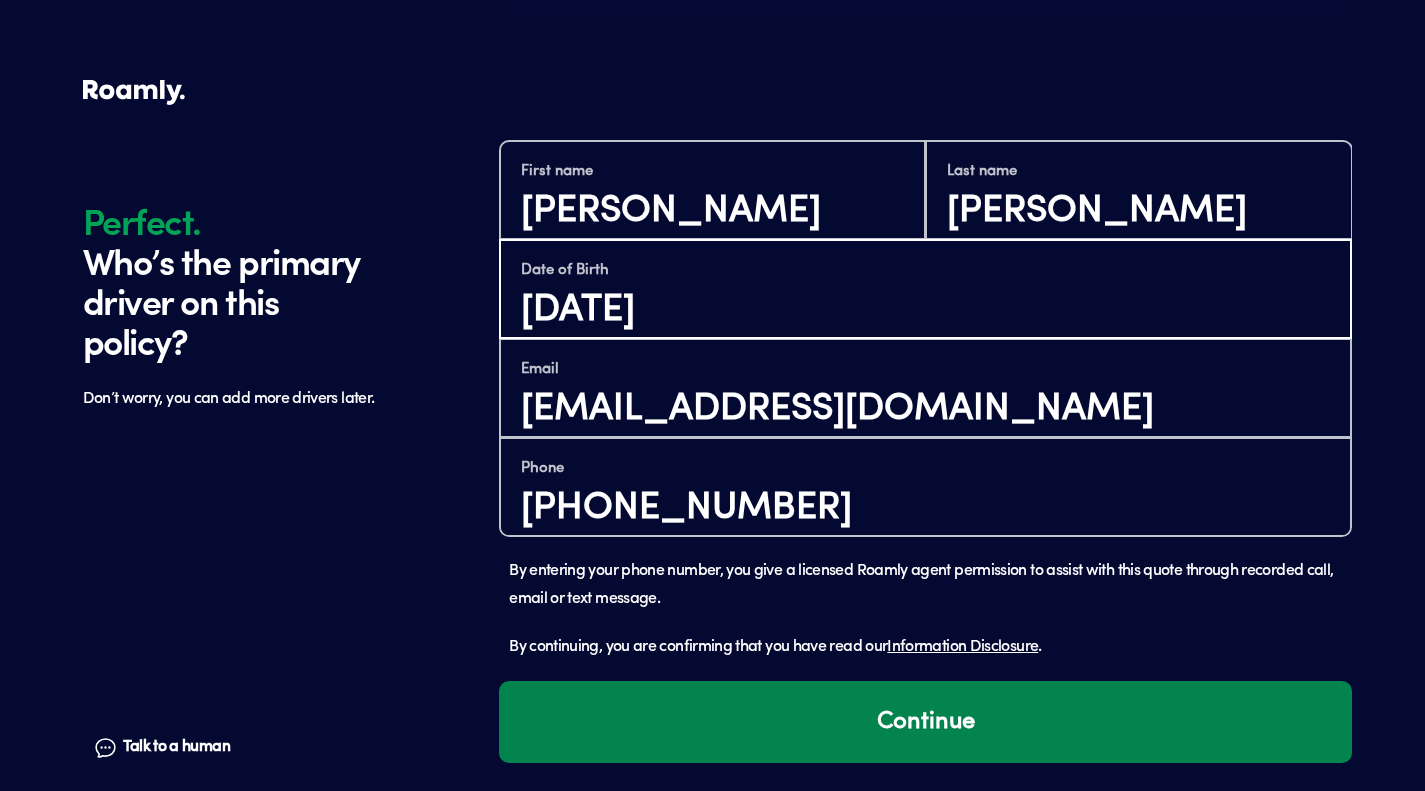 type on "[DATE]" 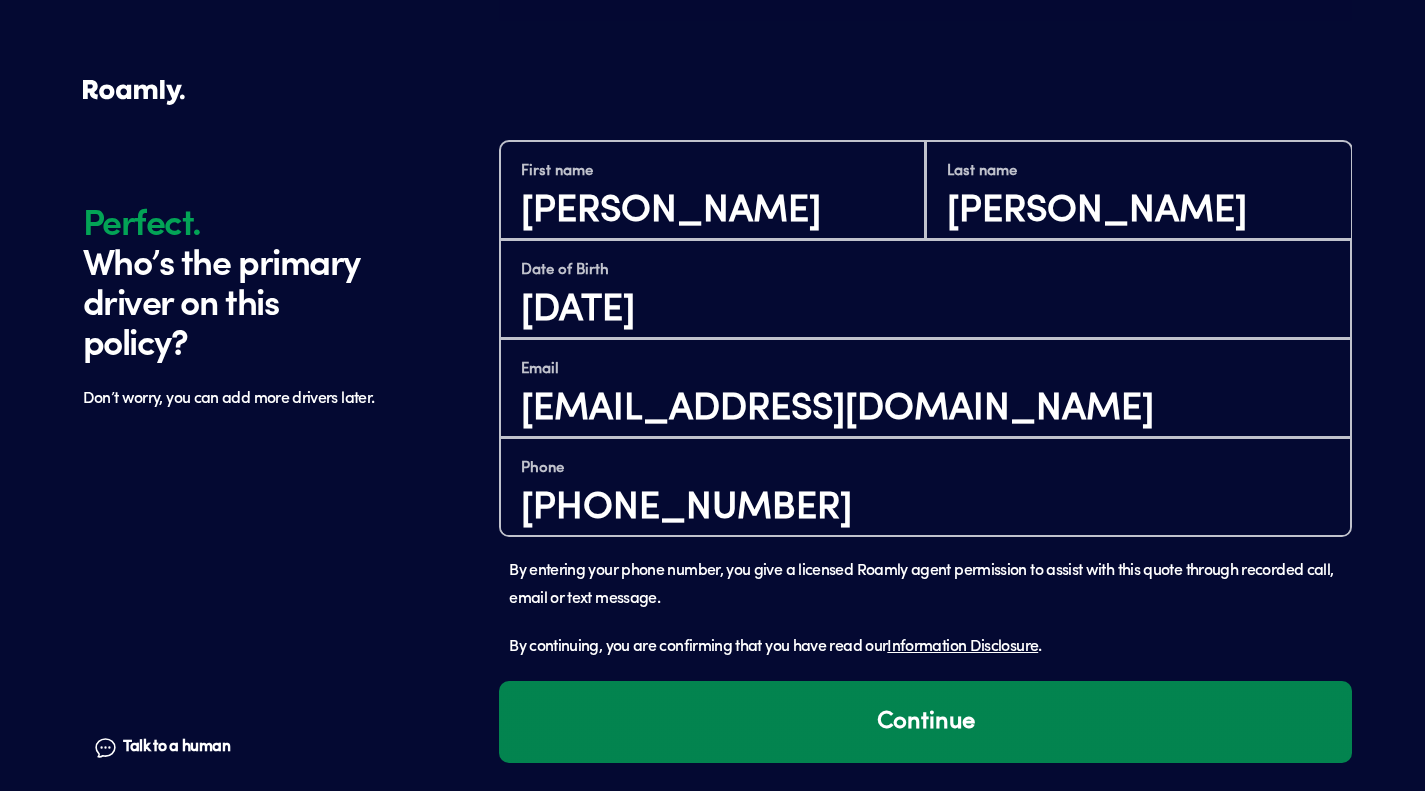 click on "Continue" at bounding box center [925, 722] 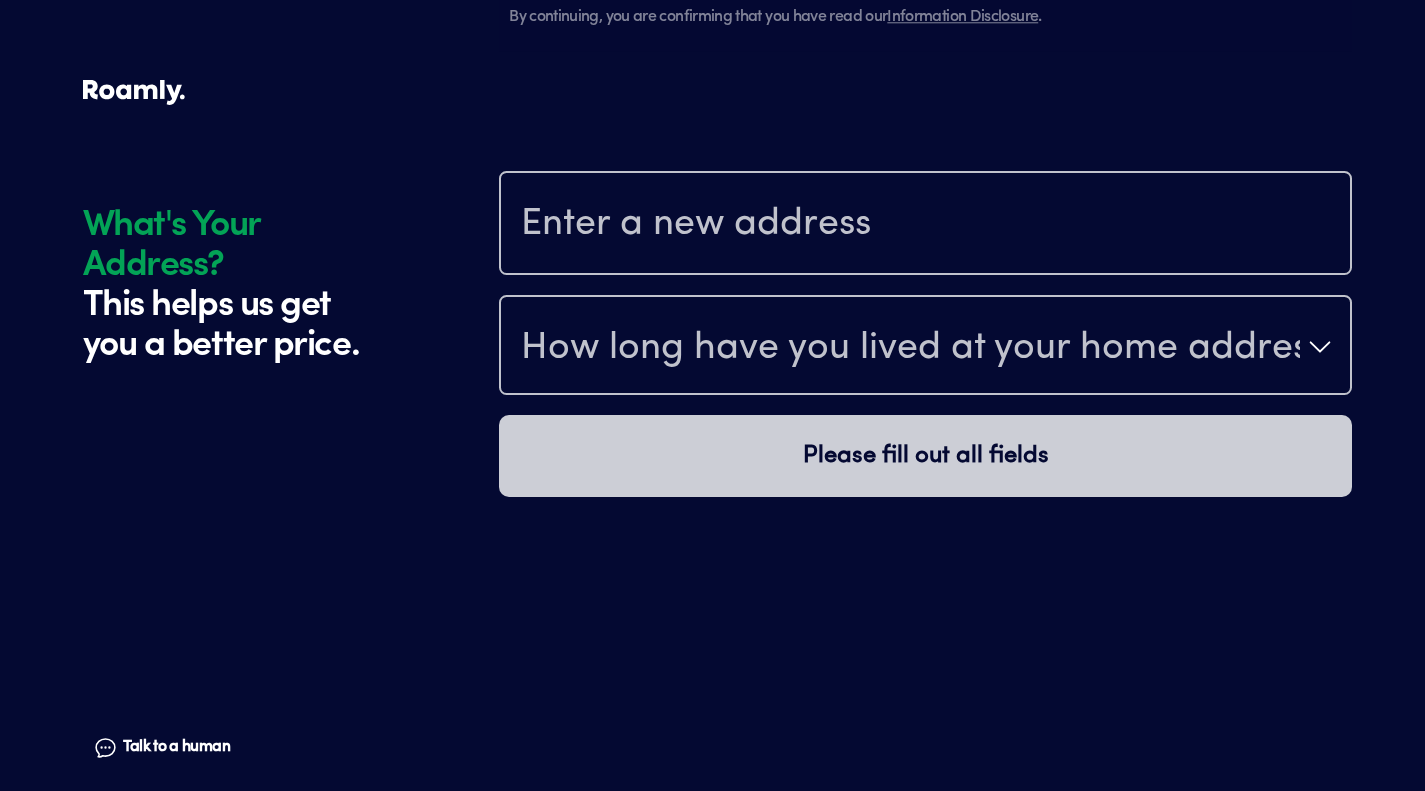 scroll, scrollTop: 2074, scrollLeft: 0, axis: vertical 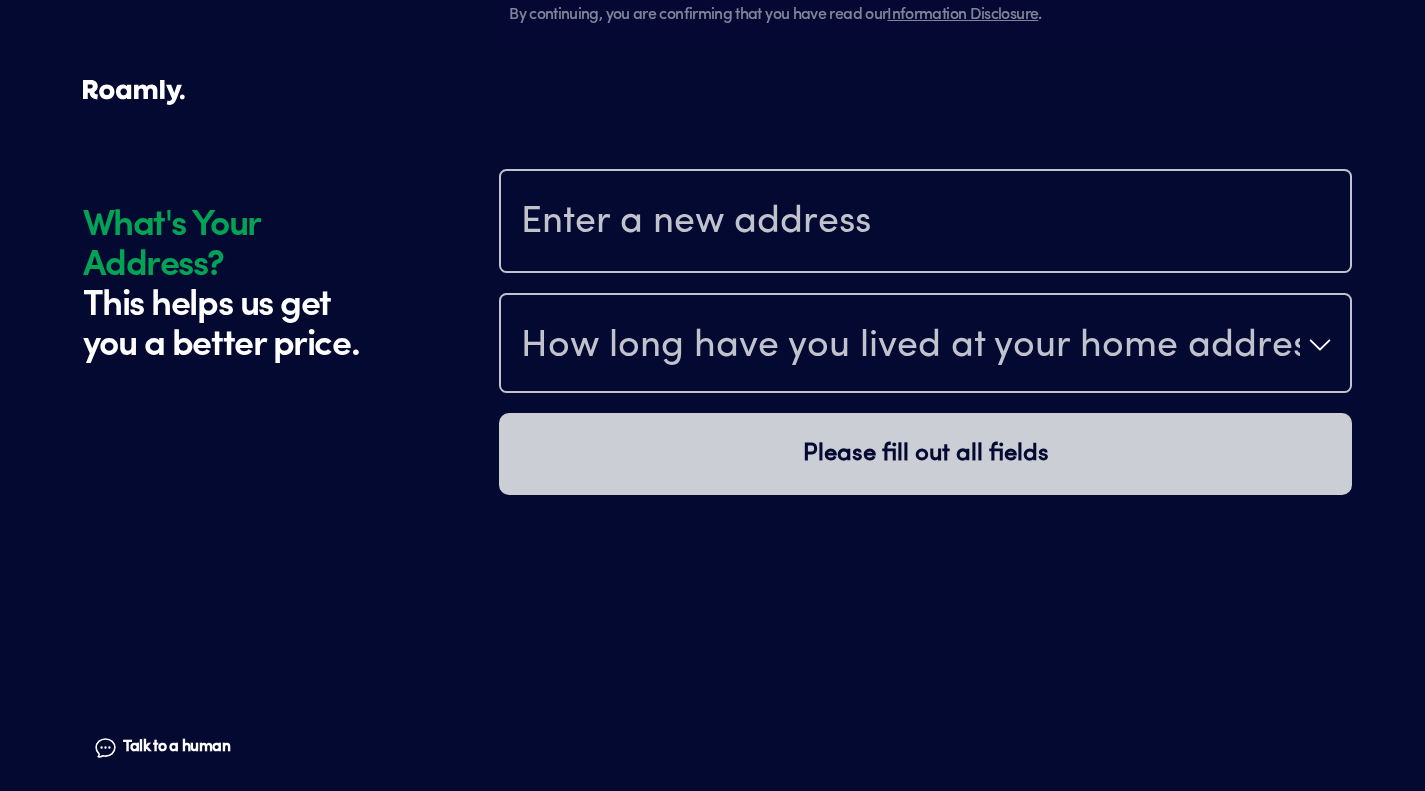 click at bounding box center (925, 221) 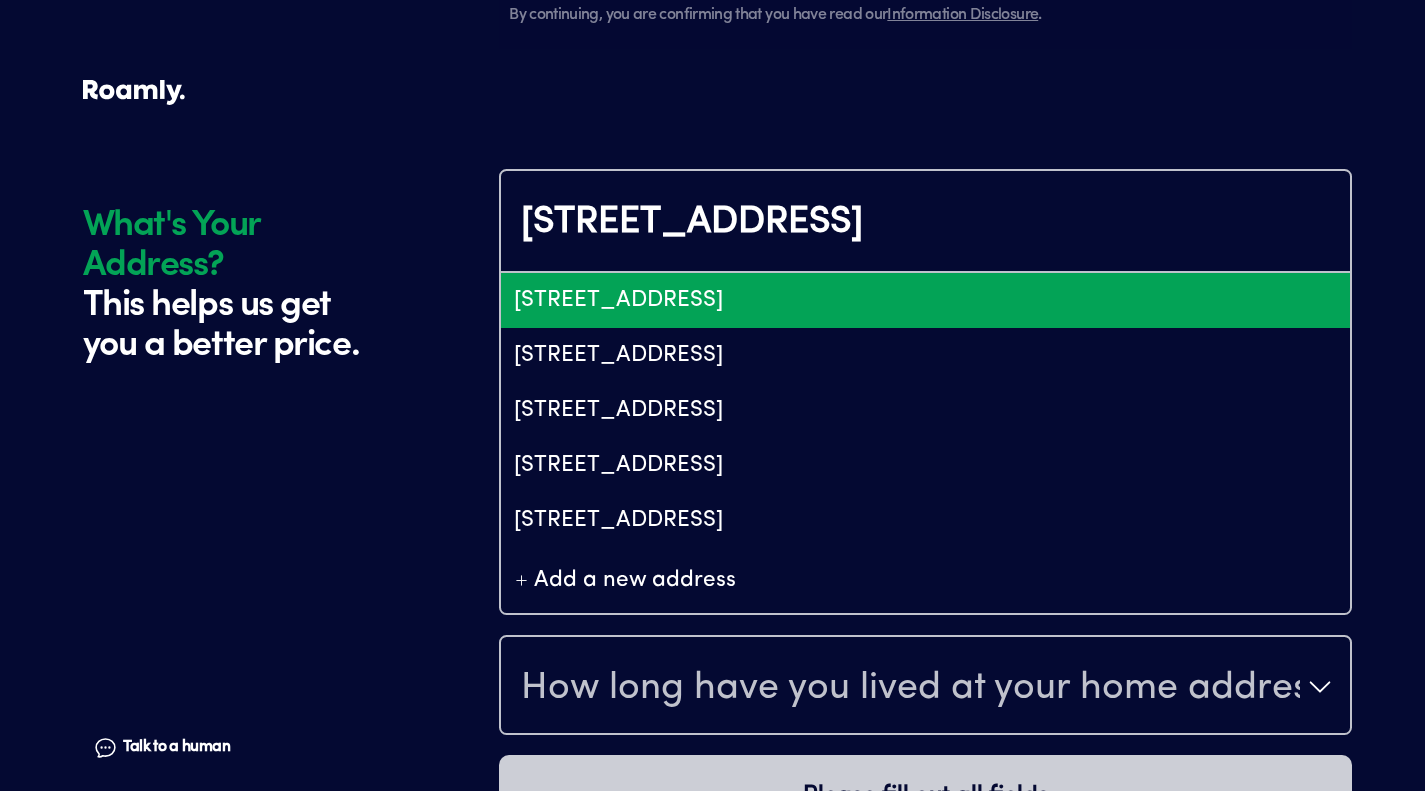 click on "[STREET_ADDRESS]" at bounding box center (925, 300) 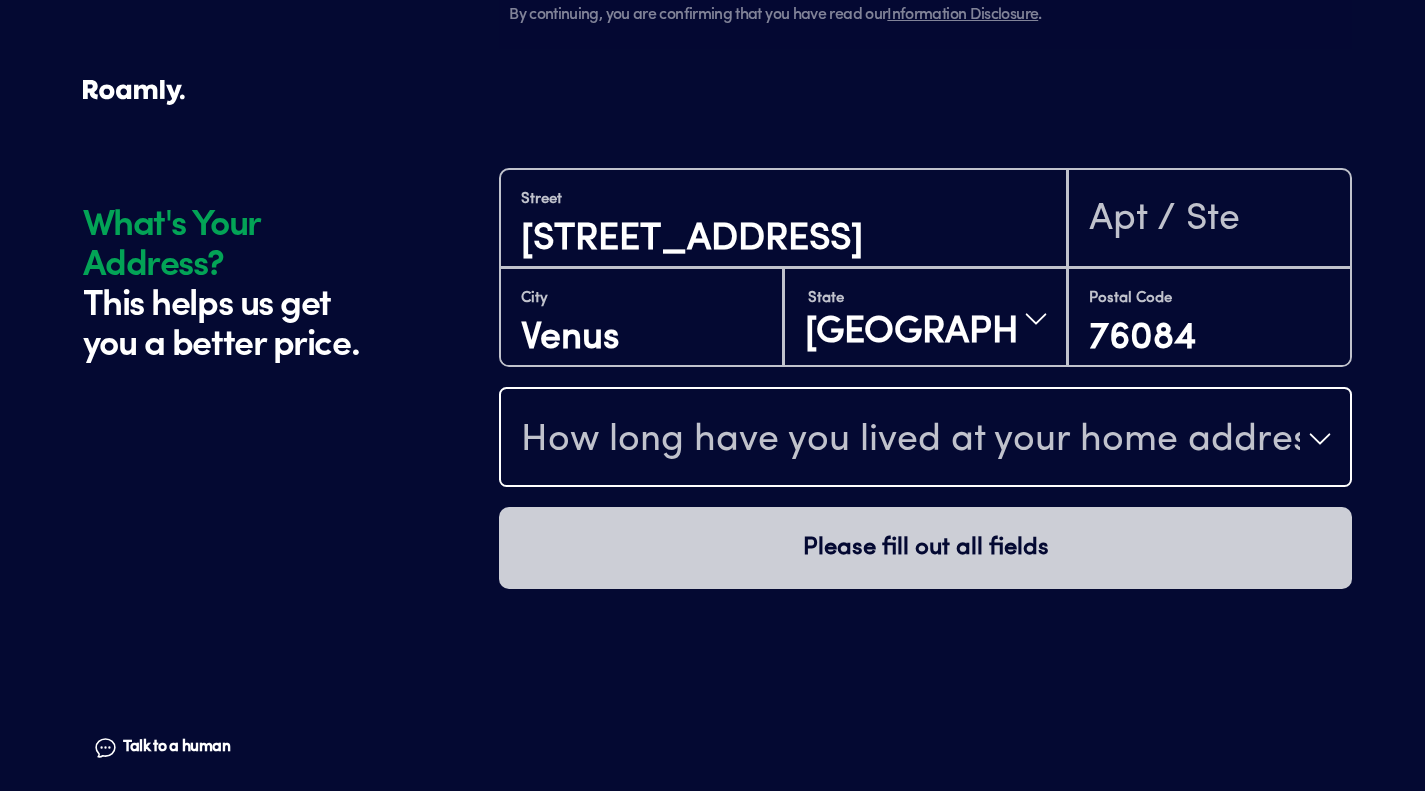 click on "How long have you lived at your home address?" at bounding box center [925, 439] 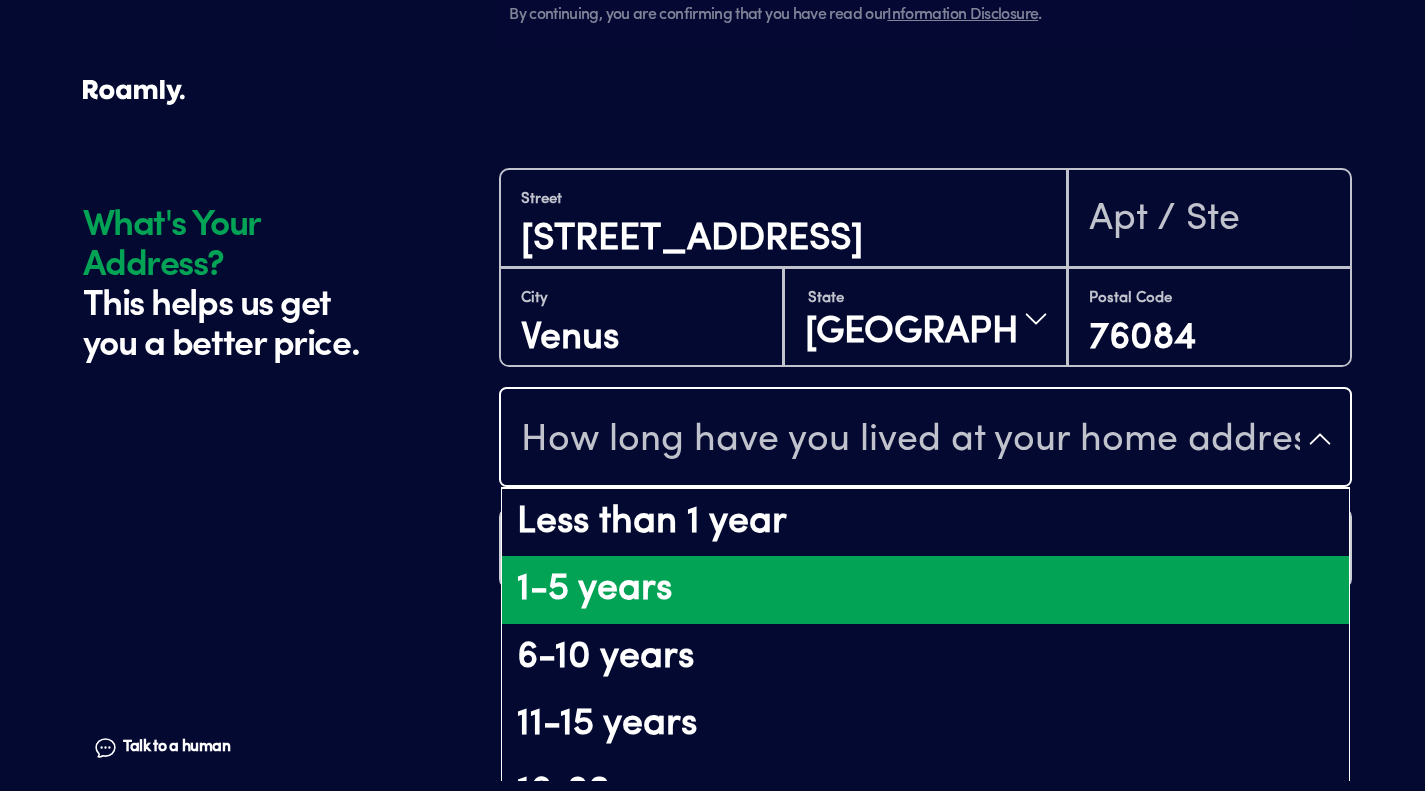 click on "1-5 years" at bounding box center (925, 590) 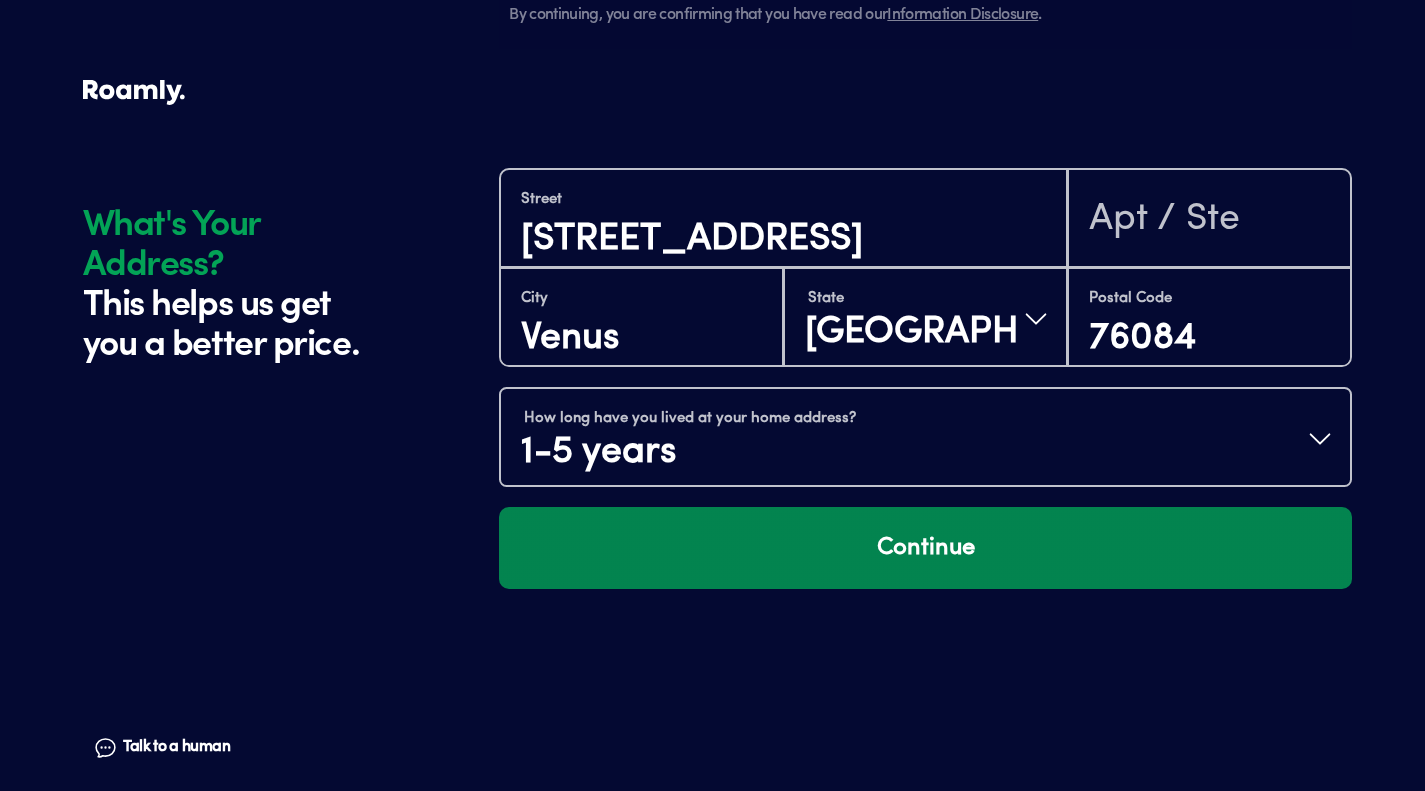 click on "Continue" at bounding box center (925, 548) 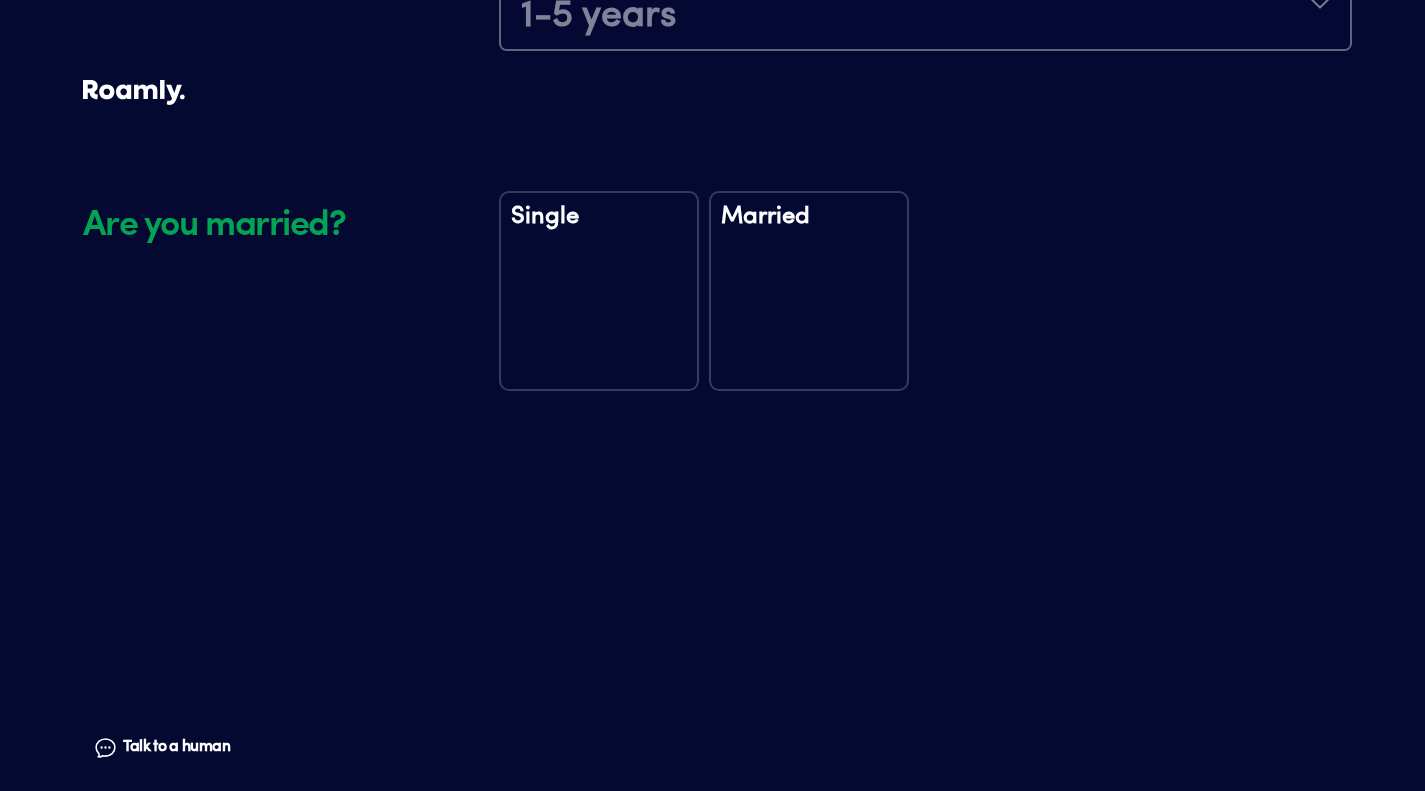 scroll, scrollTop: 2545, scrollLeft: 0, axis: vertical 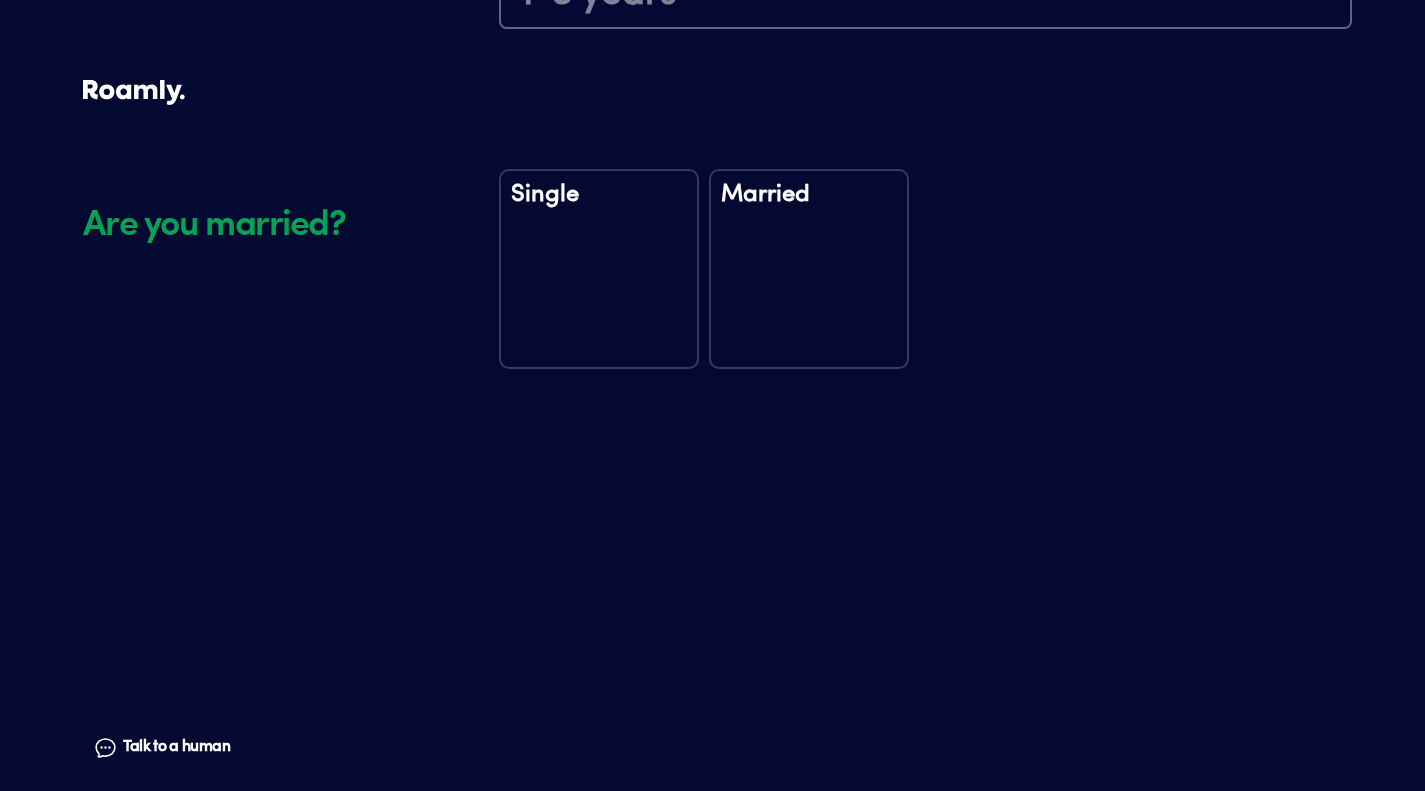 click on "Married" at bounding box center [809, 269] 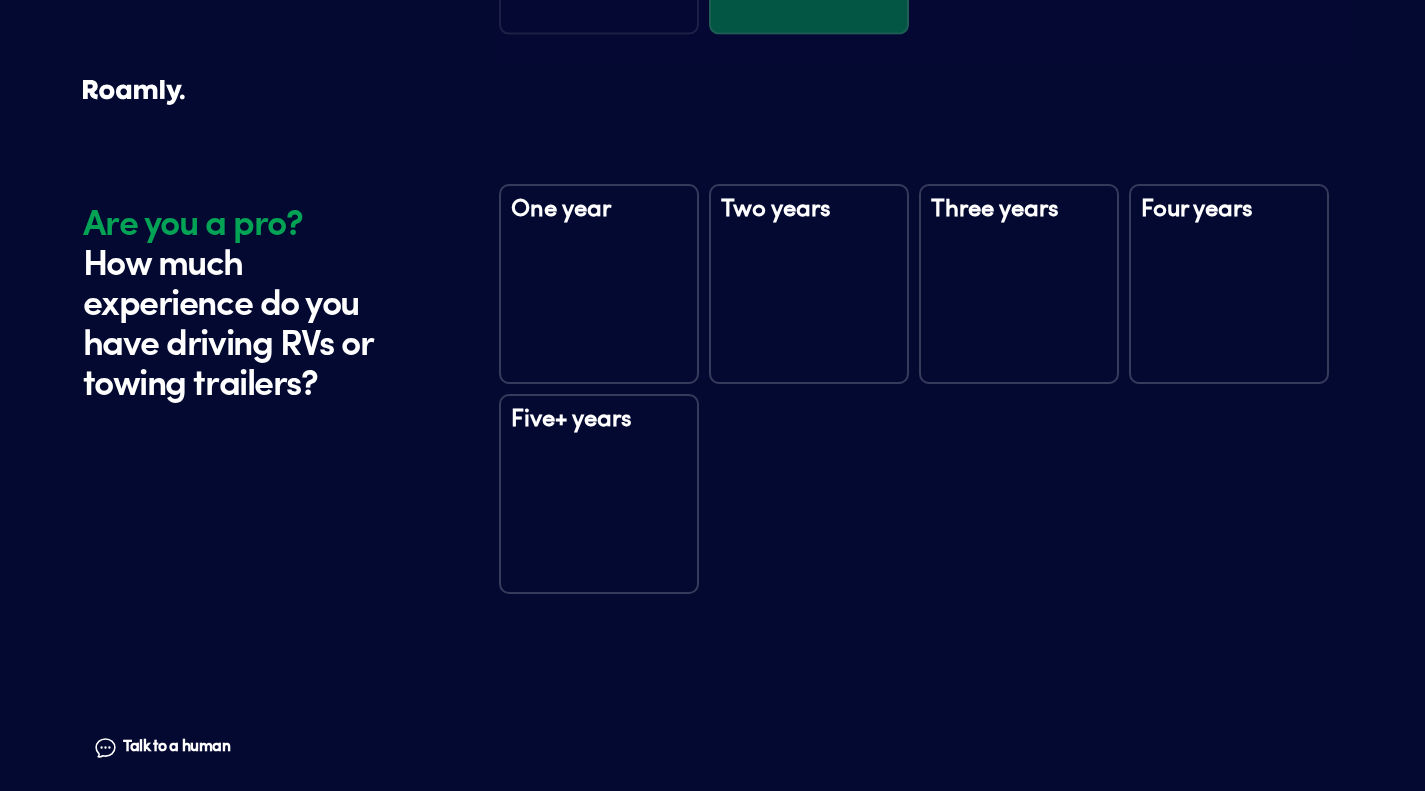 scroll, scrollTop: 2935, scrollLeft: 0, axis: vertical 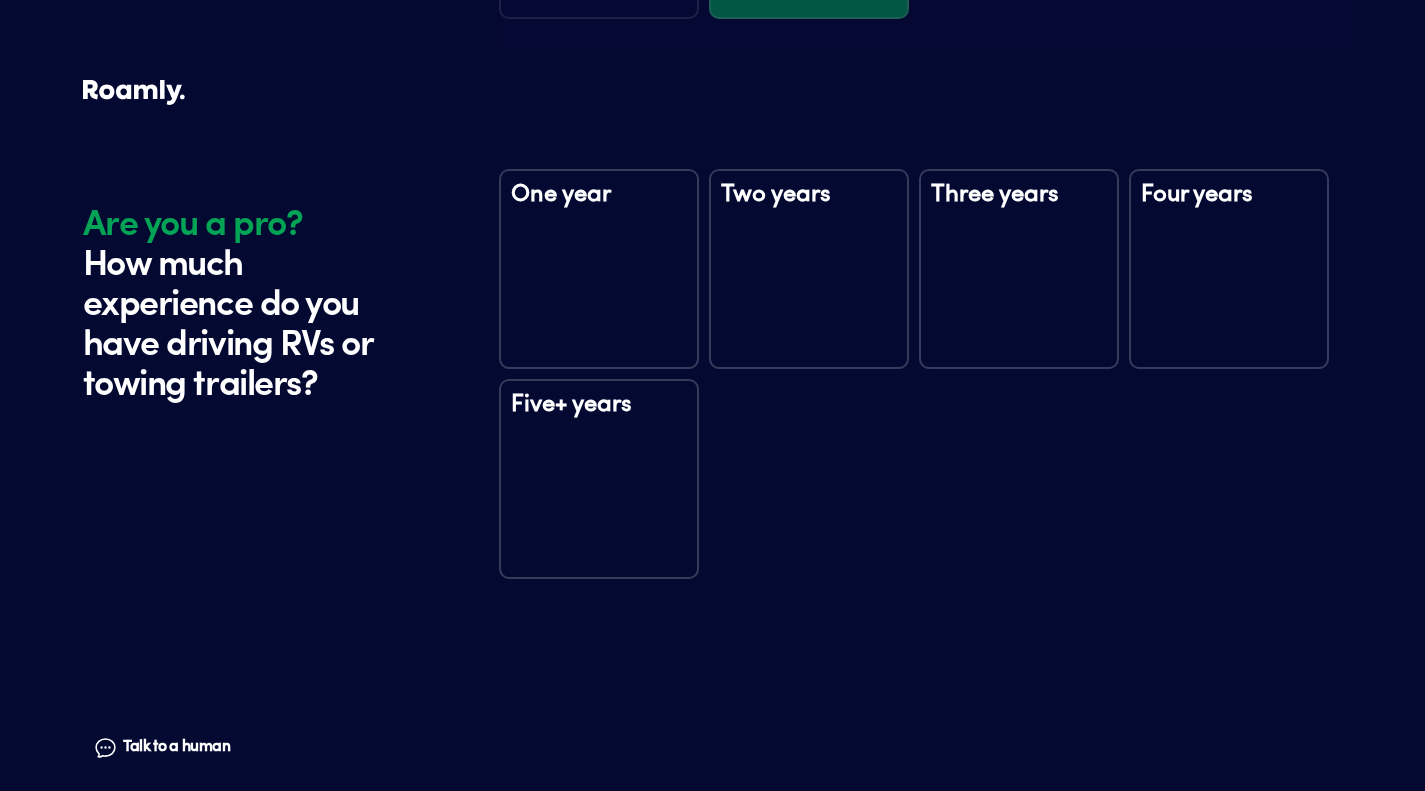 click on "Five+ years" at bounding box center [599, 479] 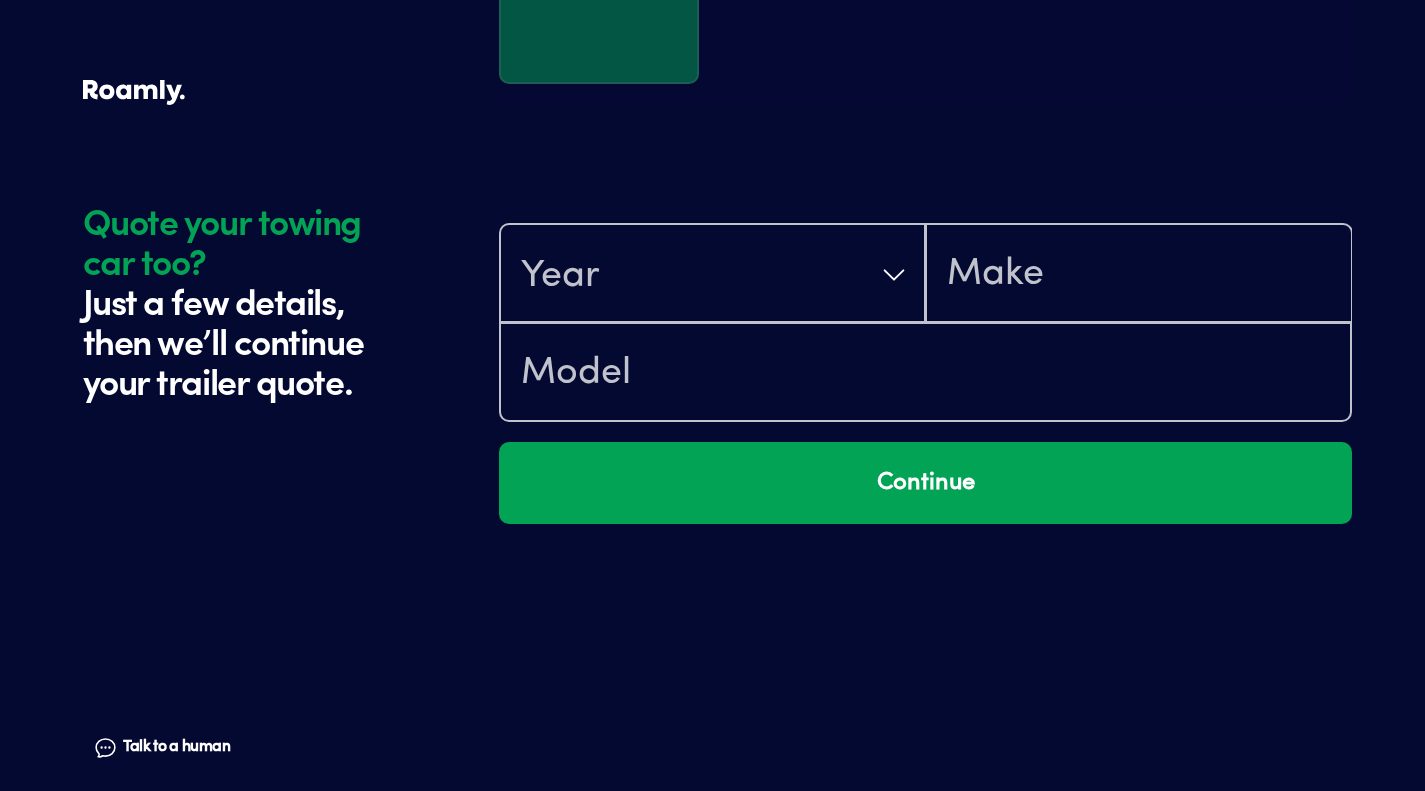 scroll, scrollTop: 3525, scrollLeft: 0, axis: vertical 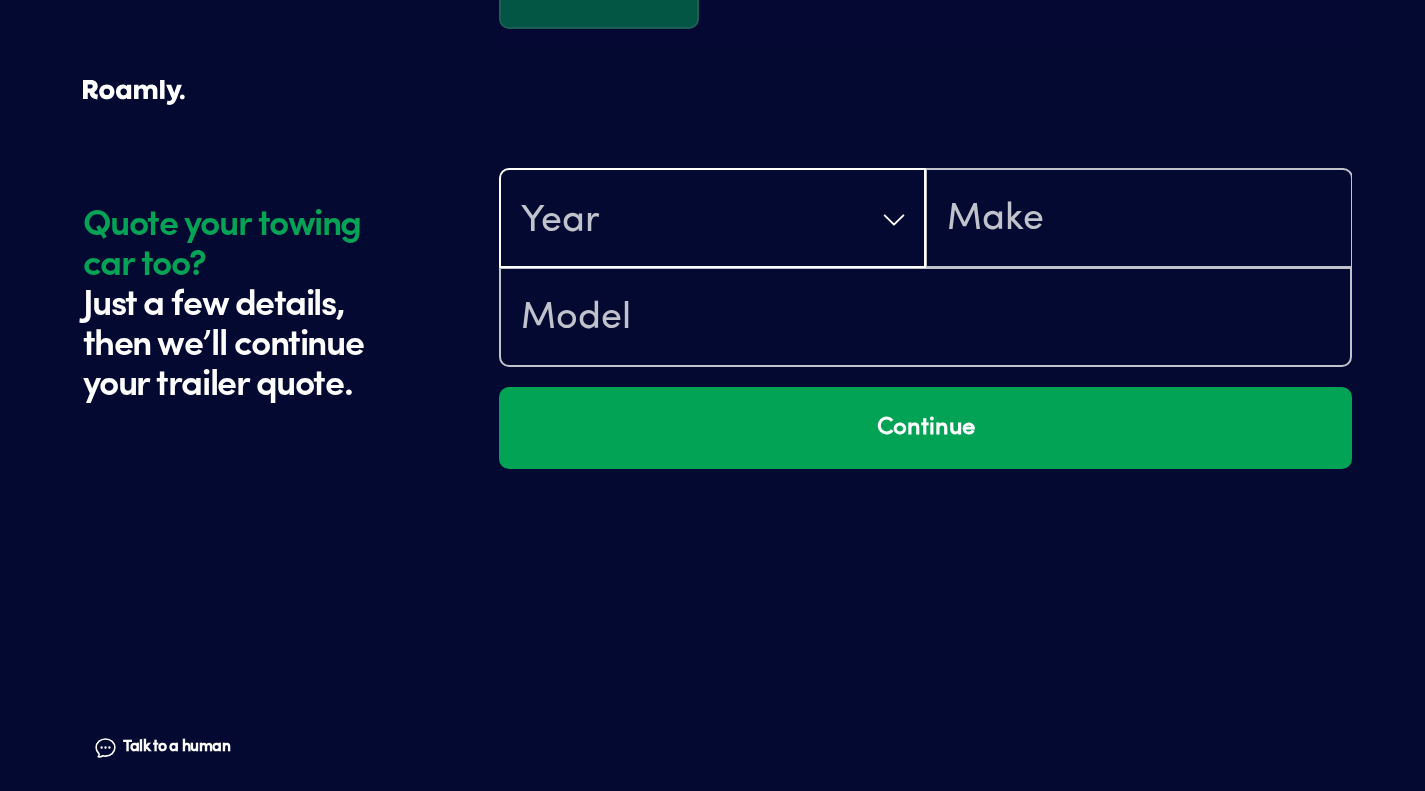 click on "Year" at bounding box center [712, 220] 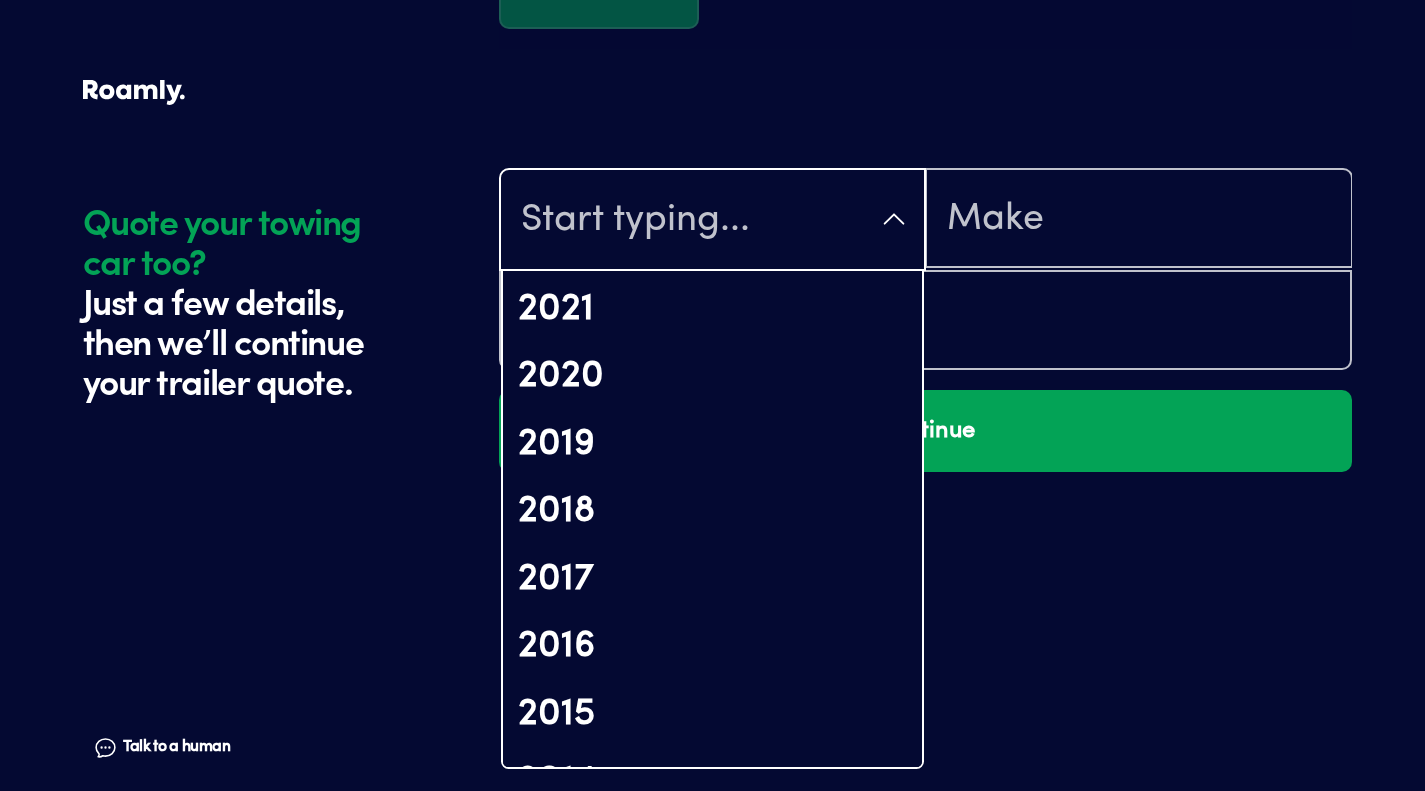 scroll, scrollTop: 394, scrollLeft: 0, axis: vertical 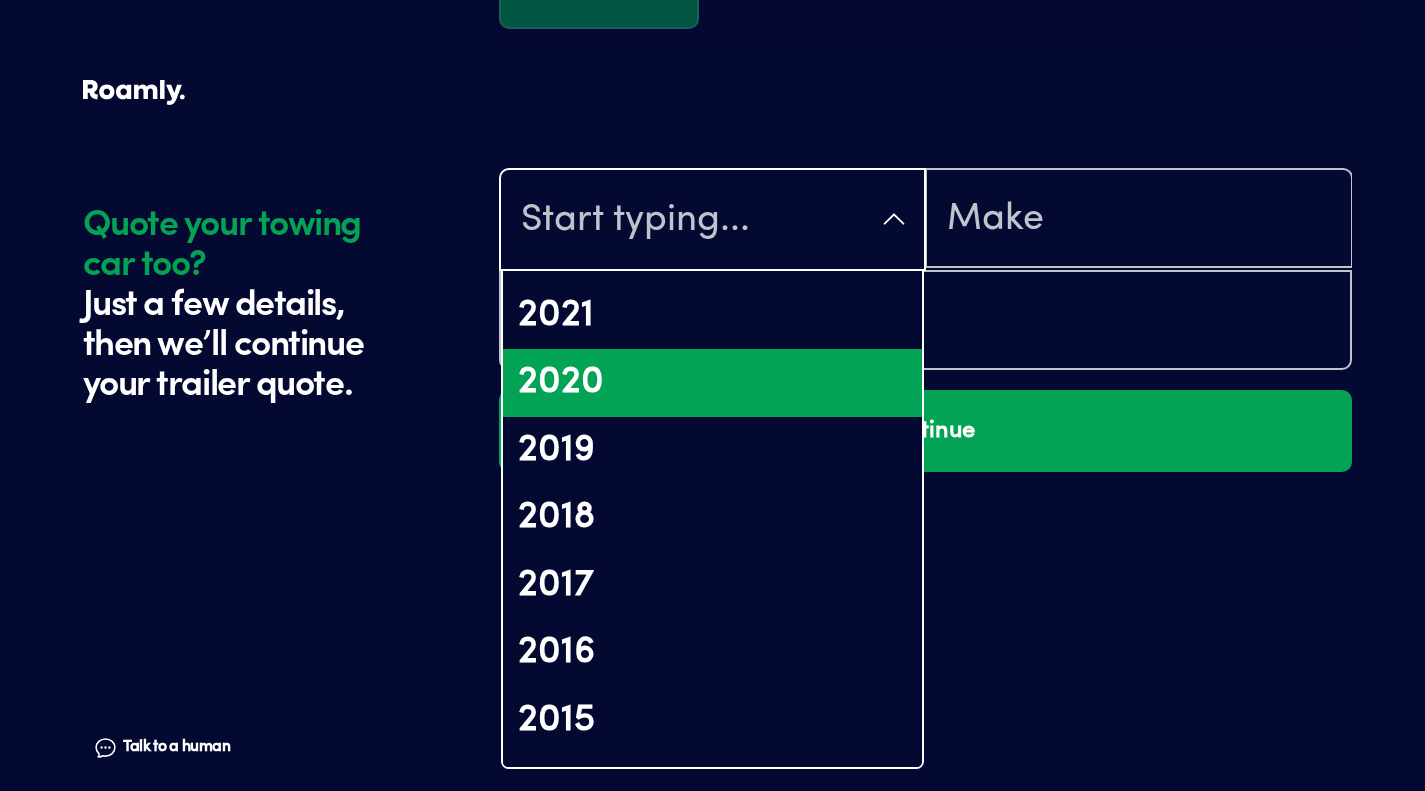 click on "2020" at bounding box center (712, 383) 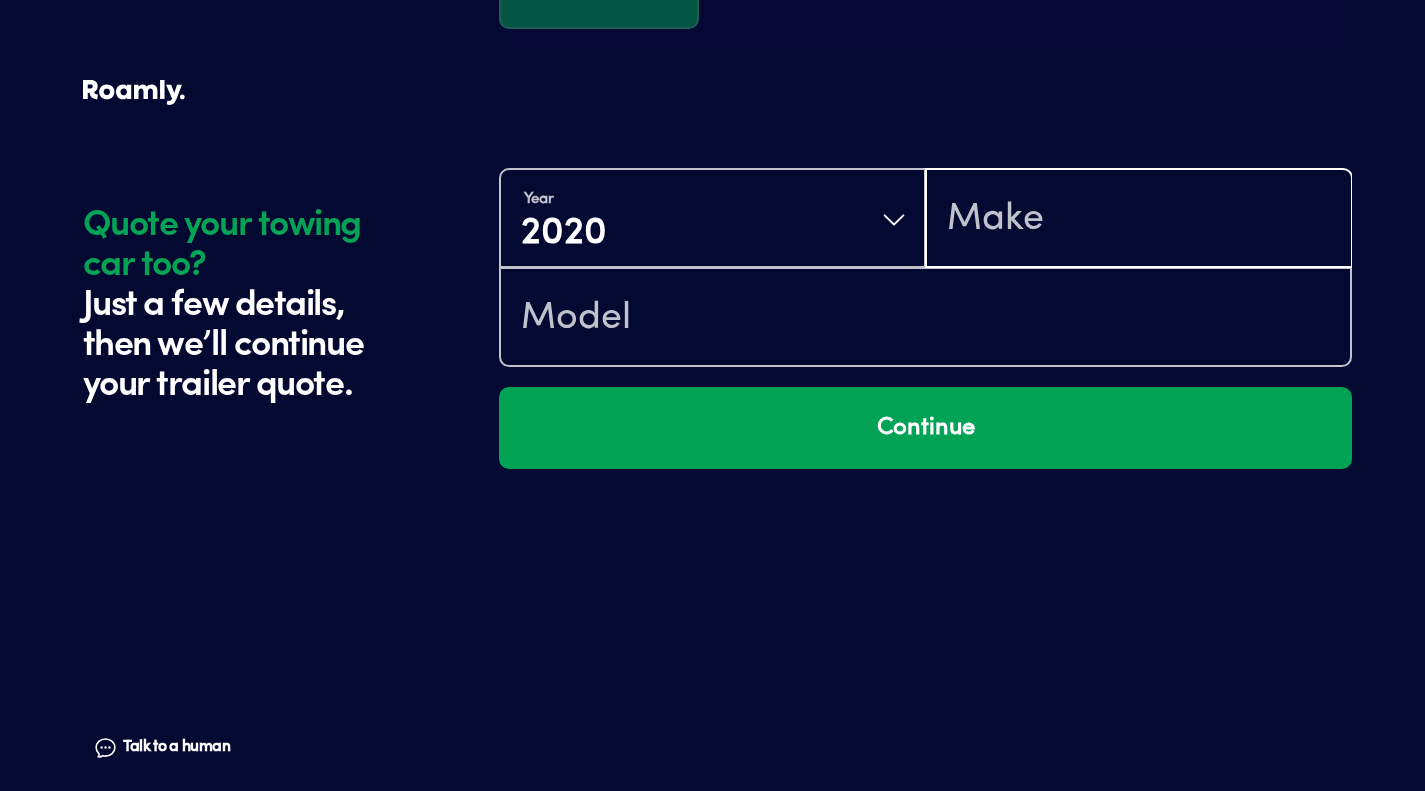 click at bounding box center (1138, 220) 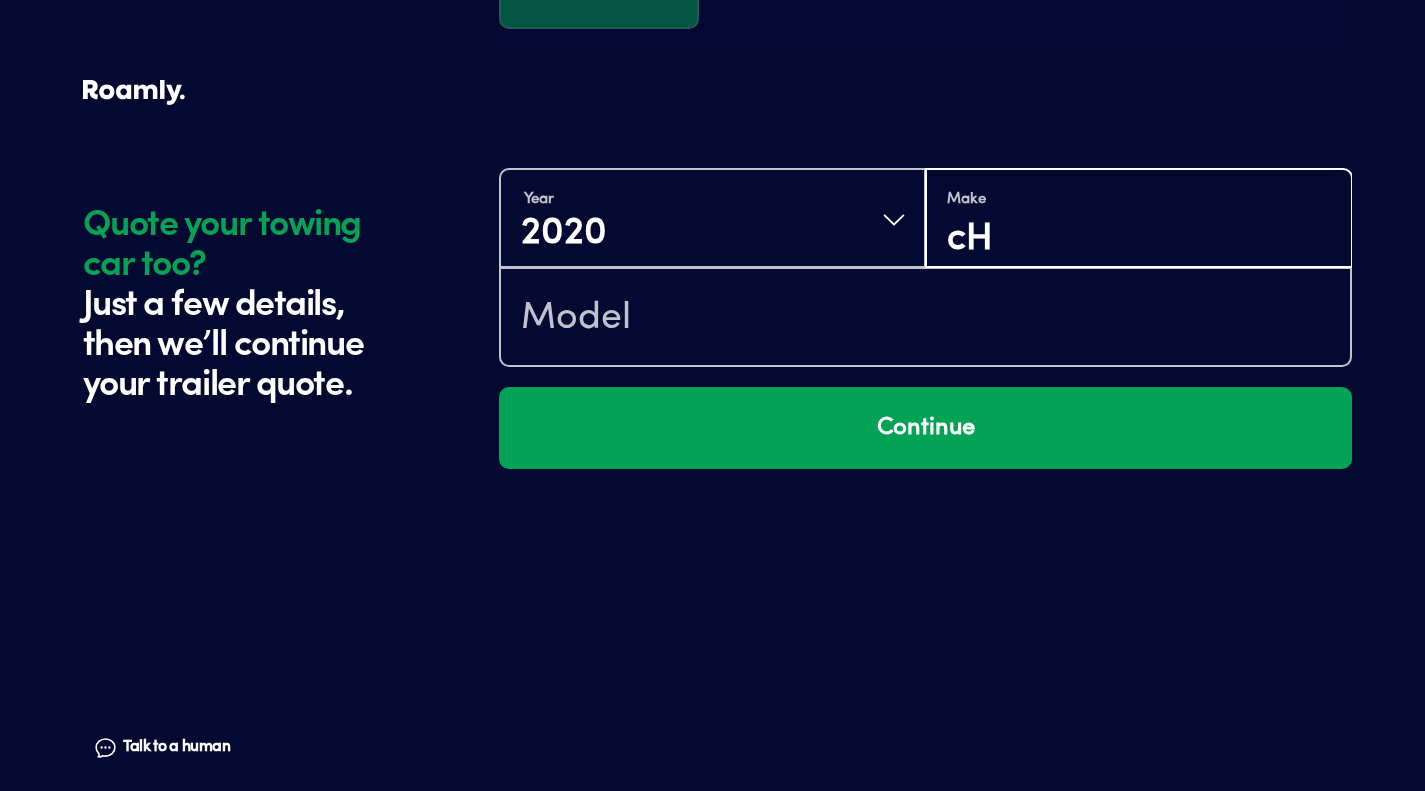 type on "c" 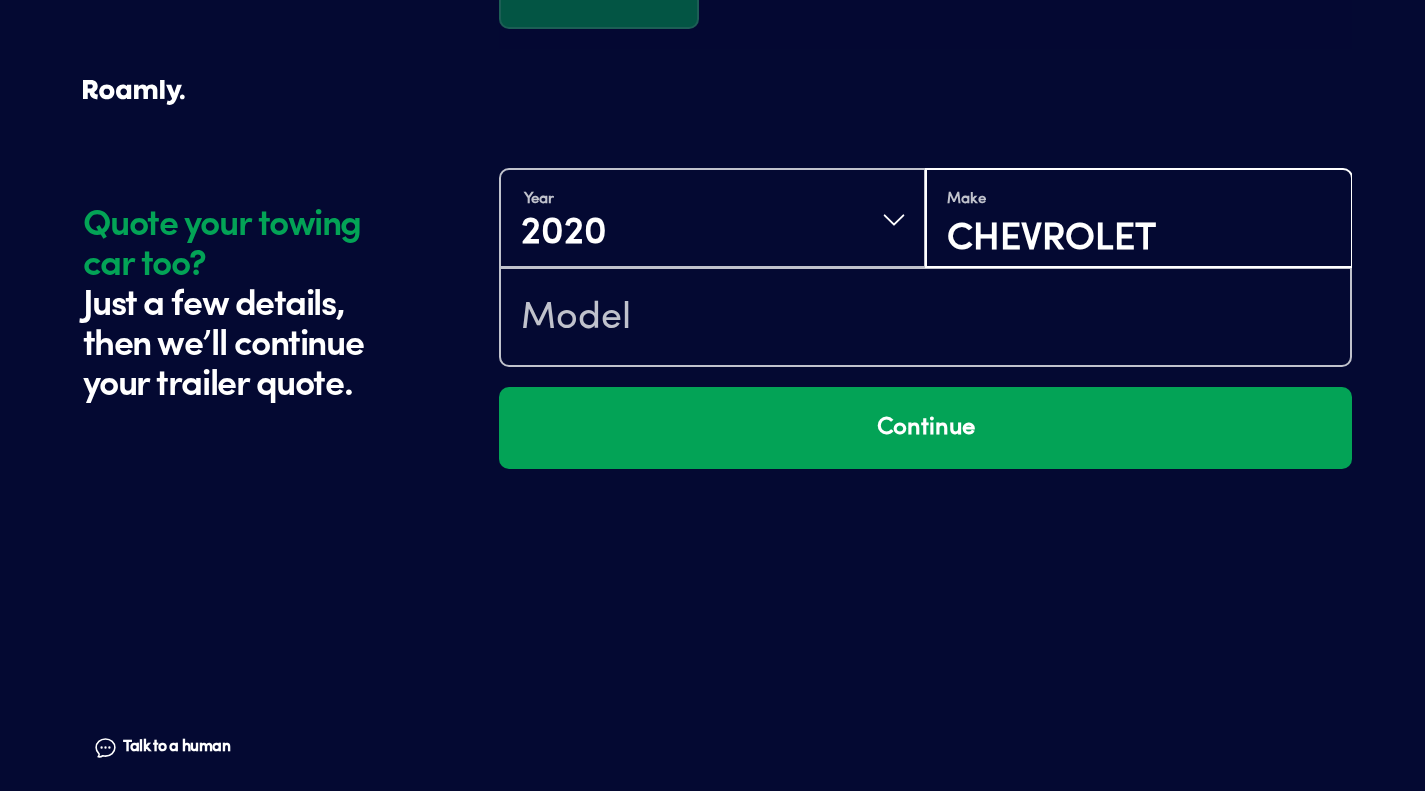 type on "CHEVROLET" 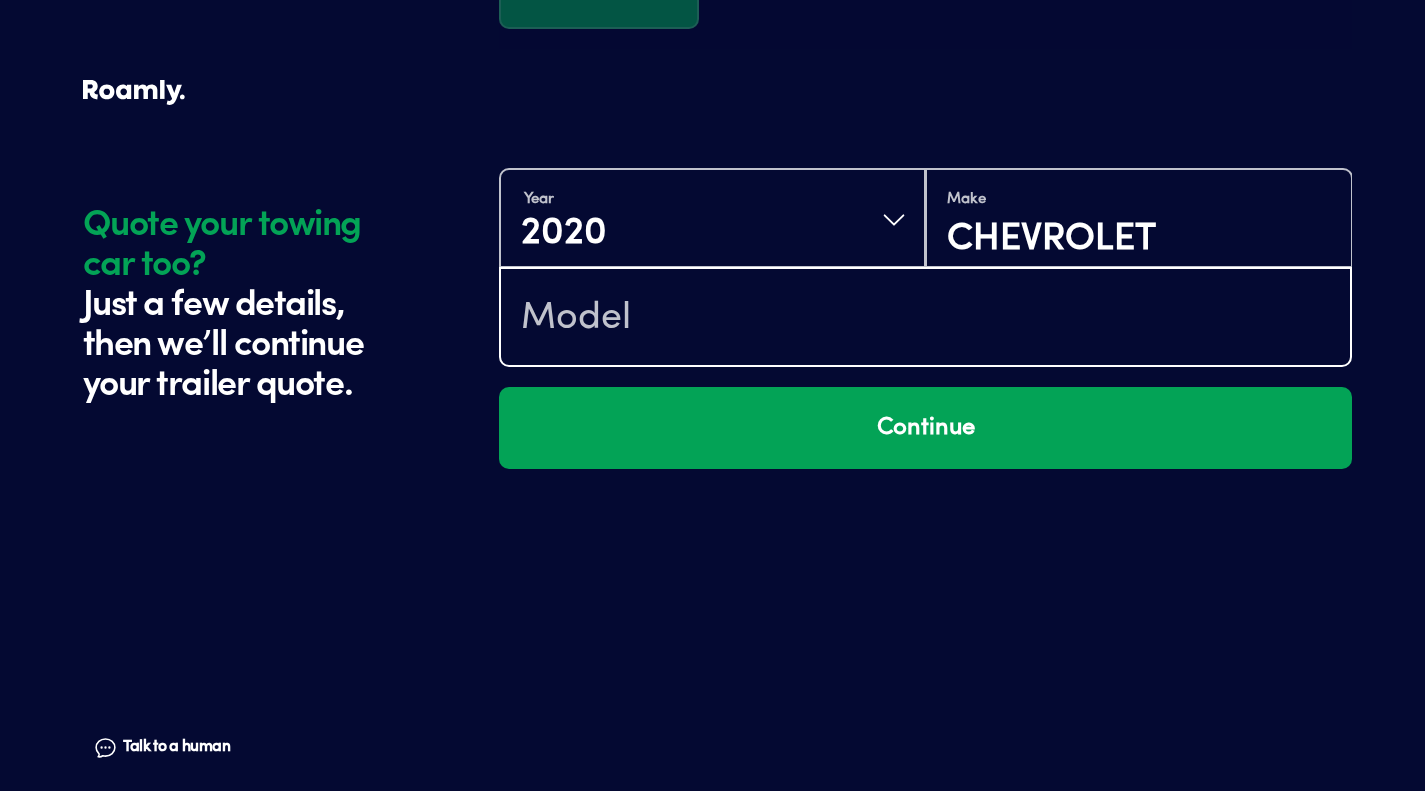 click at bounding box center [925, 319] 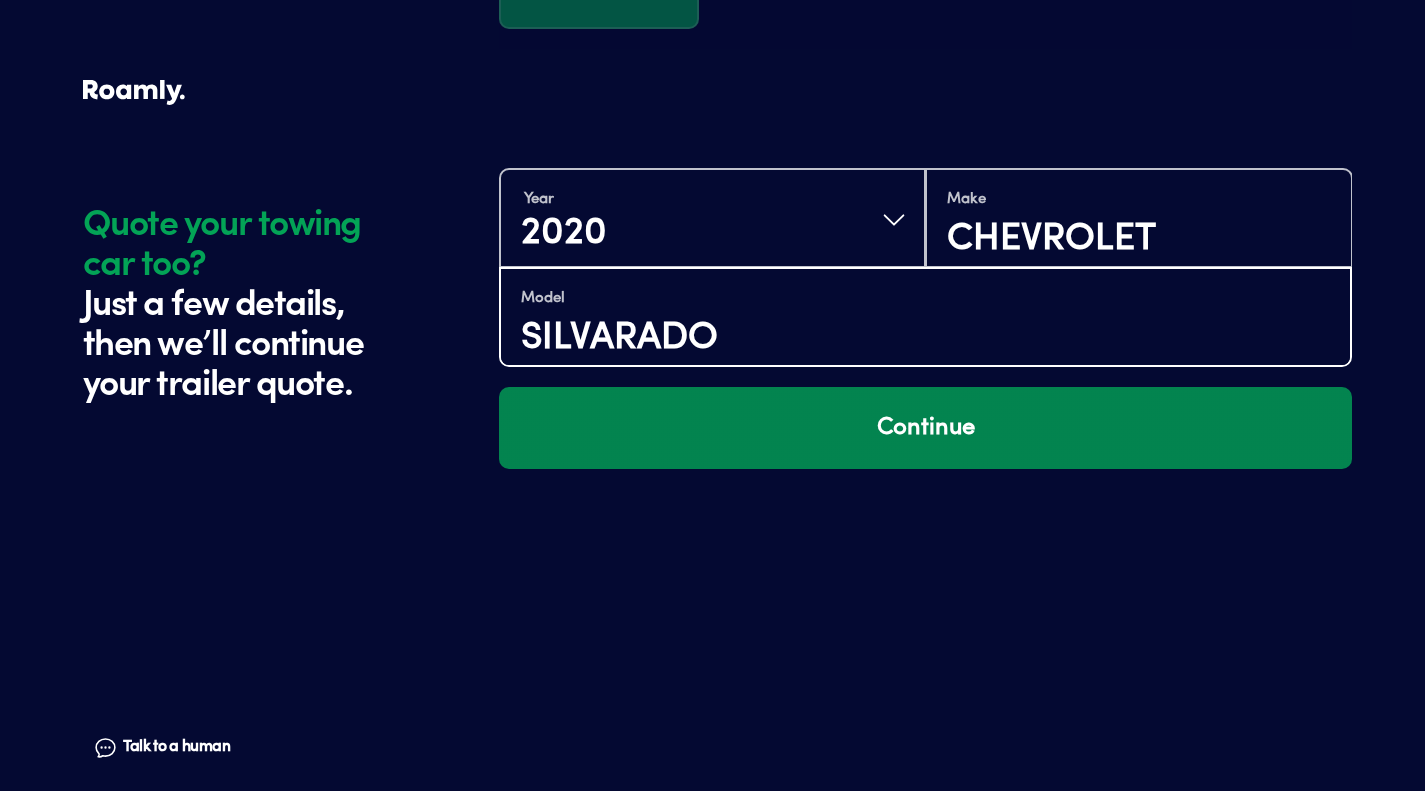 type on "SILVARADO" 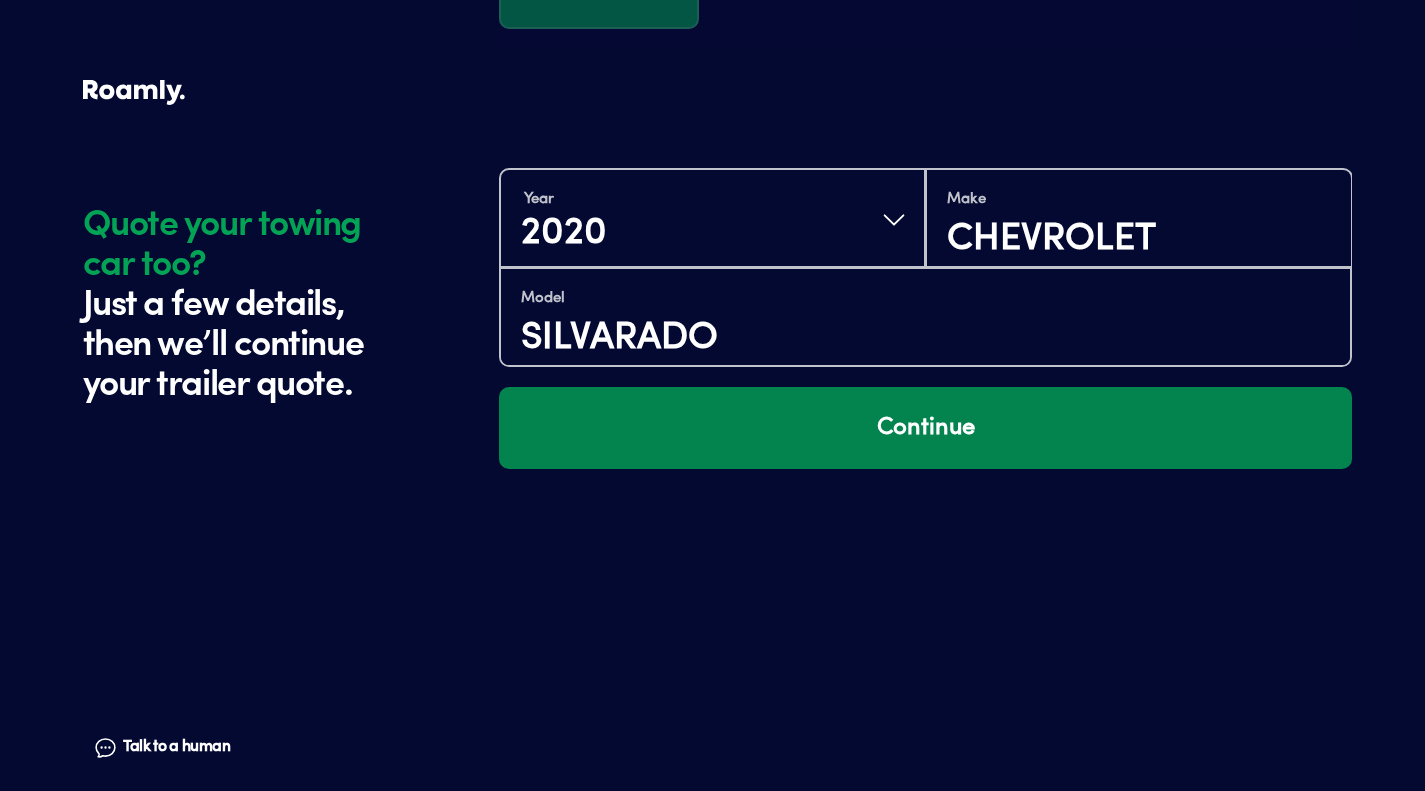 click on "Continue" at bounding box center [925, 428] 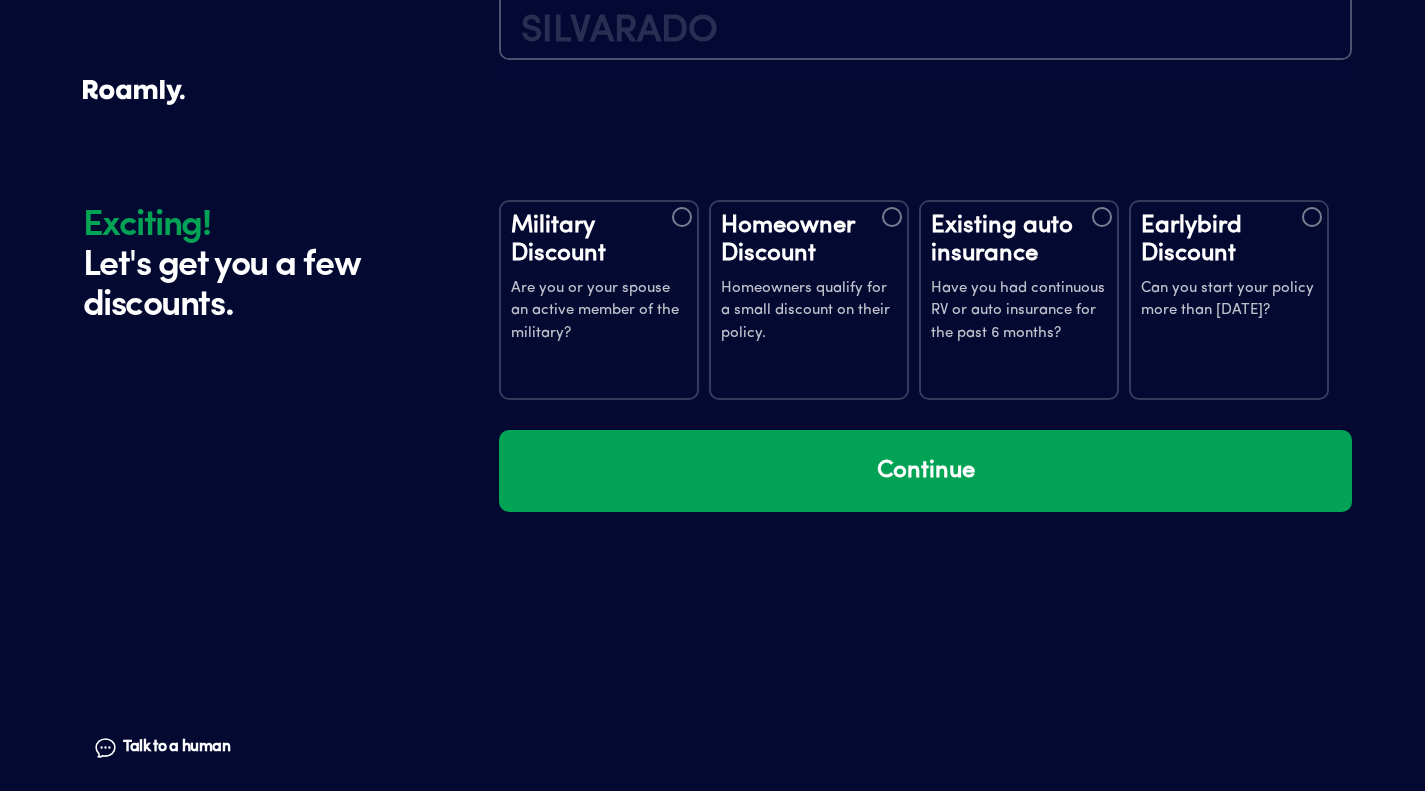 scroll, scrollTop: 3903, scrollLeft: 0, axis: vertical 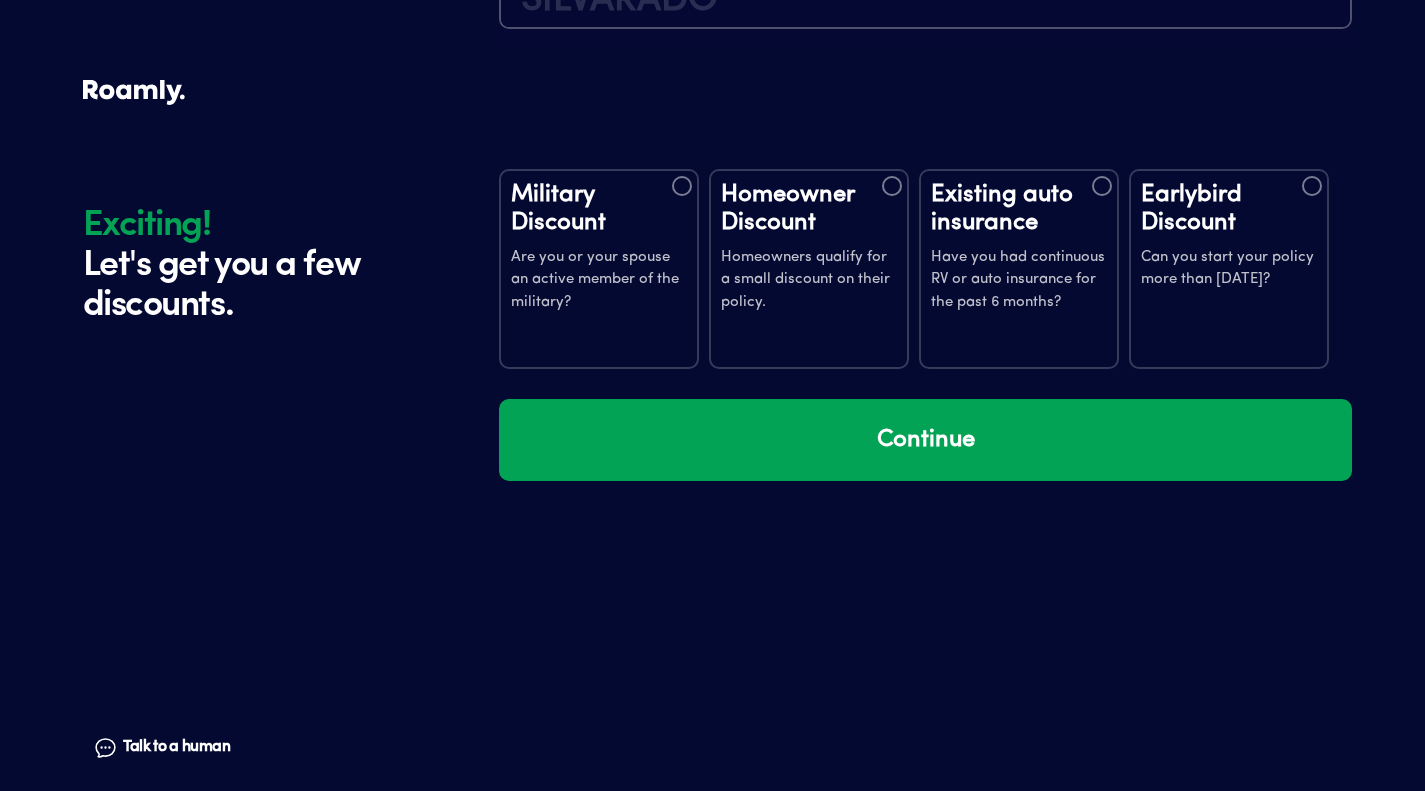 click at bounding box center [892, 186] 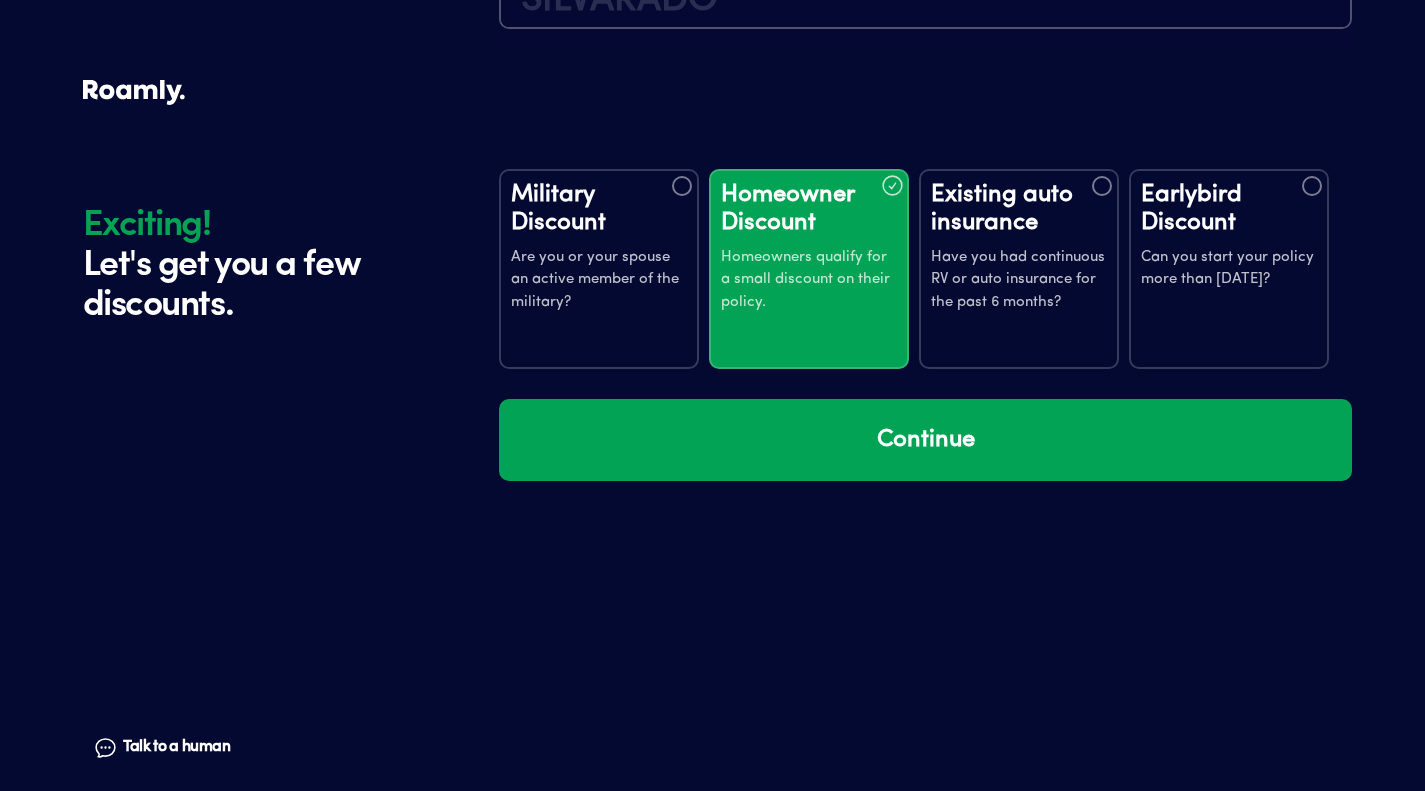 click on "Existing auto insurance Have you had continuous RV or auto insurance for the past 6 months?" at bounding box center [1019, 269] 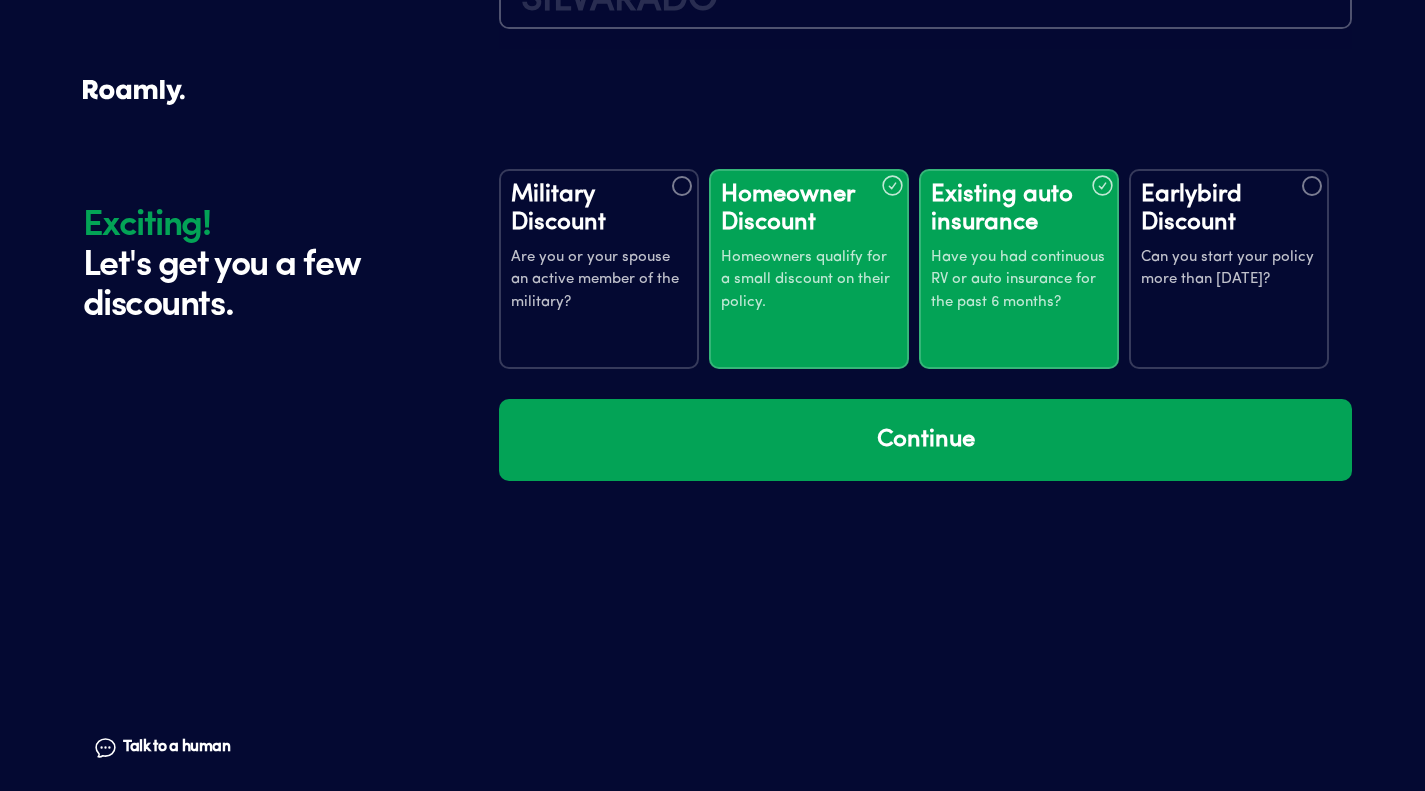 click at bounding box center [1312, 186] 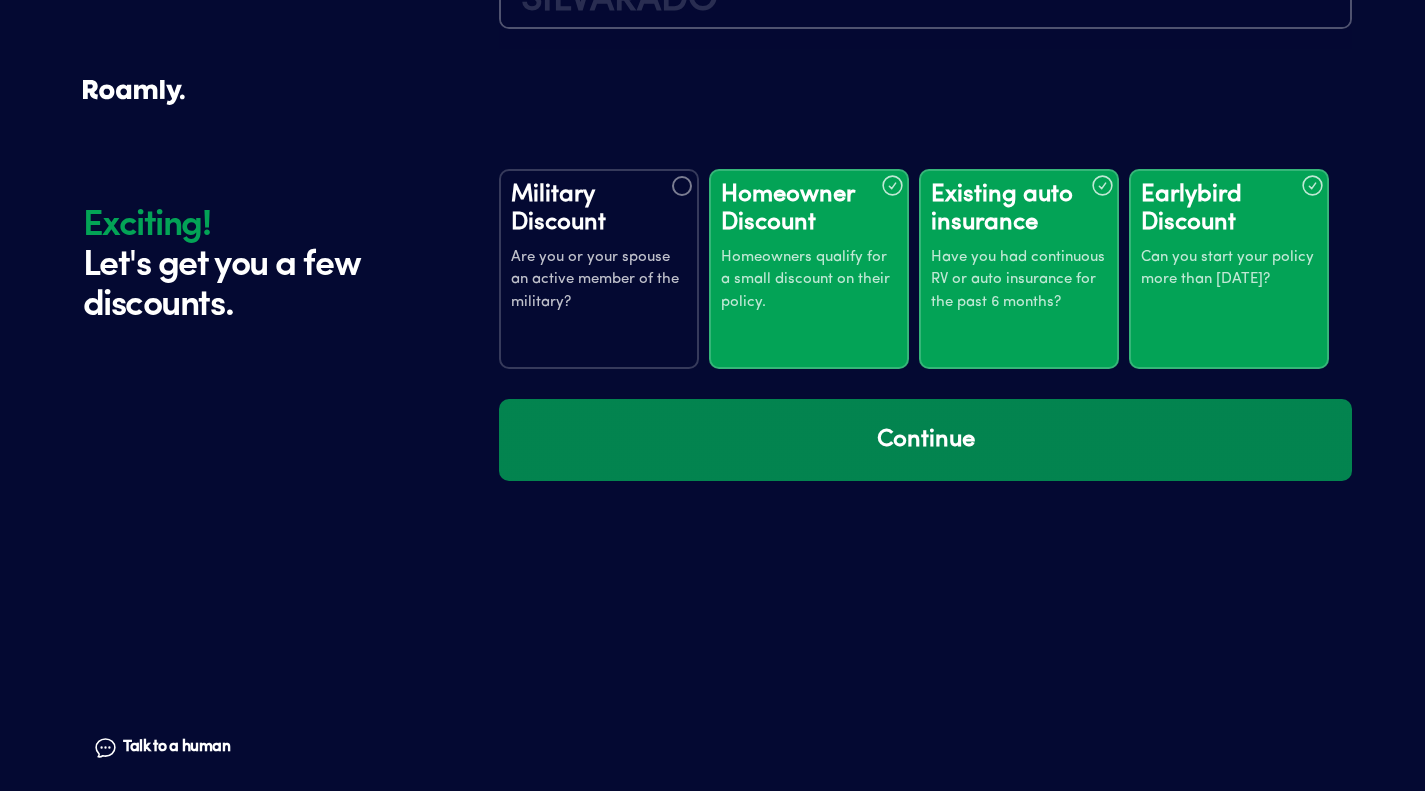 click on "Continue" at bounding box center [925, 440] 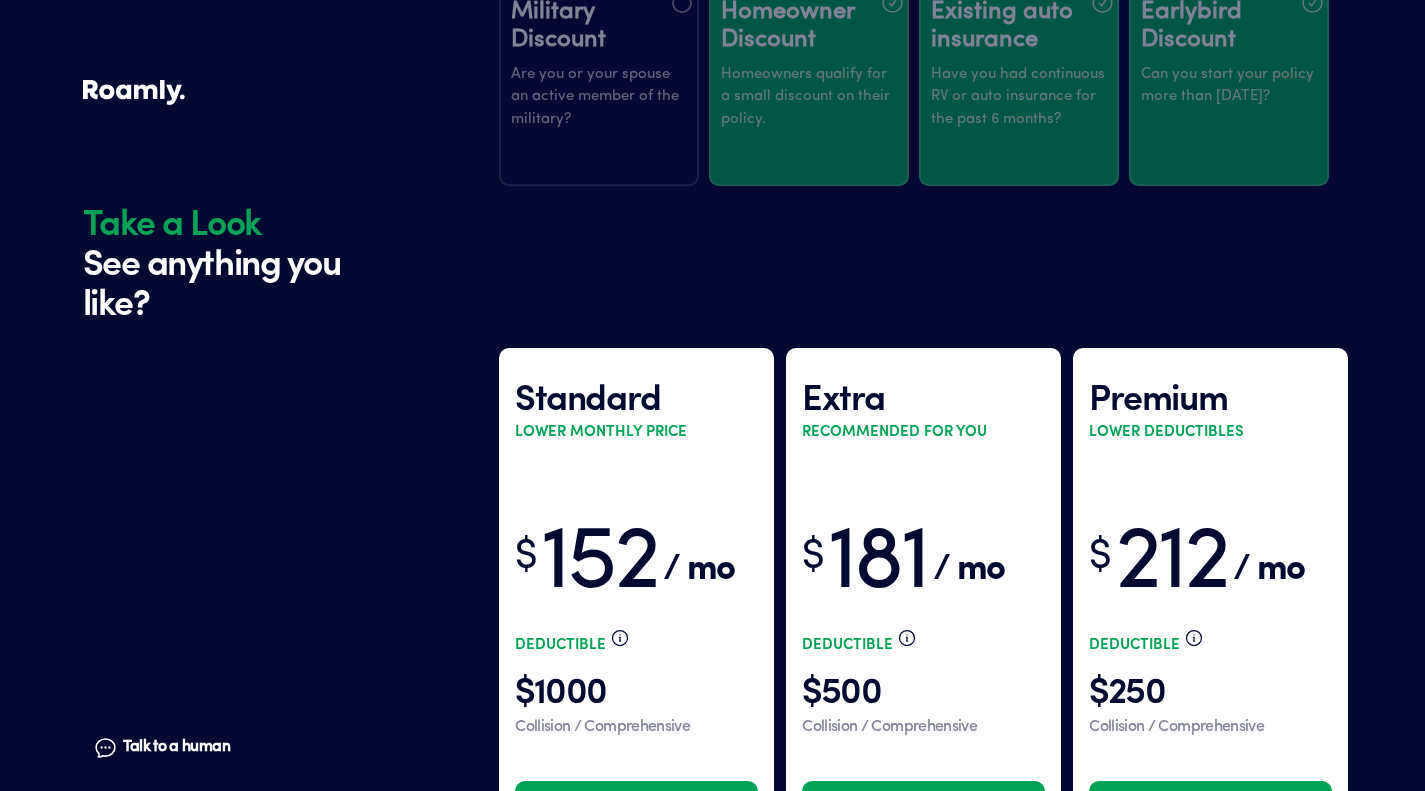 scroll, scrollTop: 4293, scrollLeft: 0, axis: vertical 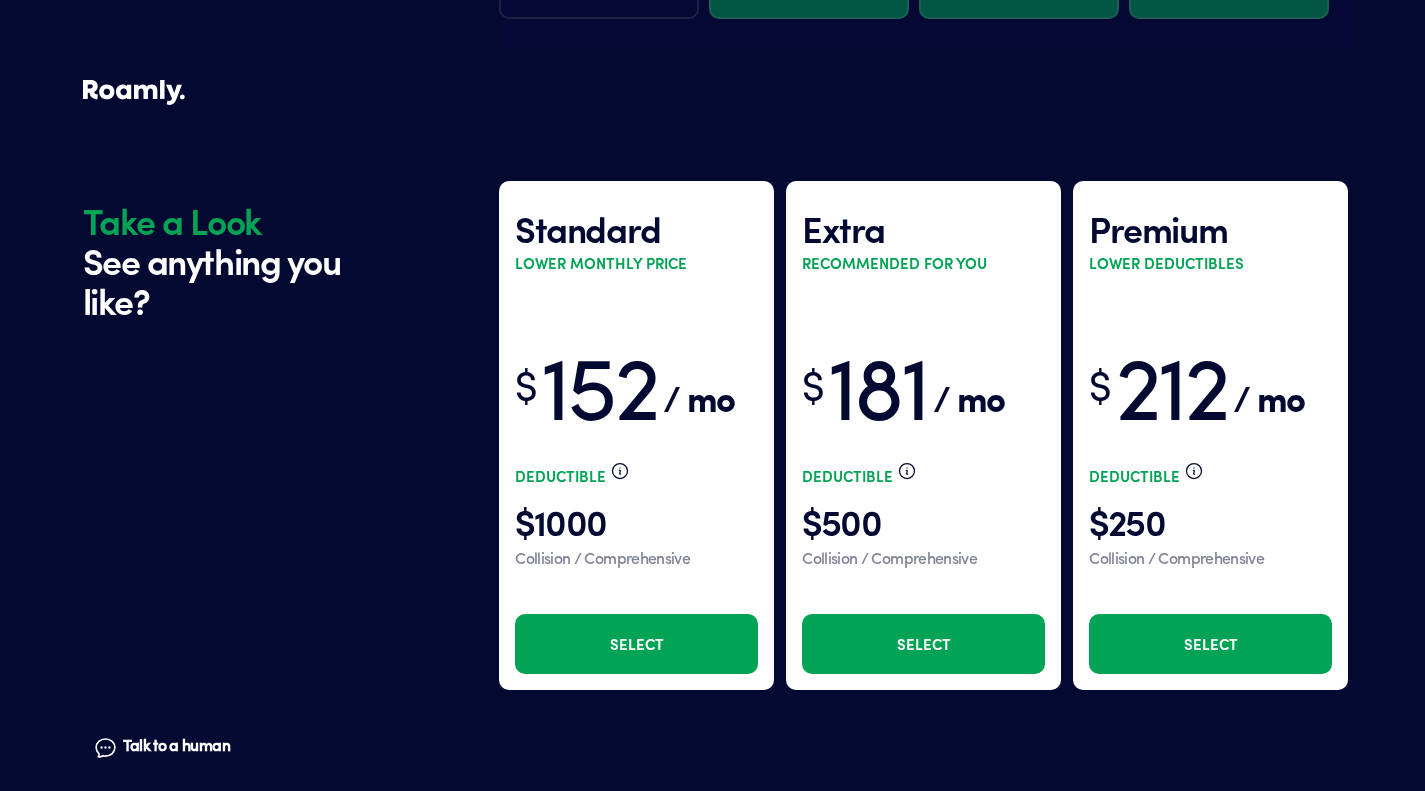 click on "Select" at bounding box center (923, 644) 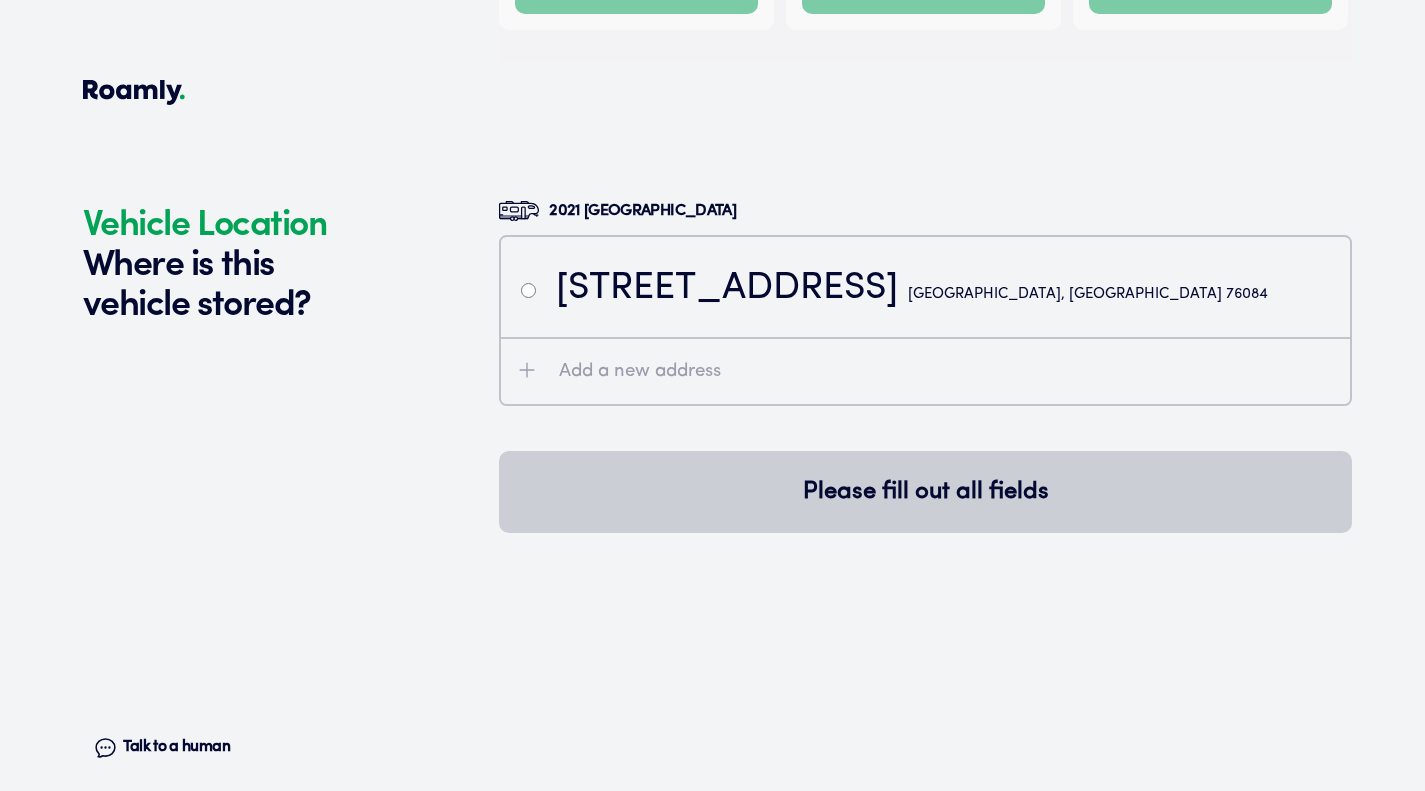 scroll, scrollTop: 5008, scrollLeft: 0, axis: vertical 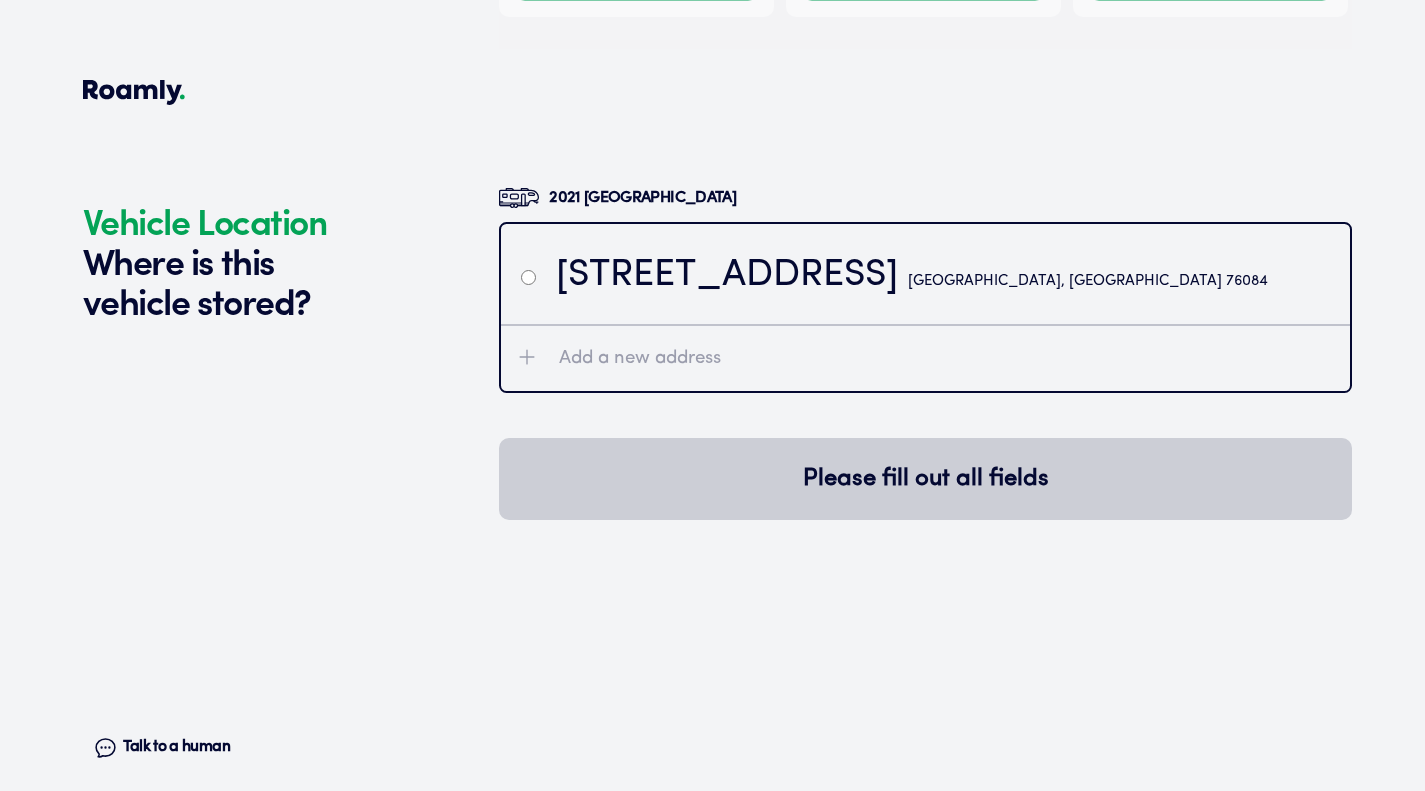 click on "Add a new address" at bounding box center (640, 359) 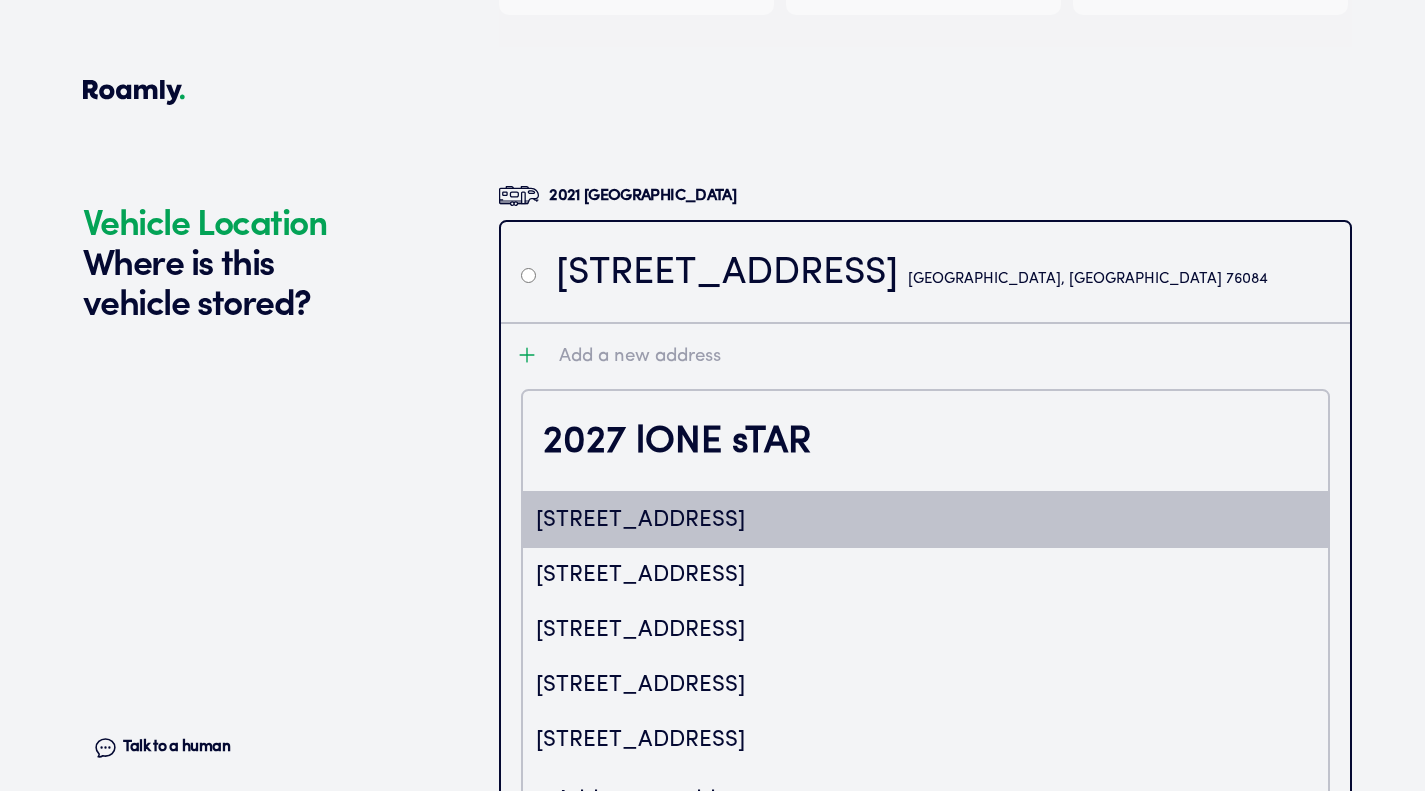 click on "[STREET_ADDRESS]" at bounding box center (925, 520) 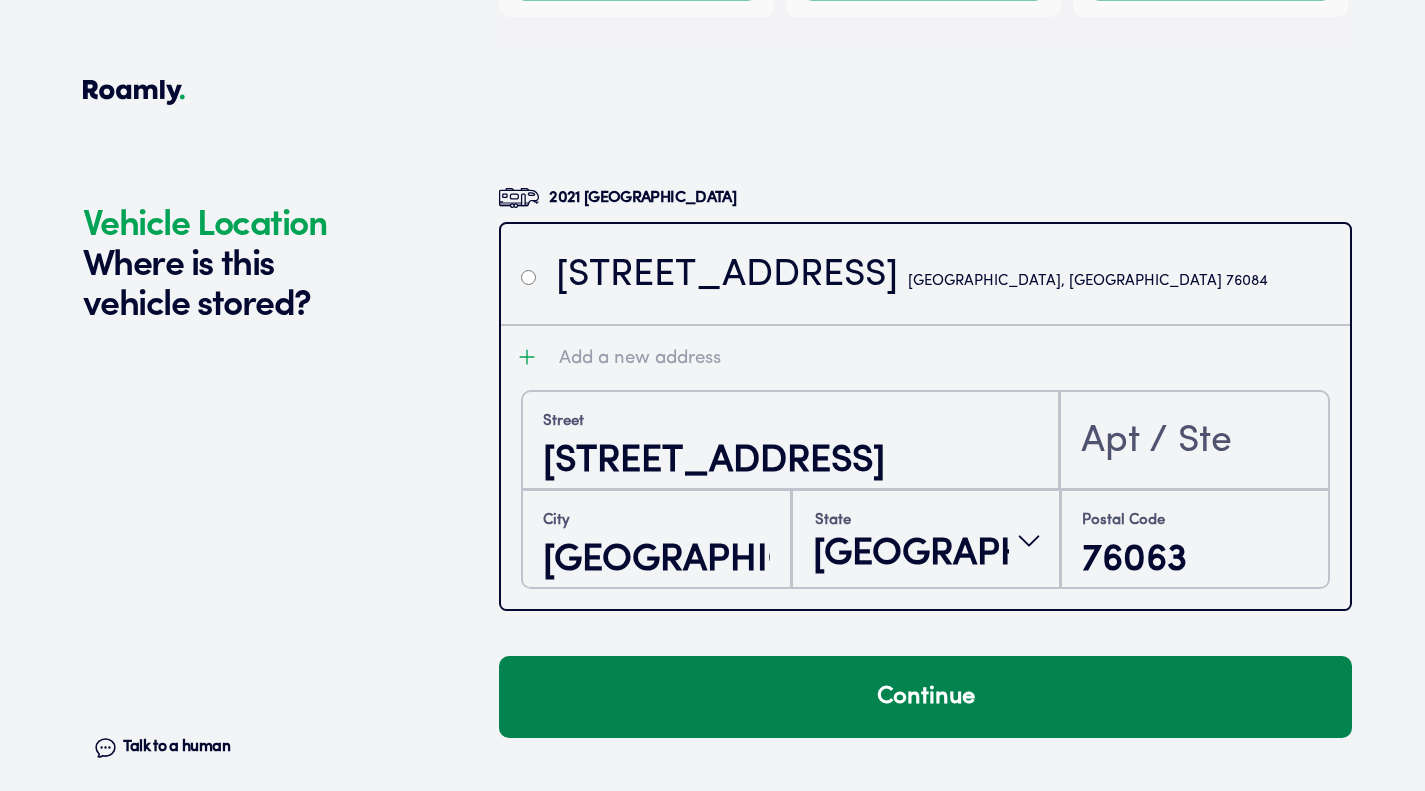 click on "Continue" at bounding box center (925, 697) 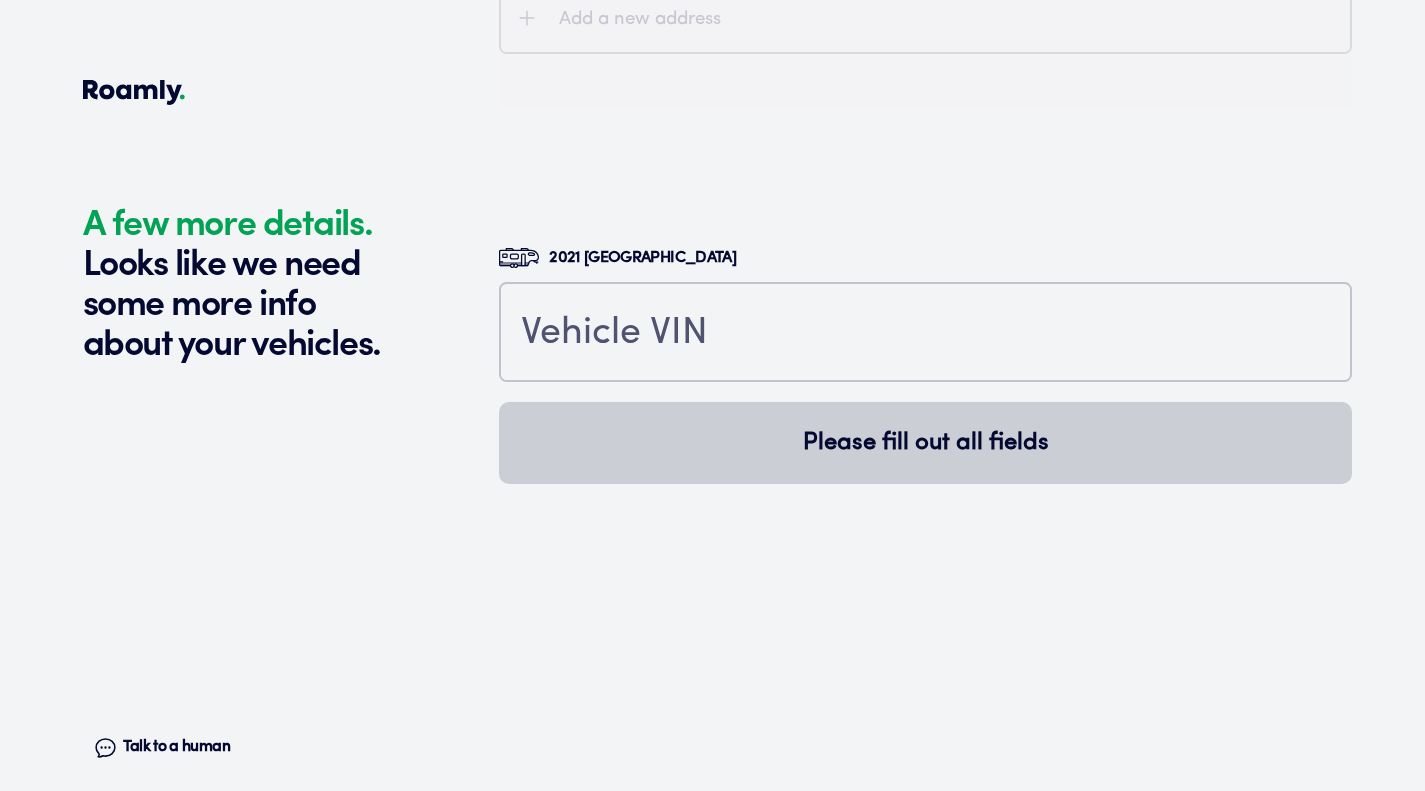 scroll, scrollTop: 5647, scrollLeft: 0, axis: vertical 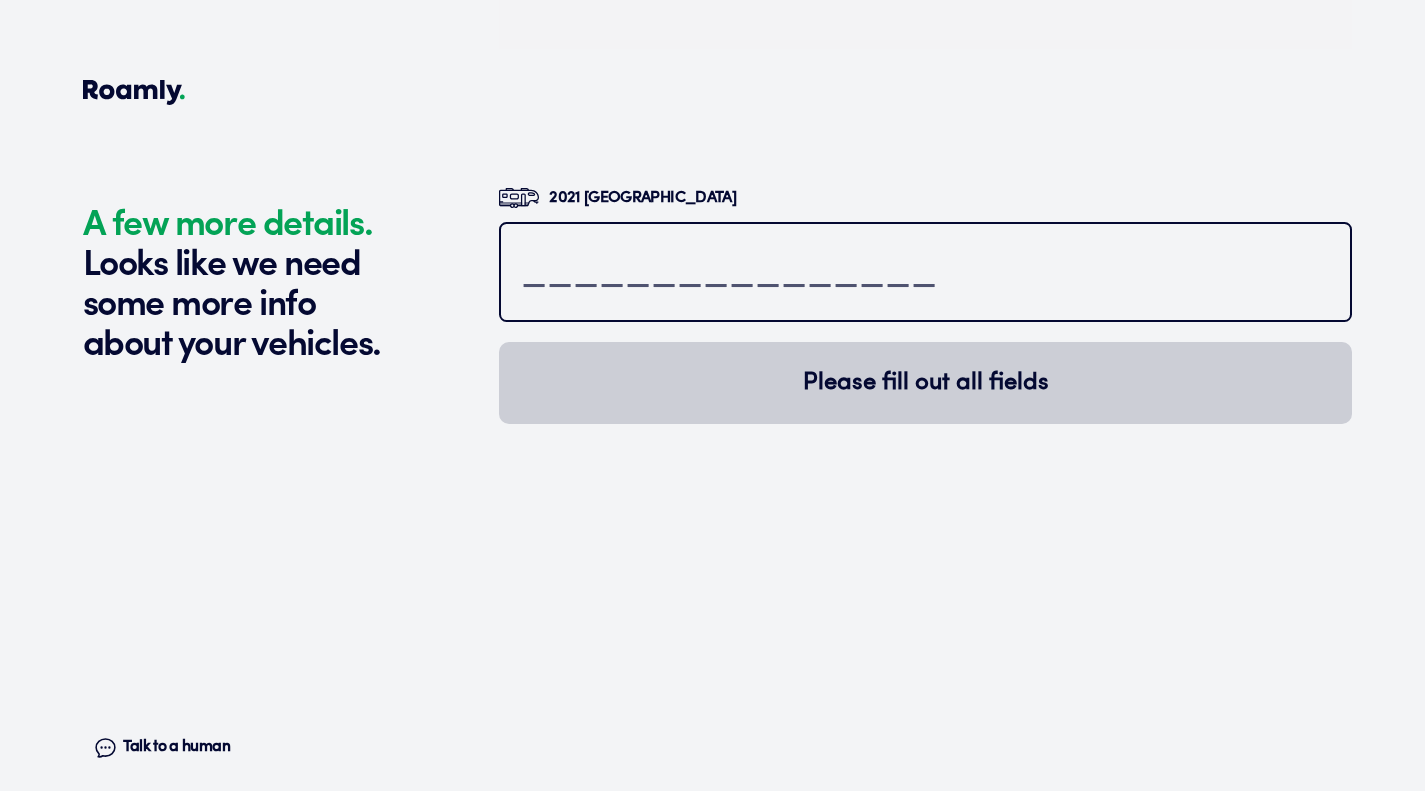 click at bounding box center (925, 274) 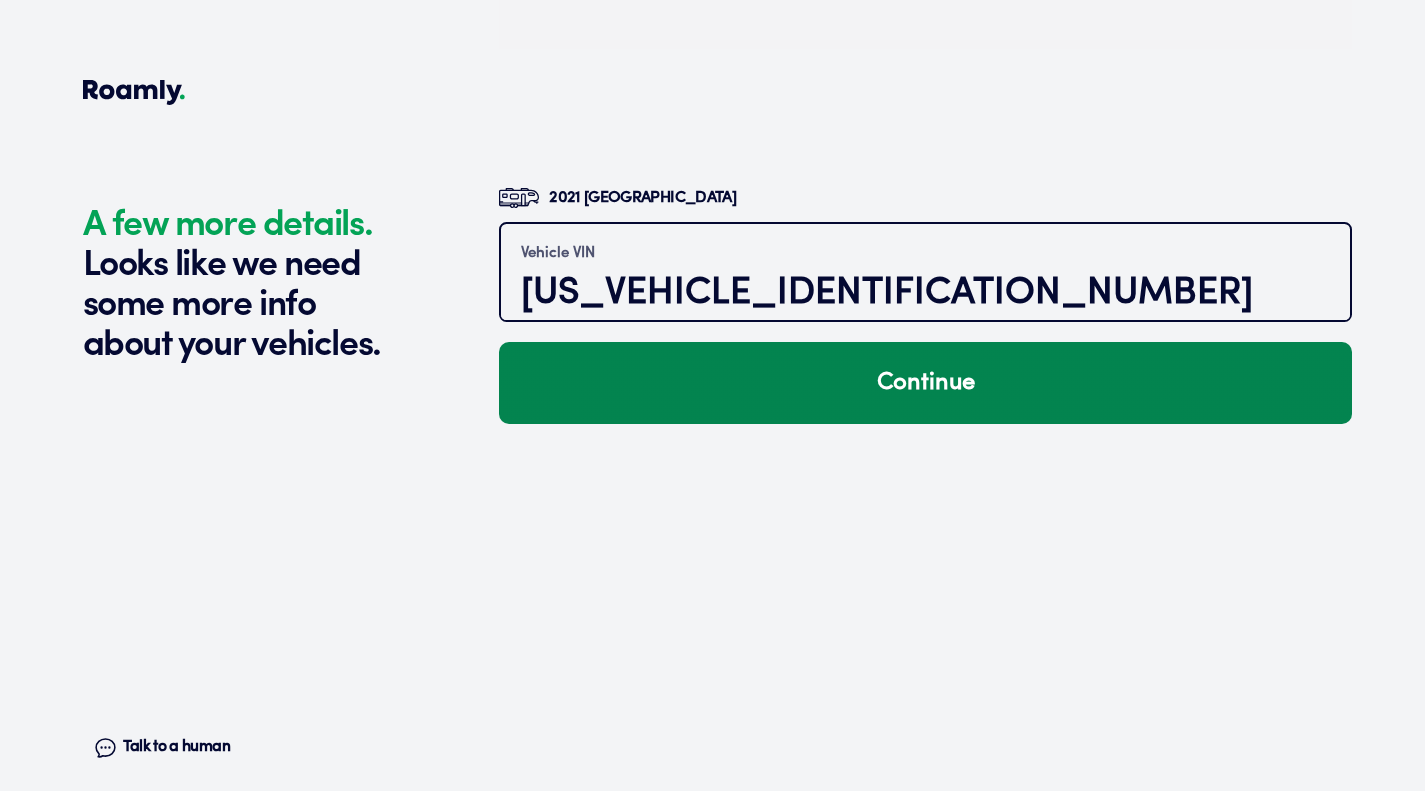 type on "[US_VEHICLE_IDENTIFICATION_NUMBER]" 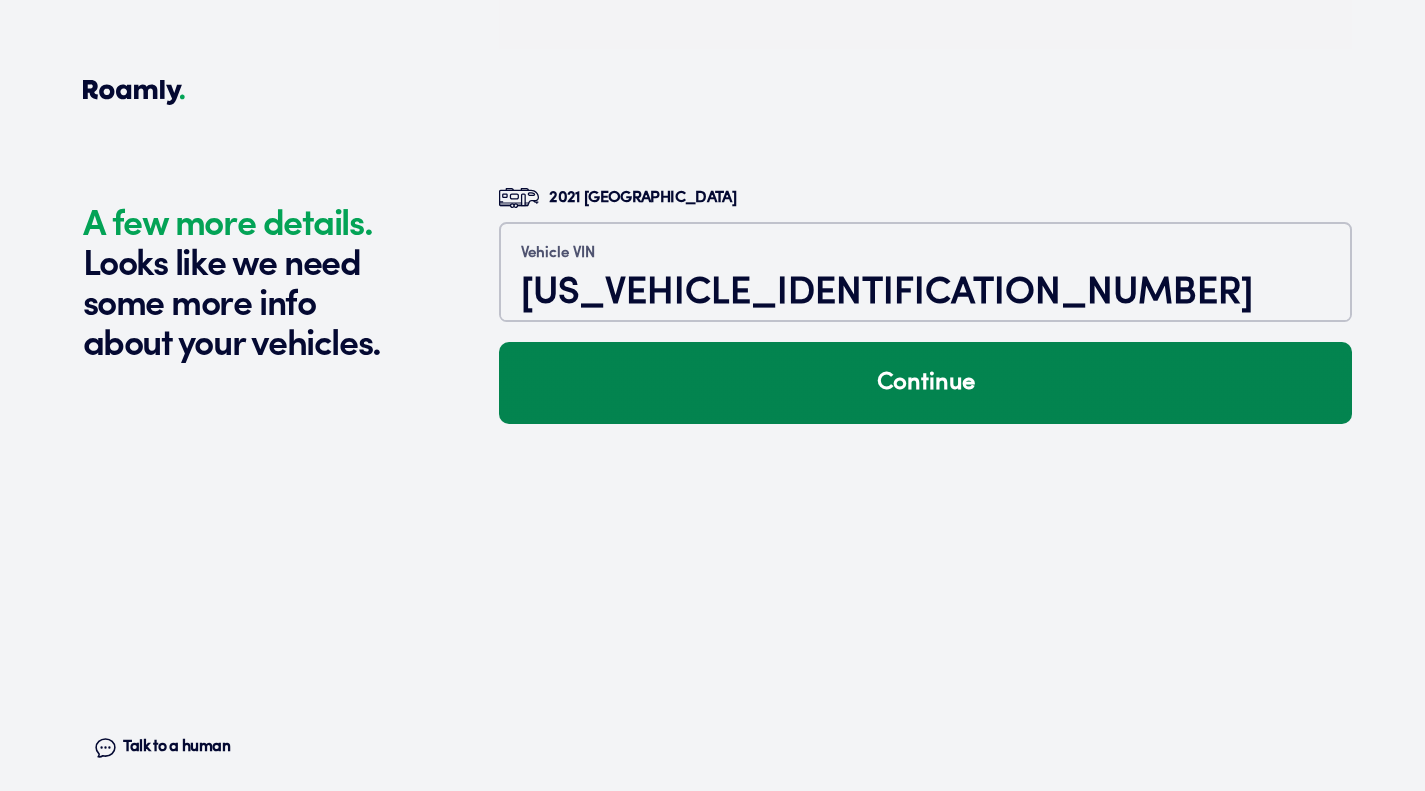 click on "Continue" at bounding box center [925, 383] 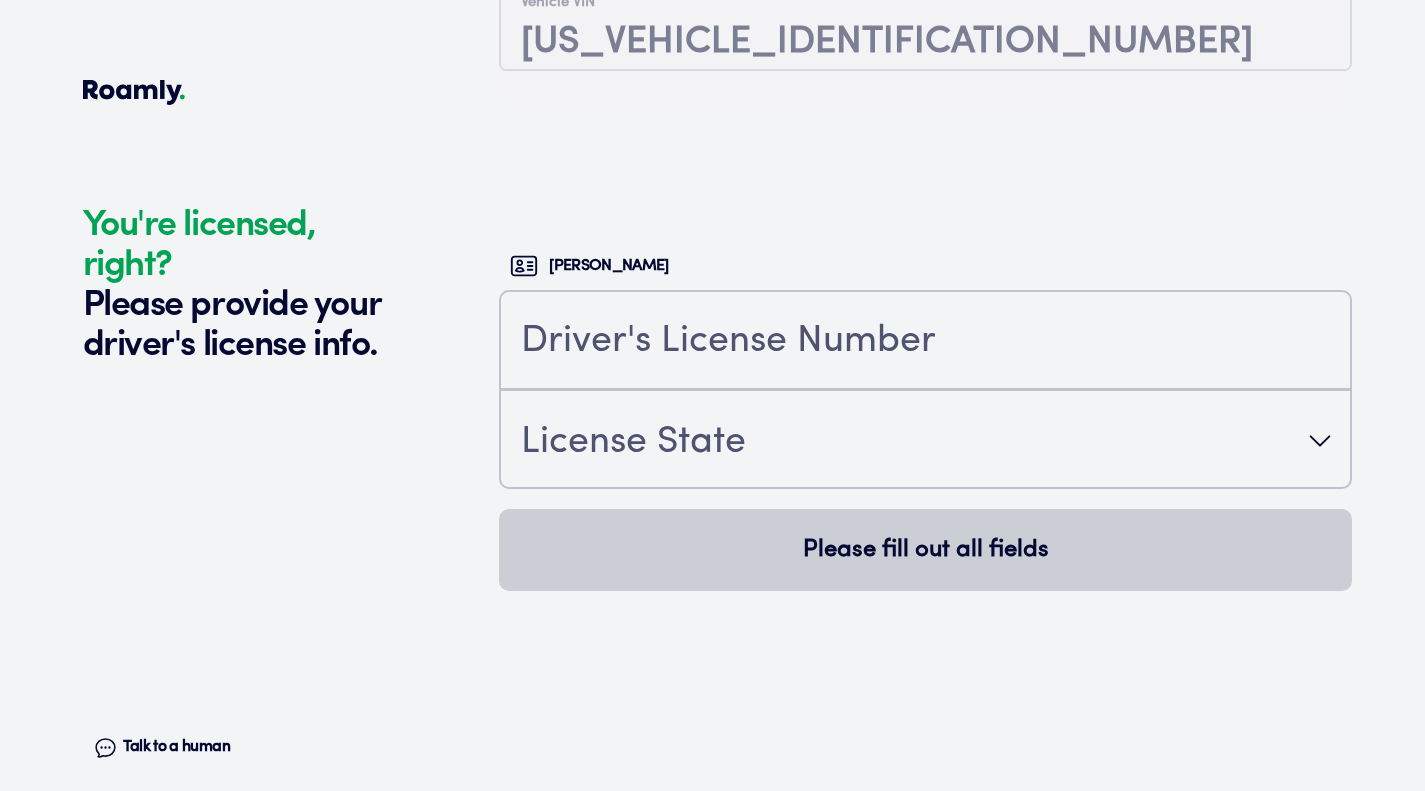 scroll, scrollTop: 5990, scrollLeft: 0, axis: vertical 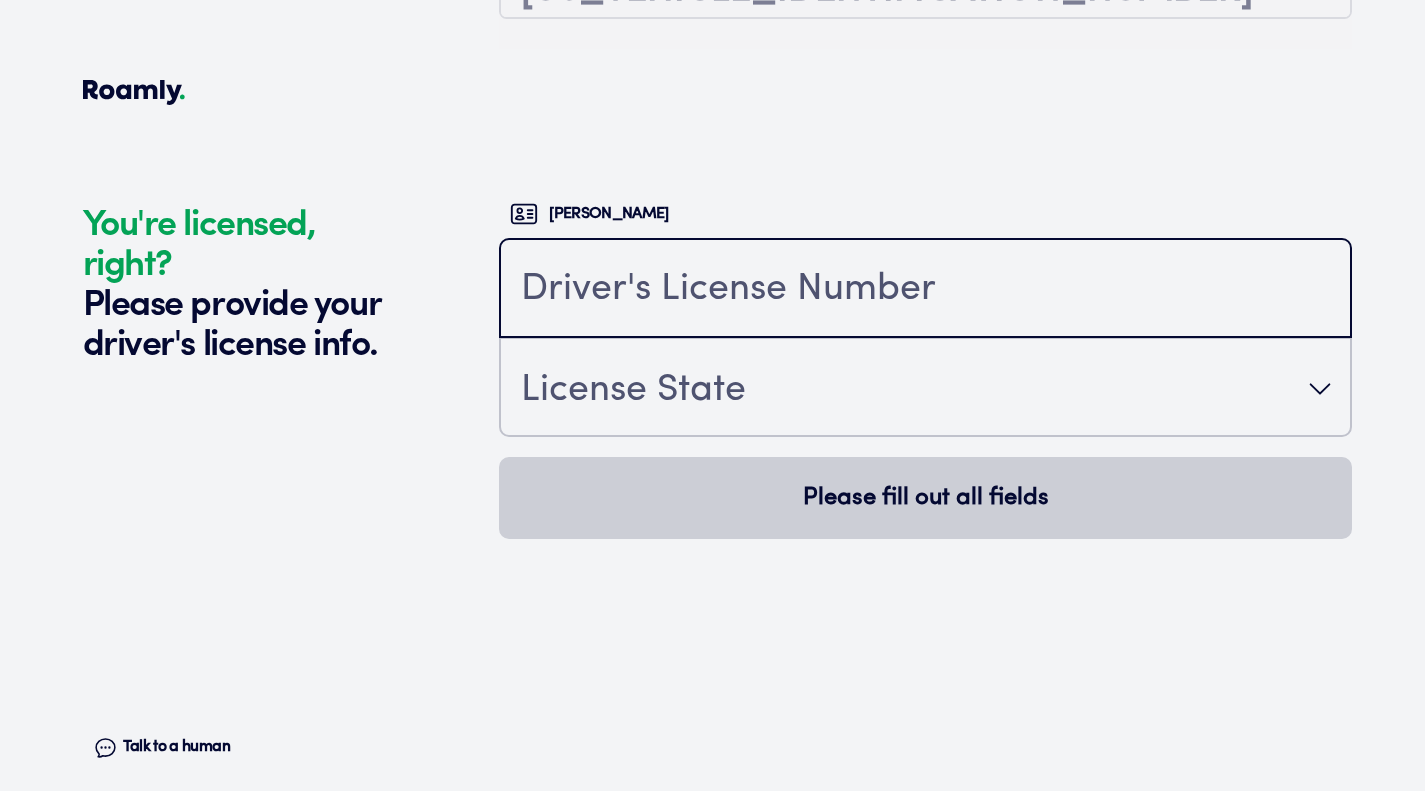 click at bounding box center (925, 290) 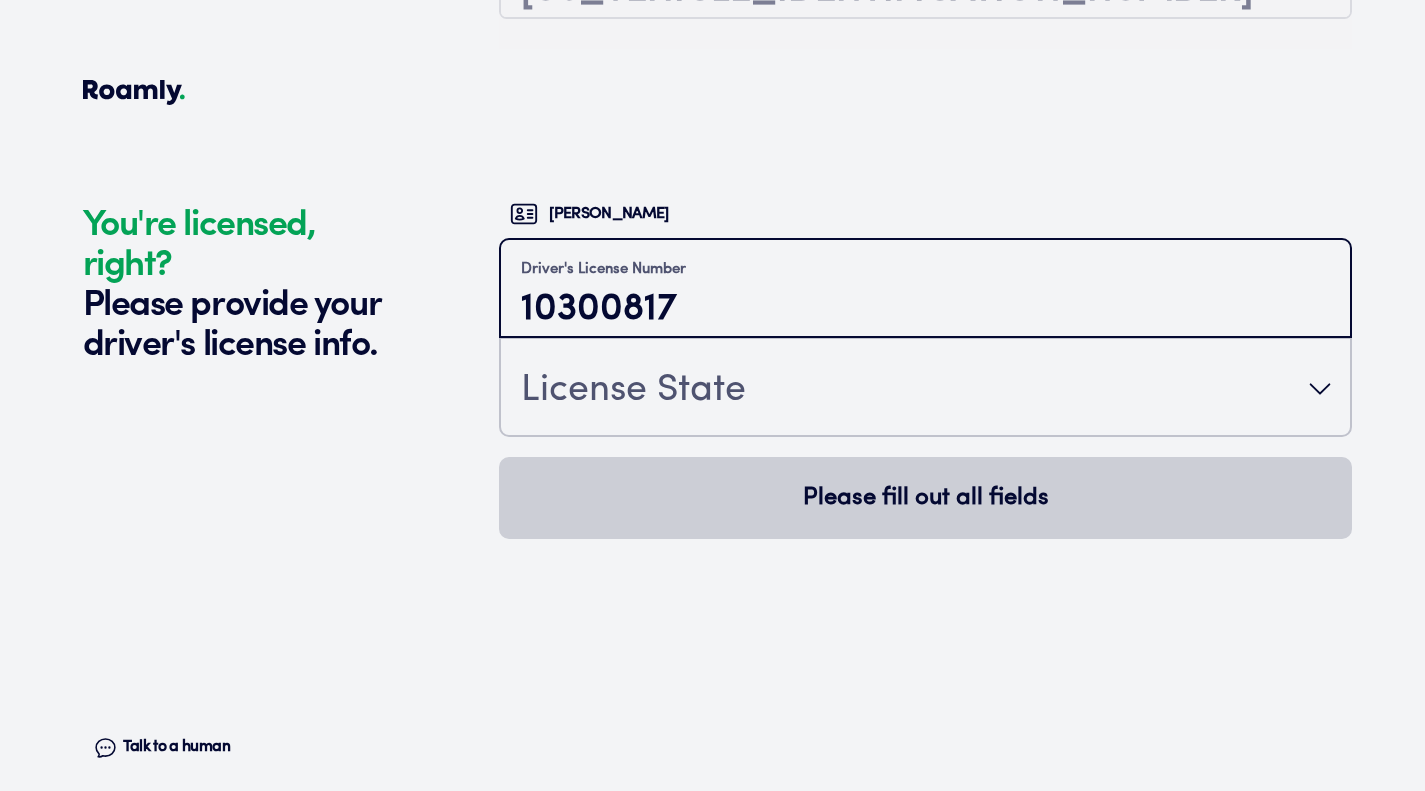 type on "10300817" 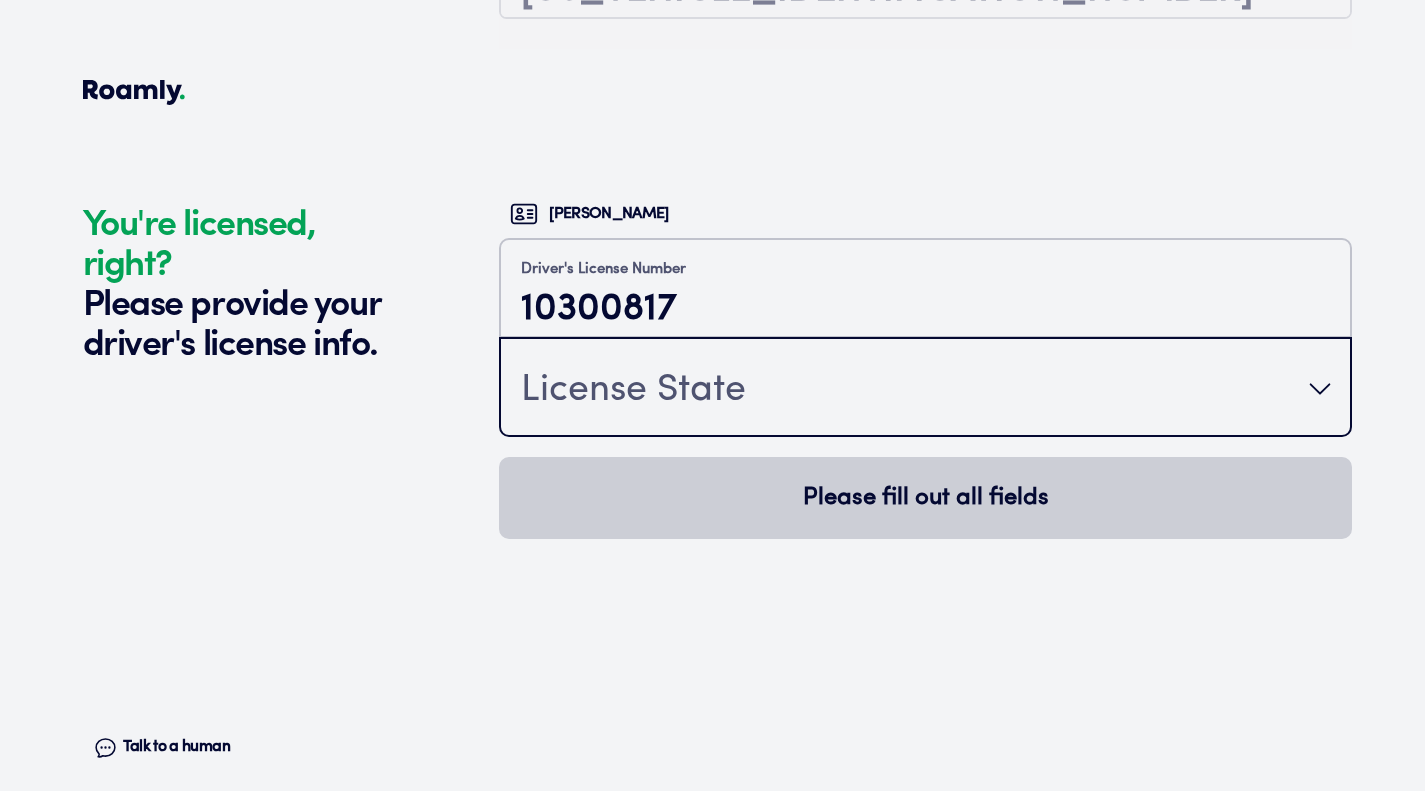 click on "License State" at bounding box center [633, 391] 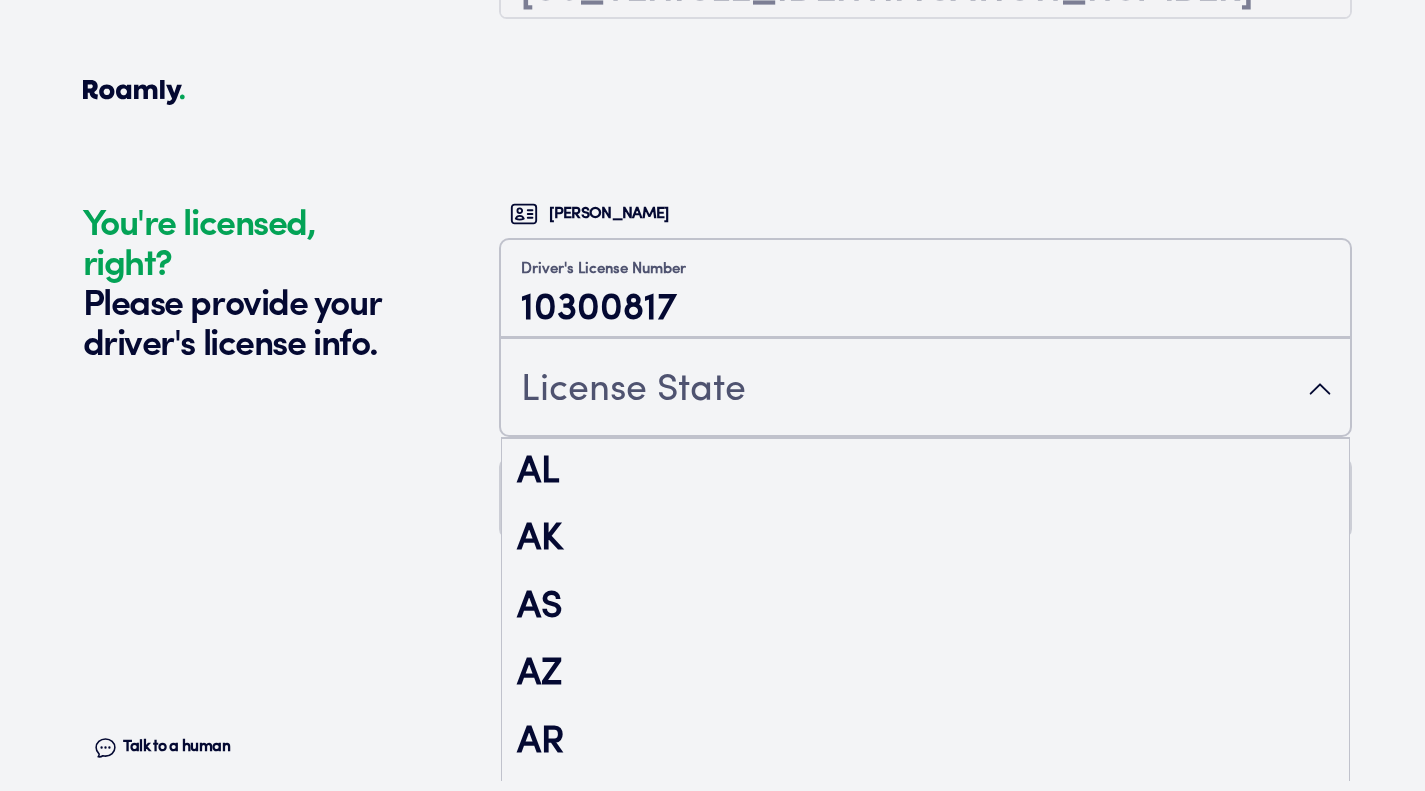 scroll, scrollTop: 2878, scrollLeft: 0, axis: vertical 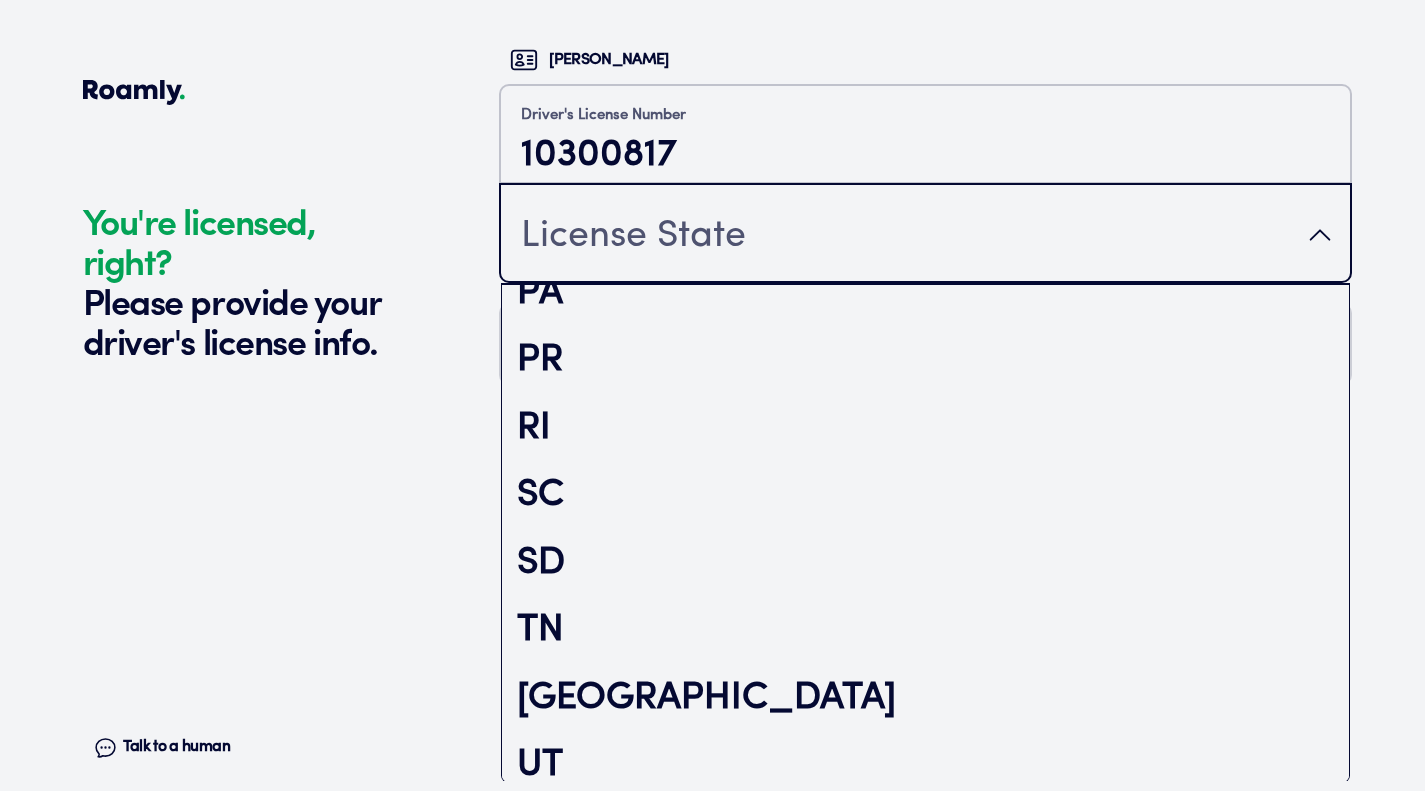 click on "[GEOGRAPHIC_DATA]" at bounding box center (925, 699) 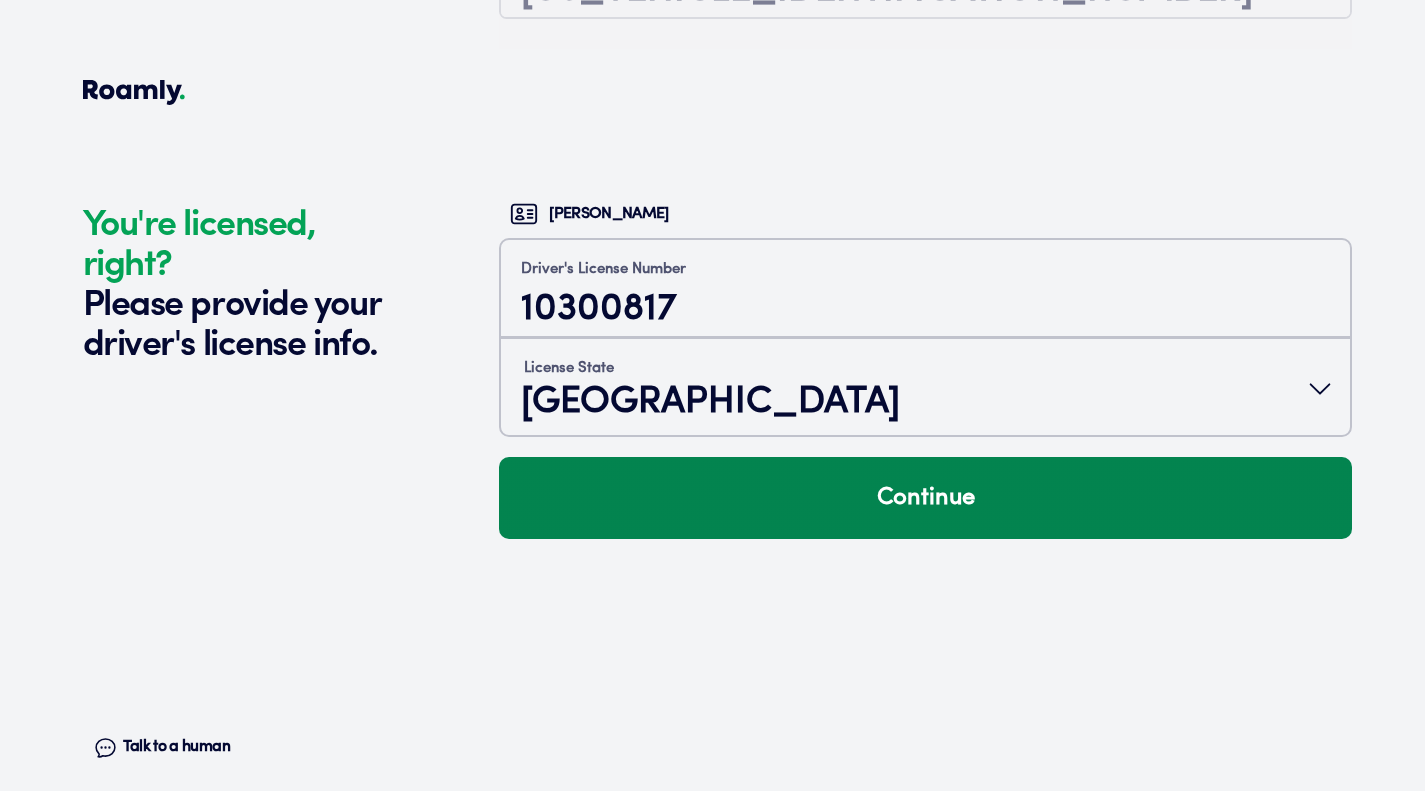 click on "Continue" at bounding box center (925, 498) 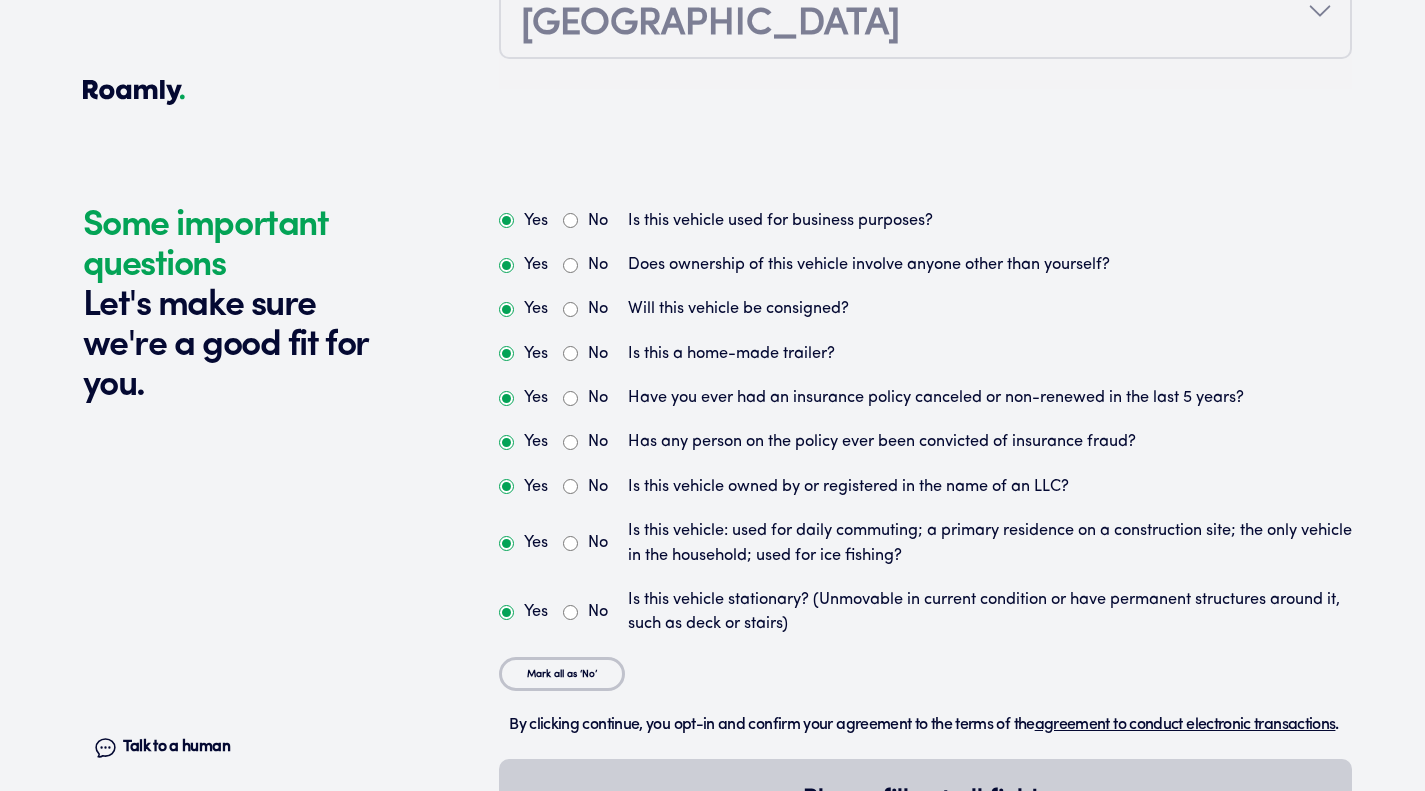 scroll, scrollTop: 6476, scrollLeft: 0, axis: vertical 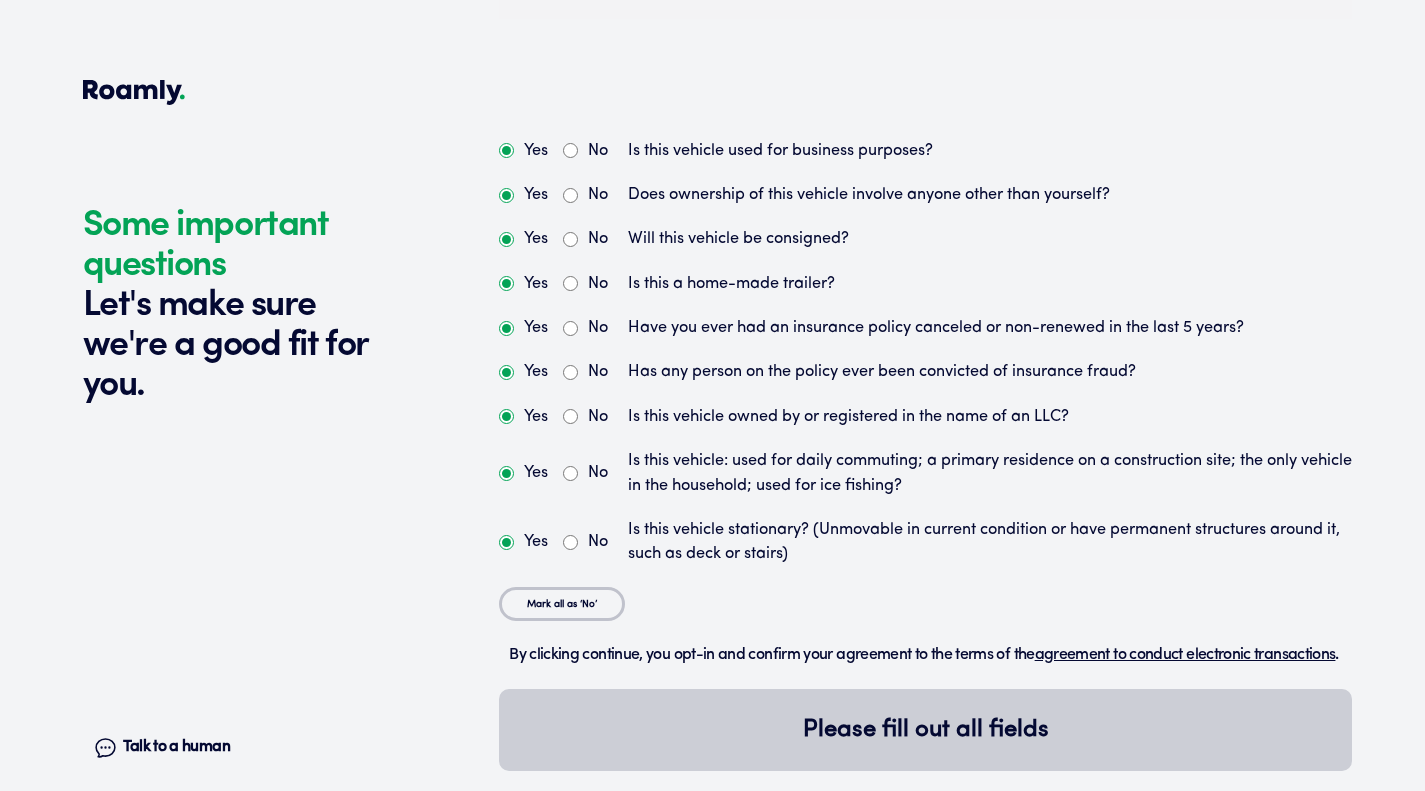click on "No" at bounding box center (570, 150) 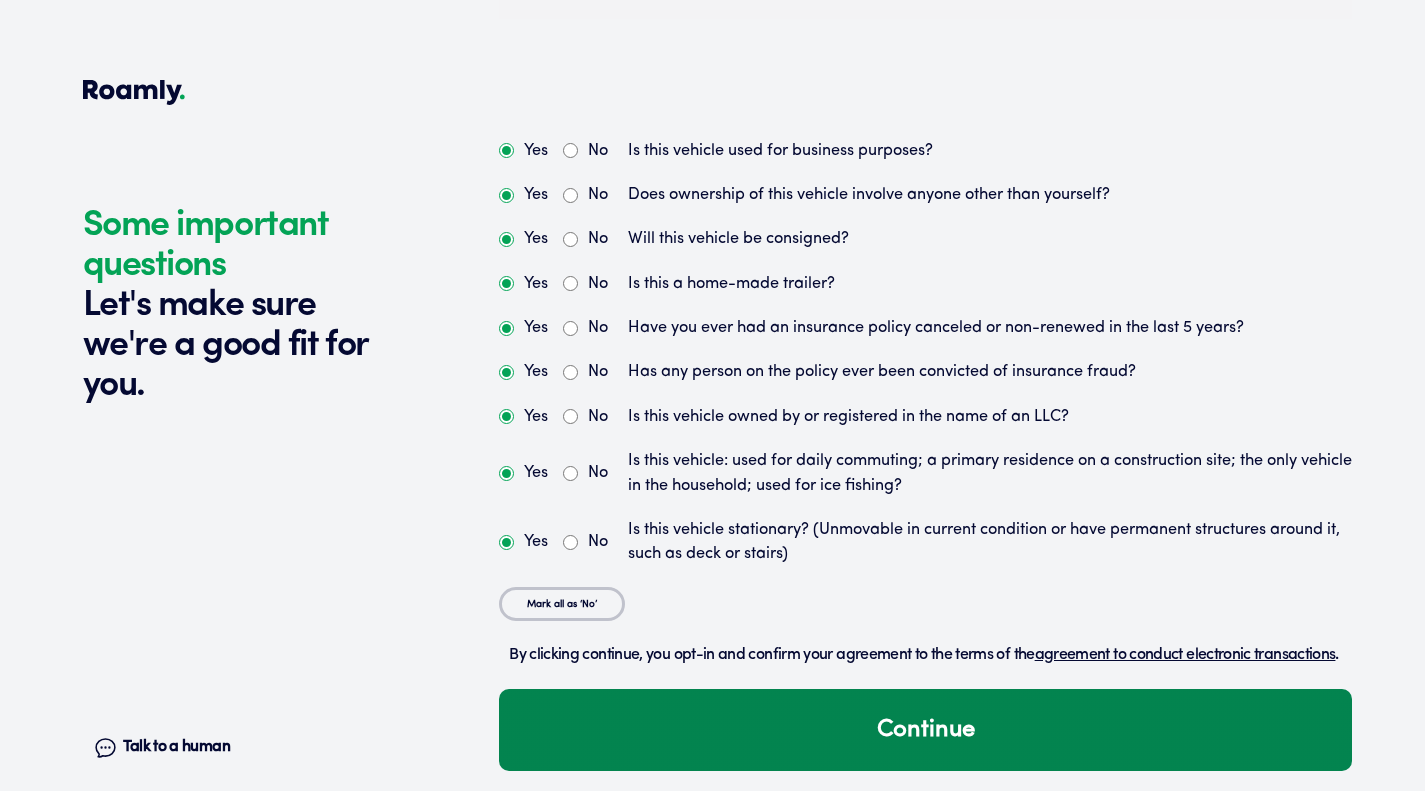 click on "Continue" at bounding box center (925, 730) 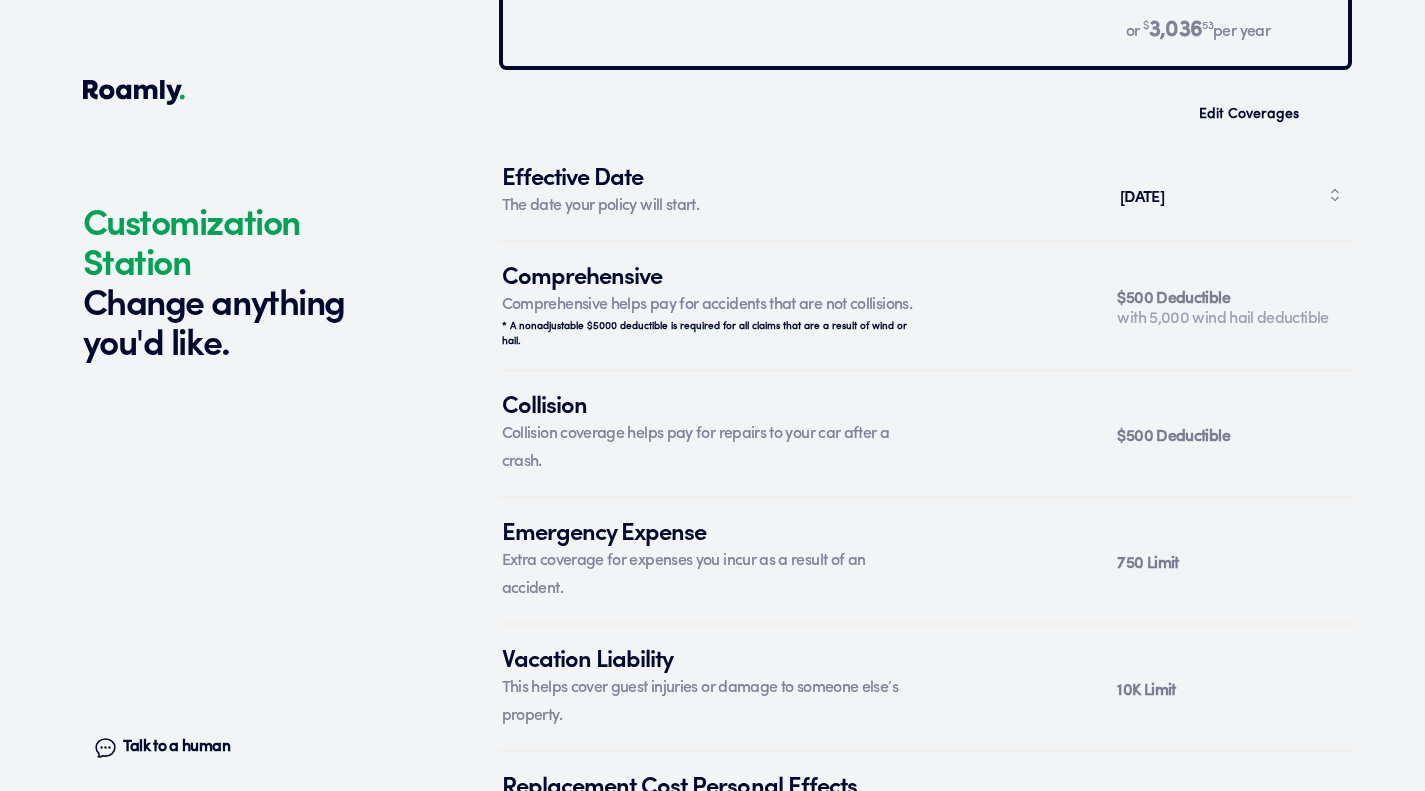 scroll, scrollTop: 7411, scrollLeft: 0, axis: vertical 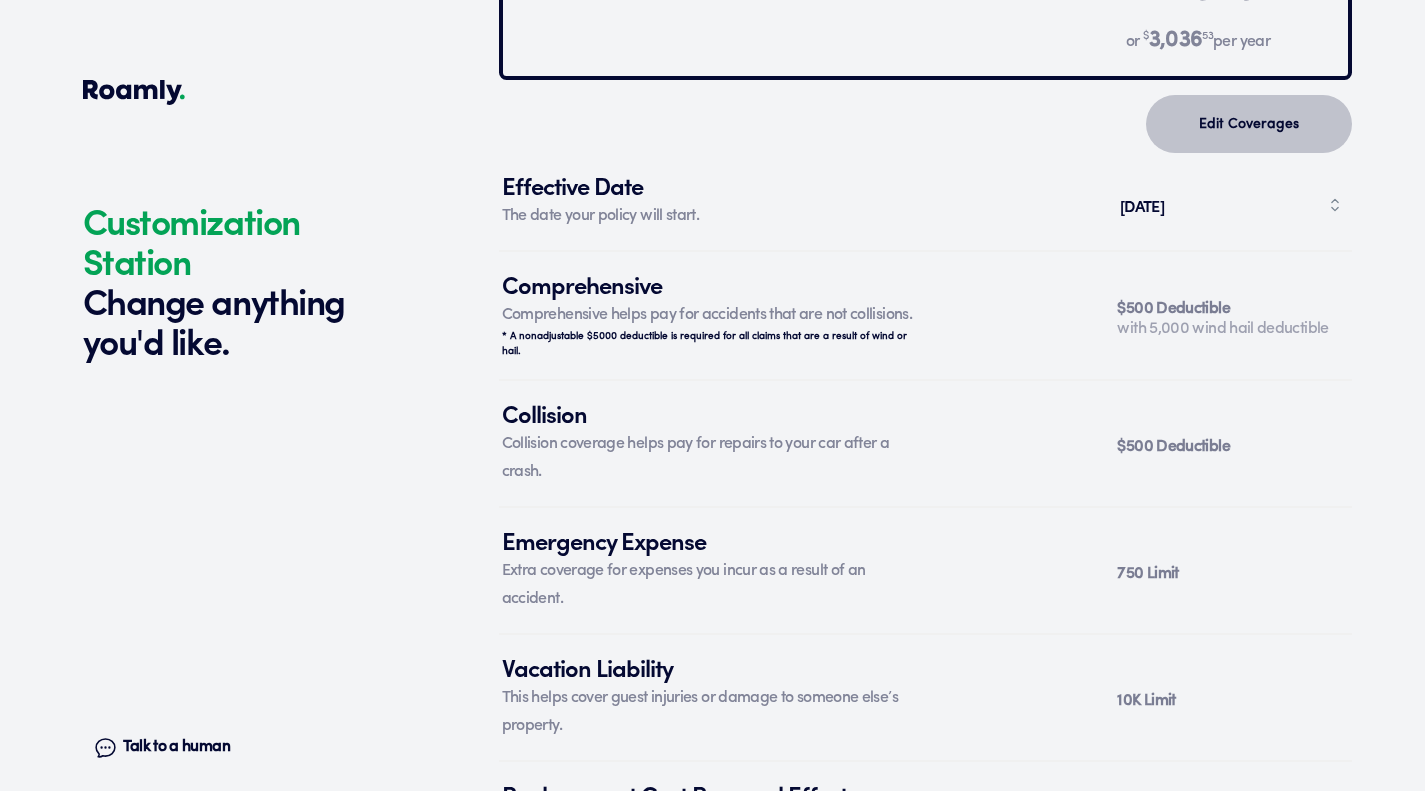 click on "Edit Coverages" at bounding box center (1249, 124) 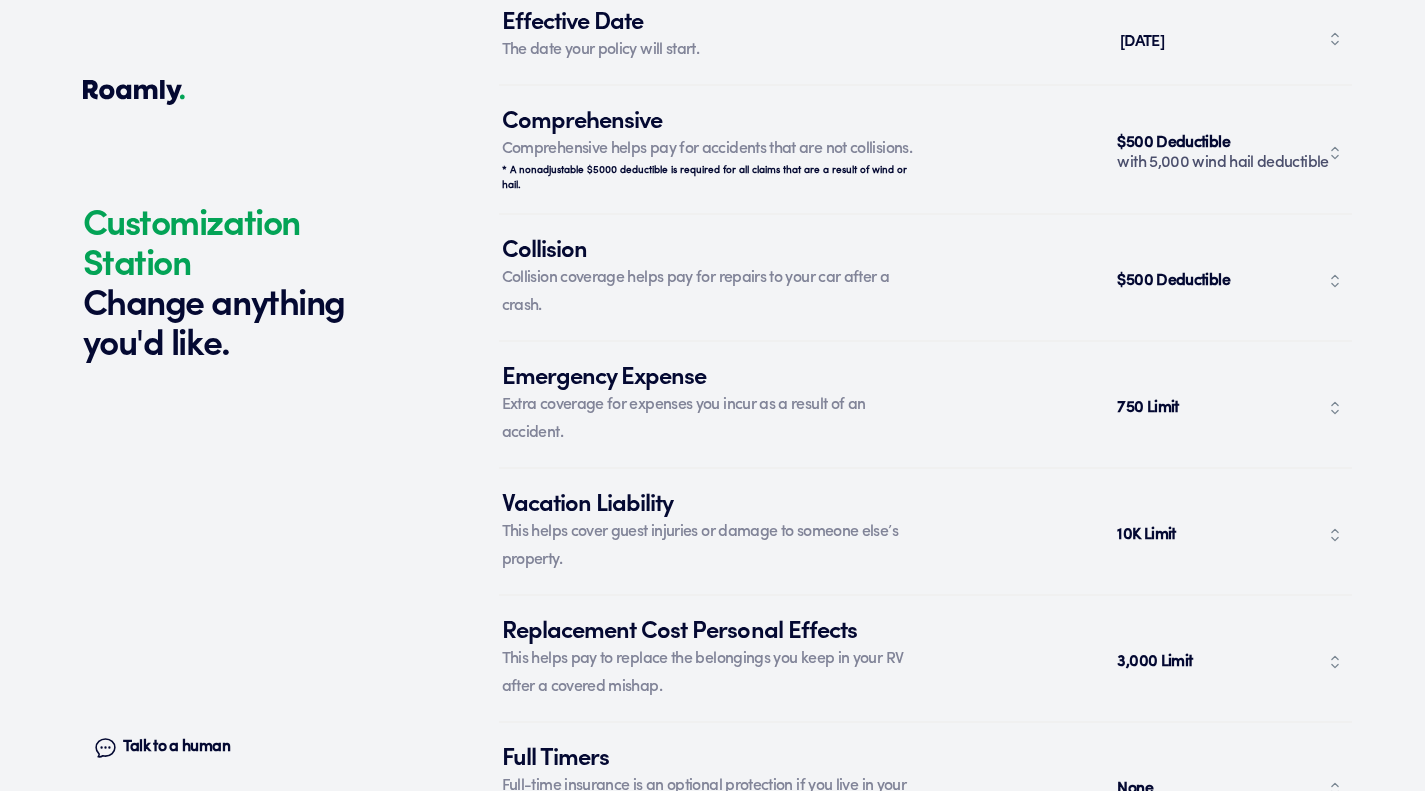 scroll, scrollTop: 7578, scrollLeft: 0, axis: vertical 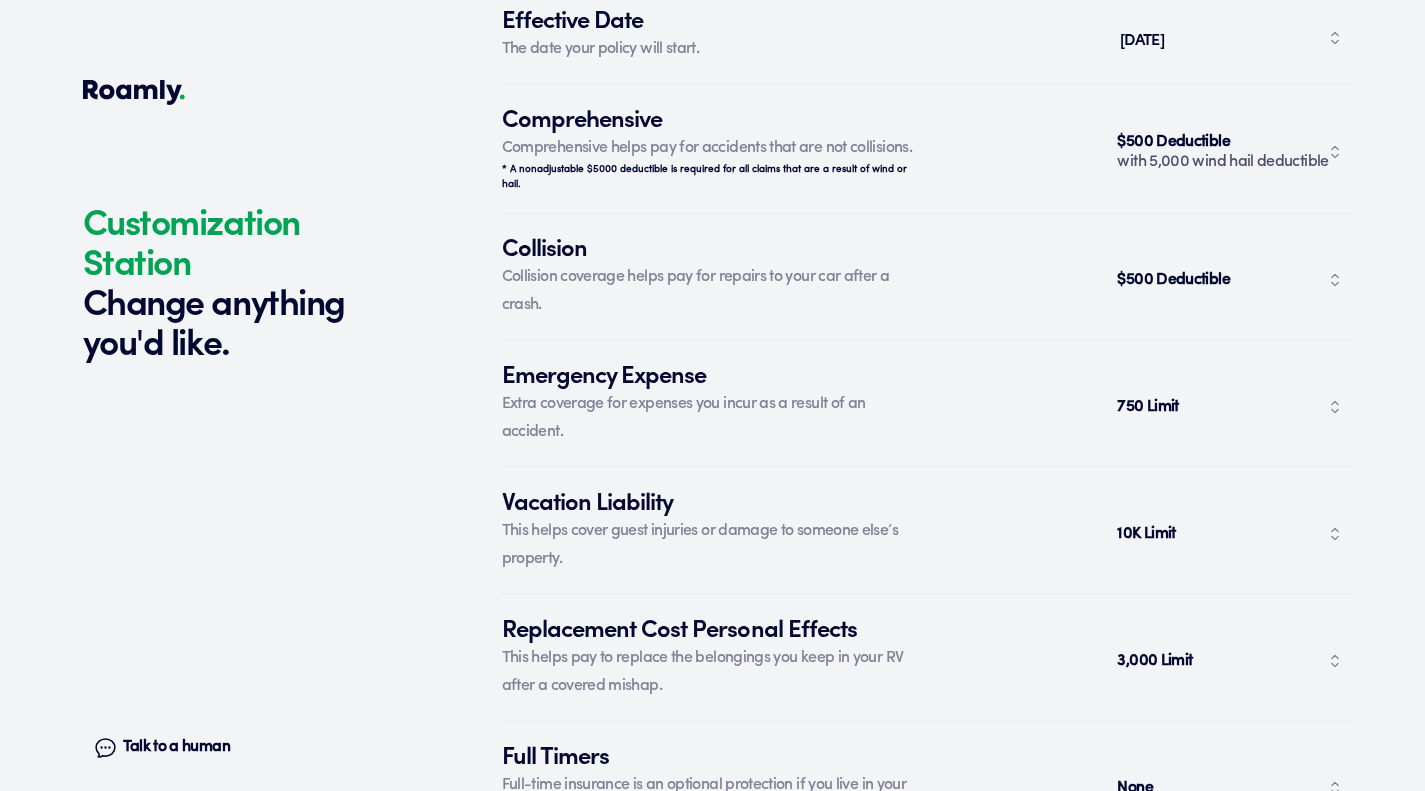 click on "10K Limit" at bounding box center [1230, 534] 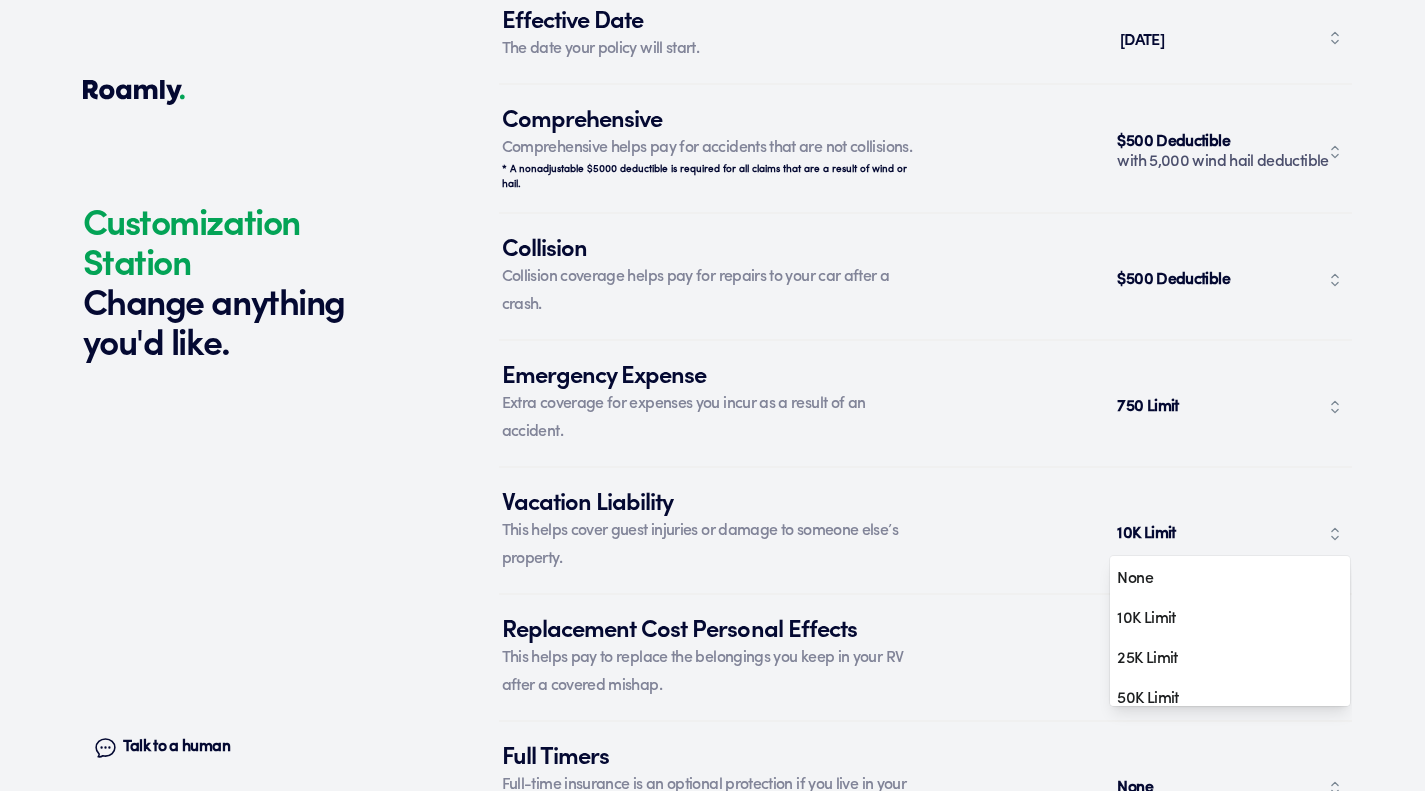 click on "None" at bounding box center (1230, 579) 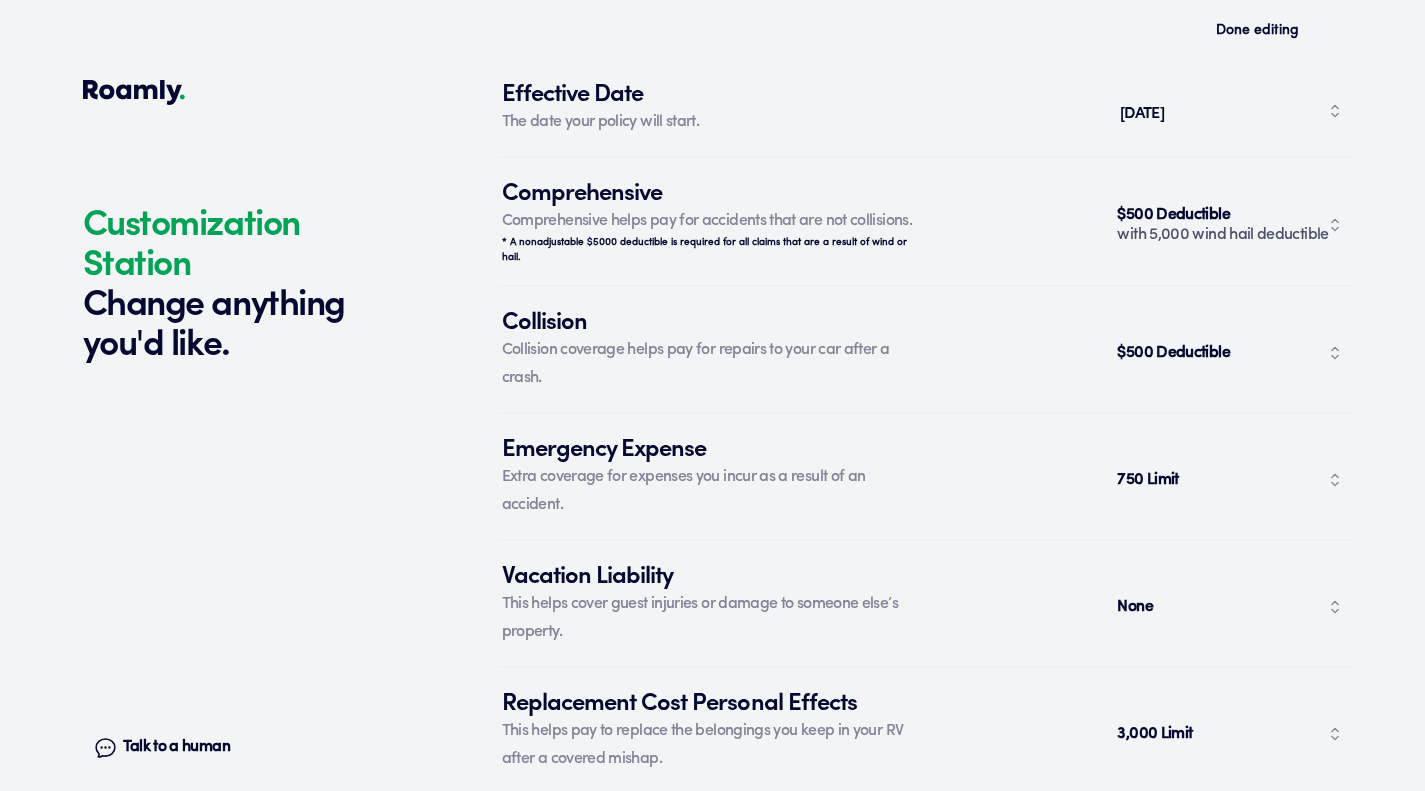 scroll, scrollTop: 7505, scrollLeft: 0, axis: vertical 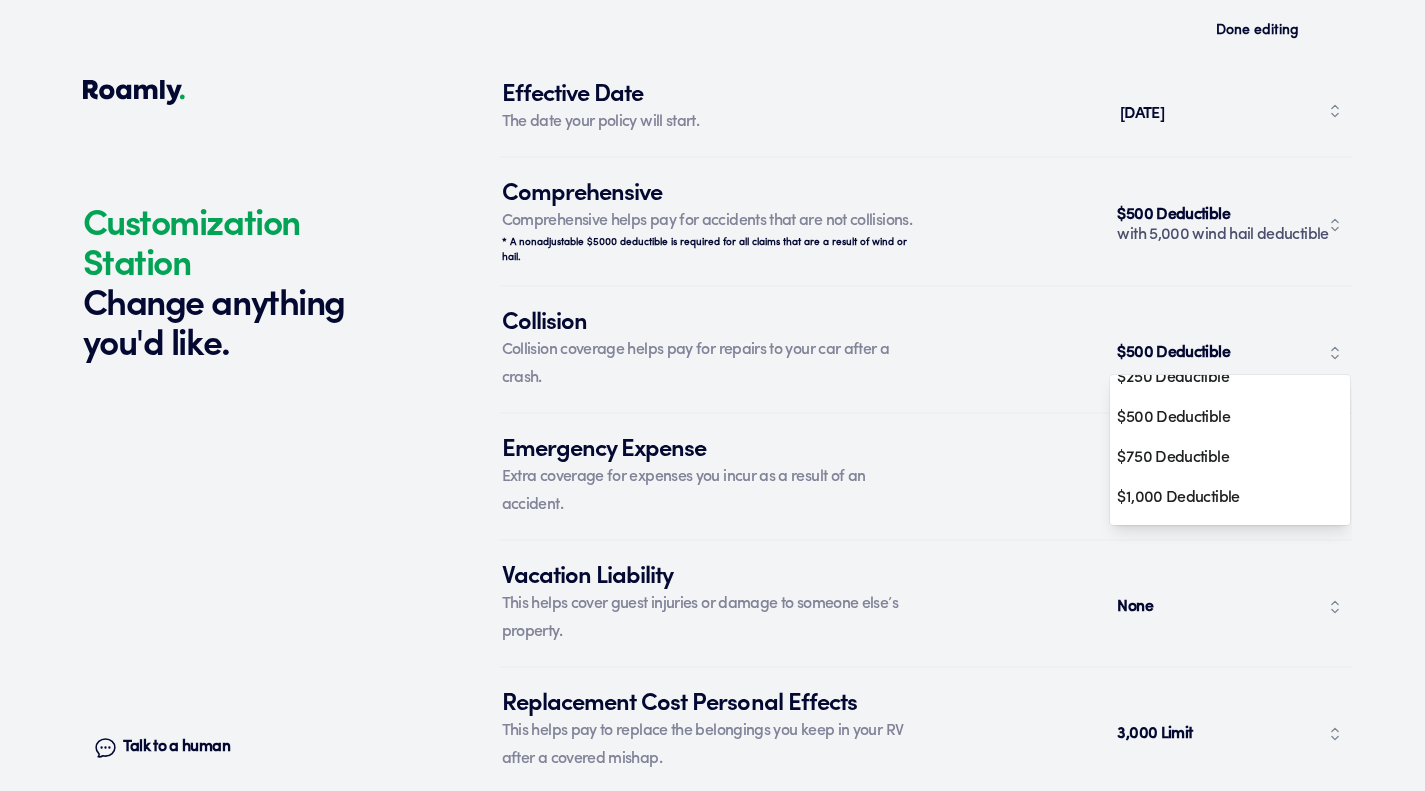 click on "$1,000 Deductible" at bounding box center [1222, 498] 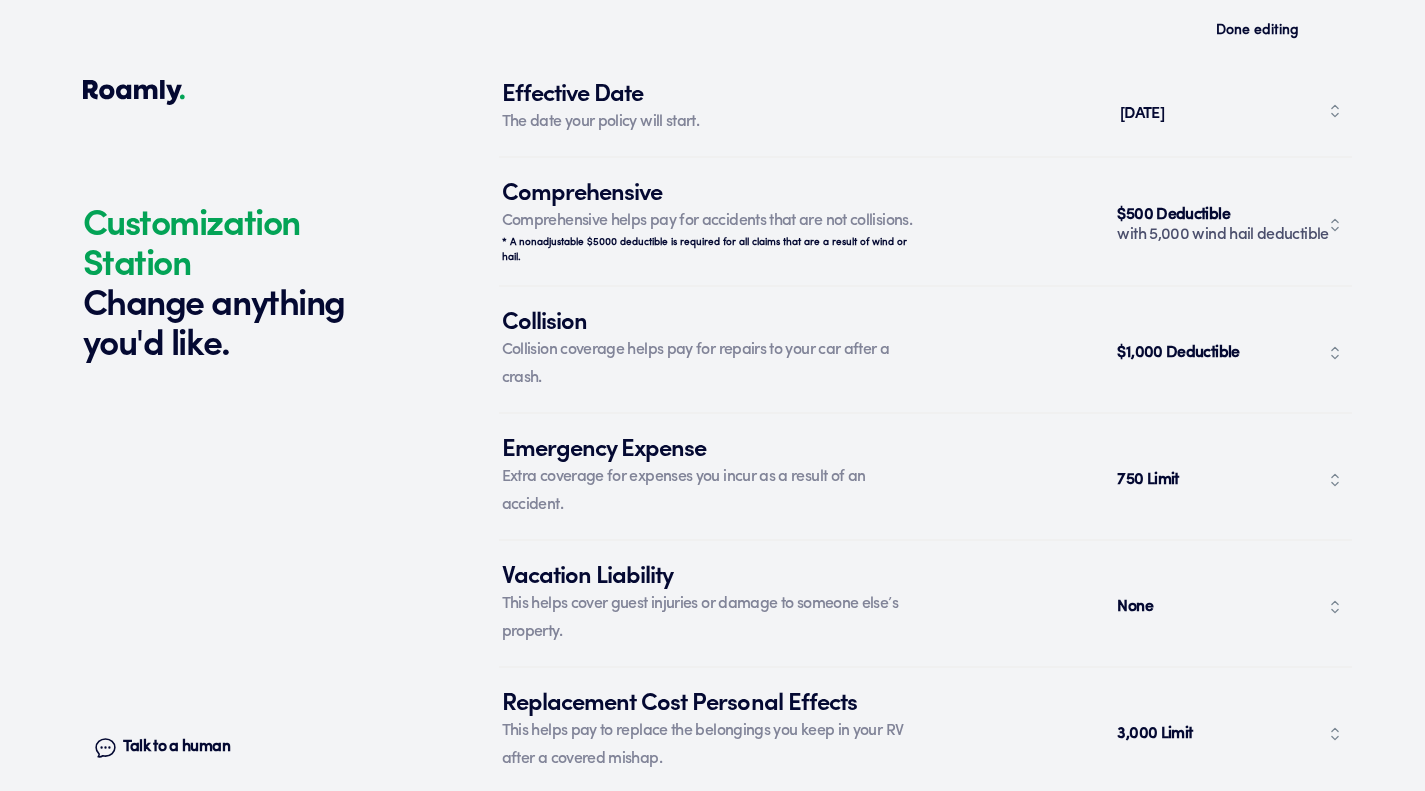 click on "750 Limit" at bounding box center [1230, 480] 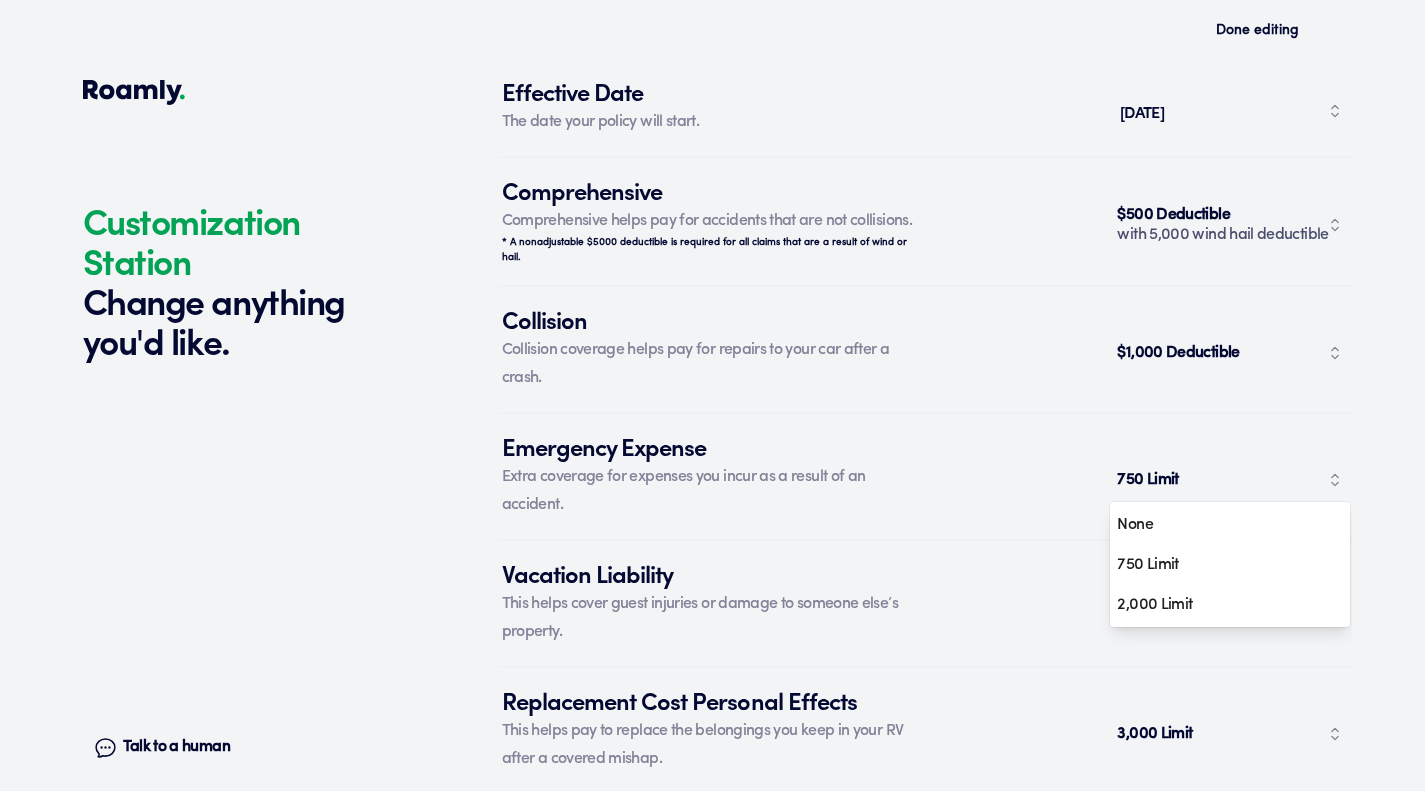 click on "2,000 Limit" at bounding box center [1222, 605] 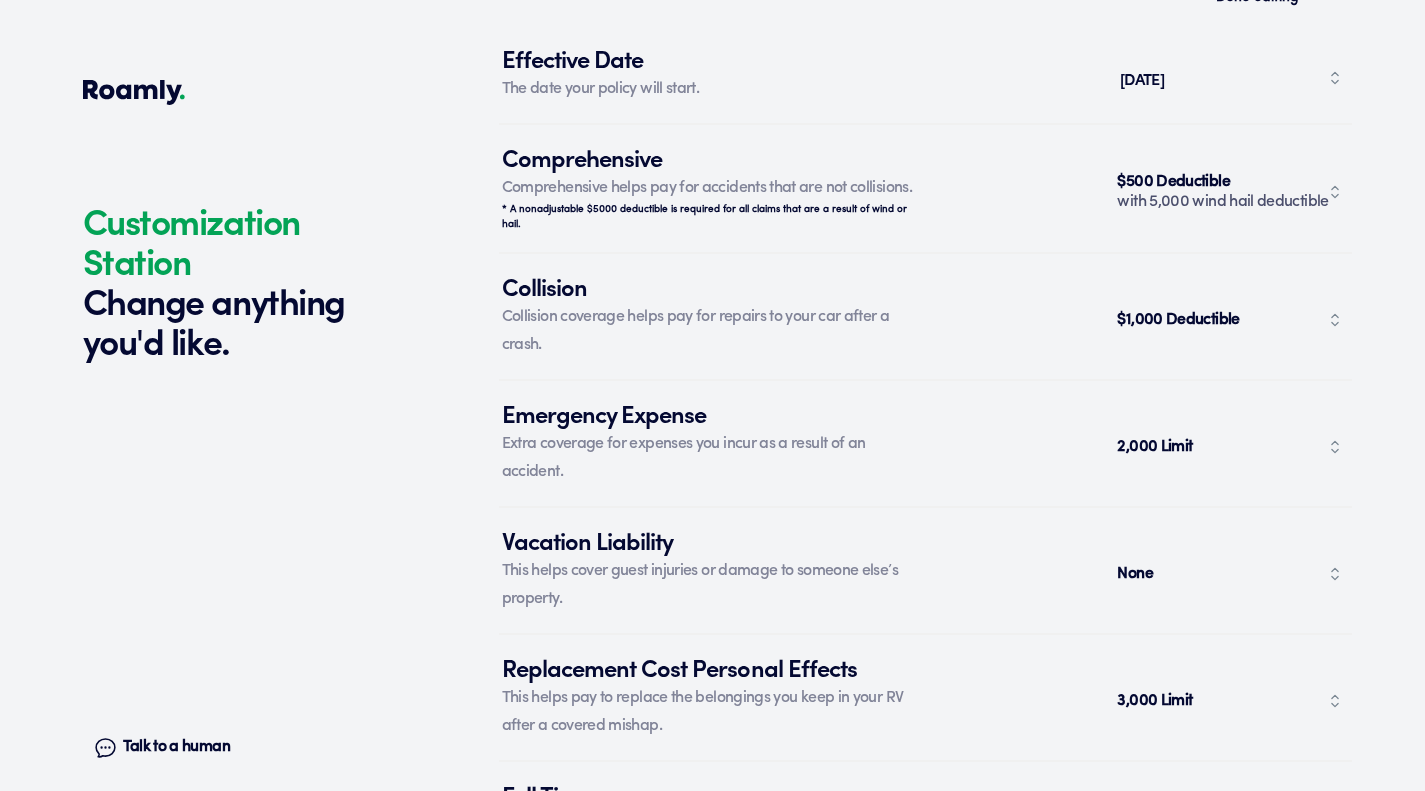 scroll, scrollTop: 7540, scrollLeft: 0, axis: vertical 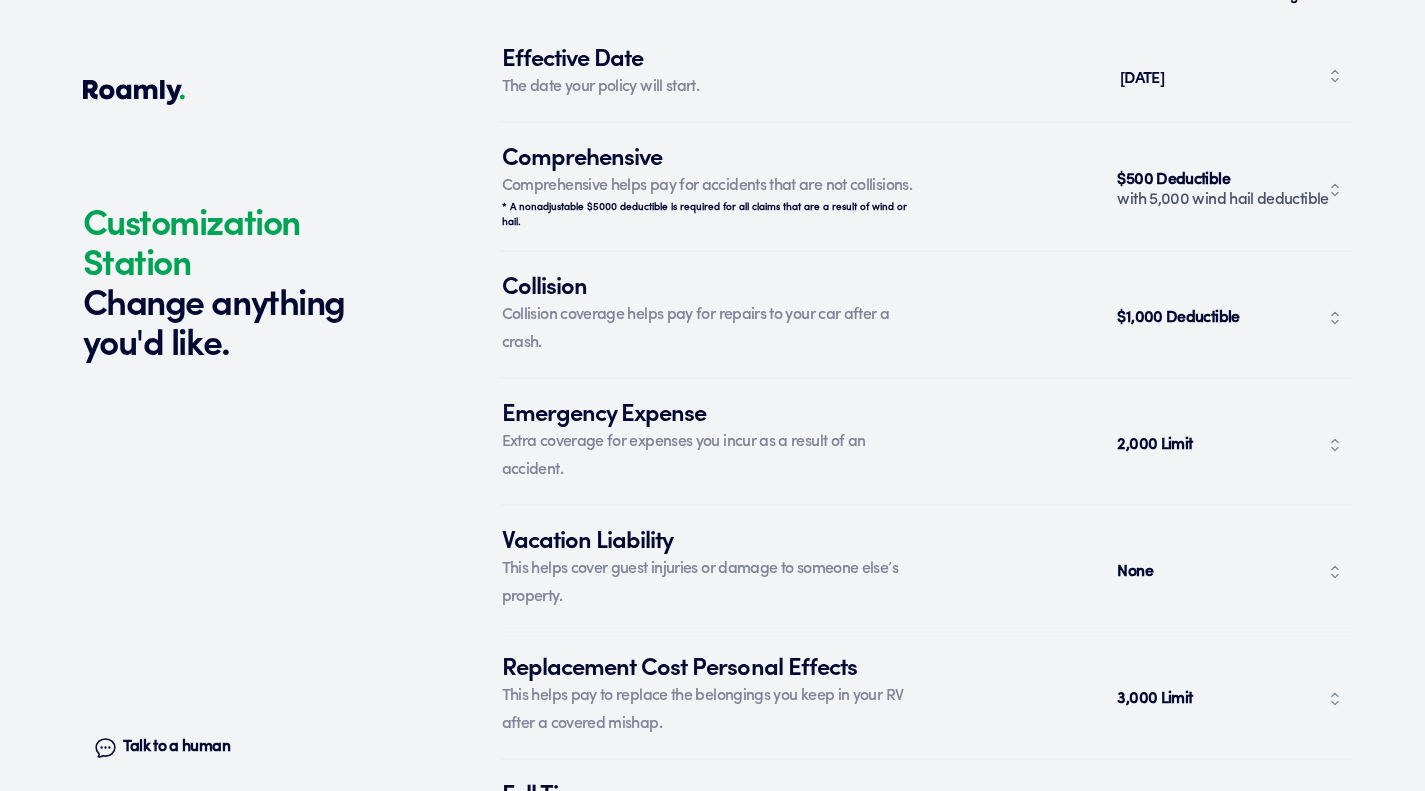 click on "2,000 Limit" at bounding box center [1230, 445] 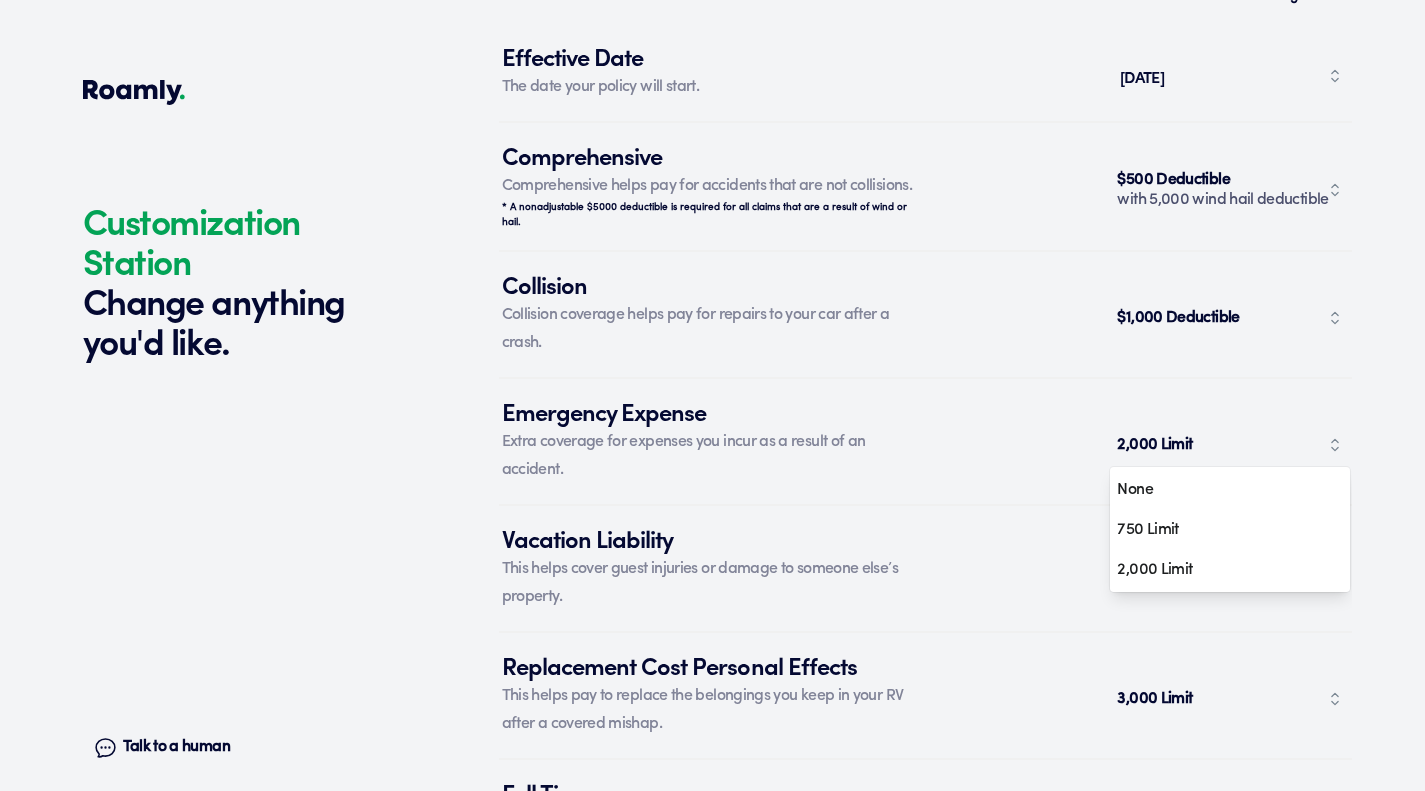 click on "None" at bounding box center (1222, 490) 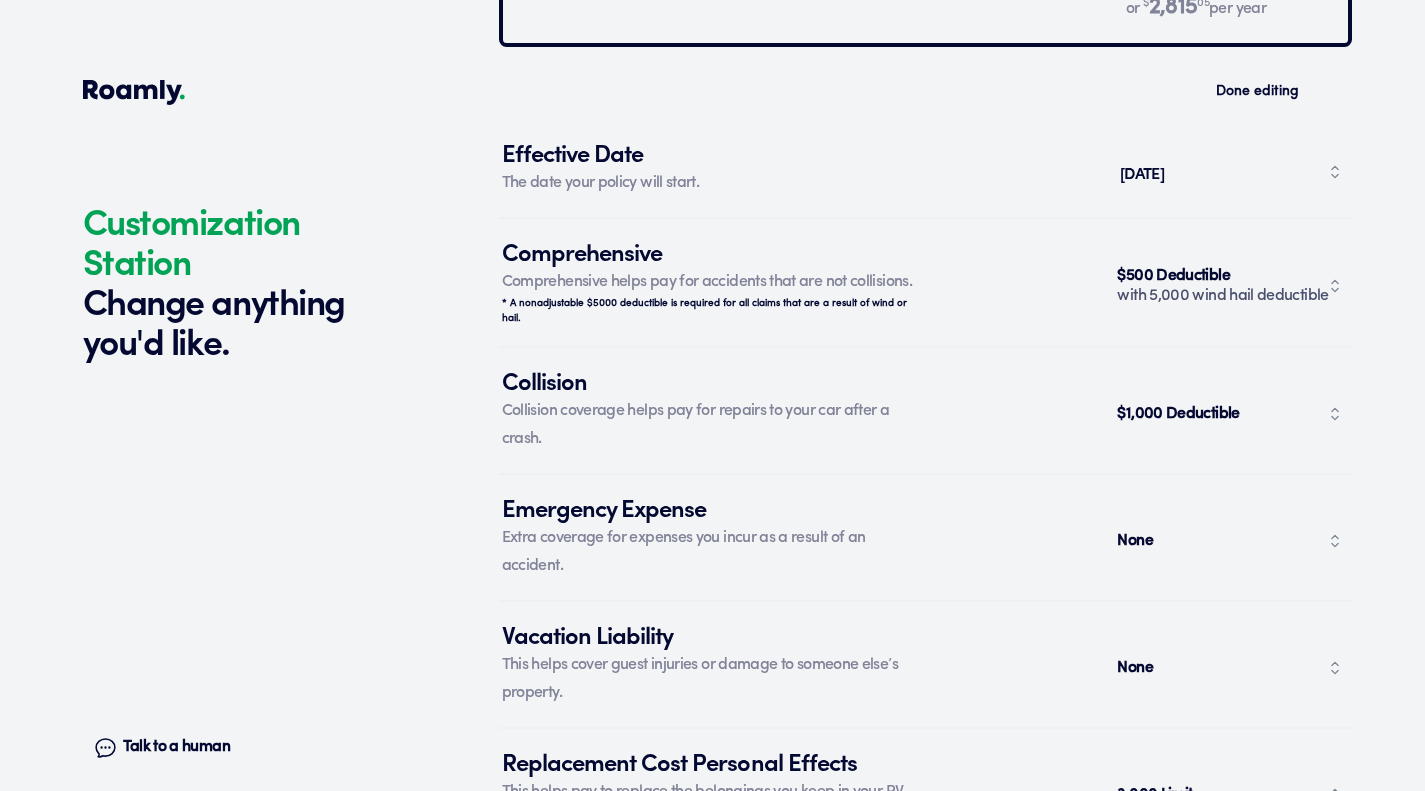 scroll, scrollTop: 7441, scrollLeft: 0, axis: vertical 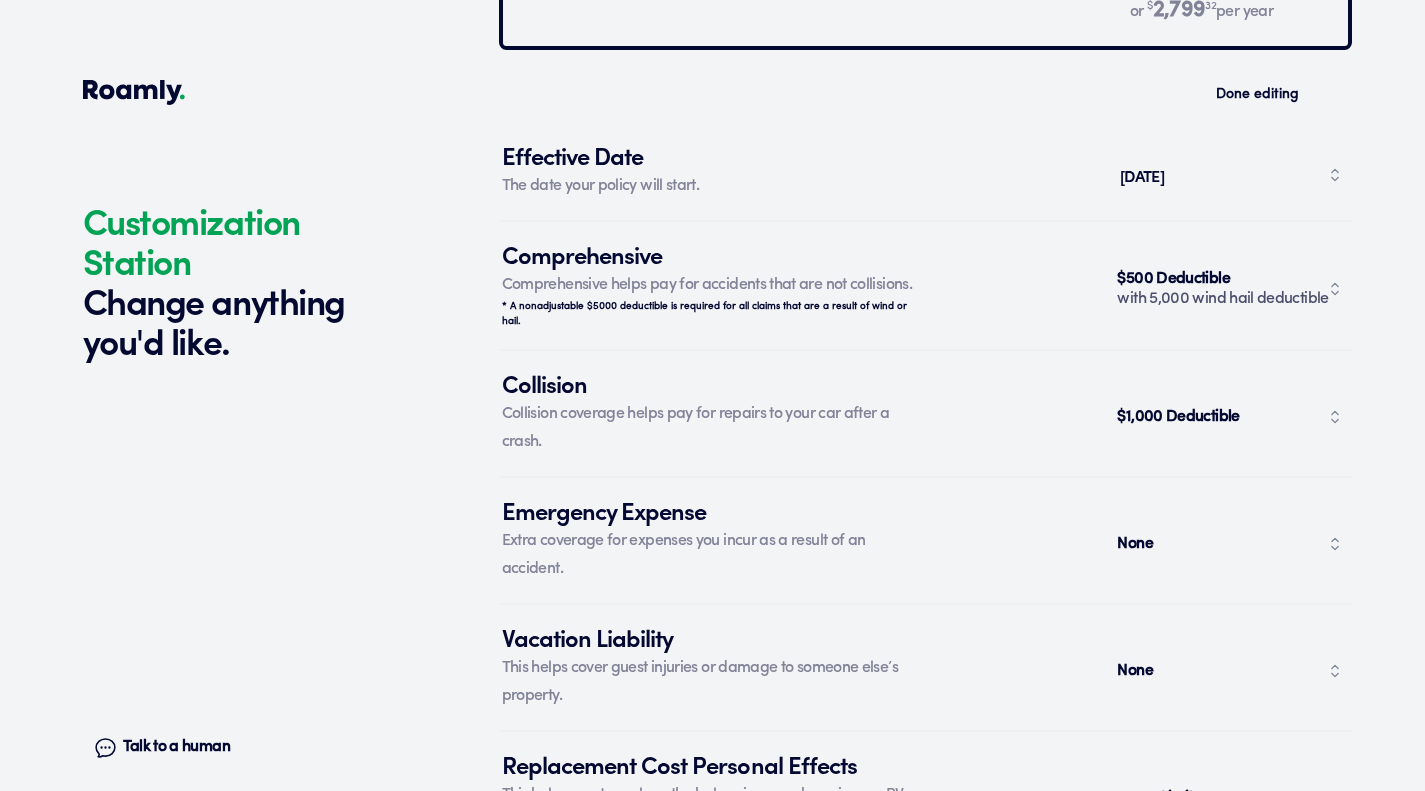 click on "$500 Deductible with 5,000 wind hail deductible" at bounding box center (1230, 289) 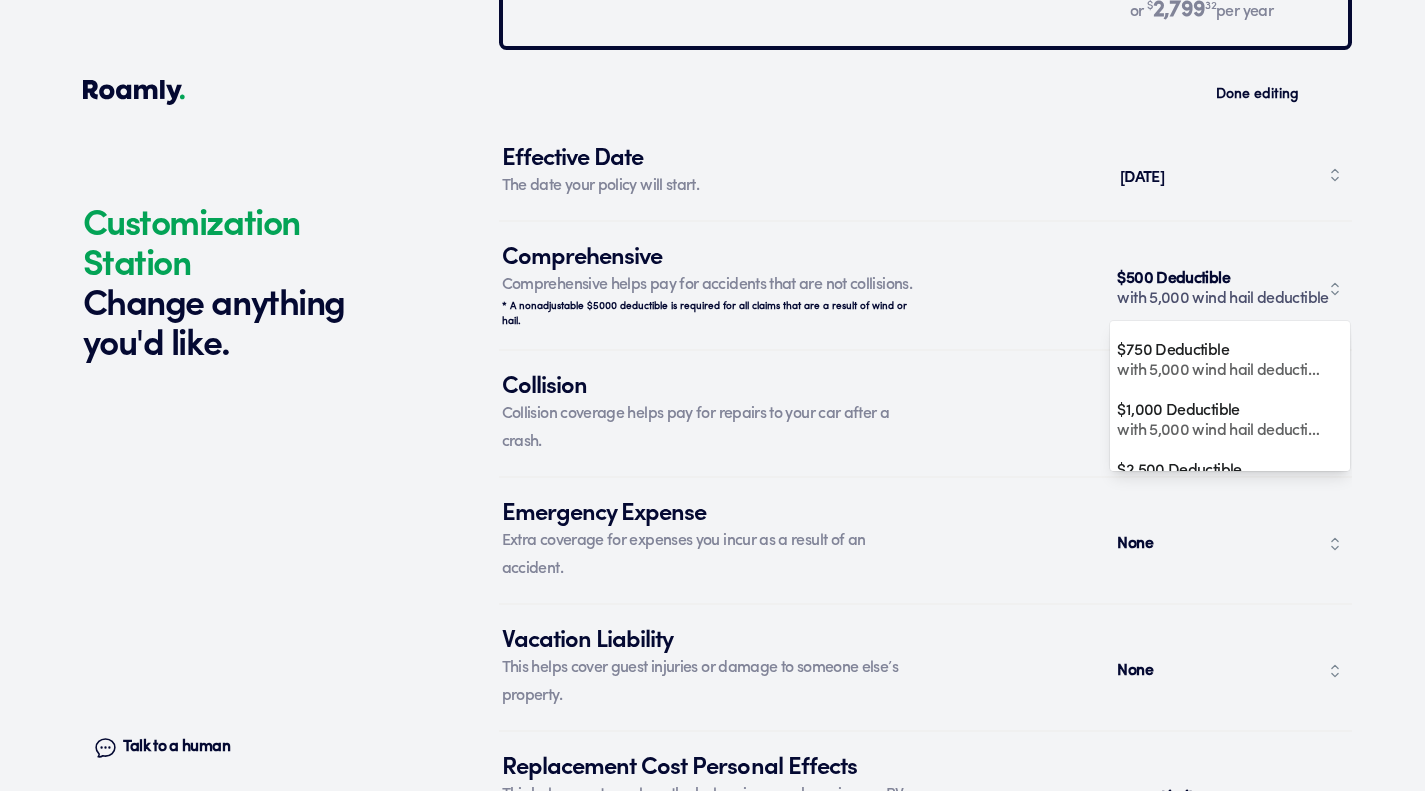 scroll, scrollTop: 153, scrollLeft: 0, axis: vertical 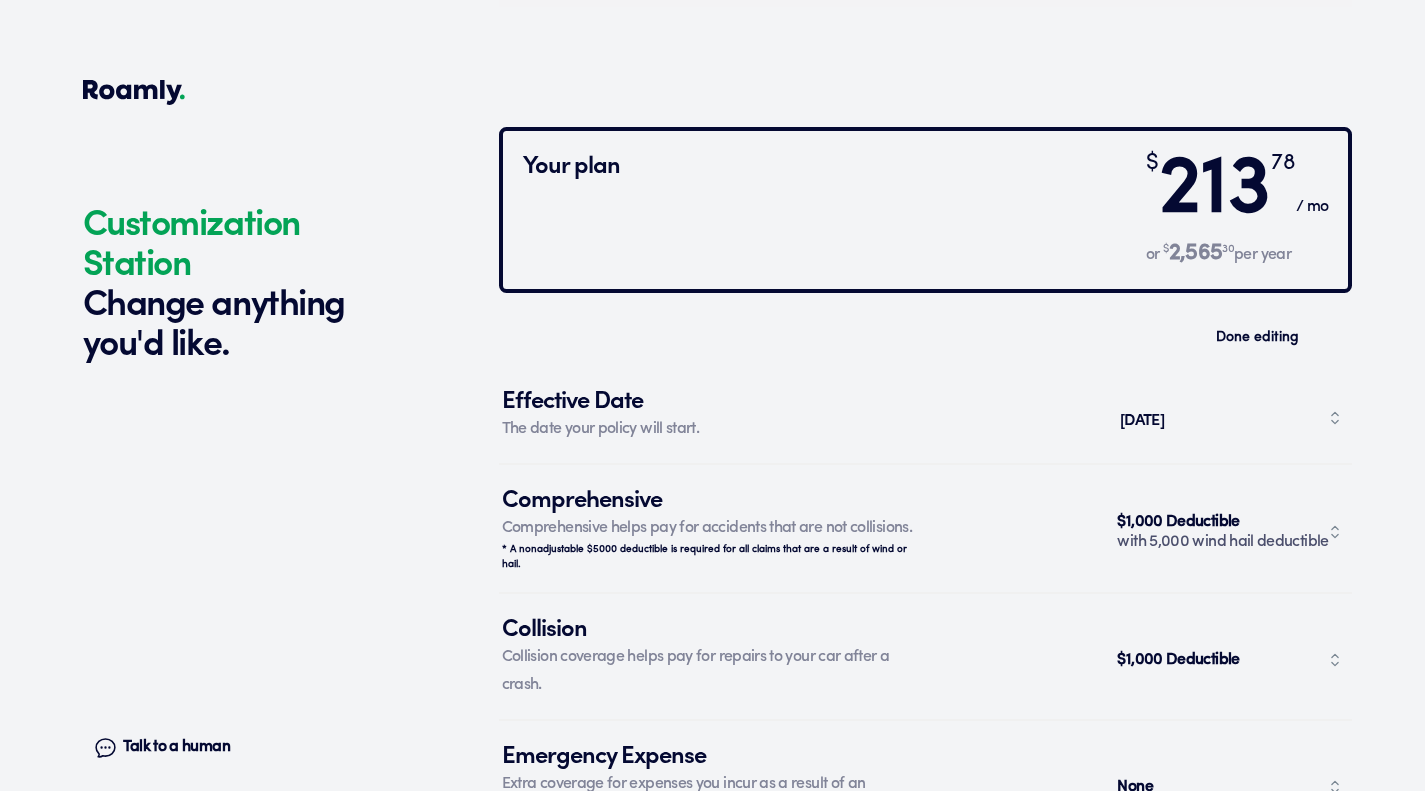 click on "[DATE]" at bounding box center [1230, 418] 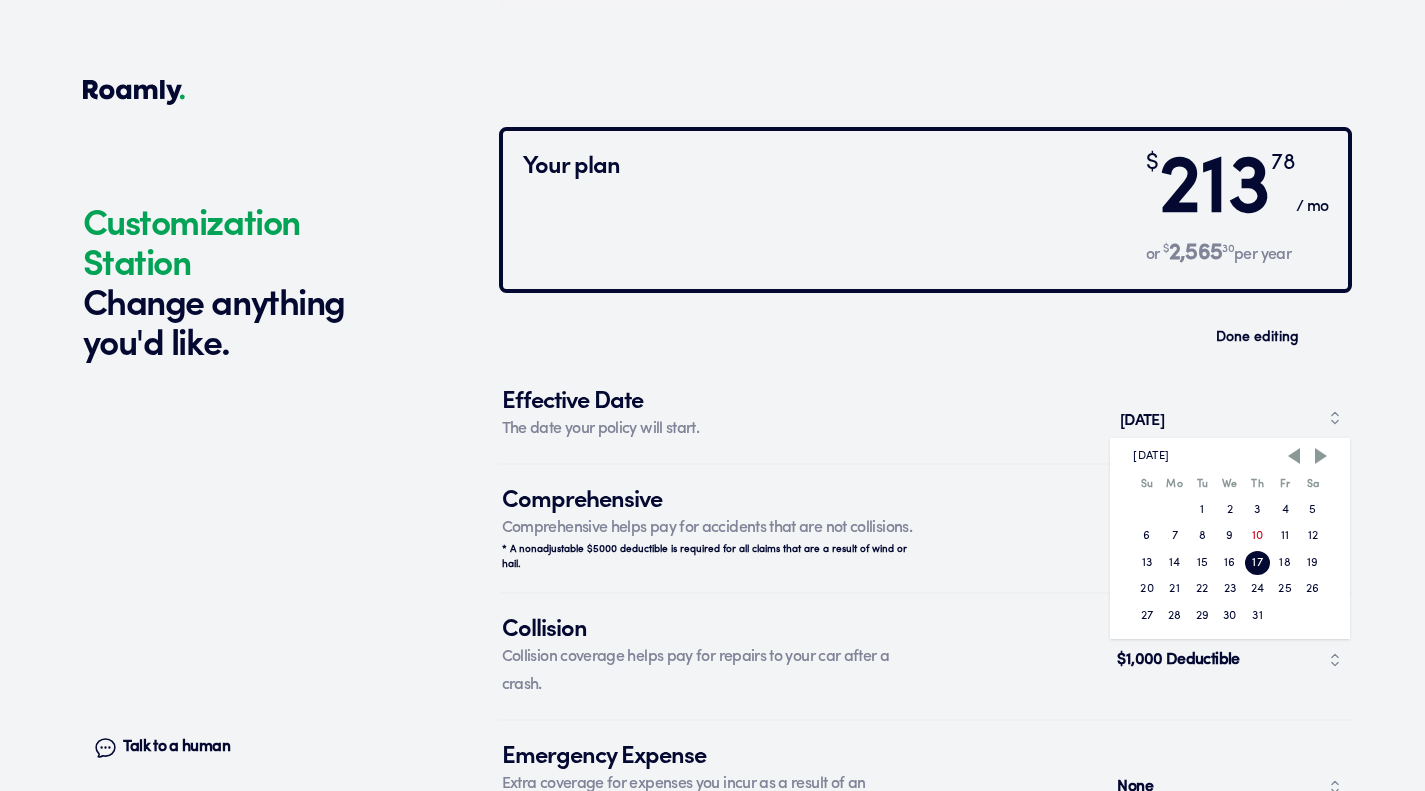 click on "14" at bounding box center [1175, 563] 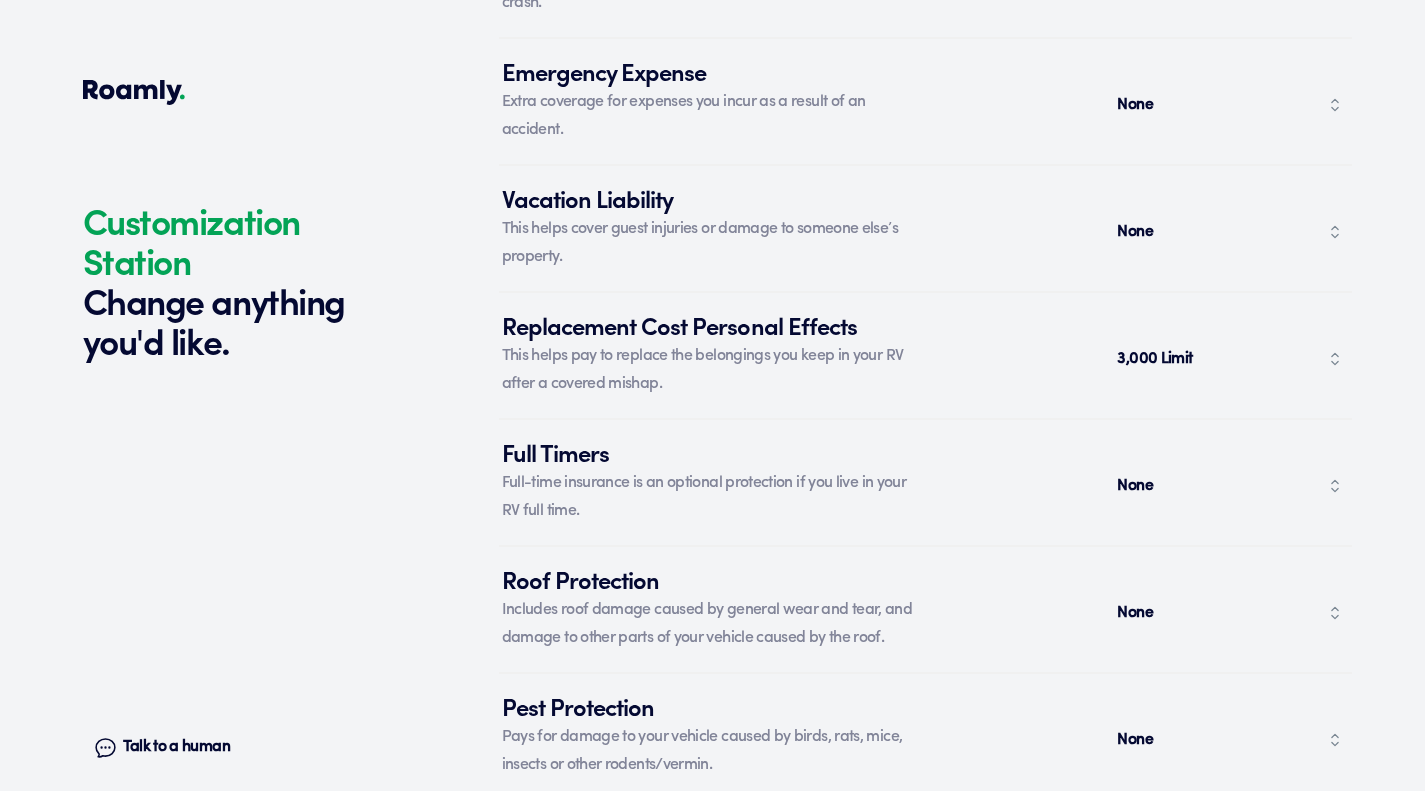 scroll, scrollTop: 7883, scrollLeft: 0, axis: vertical 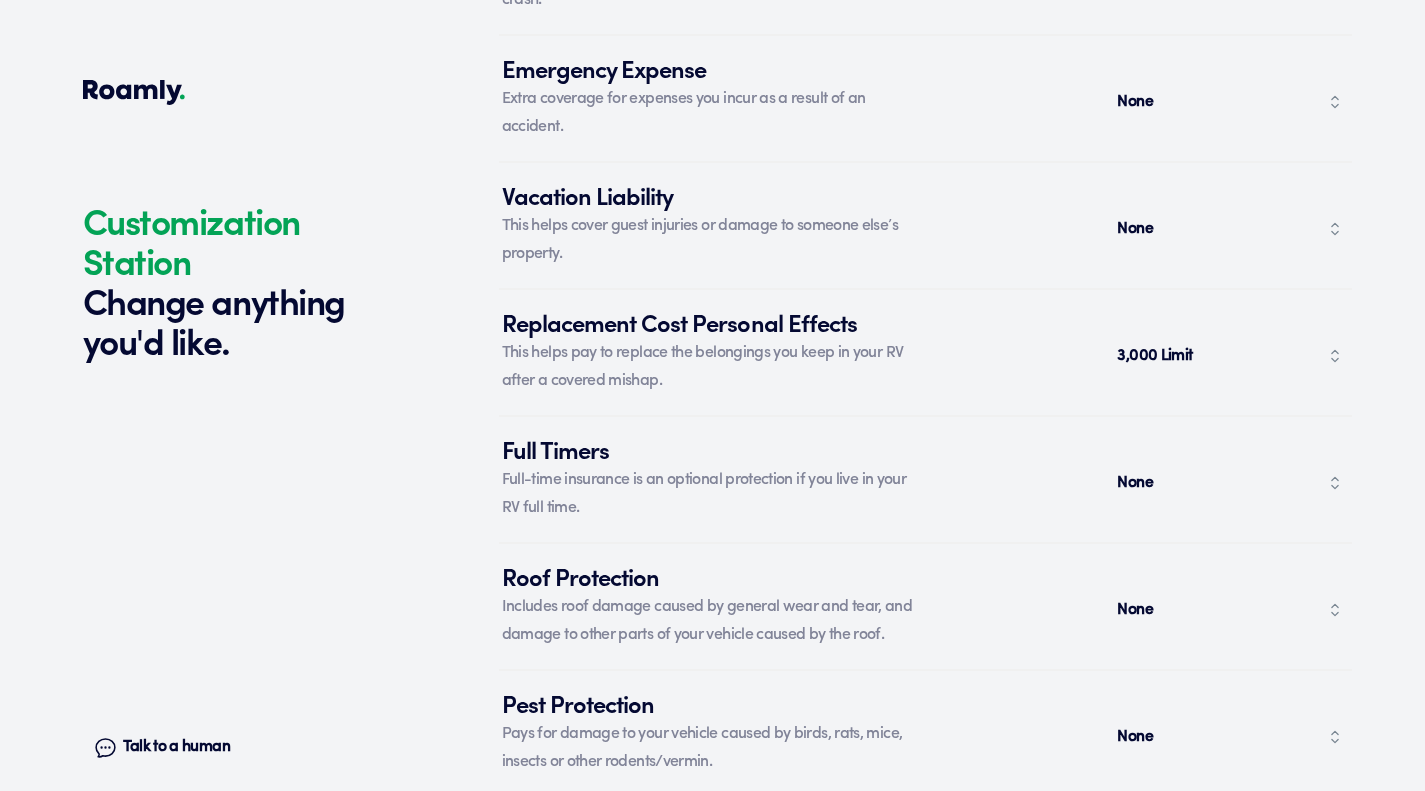 click on "3,000 Limit" at bounding box center [1230, 356] 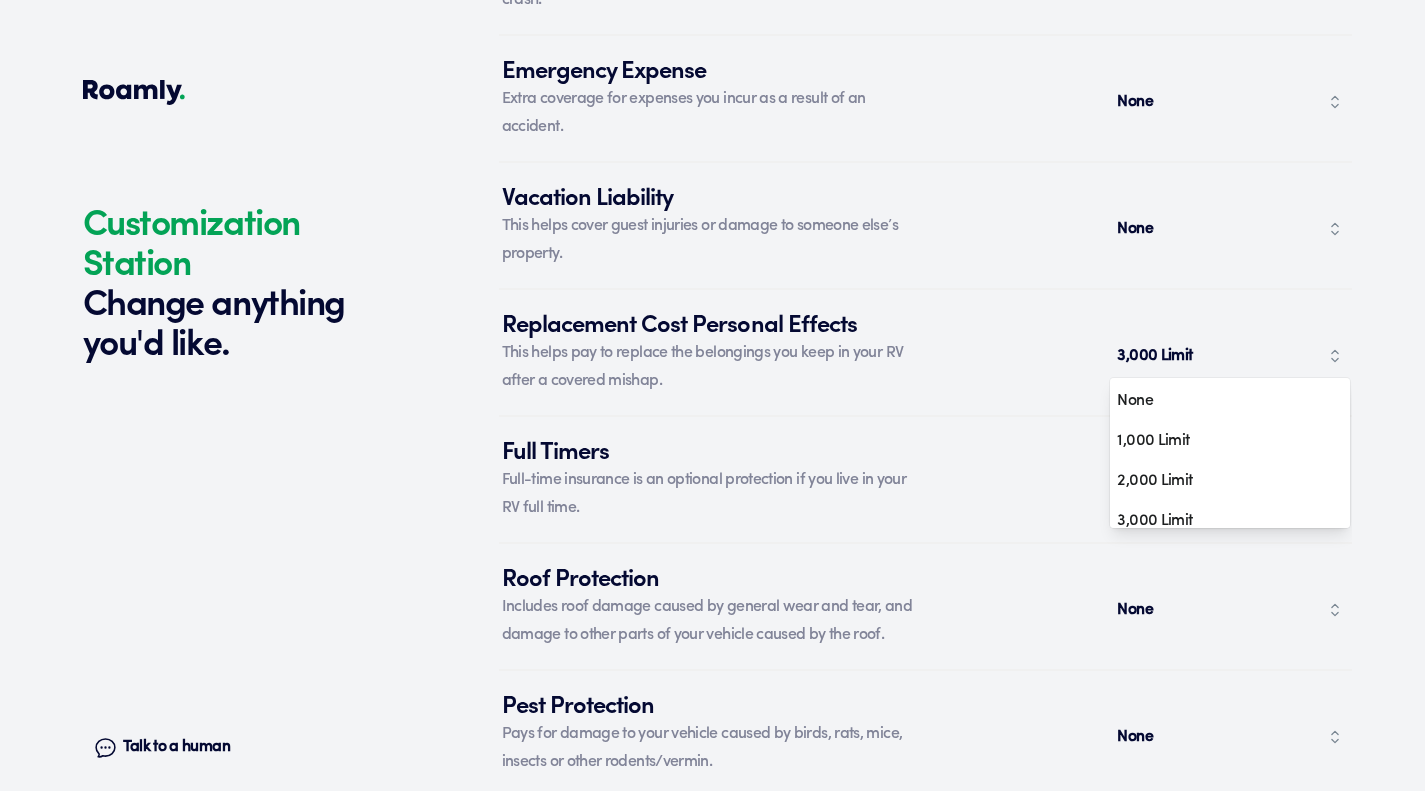 click on "1,000 Limit" at bounding box center (1222, 441) 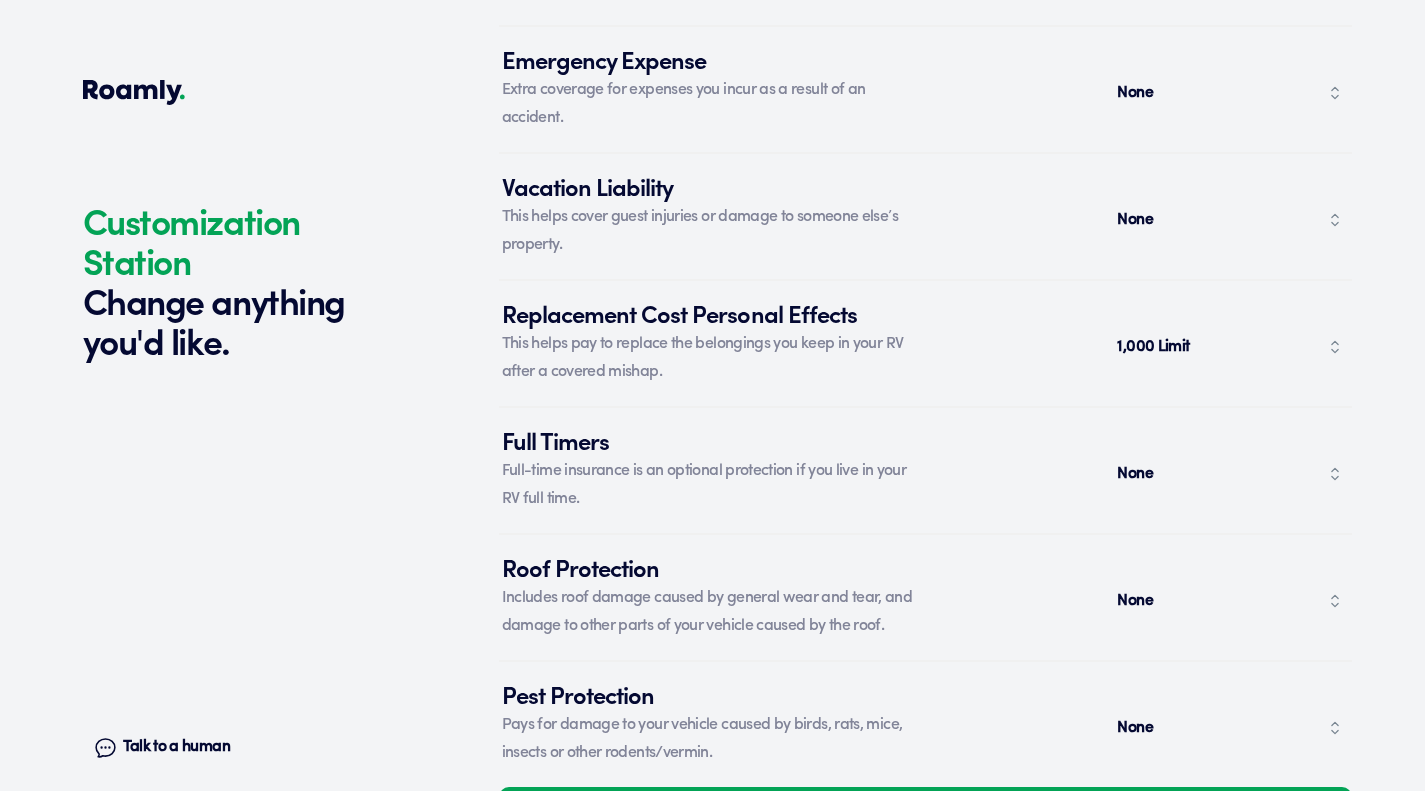 scroll, scrollTop: 8015, scrollLeft: 0, axis: vertical 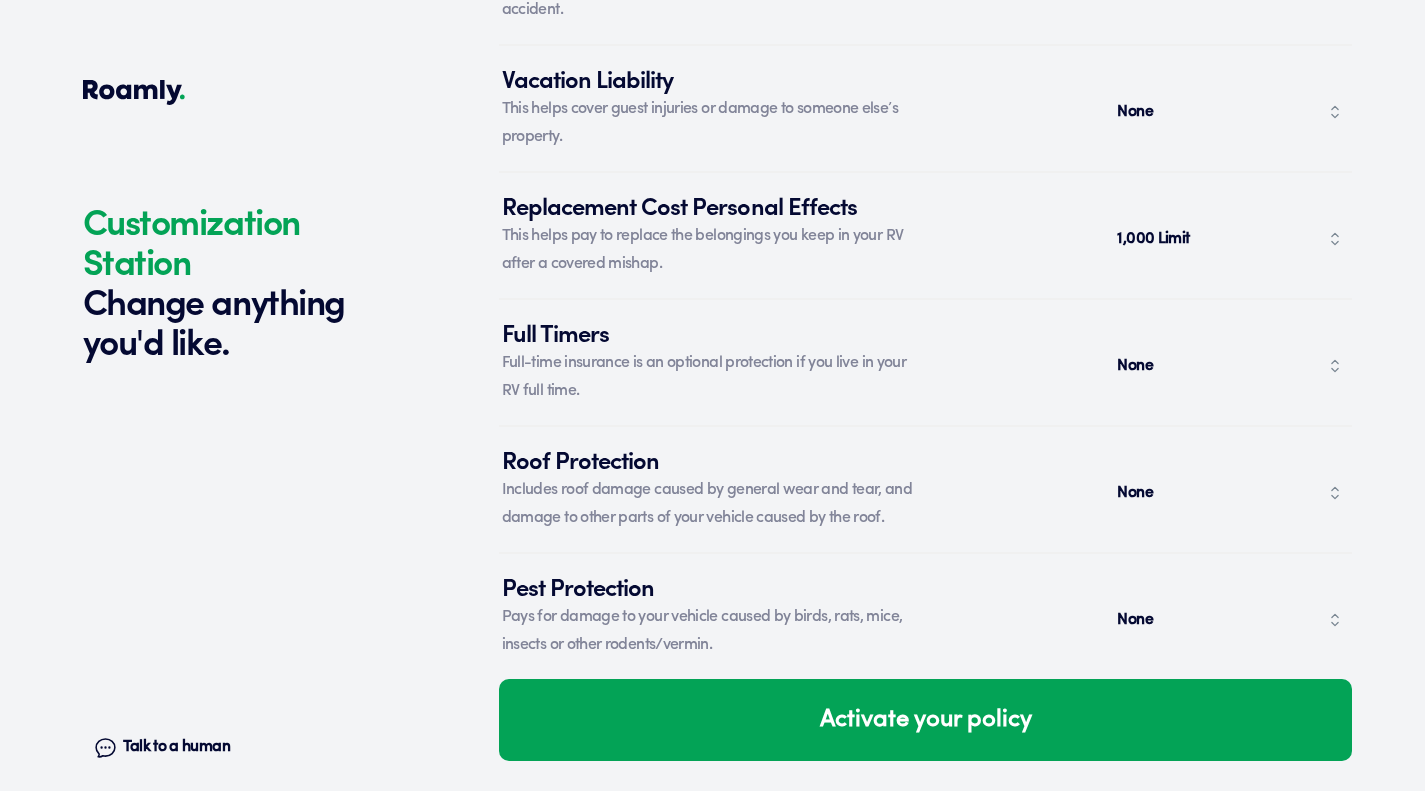 click on "None" at bounding box center (1230, 493) 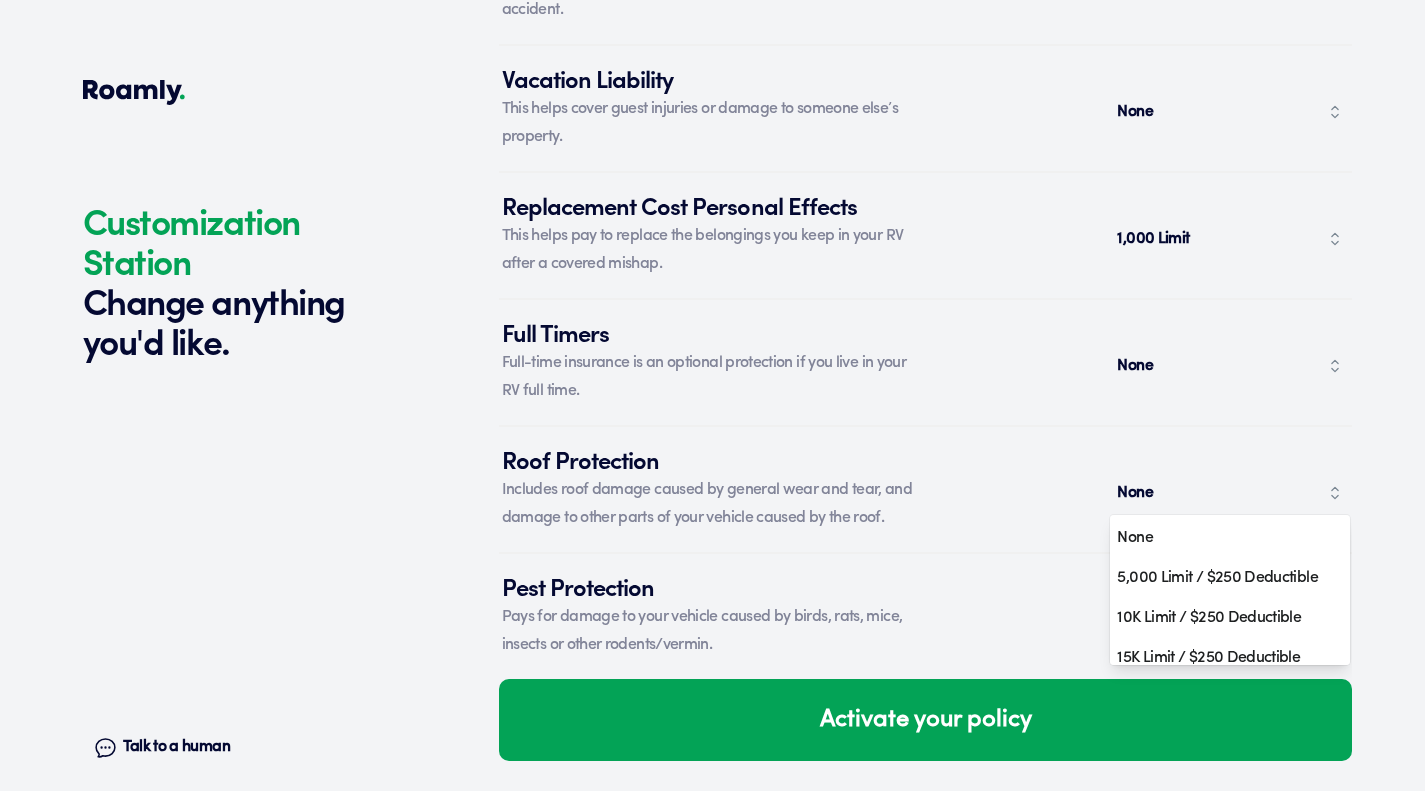 click on "10K Limit / $250 Deductible" at bounding box center [1222, 618] 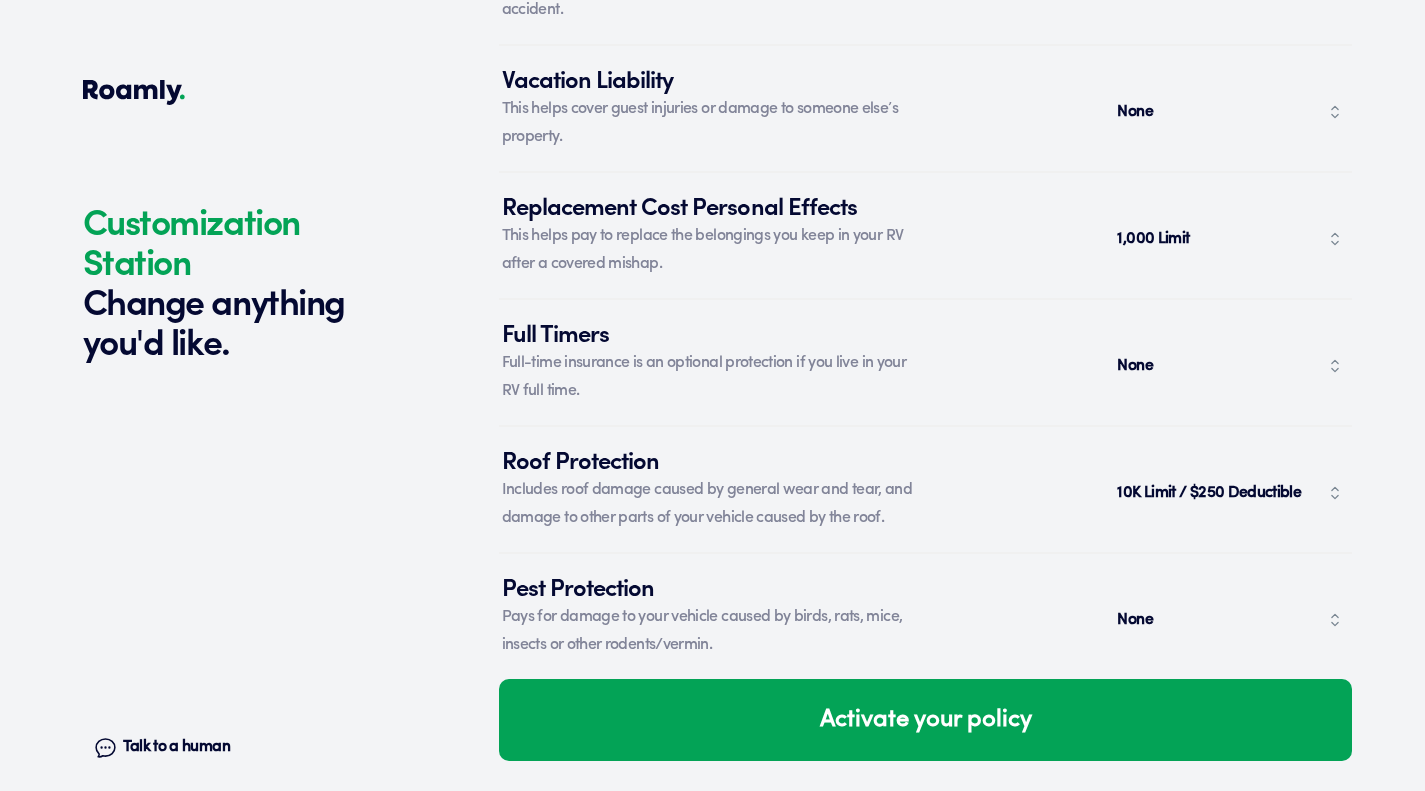 scroll, scrollTop: 8015, scrollLeft: 0, axis: vertical 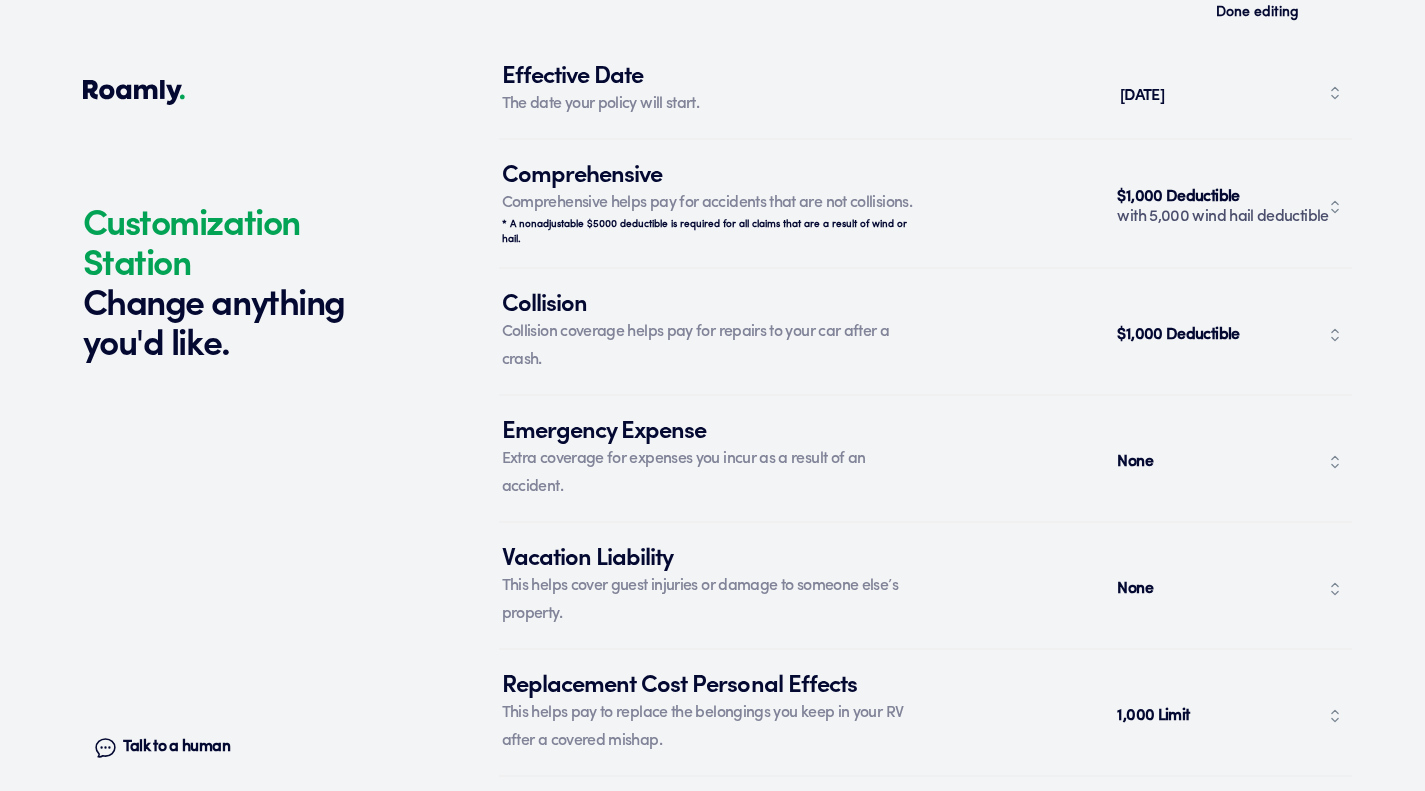 click on "with 5,000 wind hail deductible" at bounding box center [1225, 217] 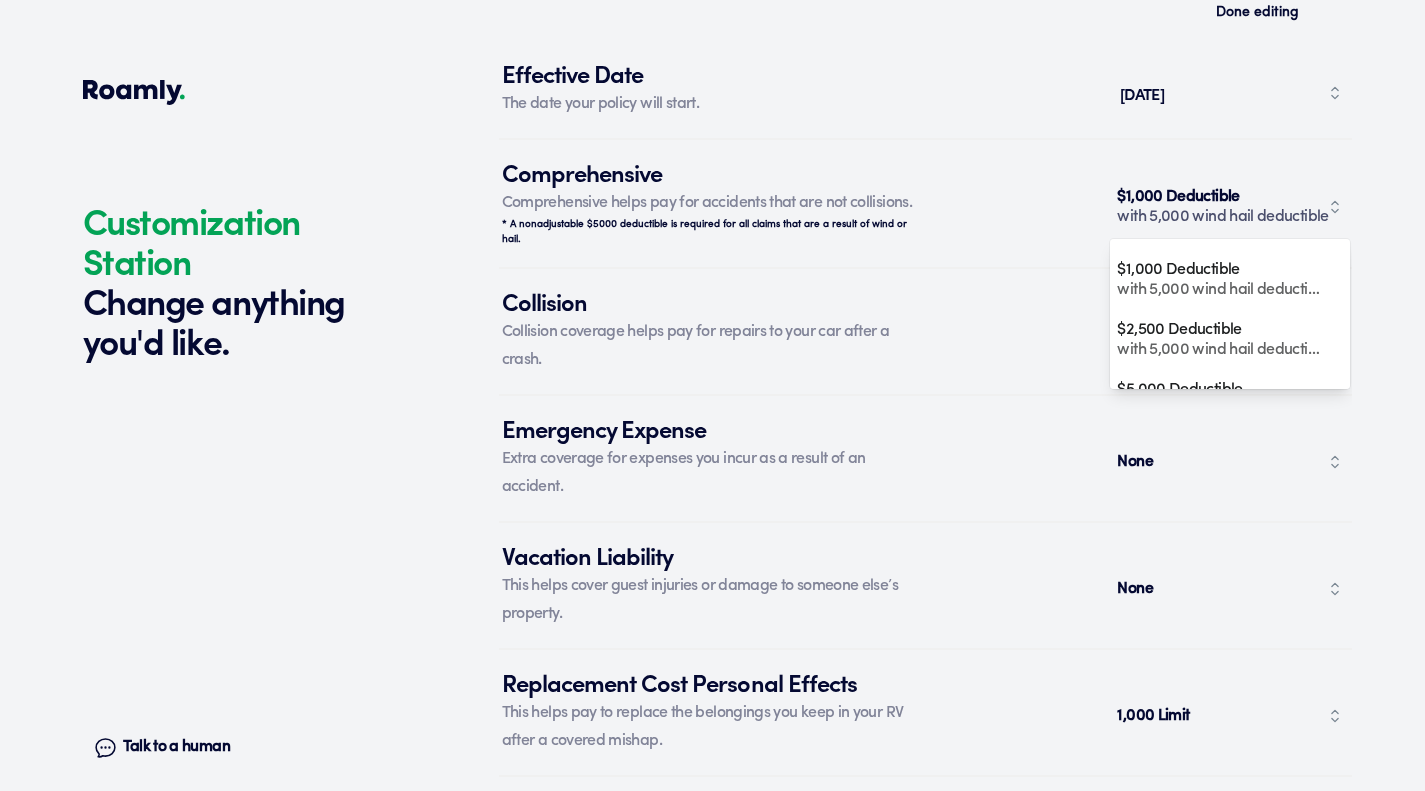 scroll, scrollTop: 211, scrollLeft: 0, axis: vertical 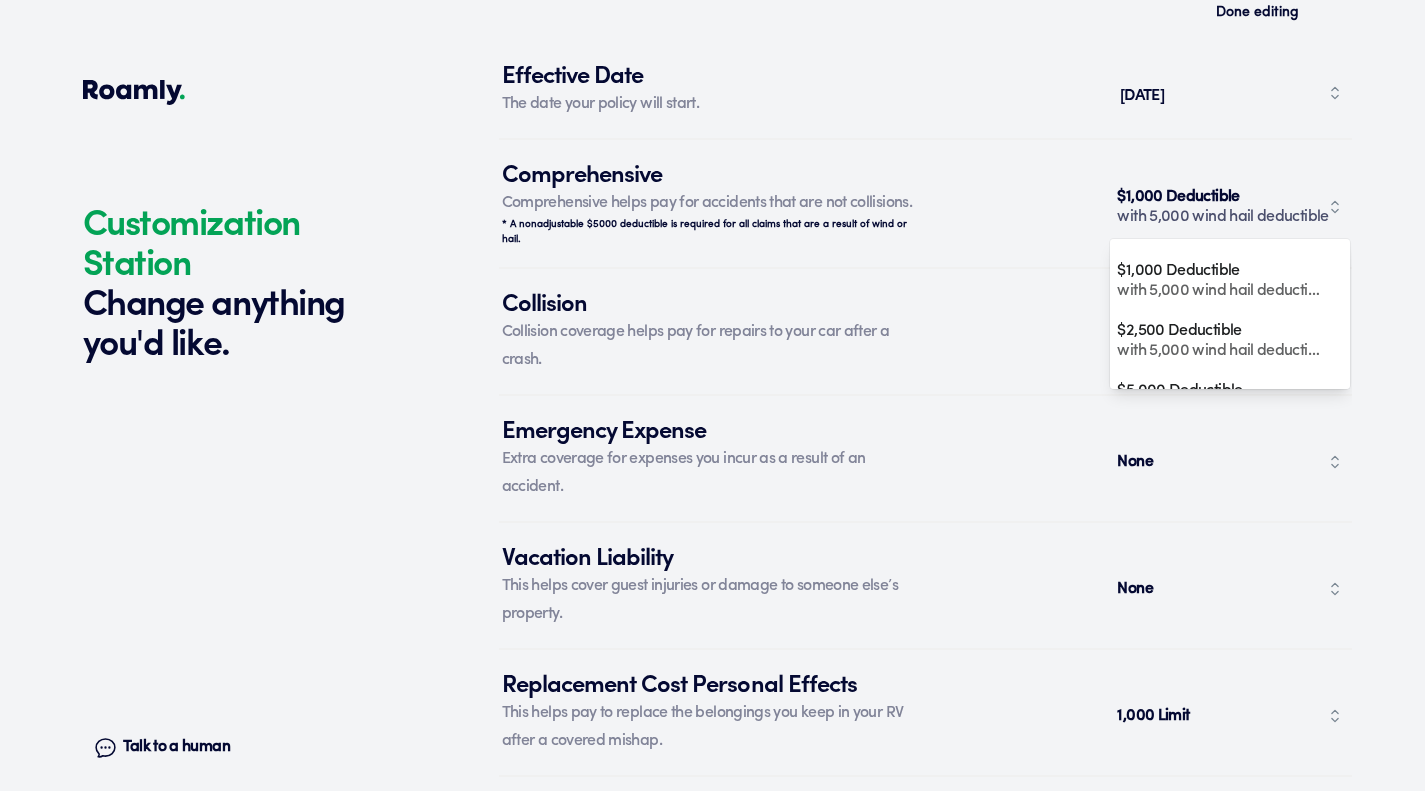 click on "with 5,000 wind hail deductible" at bounding box center (1222, 351) 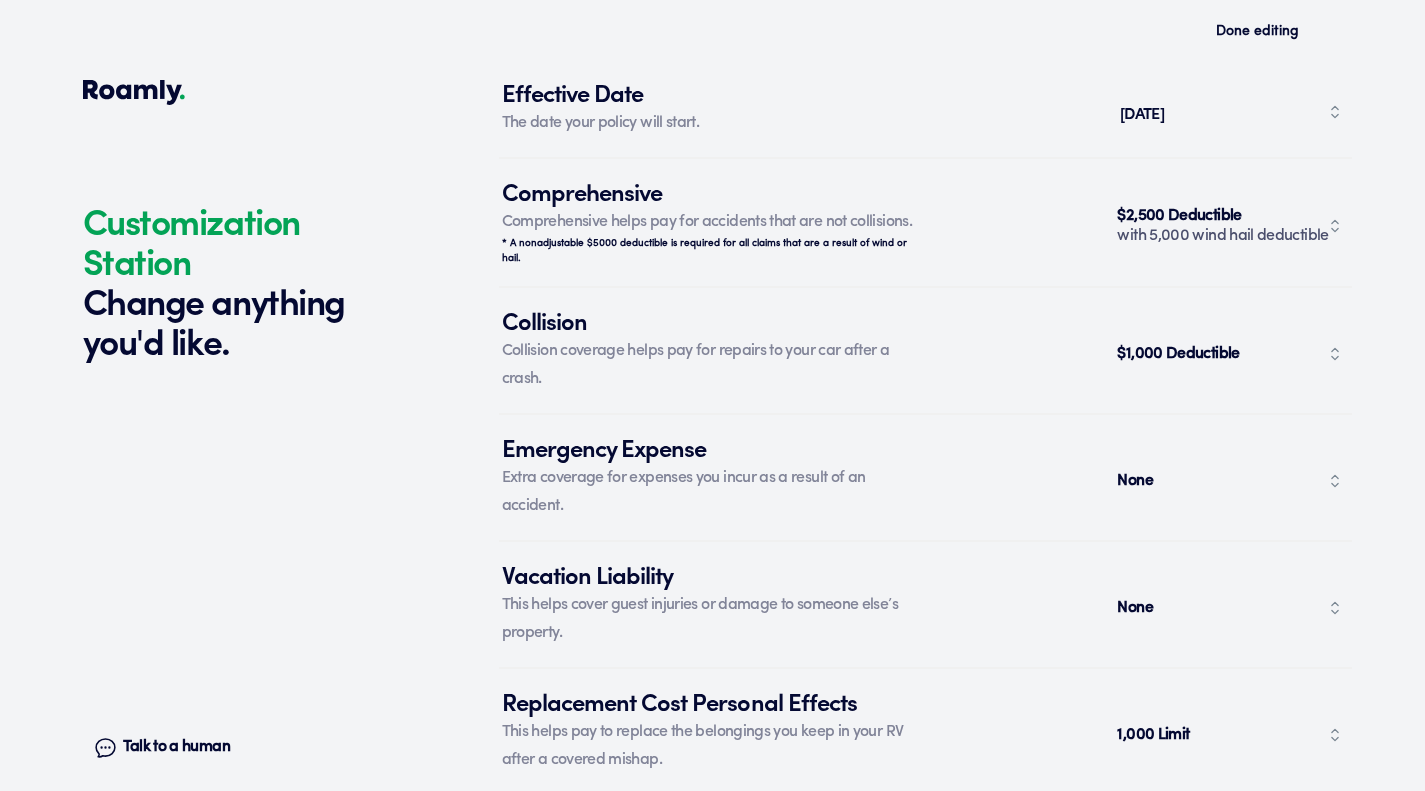 scroll, scrollTop: 7505, scrollLeft: 0, axis: vertical 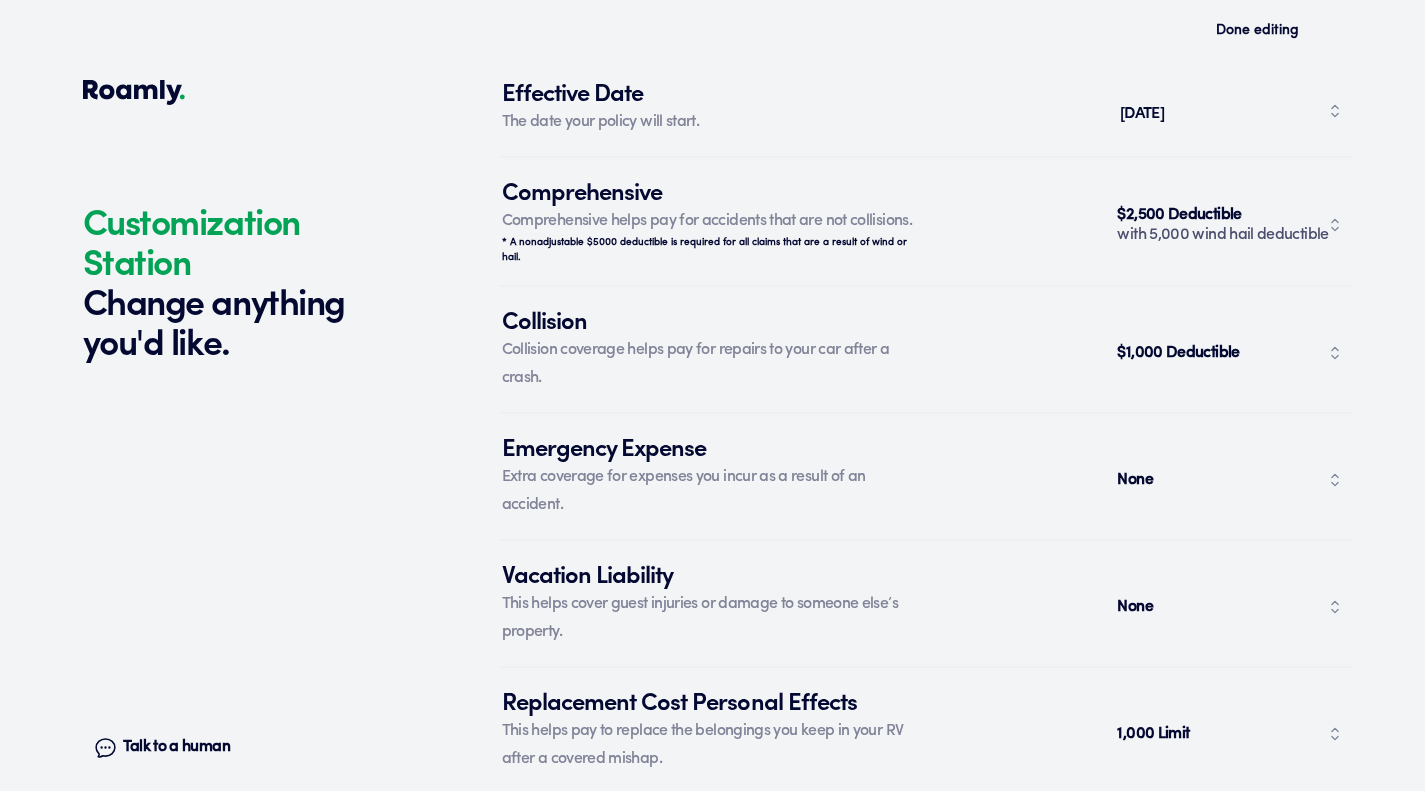 click on "$1,000 Deductible" at bounding box center [1230, 353] 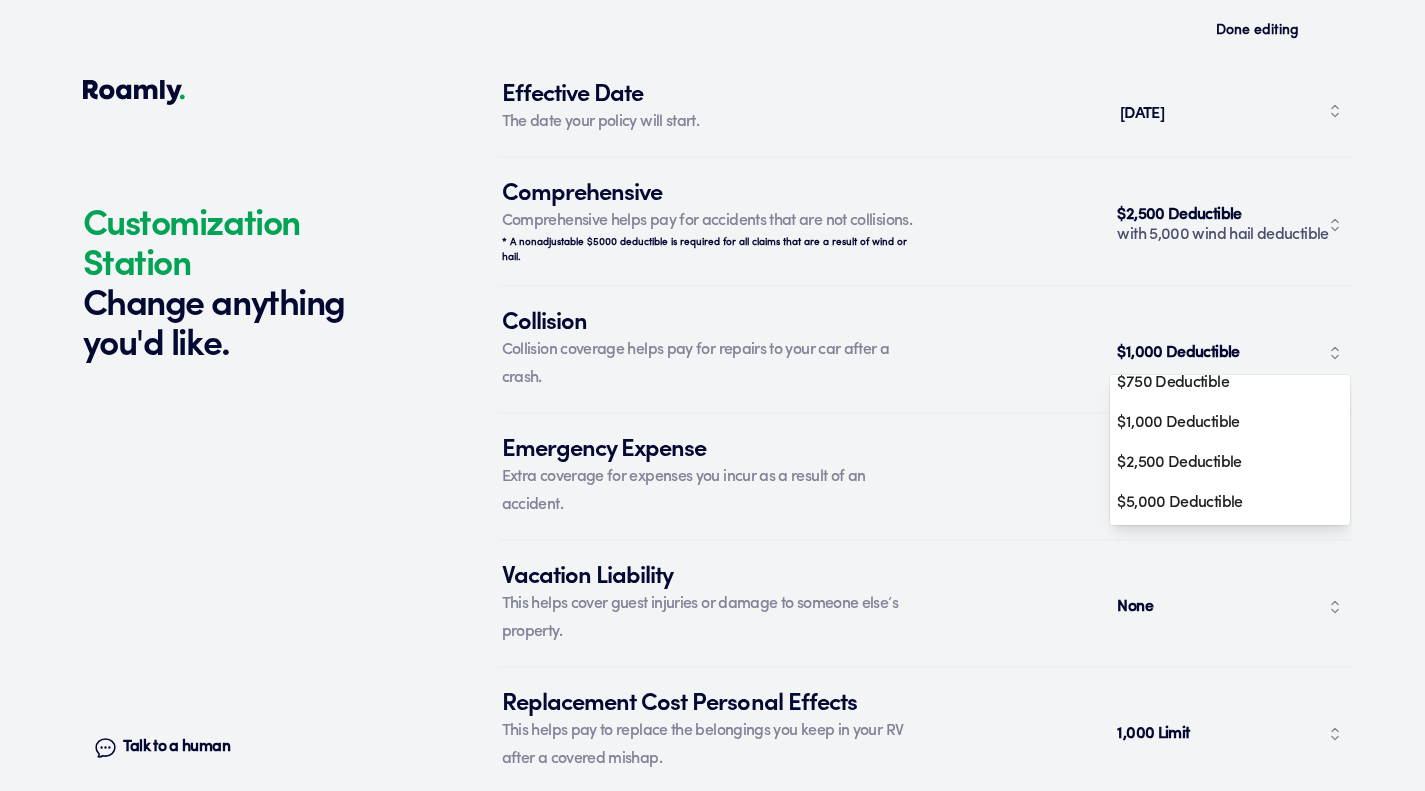 scroll, scrollTop: 134, scrollLeft: 0, axis: vertical 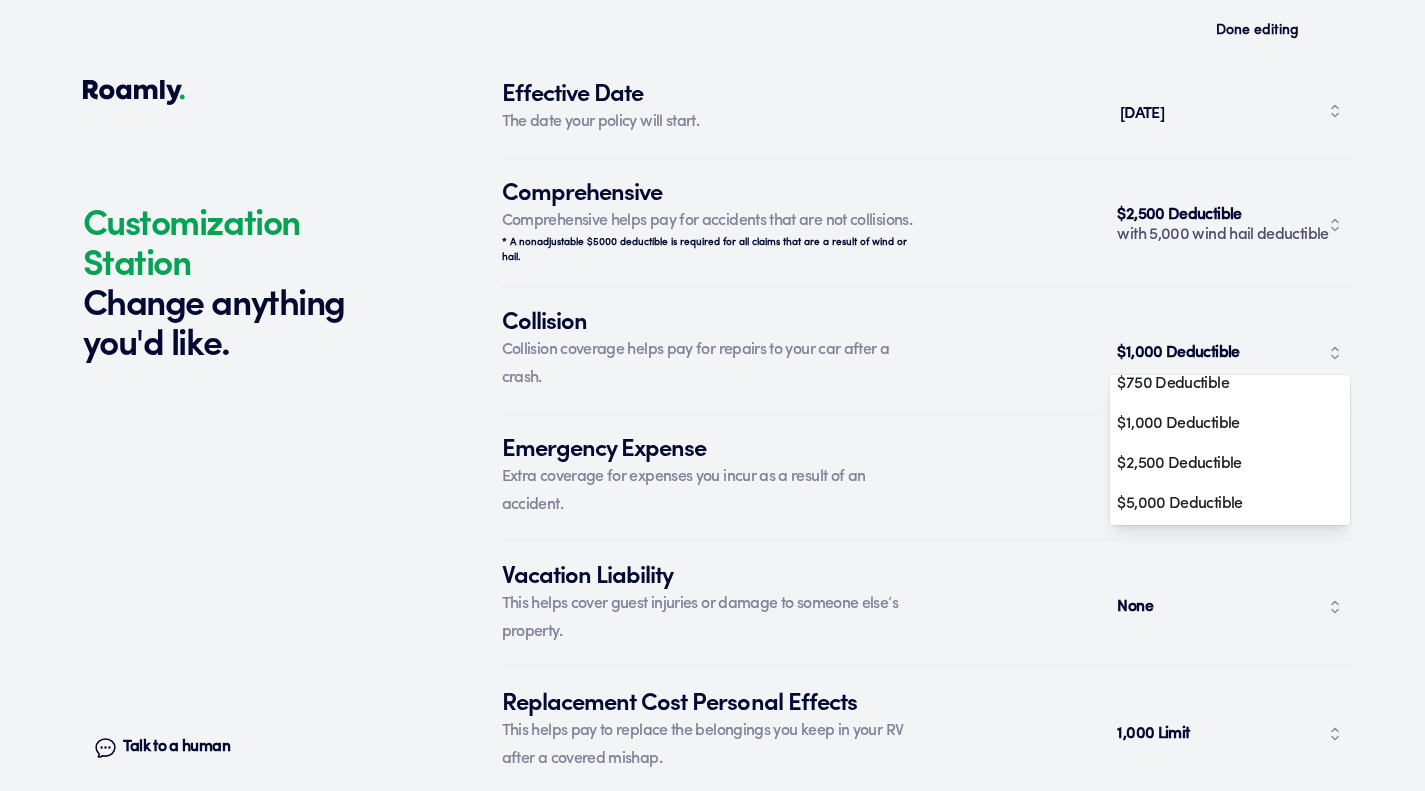 click on "$2,500 Deductible" at bounding box center (1222, 464) 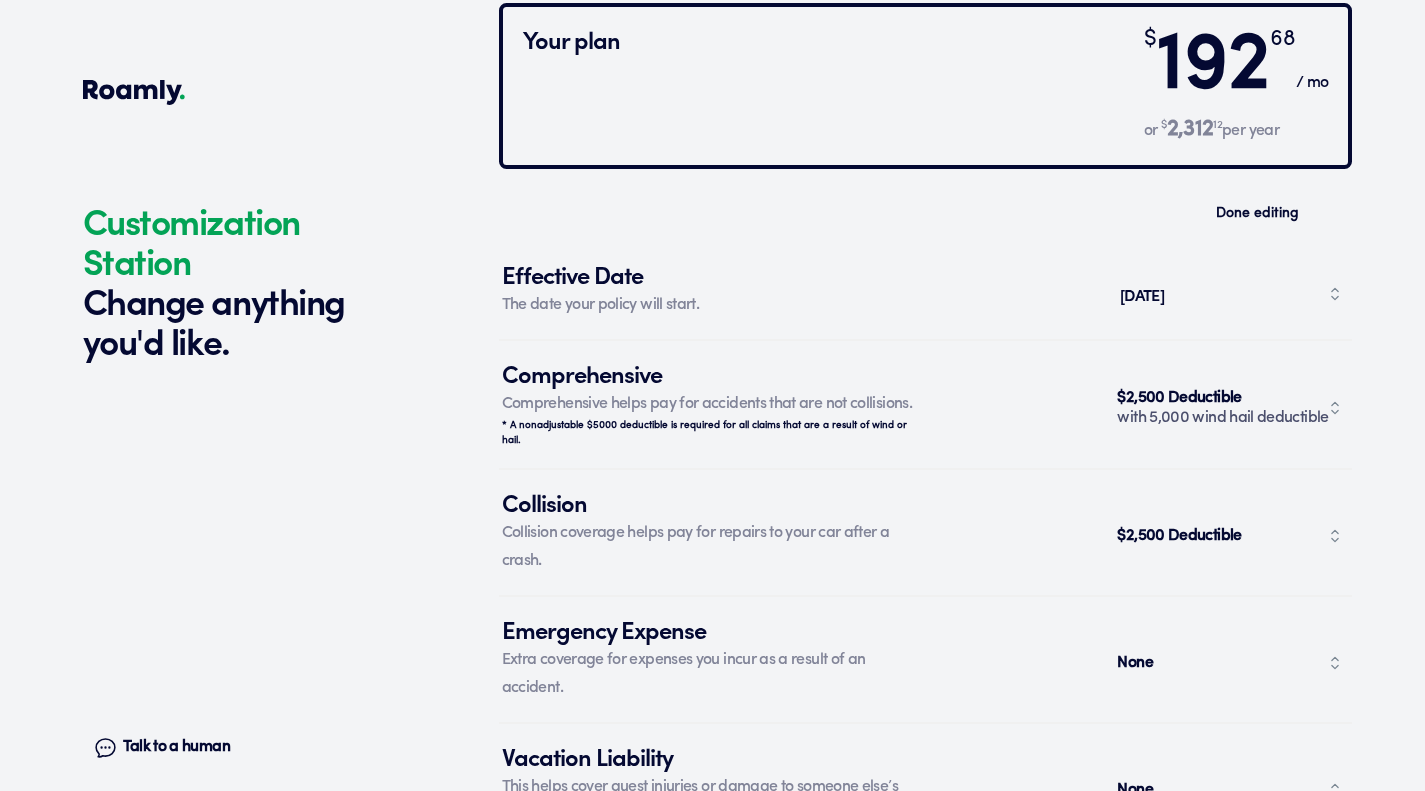 scroll, scrollTop: 7324, scrollLeft: 0, axis: vertical 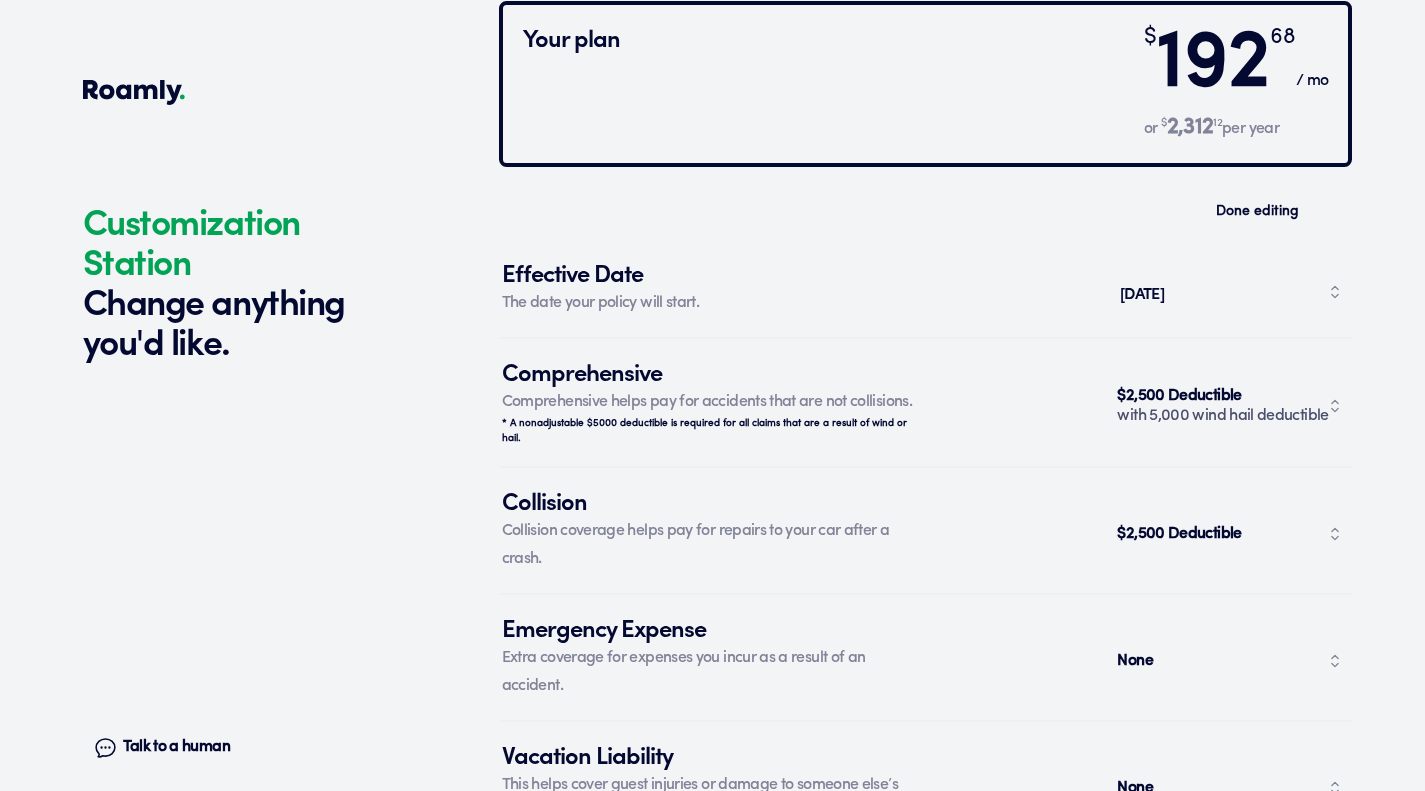 click on "$2,500 Deductible with 5,000 wind hail deductible" at bounding box center [1230, 406] 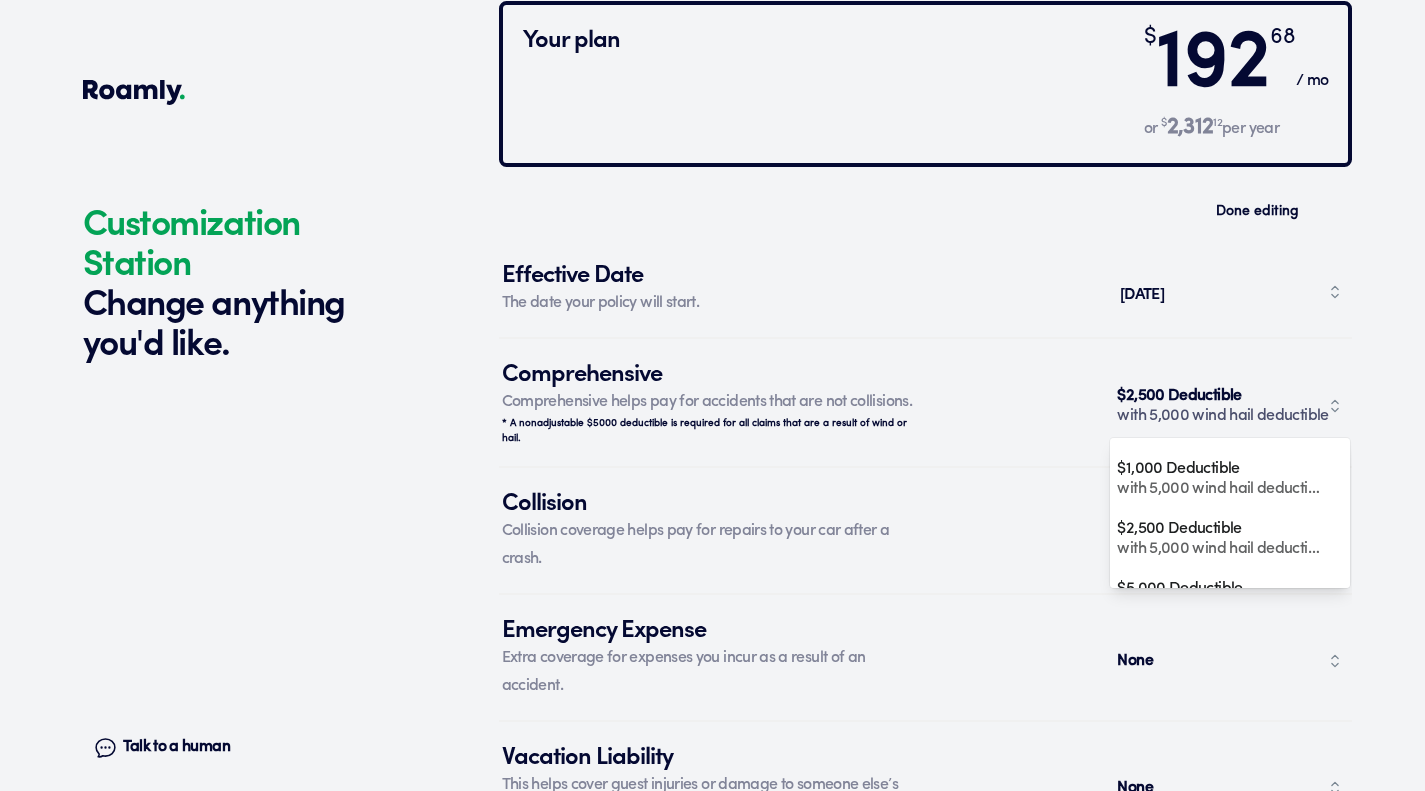 scroll, scrollTop: 209, scrollLeft: 0, axis: vertical 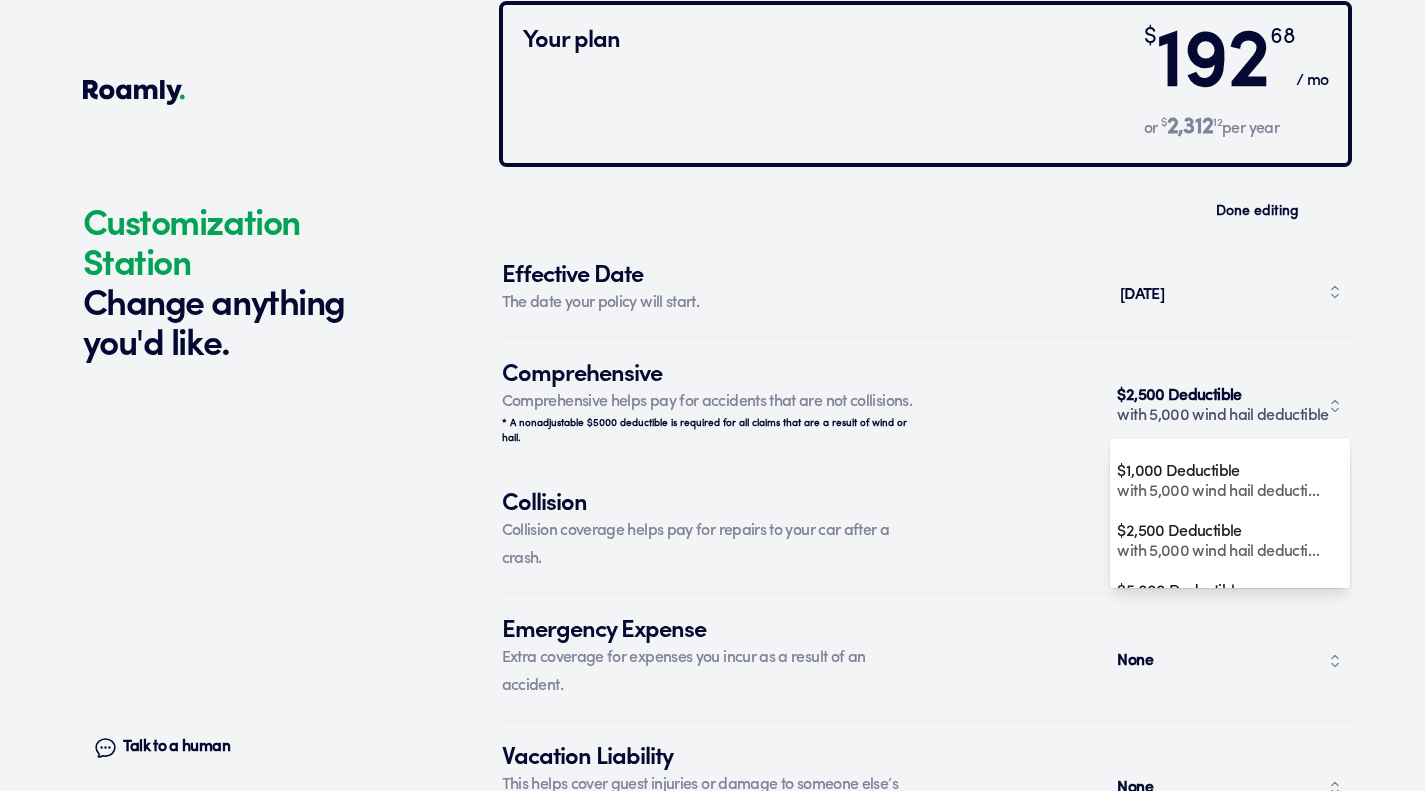 click on "with 5,000 wind hail deductible" at bounding box center [1222, 492] 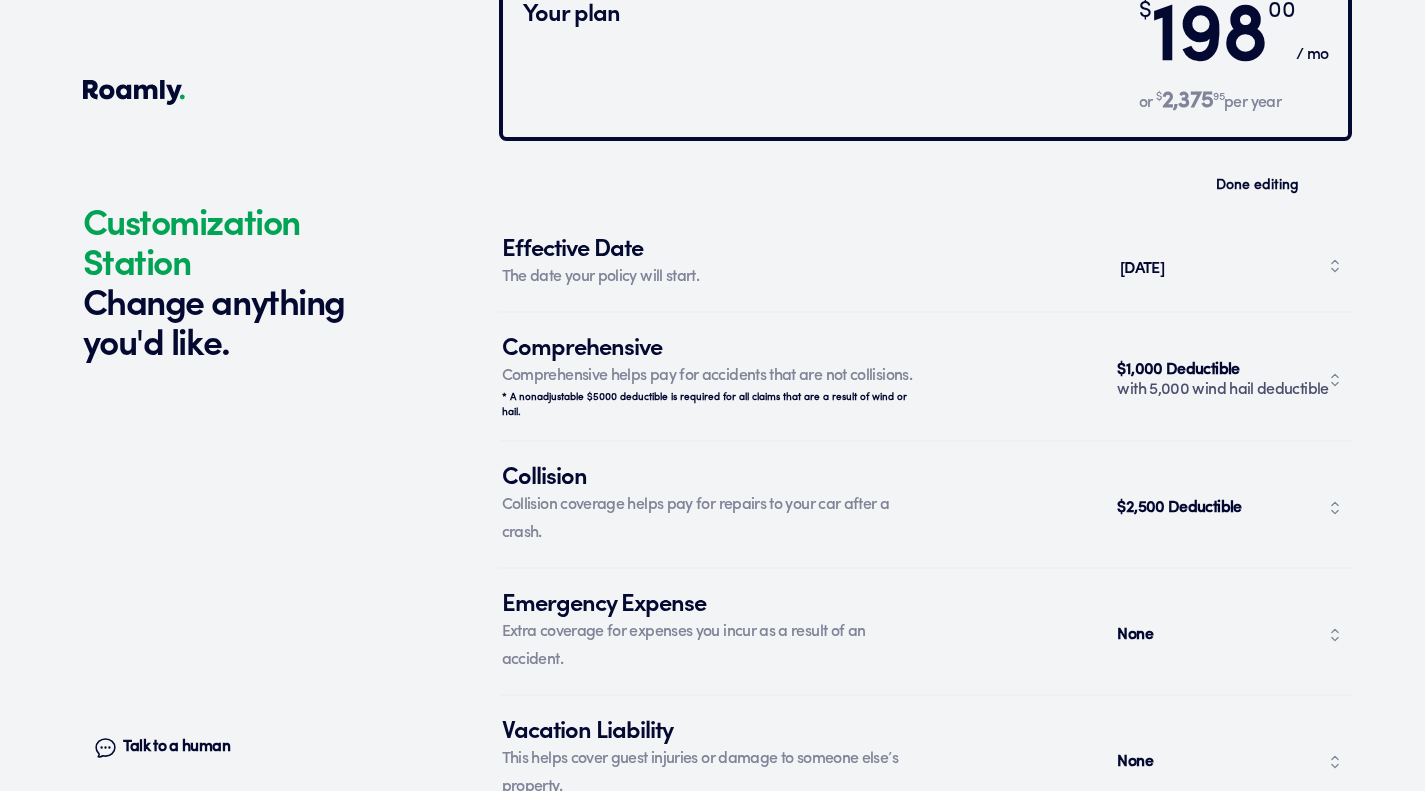 scroll, scrollTop: 7347, scrollLeft: 0, axis: vertical 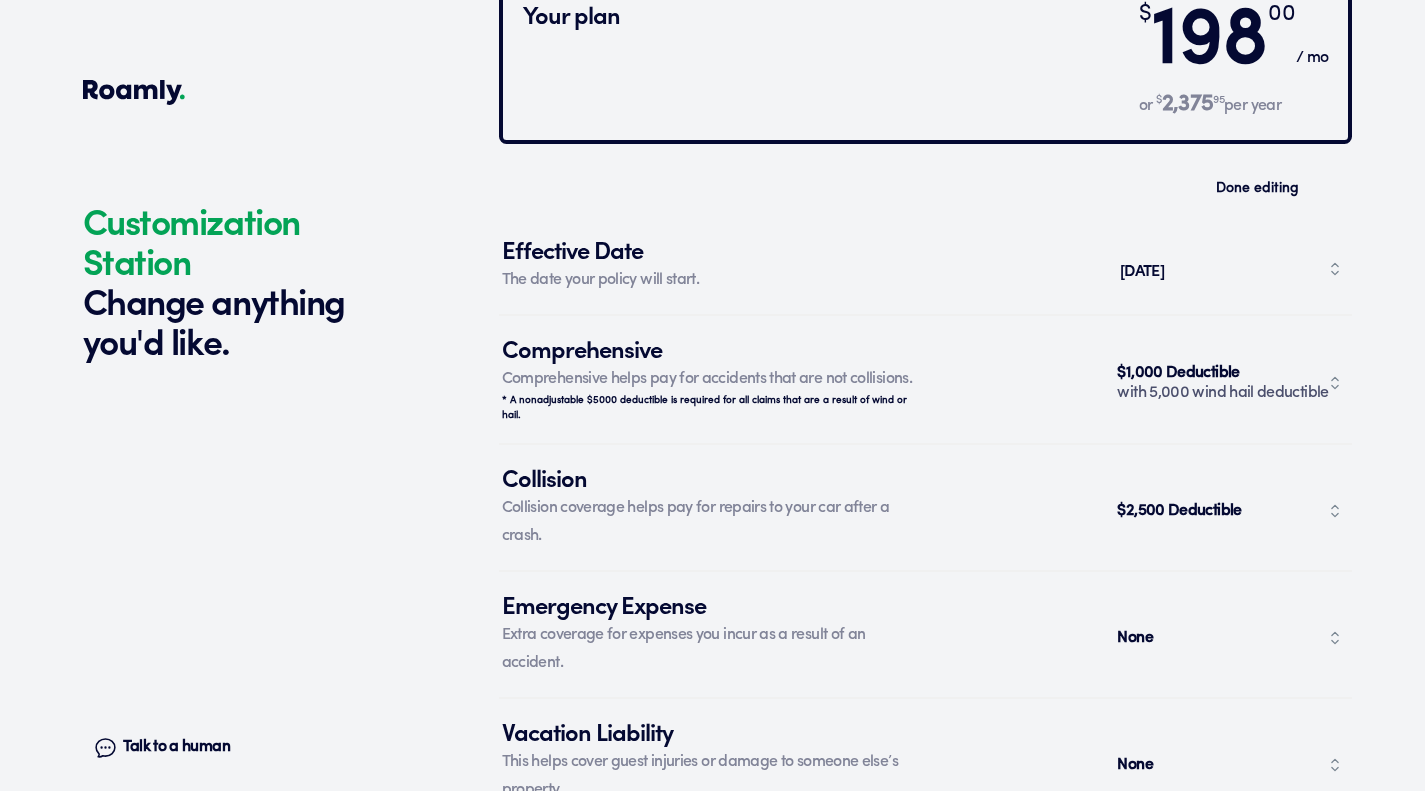click on "$2,500 Deductible" at bounding box center (1230, 511) 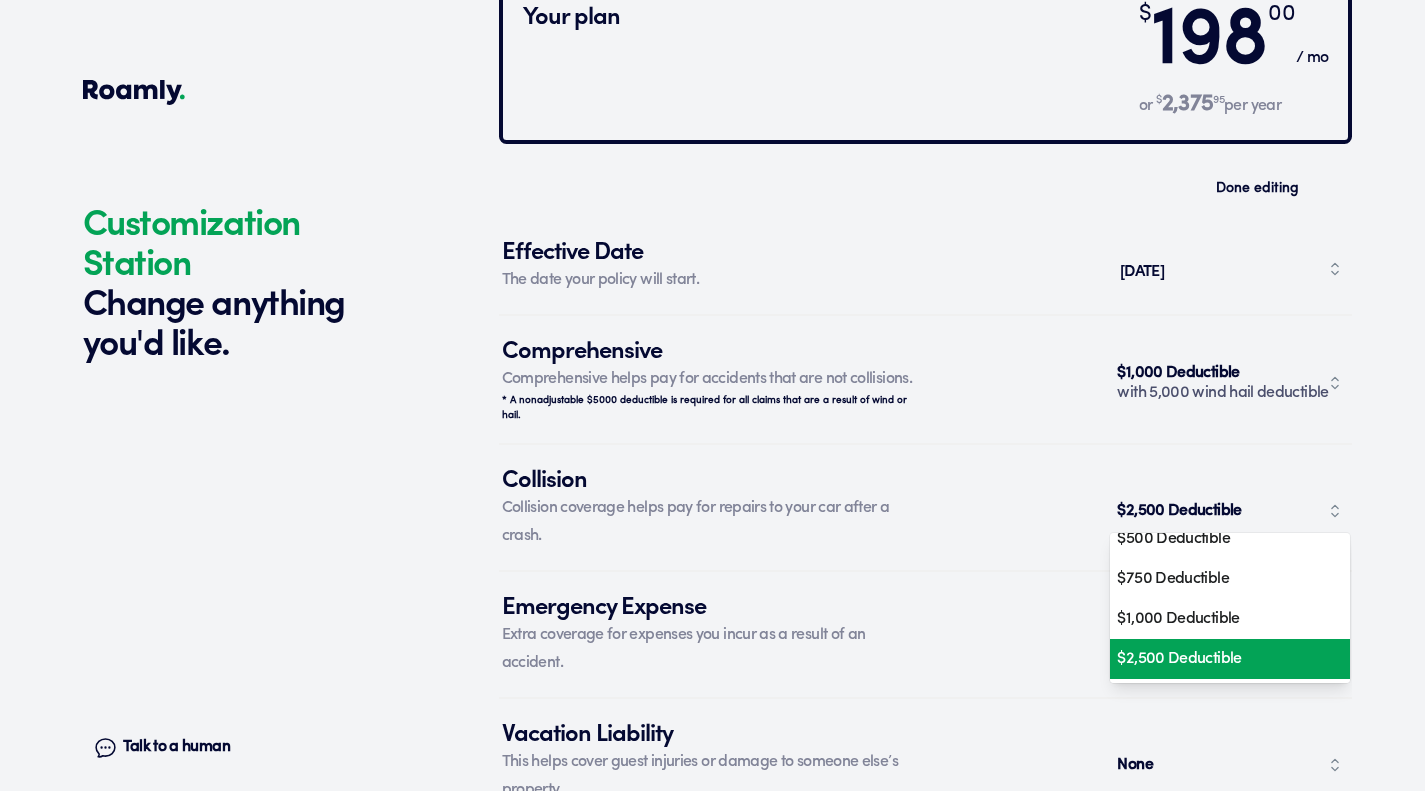 scroll, scrollTop: 91, scrollLeft: 0, axis: vertical 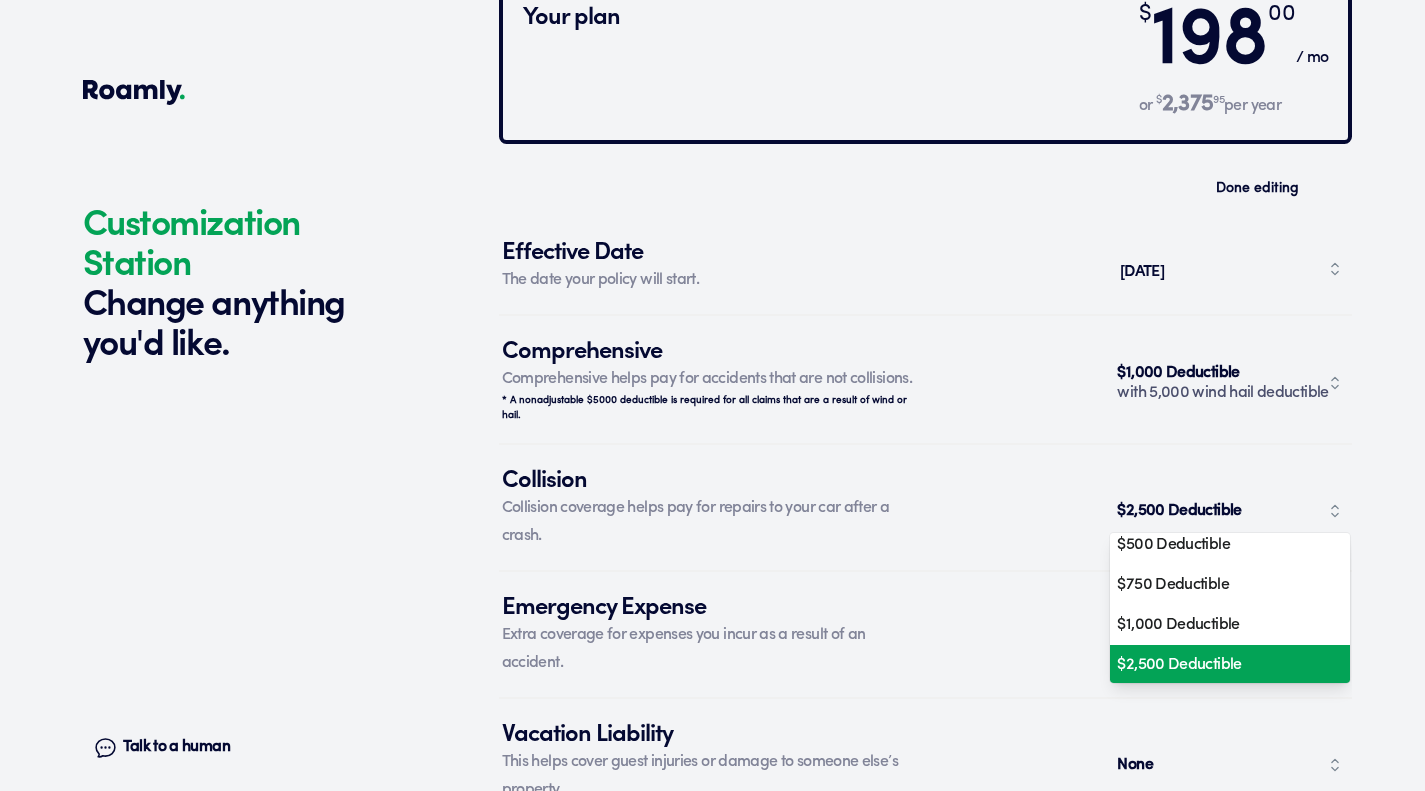 click on "$1,000 Deductible" at bounding box center (1222, 625) 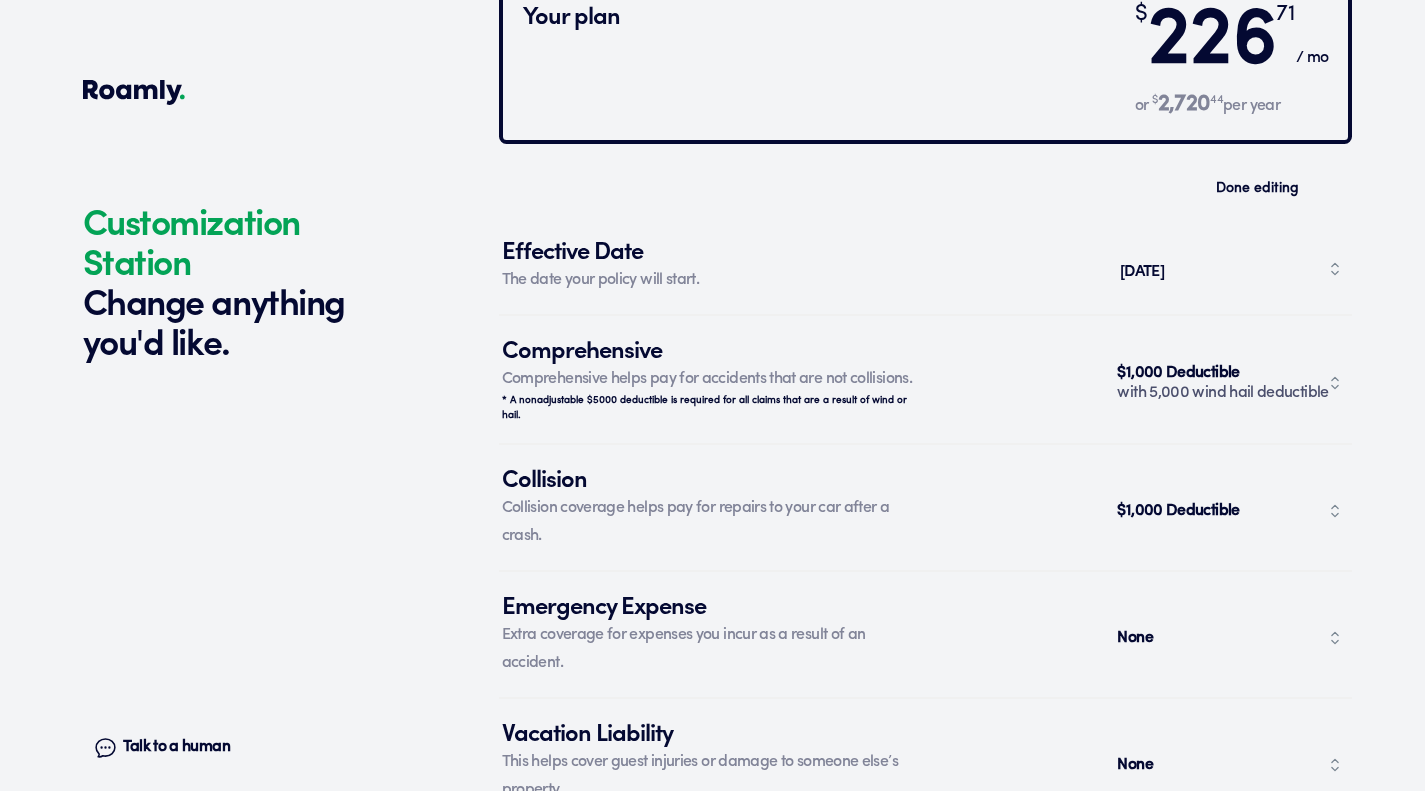 click on "Customization Station Change anything you'd like. Talk to a human Chat 1 2 3 4+ Edit How many RVs or Trailers do you want to cover? Year [DATE] Make Forest River Model CED Length 38FT Vehicle type Fifth-wheel Actual cash value 55000 Original owner No How many years have you owned it? How many nights do you camp in your RV? 0 - 29 nights / year How do you store your RV? Covered Yes No Does this RV have a salvage title? Edit Tell us about your RV. First name [PERSON_NAME] Last name [PERSON_NAME] Date of Birth [DEMOGRAPHIC_DATA] Email [EMAIL_ADDRESS][DOMAIN_NAME] Phone [PHONE_NUMBER] By entering your phone number, you give a licensed Roamly agent permission to assist with this quote through recorded call, email or text message. By continuing, you are confirming that you have read our  Information Disclosure . Edit Who’s the primary driver on this policy? [STREET_ADDRESS][GEOGRAPHIC_DATA][STREET_ADDRESS][PERSON_NAME] Clear Add a new address How long have you lived at your home address? 1-5 years Edit Single Married Edit Edit" at bounding box center (712, -2952) 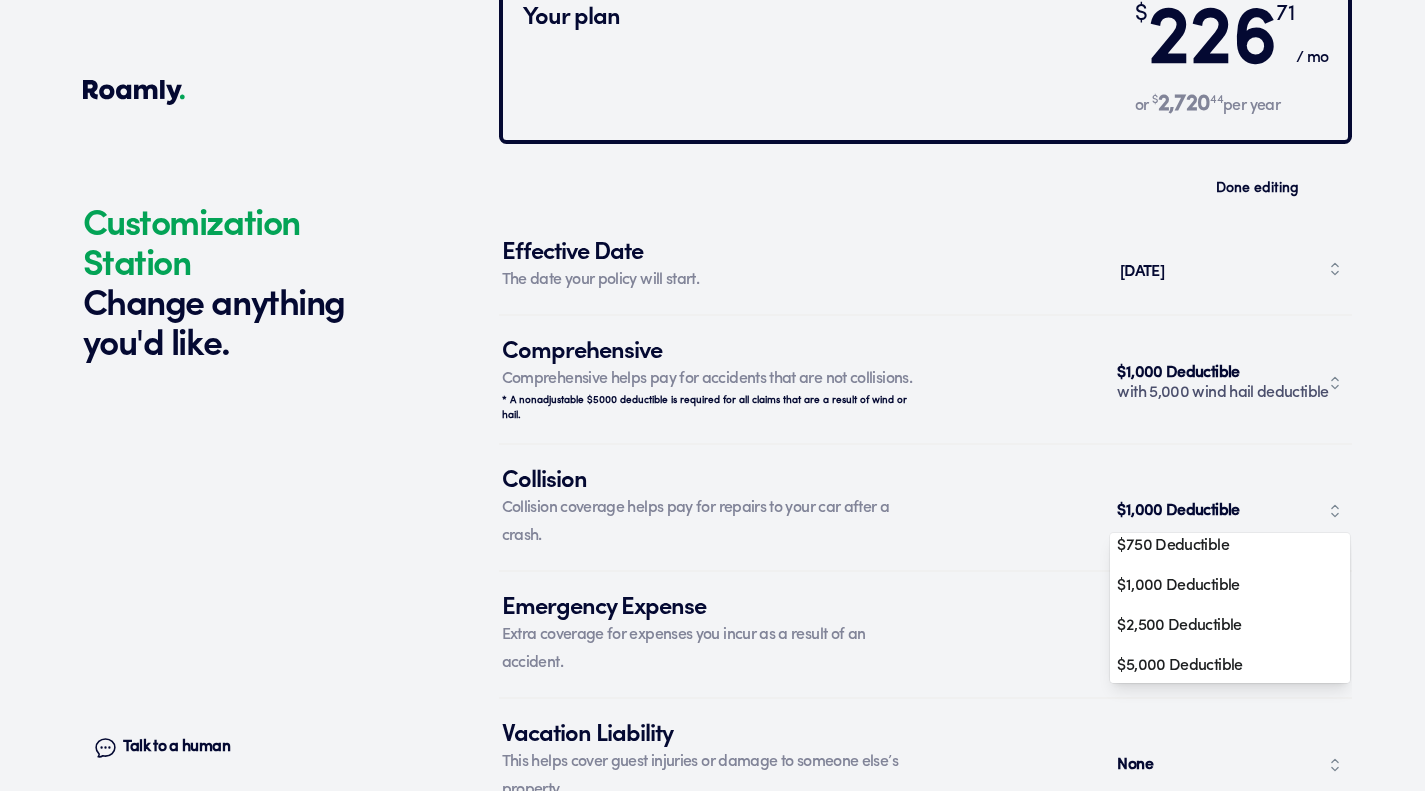 scroll, scrollTop: 135, scrollLeft: 0, axis: vertical 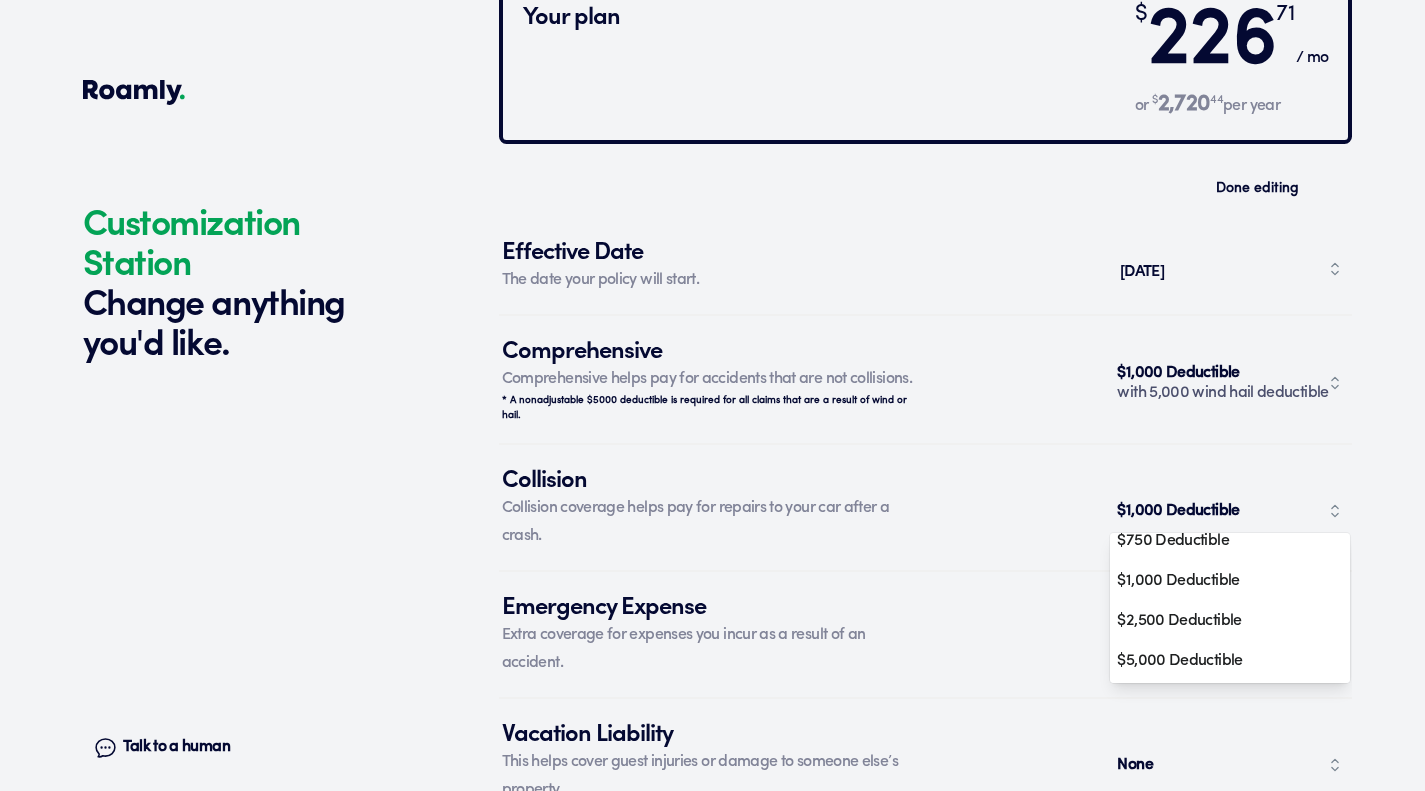click on "$2,500 Deductible" at bounding box center [1222, 621] 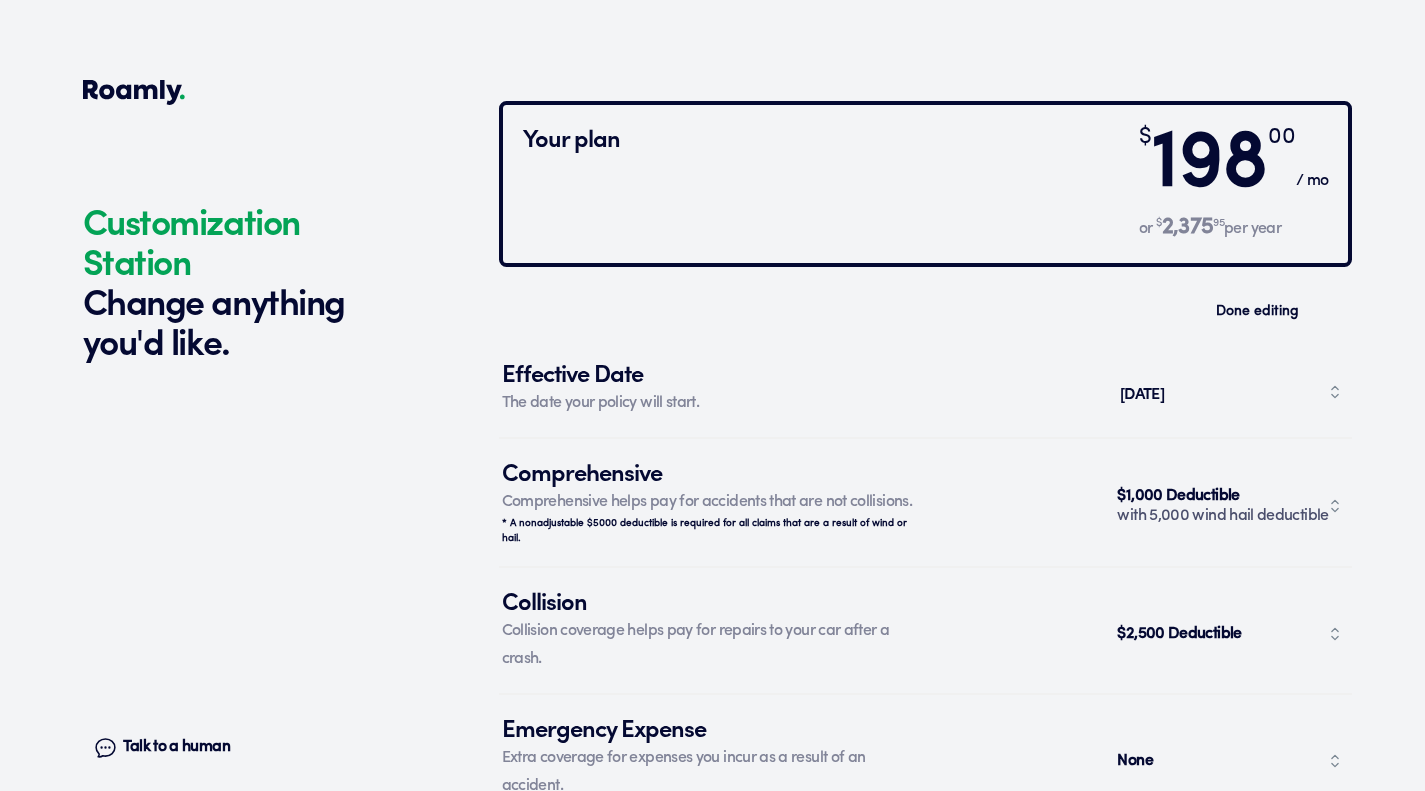 scroll, scrollTop: 7223, scrollLeft: 0, axis: vertical 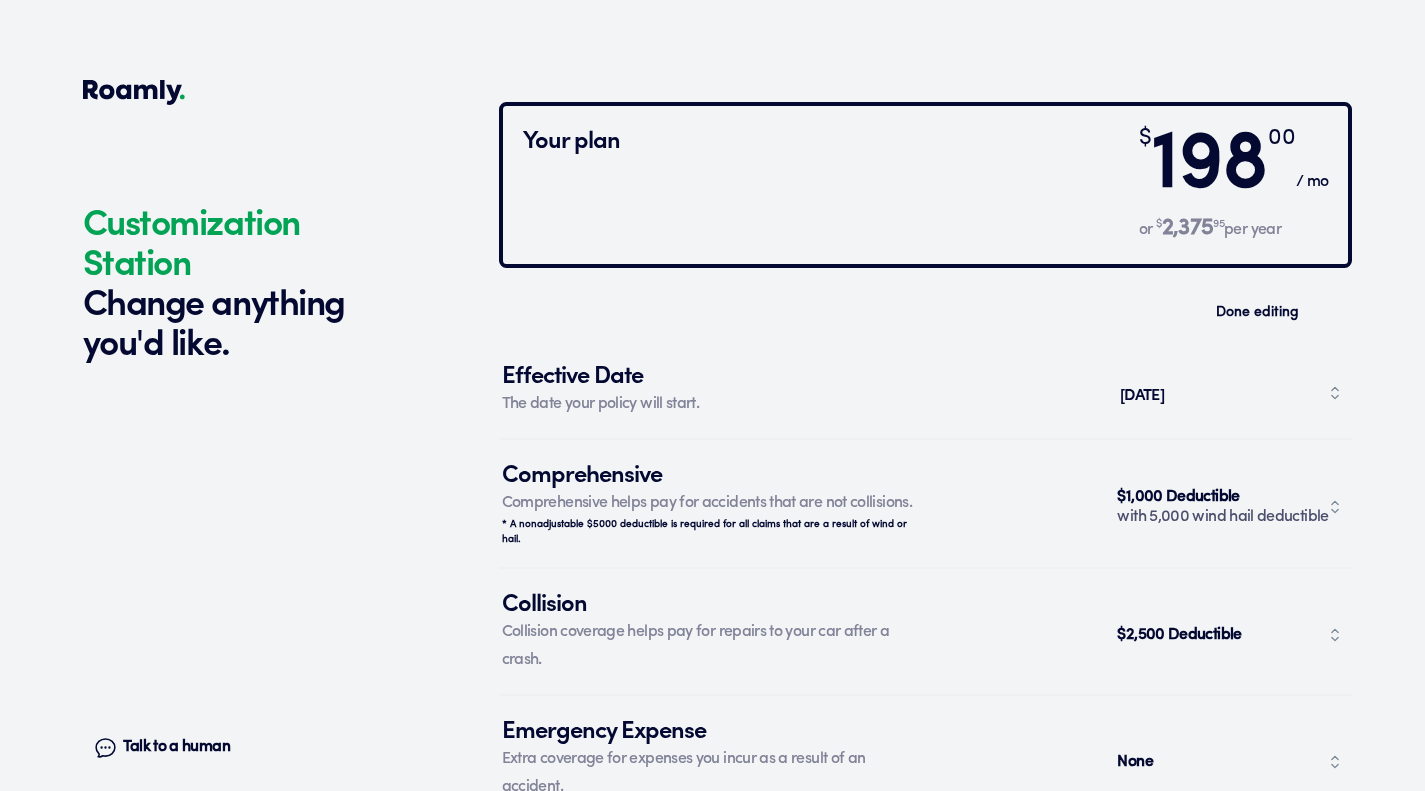 click on "[DATE]" at bounding box center (1230, 393) 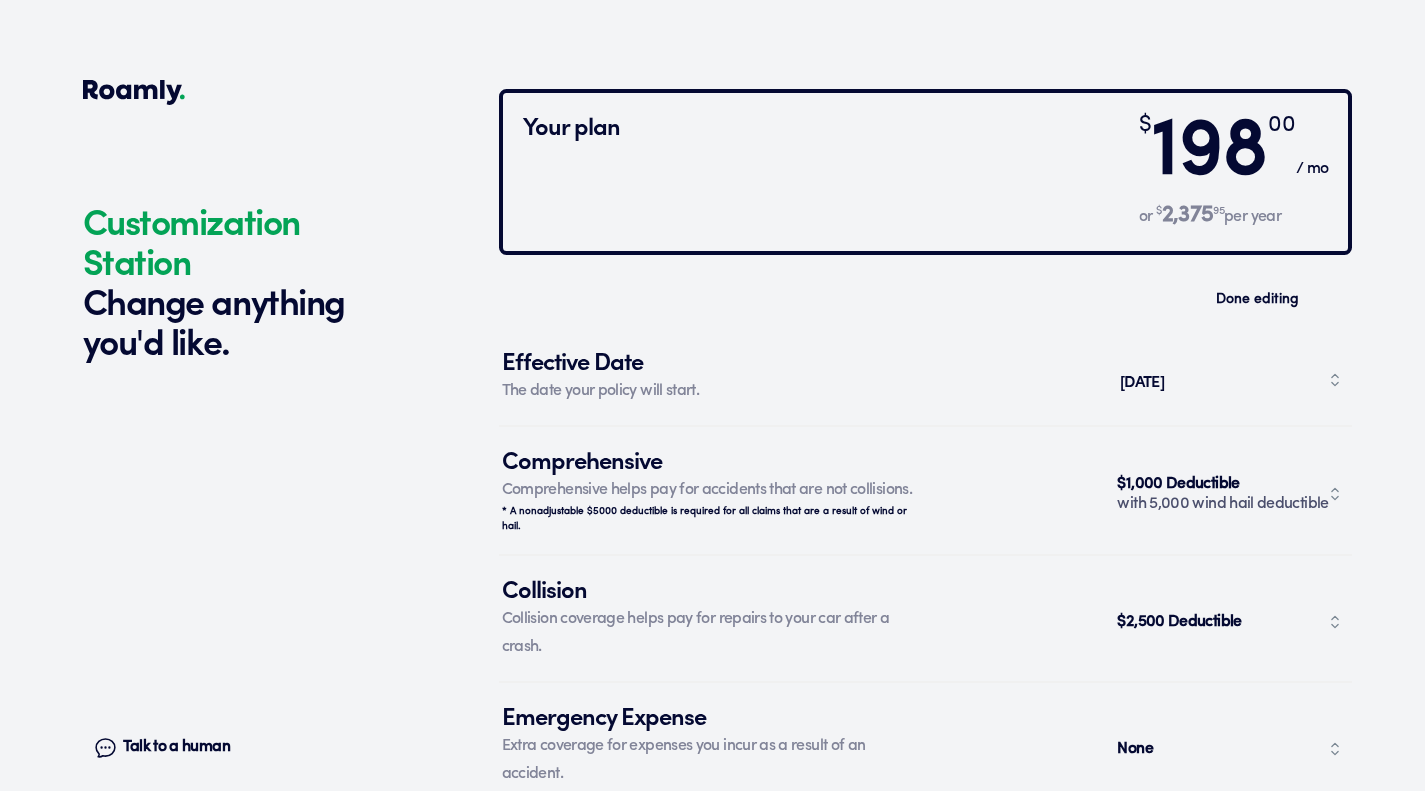 scroll, scrollTop: 7235, scrollLeft: 0, axis: vertical 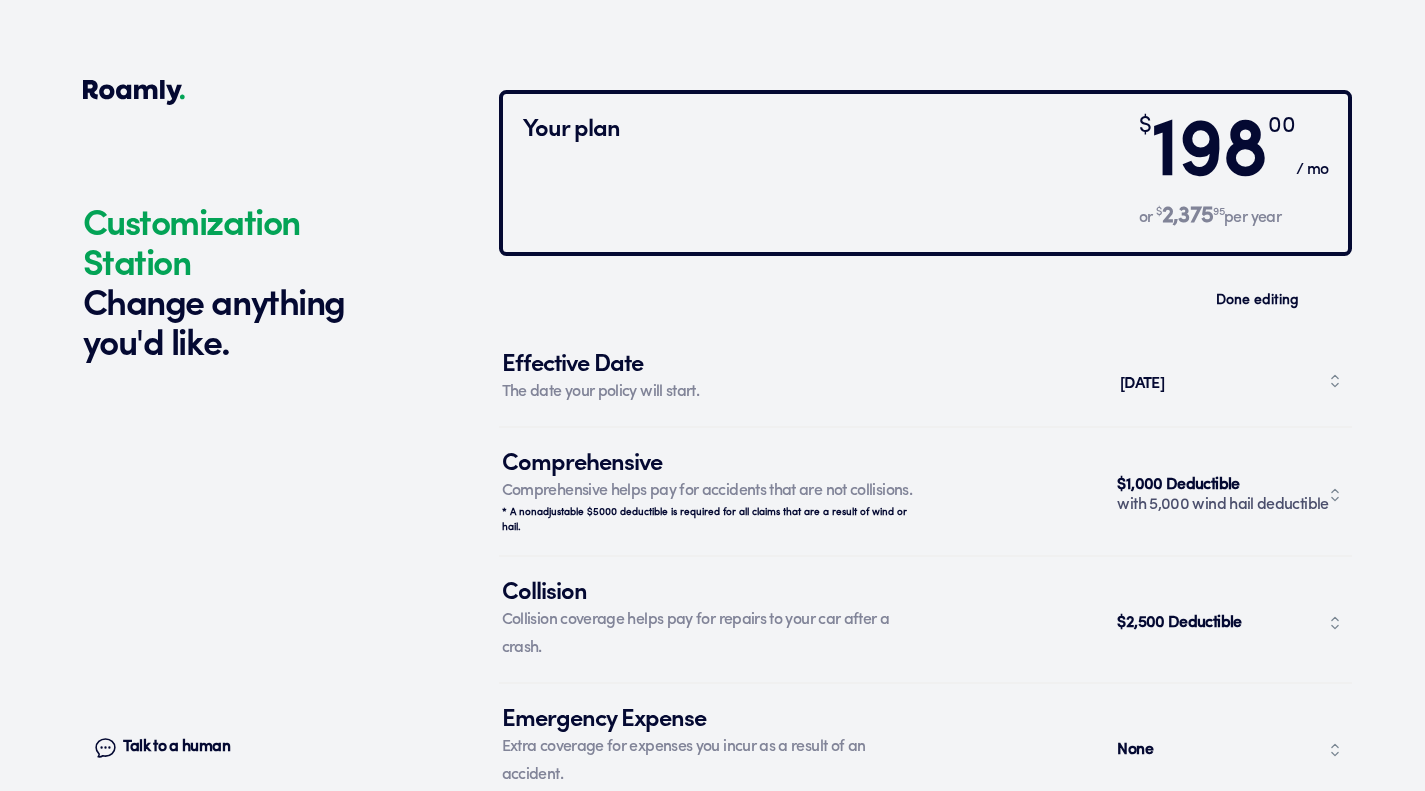 click on "[DATE]" at bounding box center [1230, 381] 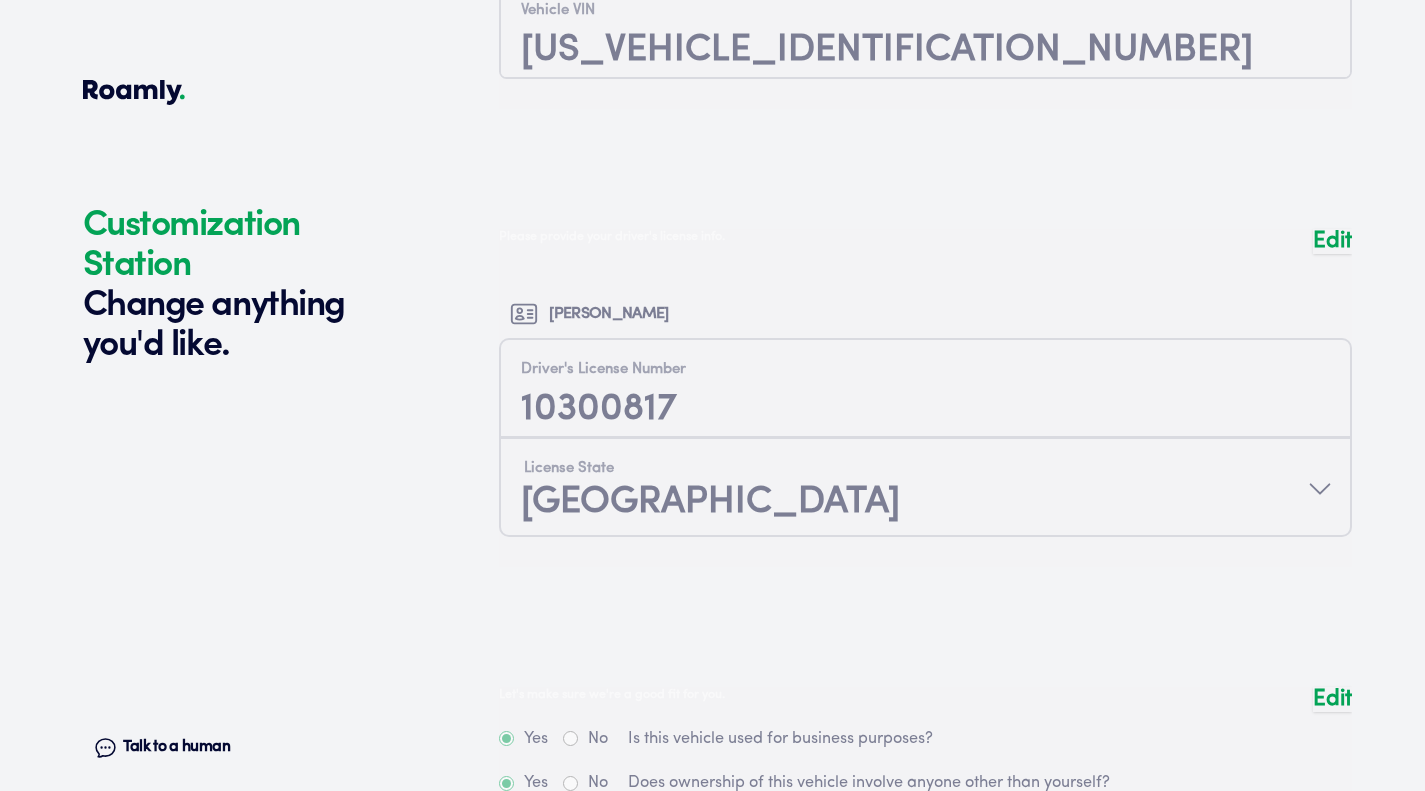scroll, scrollTop: 5940, scrollLeft: 0, axis: vertical 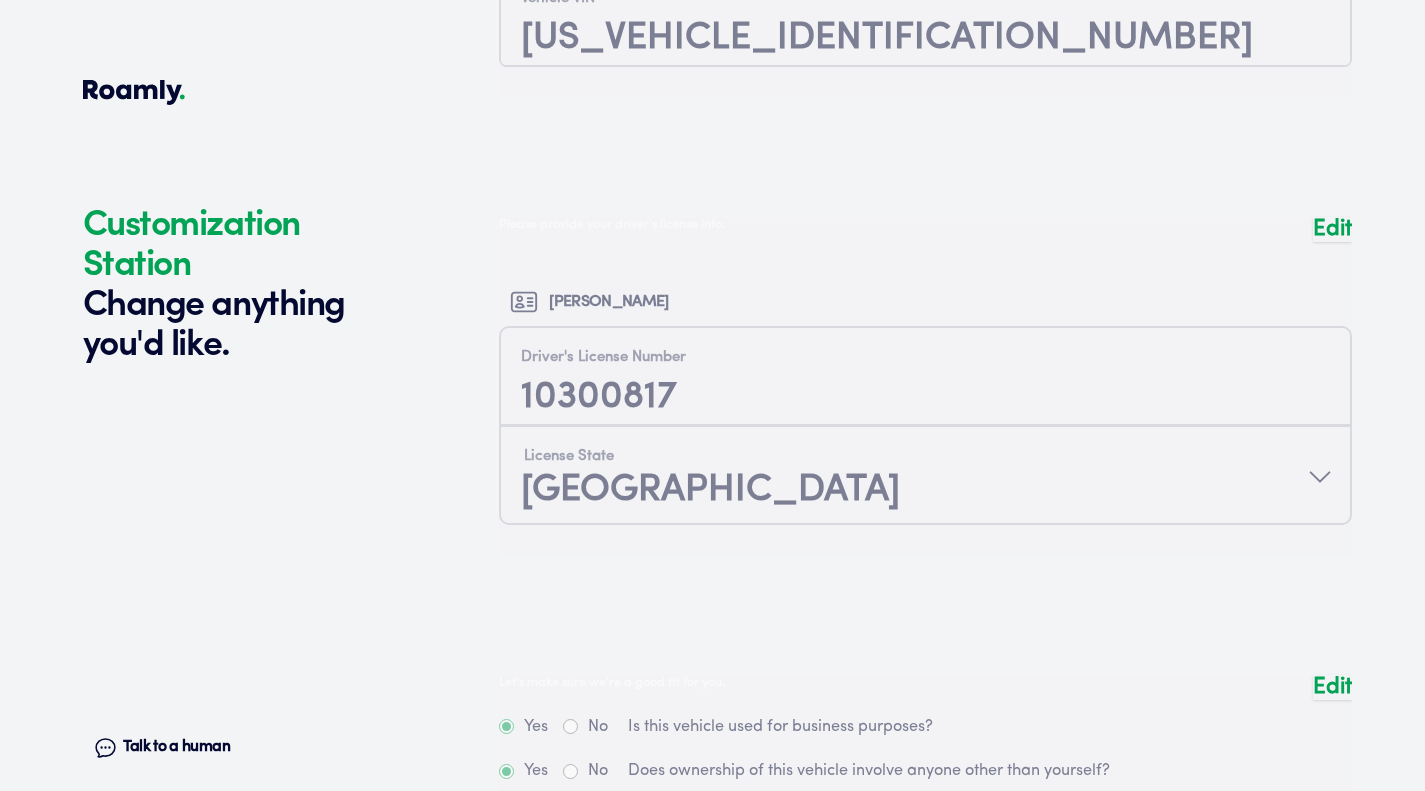 click on "Edit" at bounding box center [1332, 229] 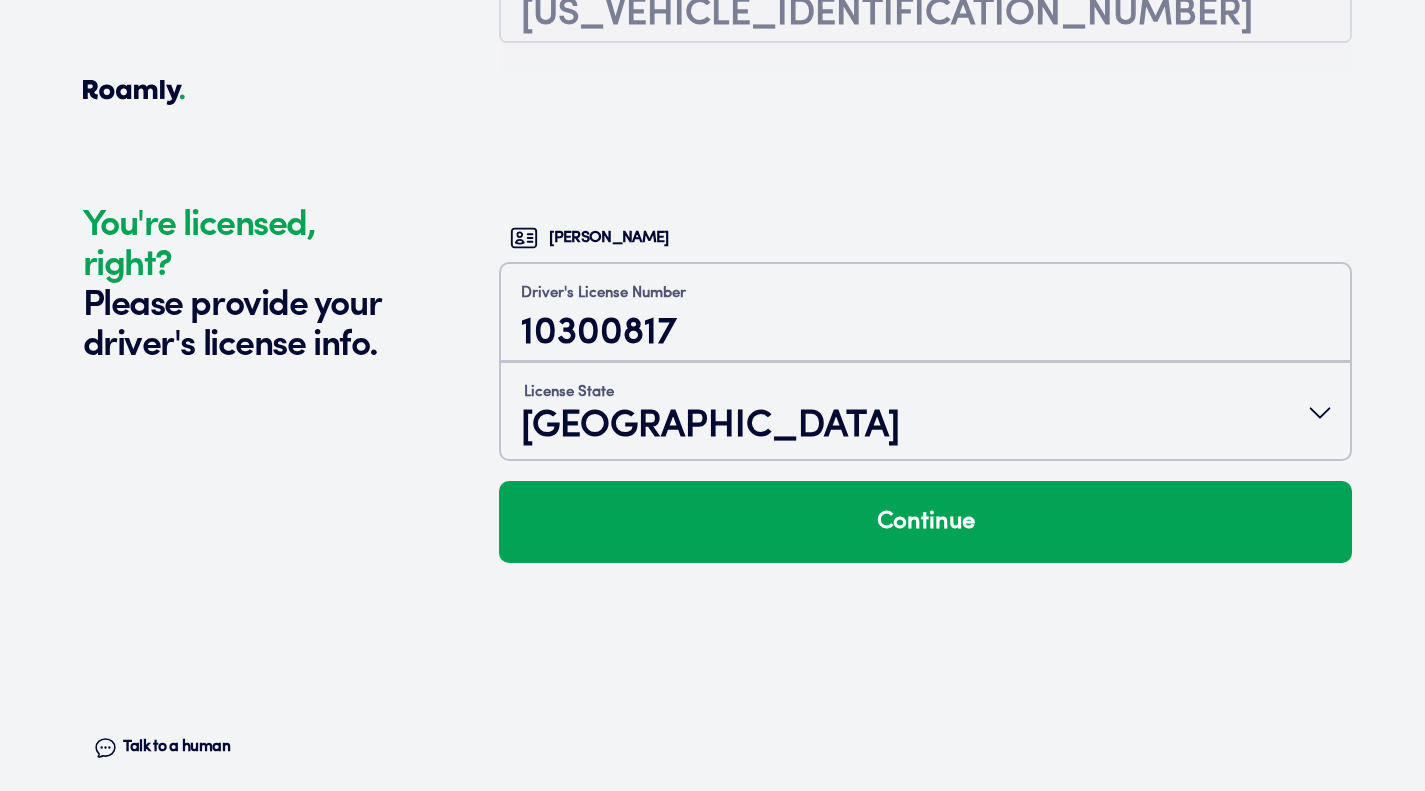 scroll, scrollTop: 5990, scrollLeft: 0, axis: vertical 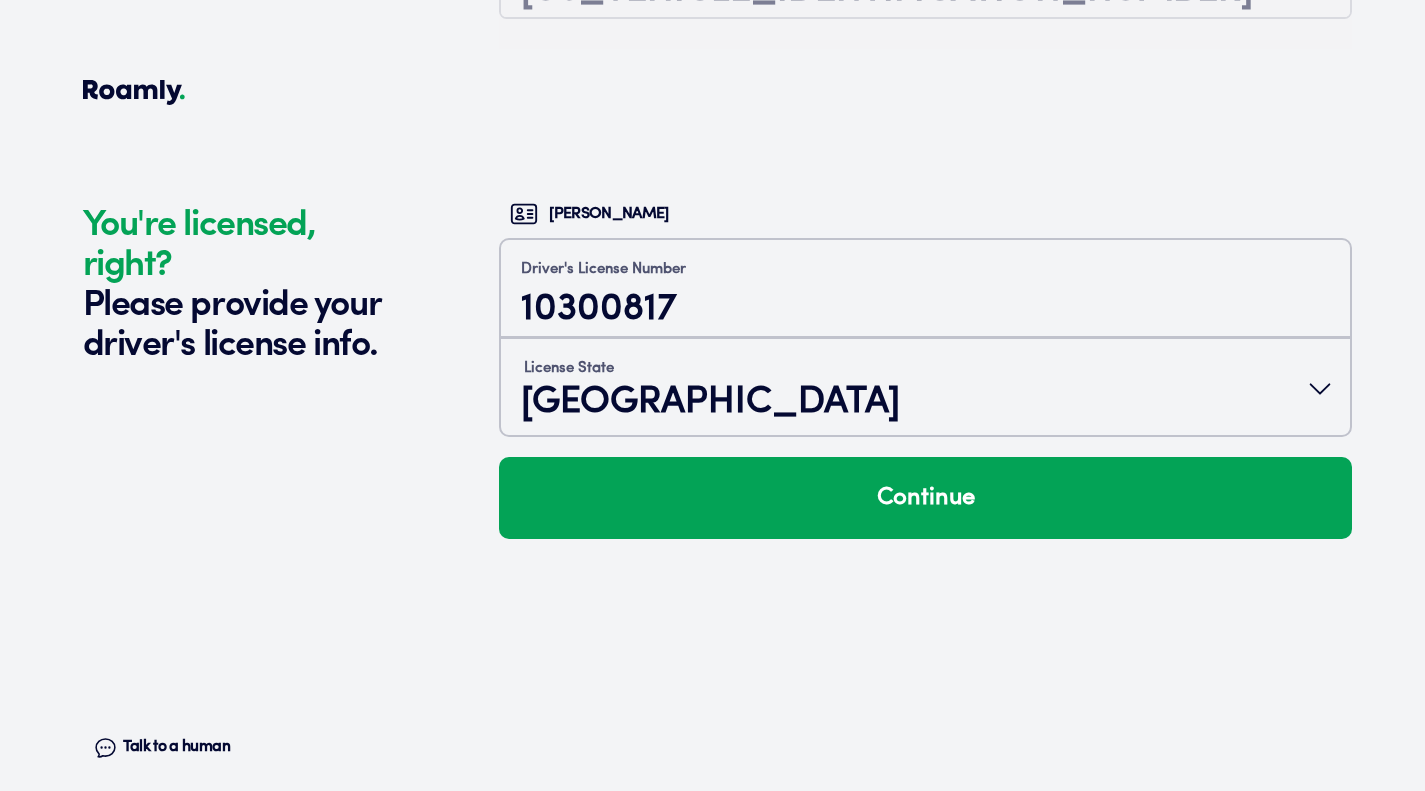 click 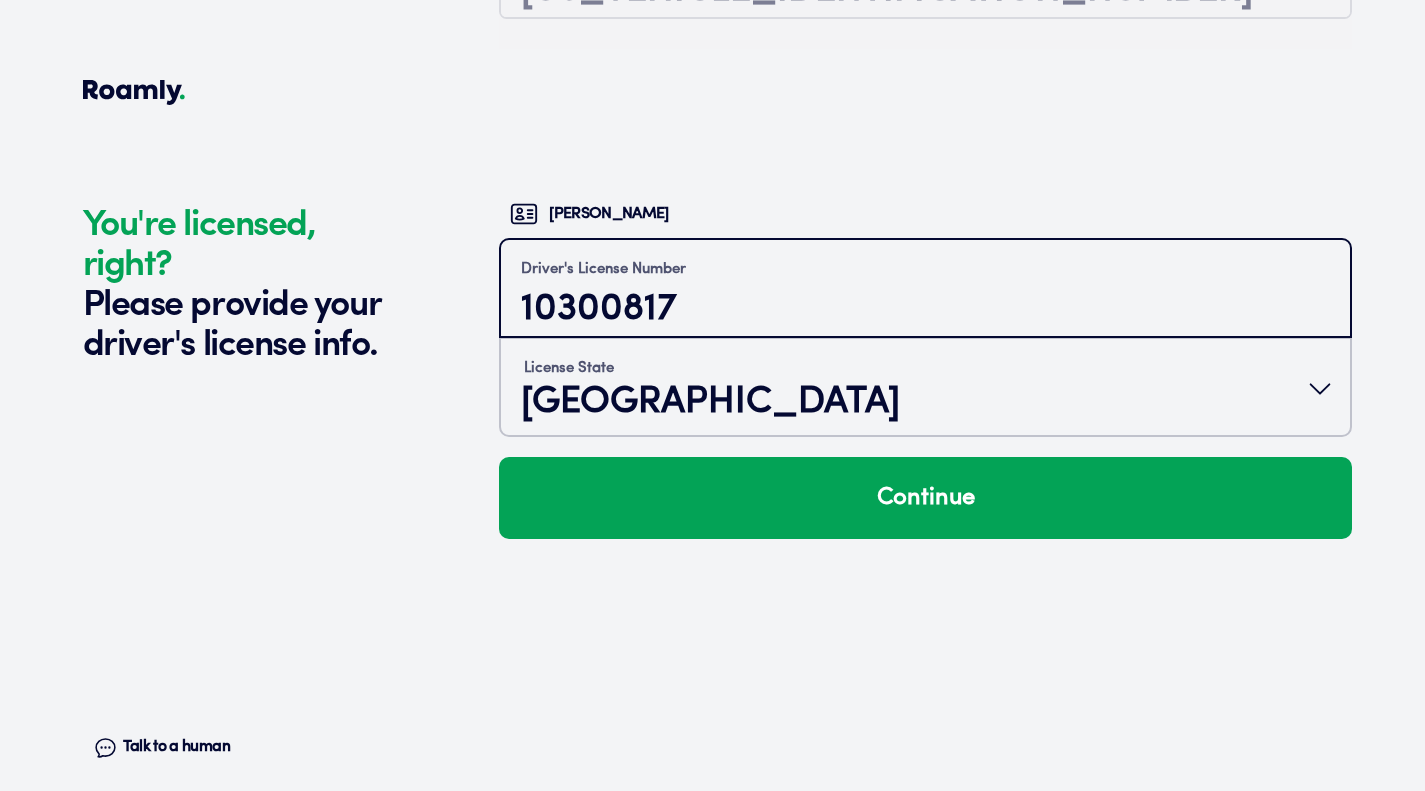 click on "10300817" at bounding box center [925, 309] 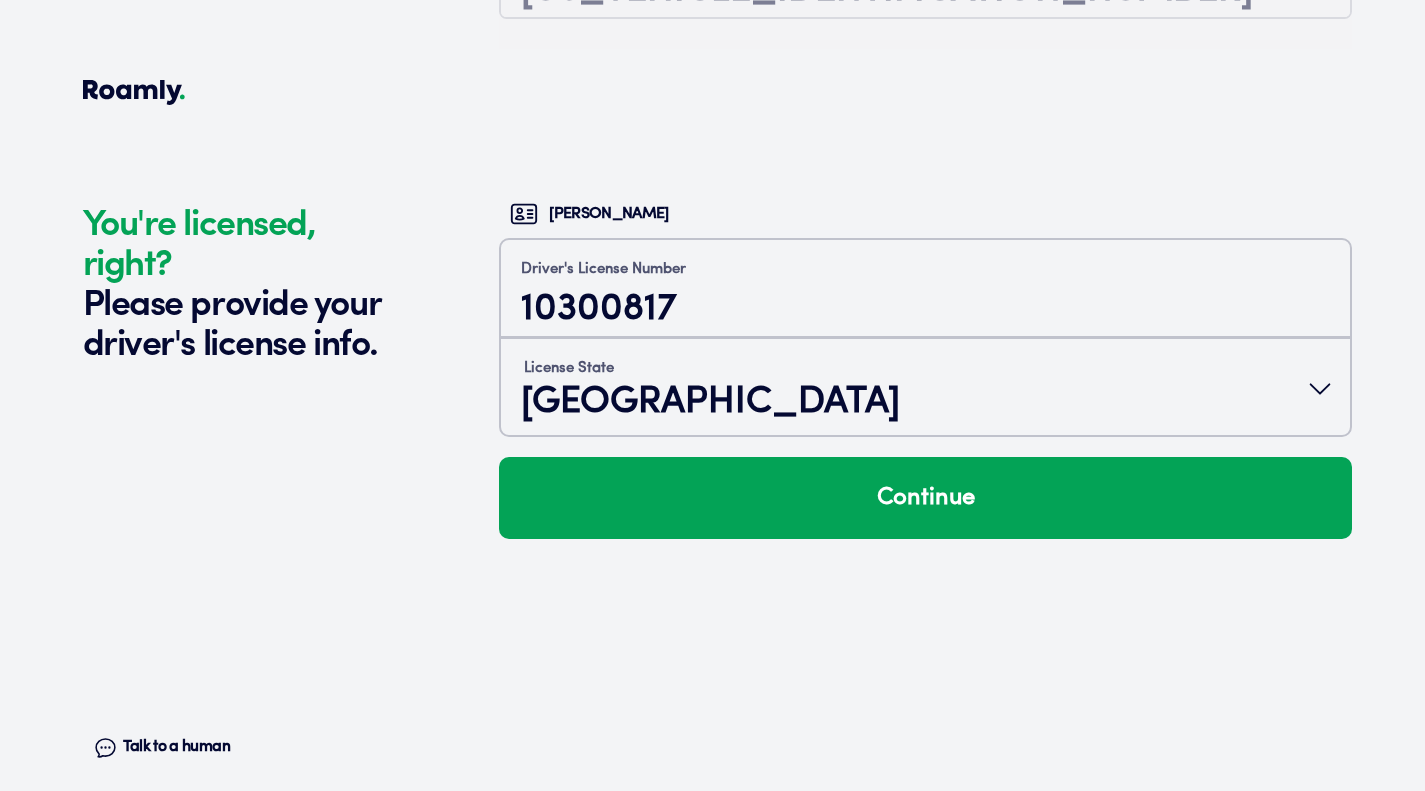 click on "[PERSON_NAME] Driver's License Number [DRIVERS_LICENSE_NUMBER] License State [US_STATE]" at bounding box center (925, 318) 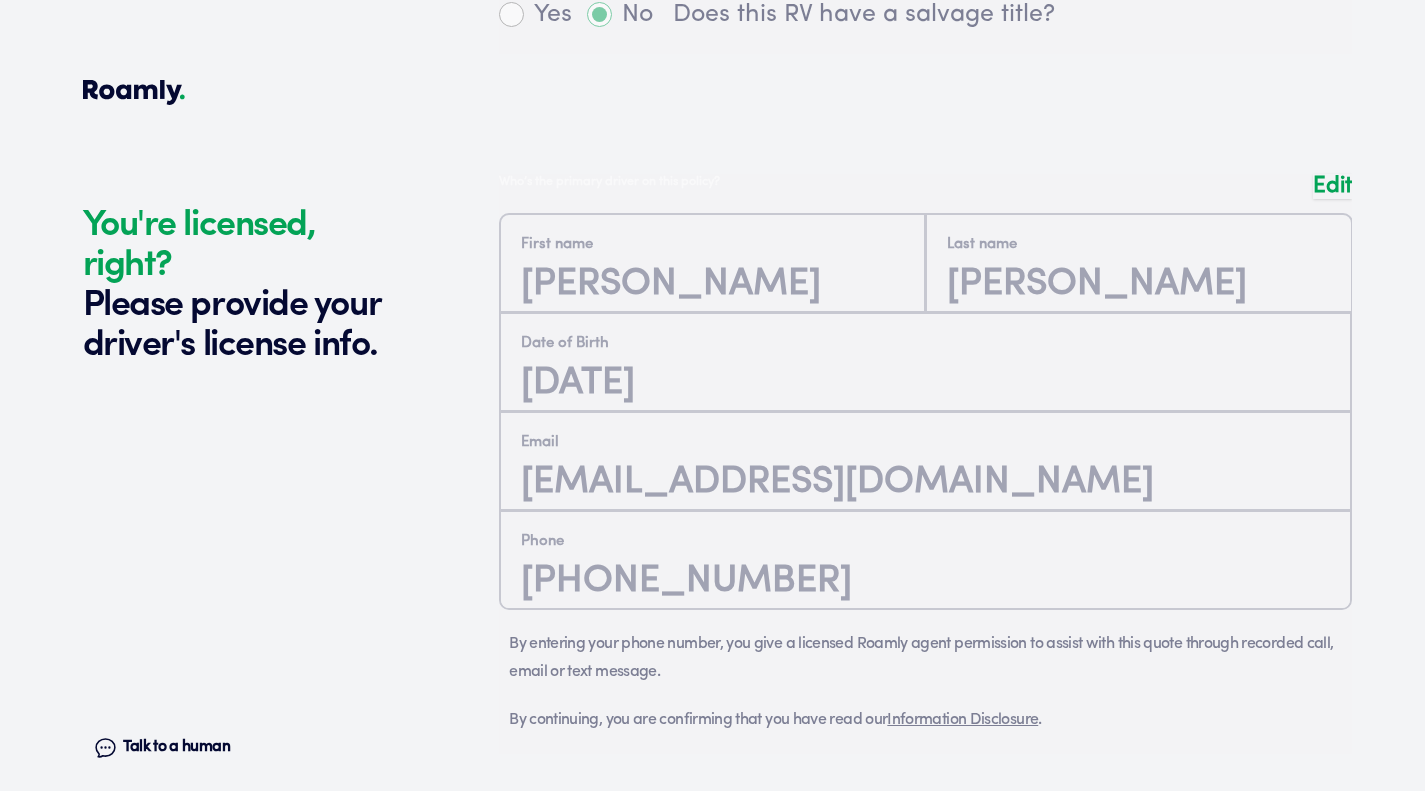 scroll, scrollTop: 1491, scrollLeft: 0, axis: vertical 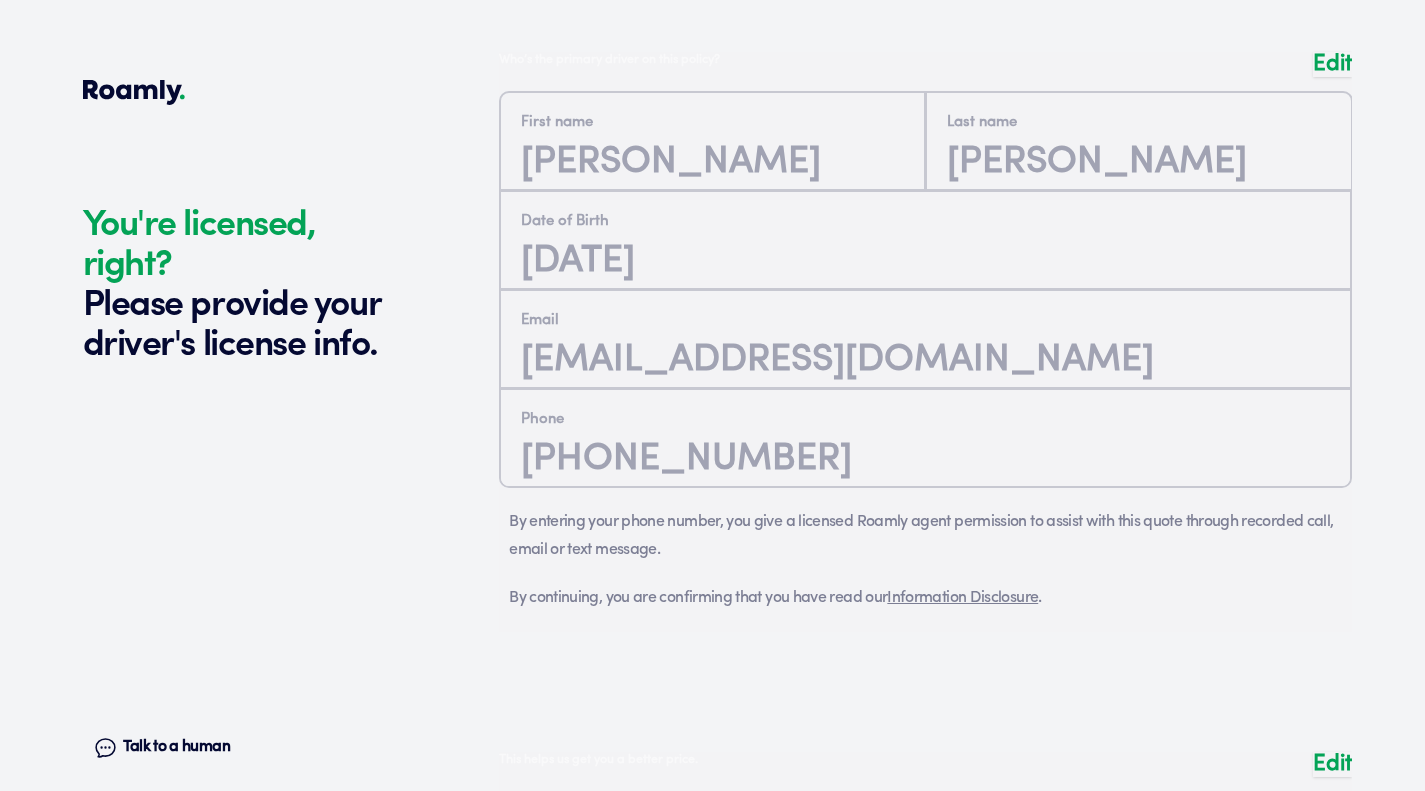 click on "Edit" at bounding box center (1332, 64) 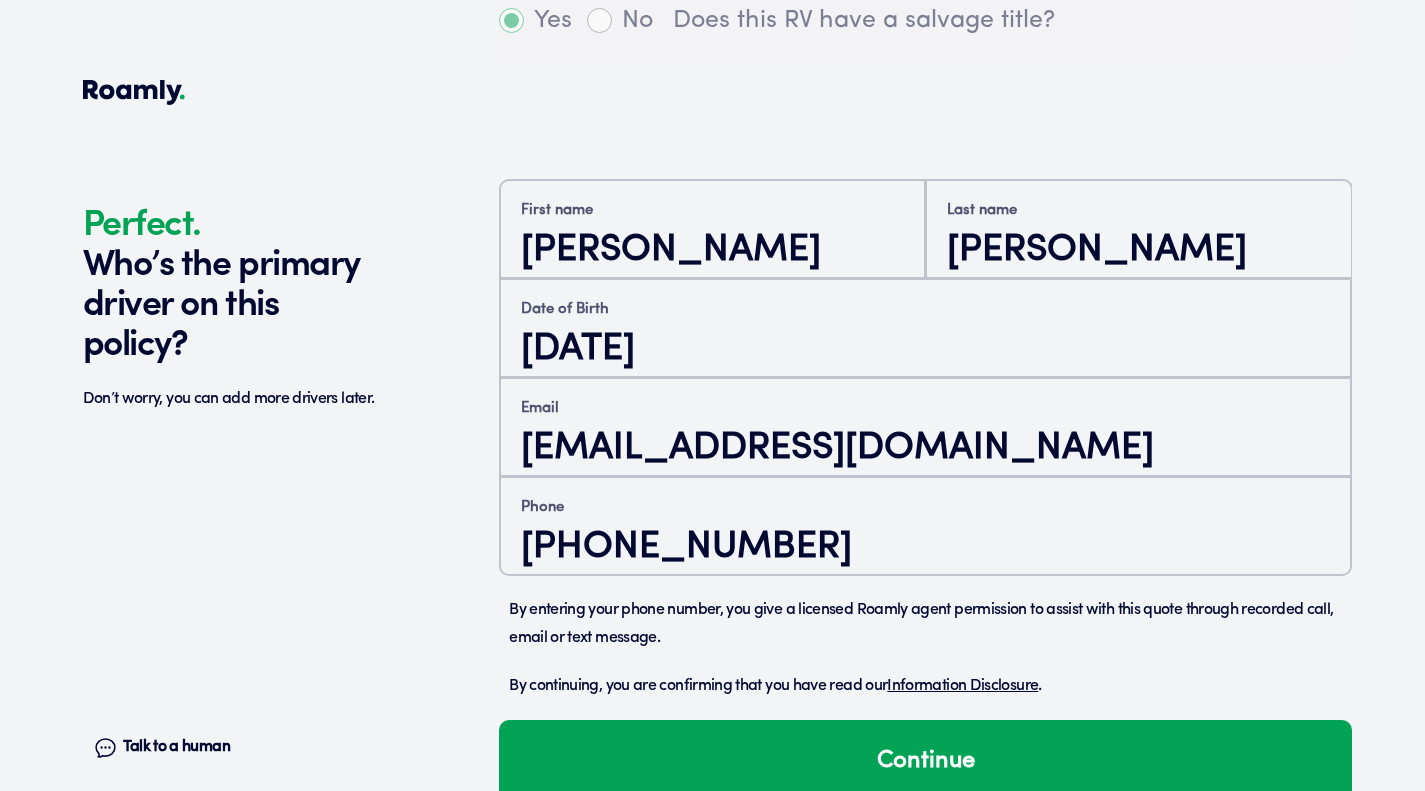 scroll, scrollTop: 1402, scrollLeft: 0, axis: vertical 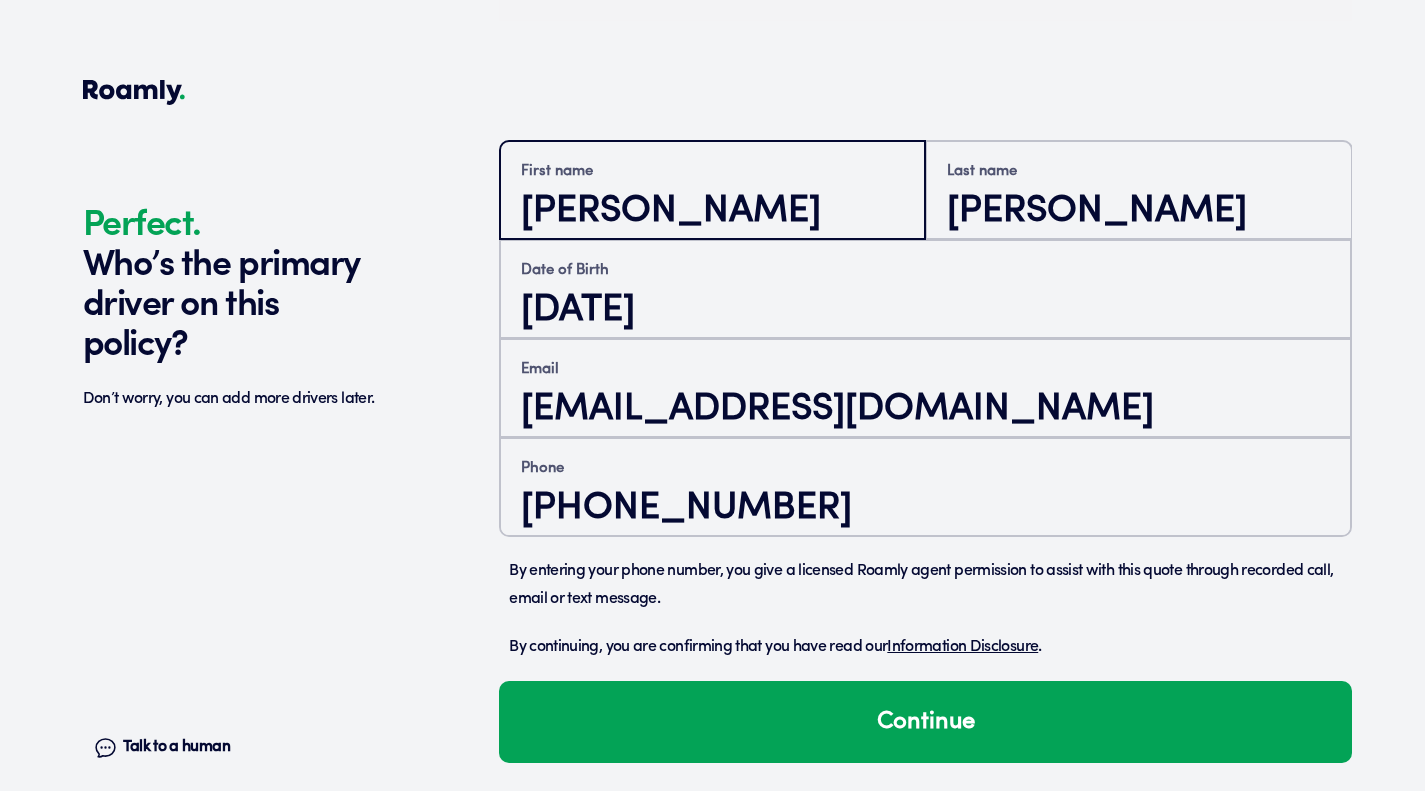 click on "[PERSON_NAME]" at bounding box center [712, 211] 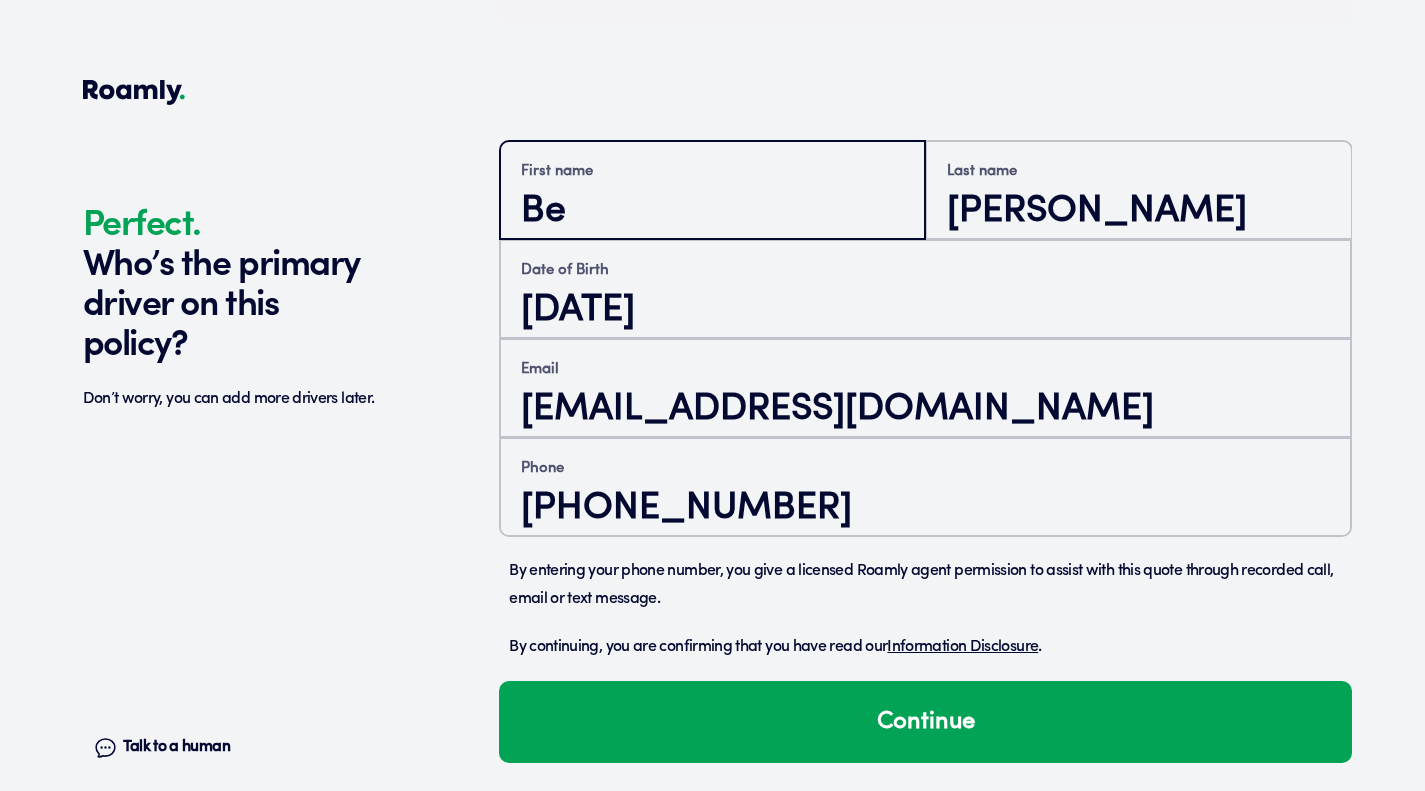 type on "B" 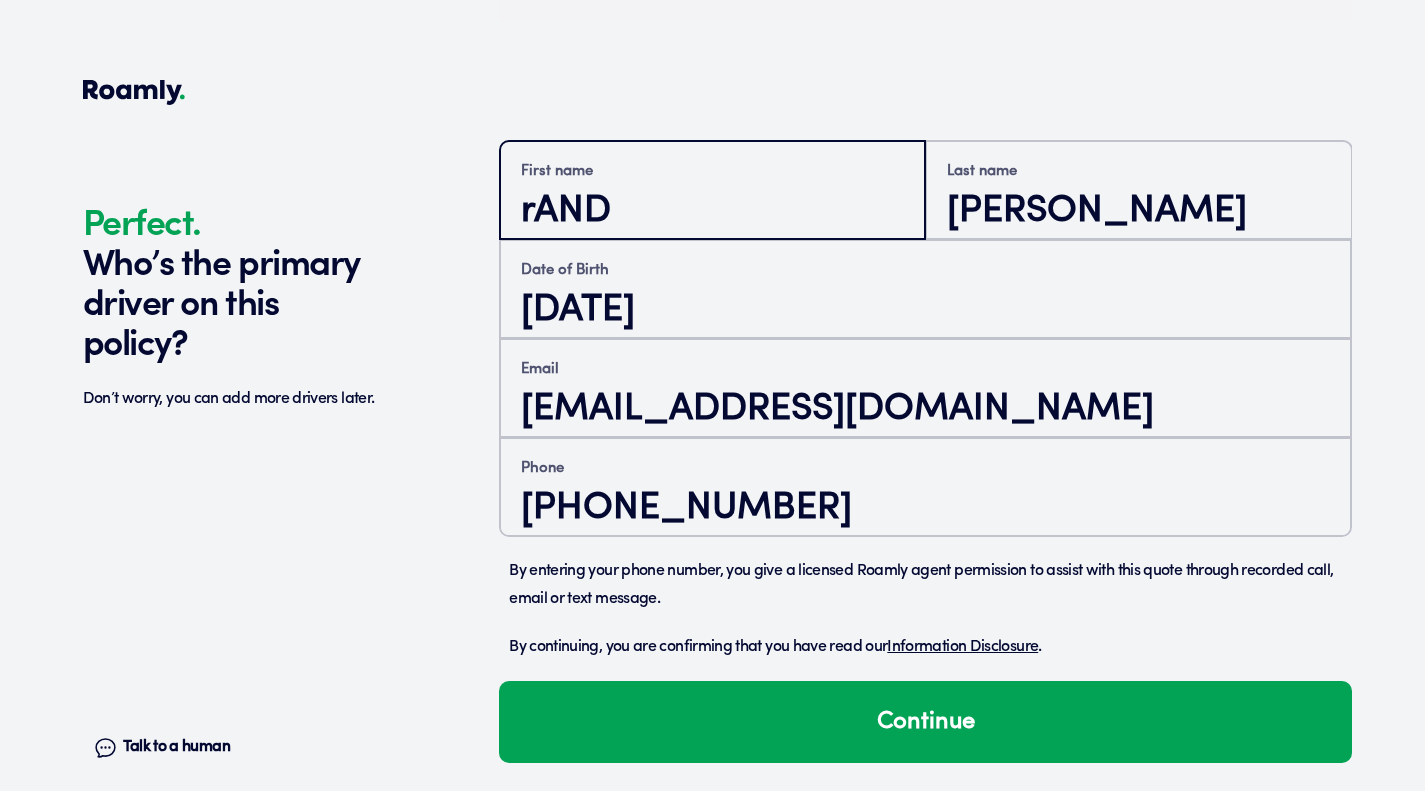type on "[PERSON_NAME]" 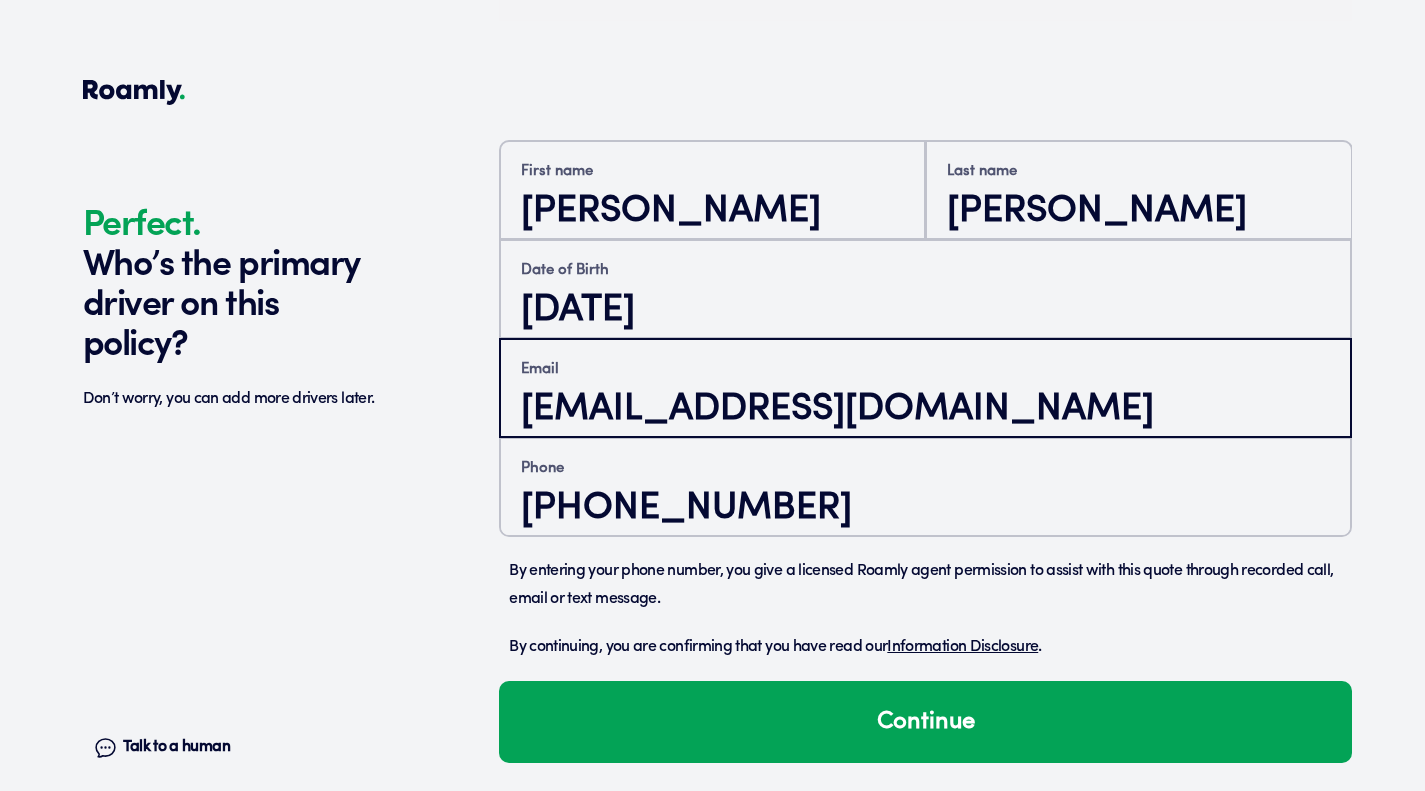 type on "[EMAIL_ADDRESS][DOMAIN_NAME]" 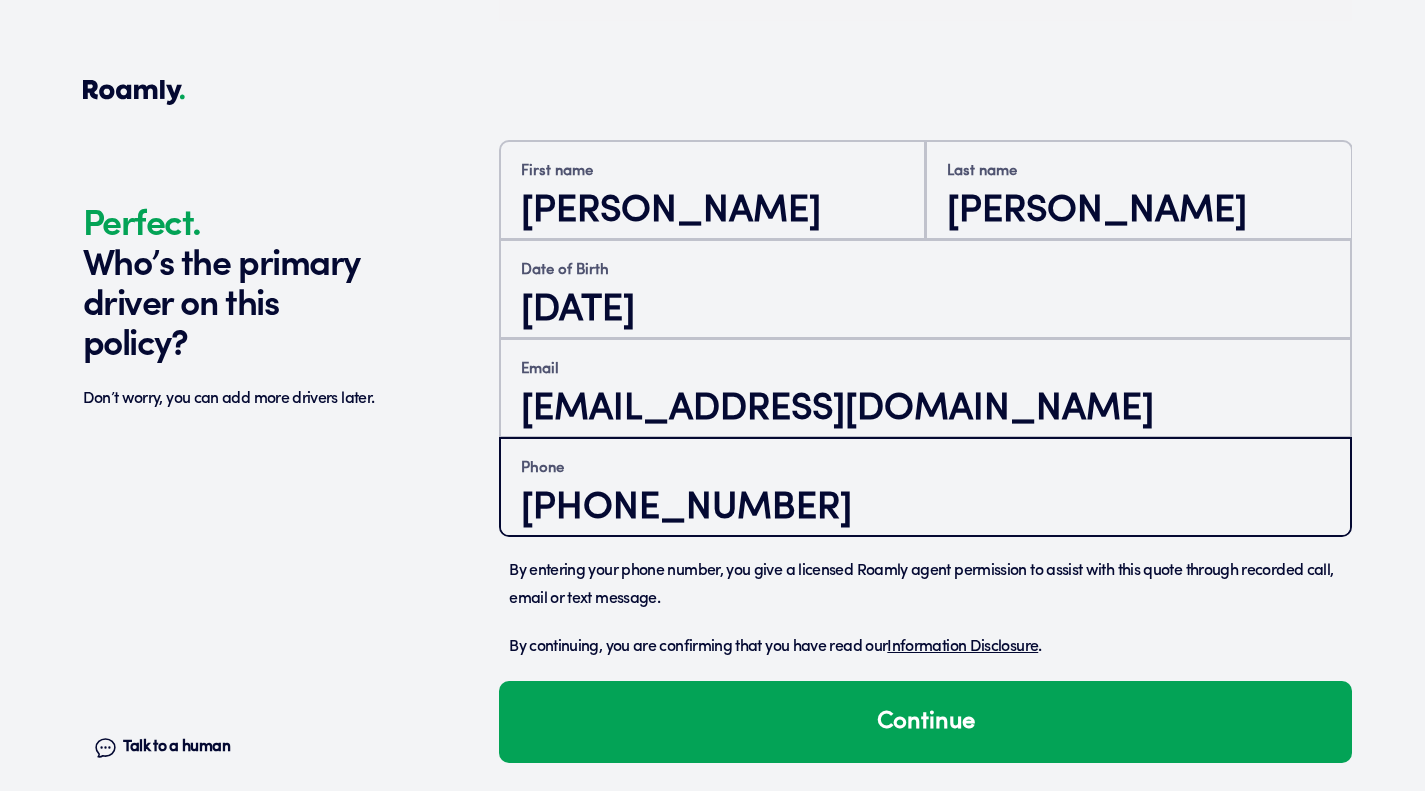type on "[PHONE_NUMBER]" 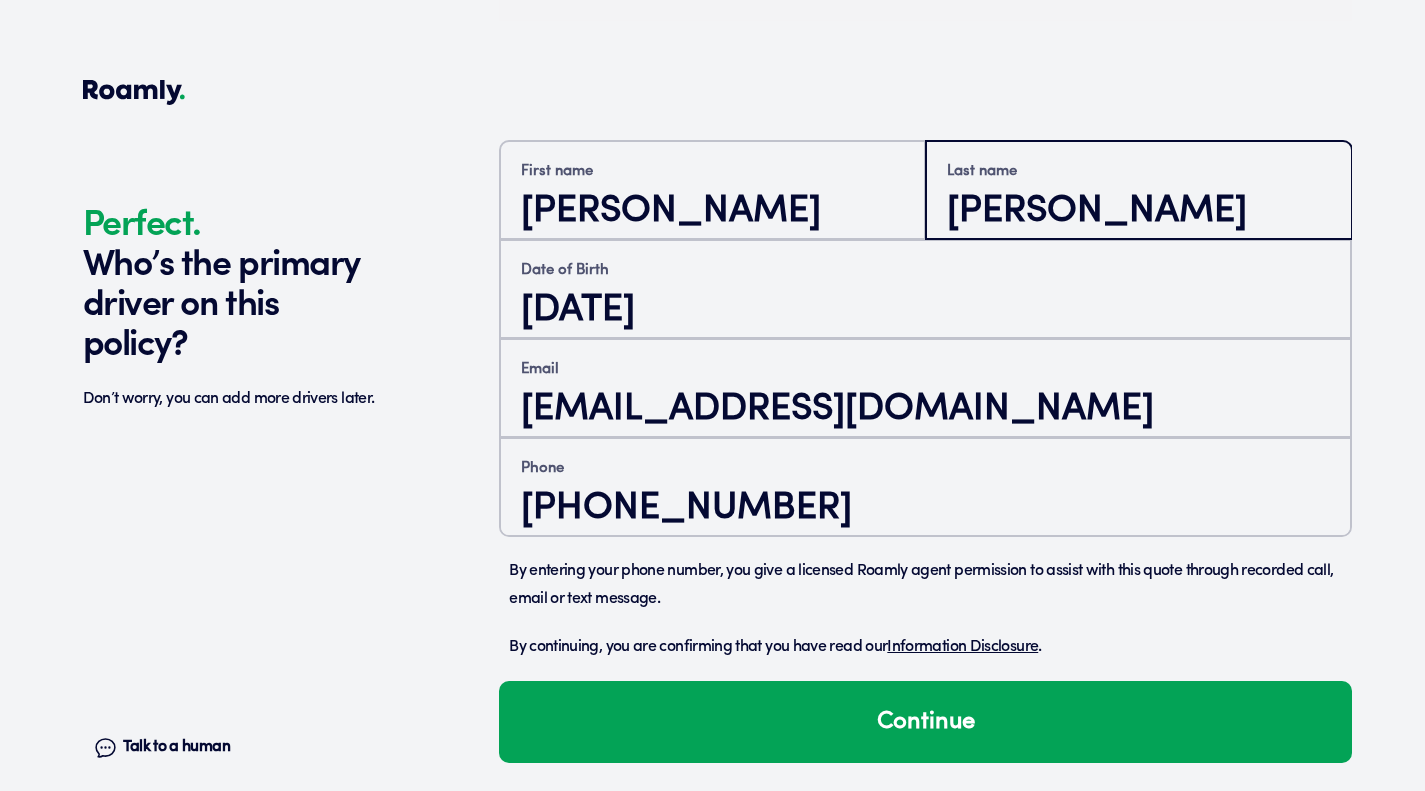 click on "[PERSON_NAME]" at bounding box center [1138, 211] 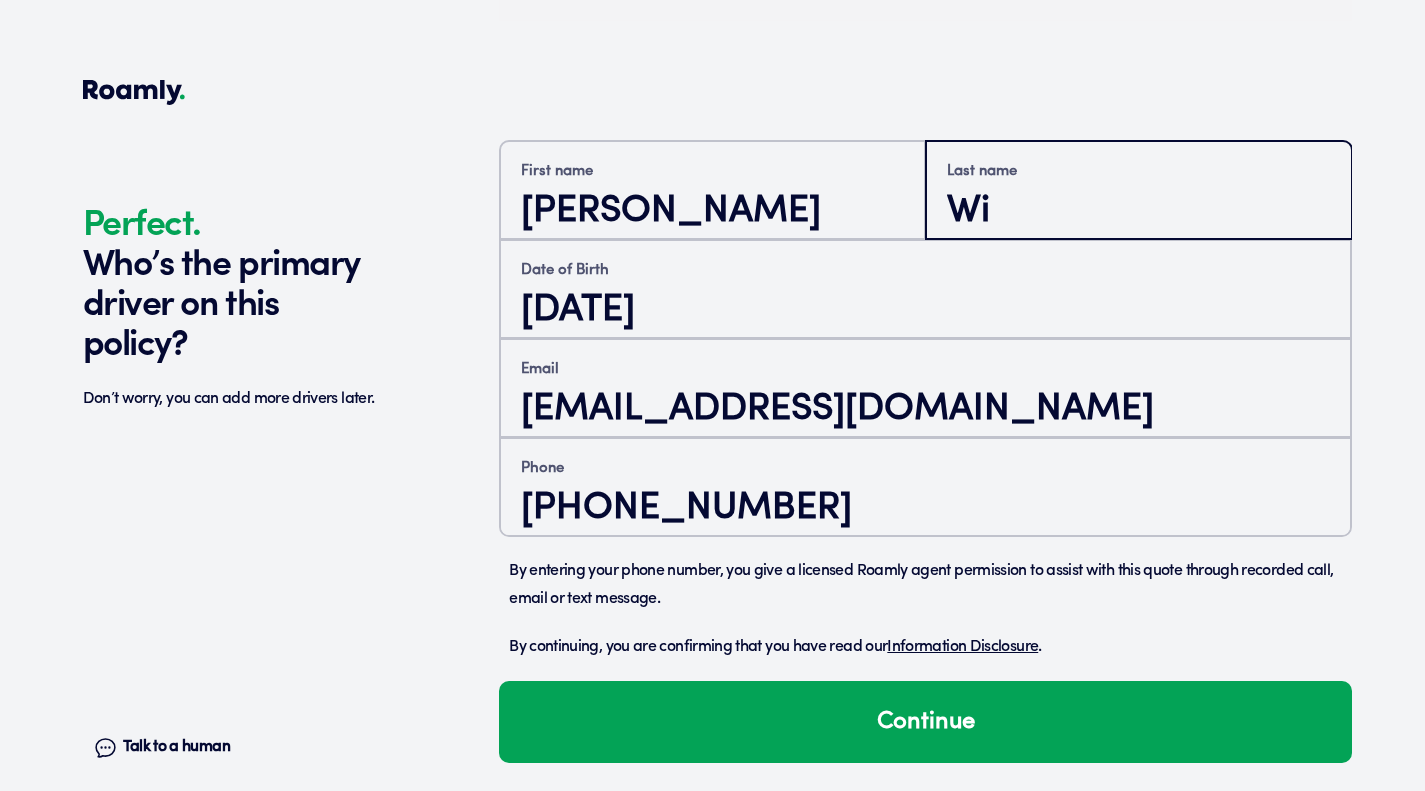 type on "W" 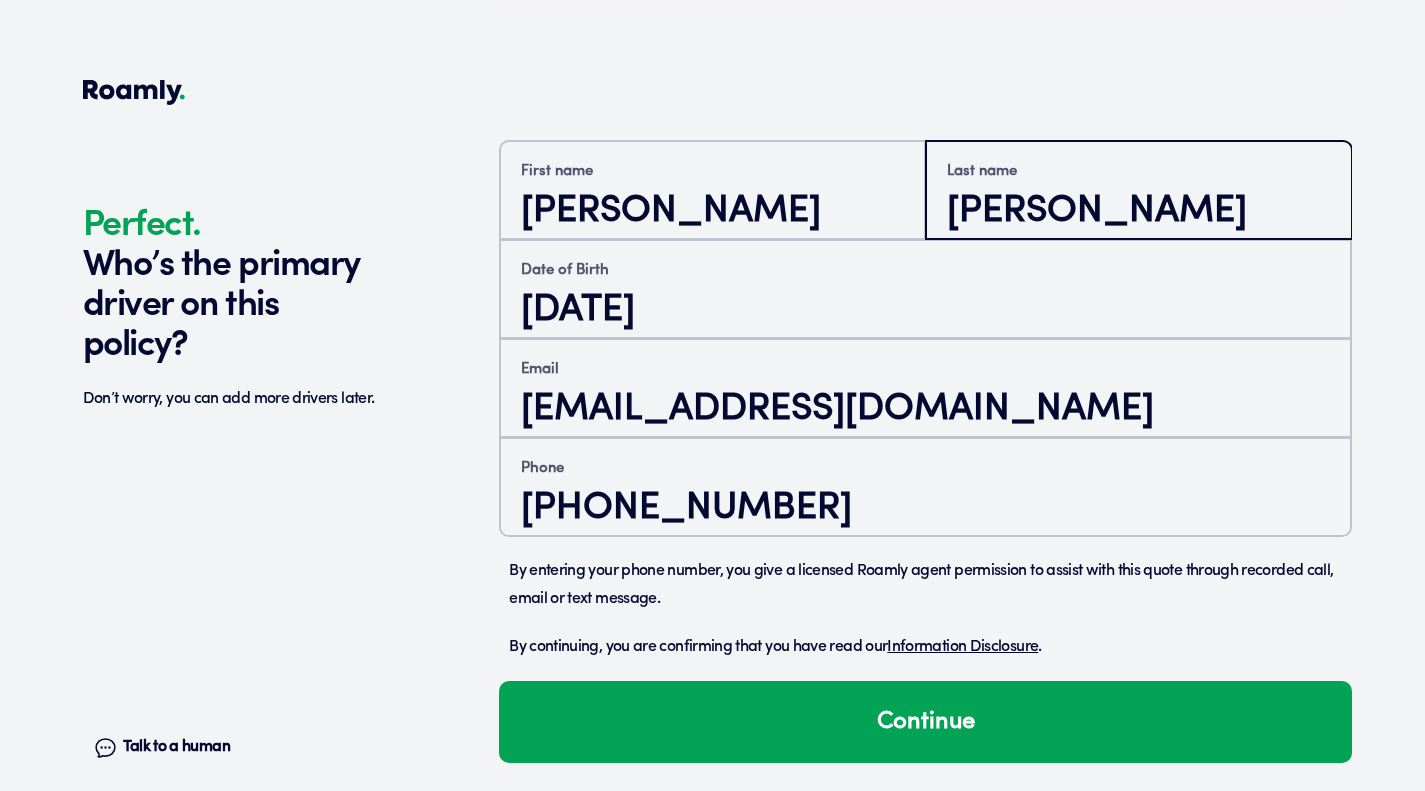 type on "[PERSON_NAME]" 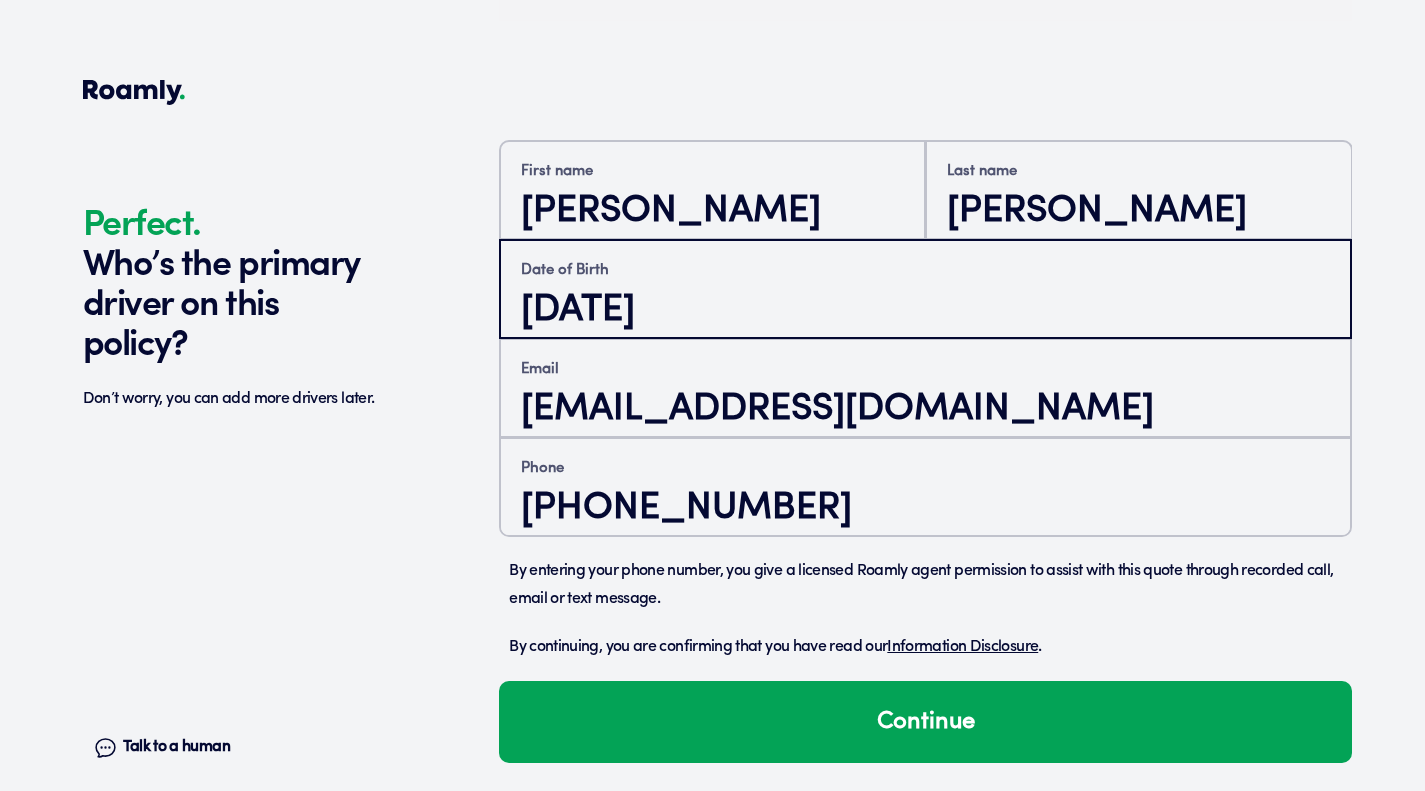 drag, startPoint x: 752, startPoint y: 311, endPoint x: 473, endPoint y: 298, distance: 279.3027 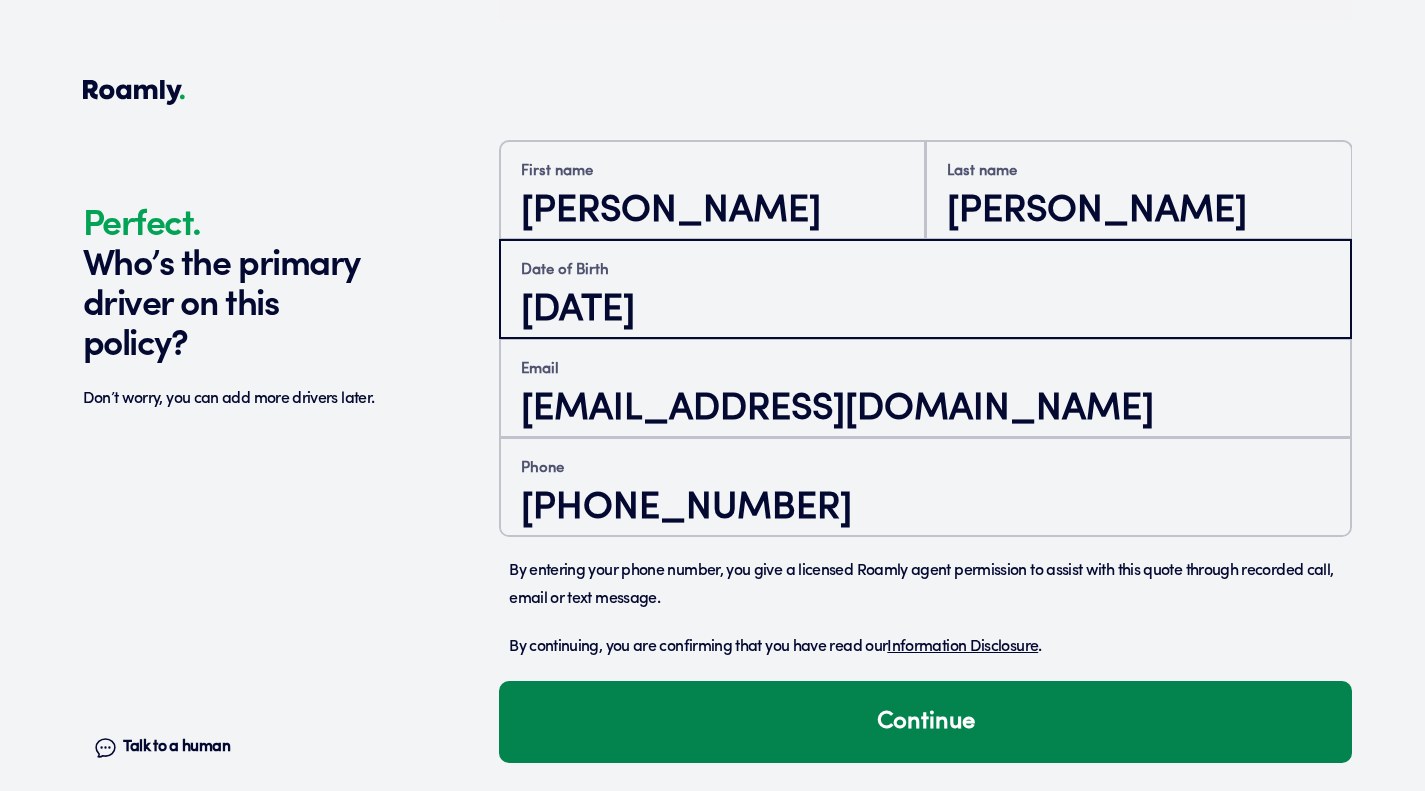 type on "[DATE]" 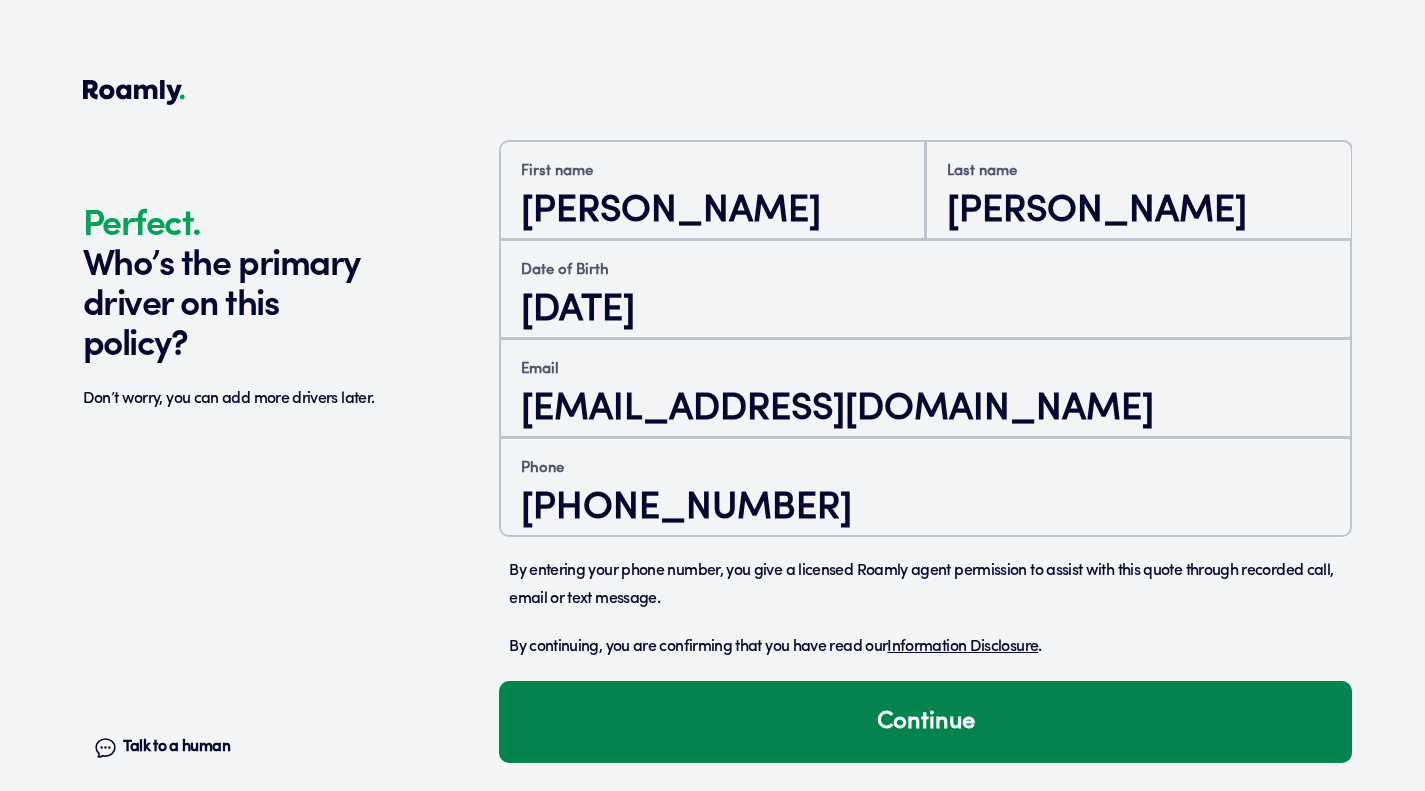 click on "Continue" at bounding box center (925, 722) 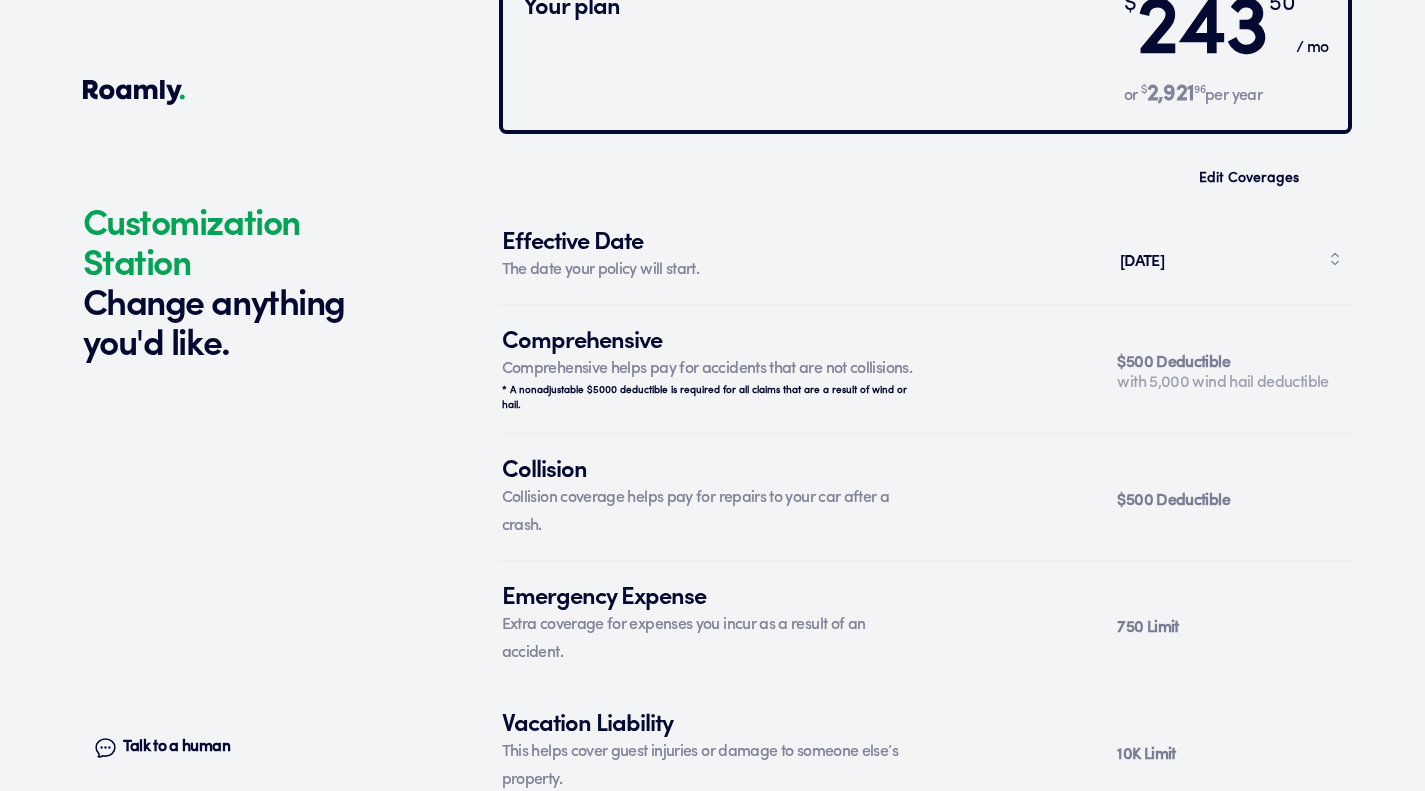 scroll, scrollTop: 7340, scrollLeft: 0, axis: vertical 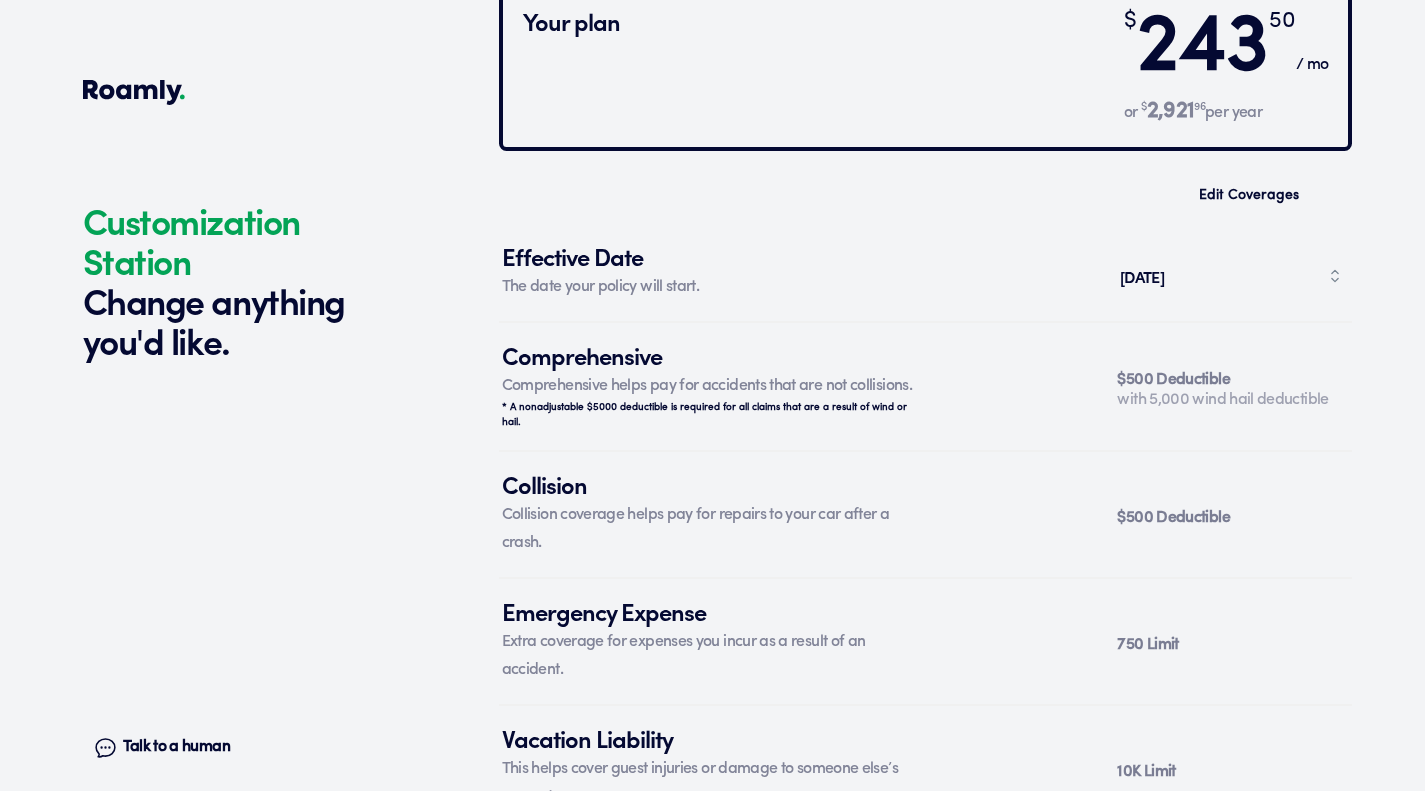 click on "[DATE]" at bounding box center (1230, 276) 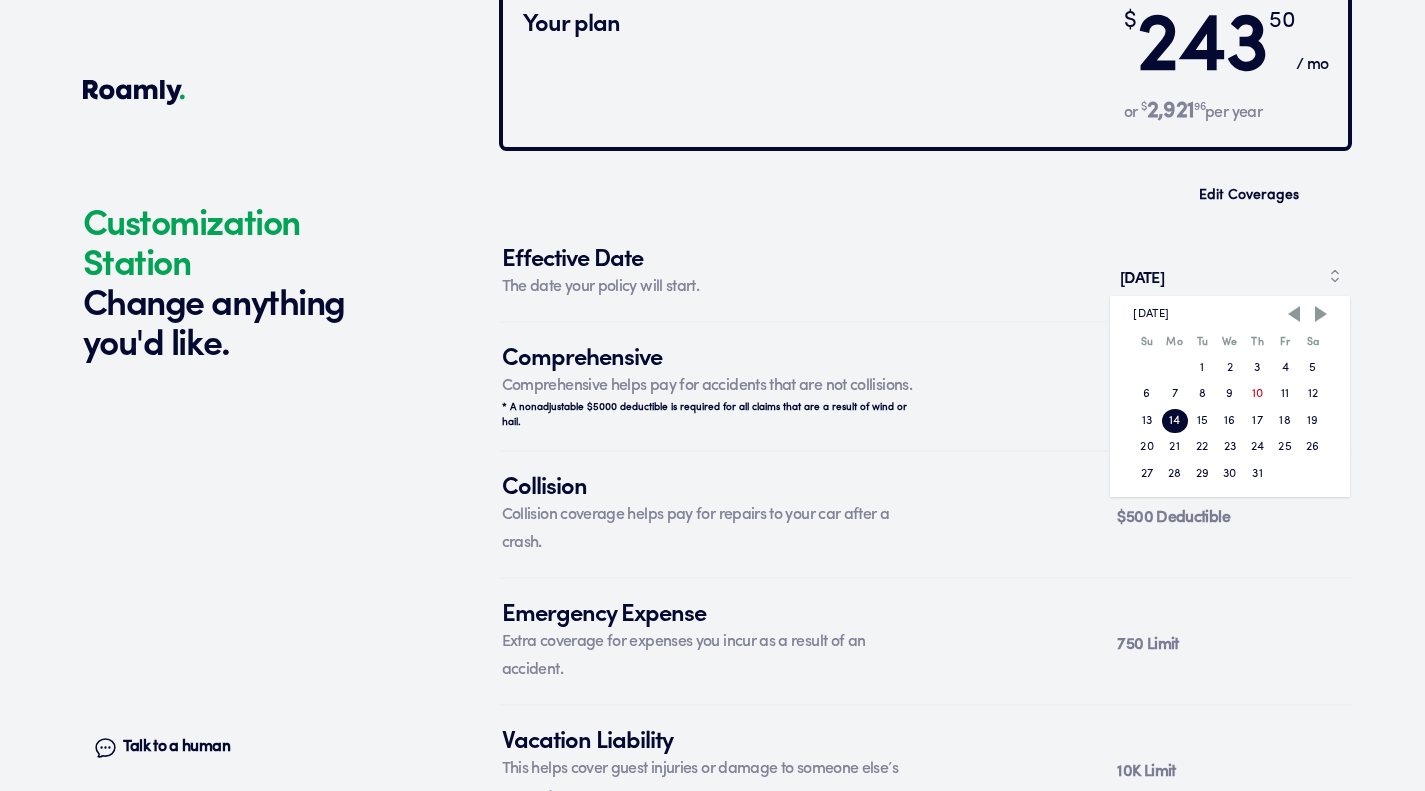 scroll, scrollTop: 7352, scrollLeft: 0, axis: vertical 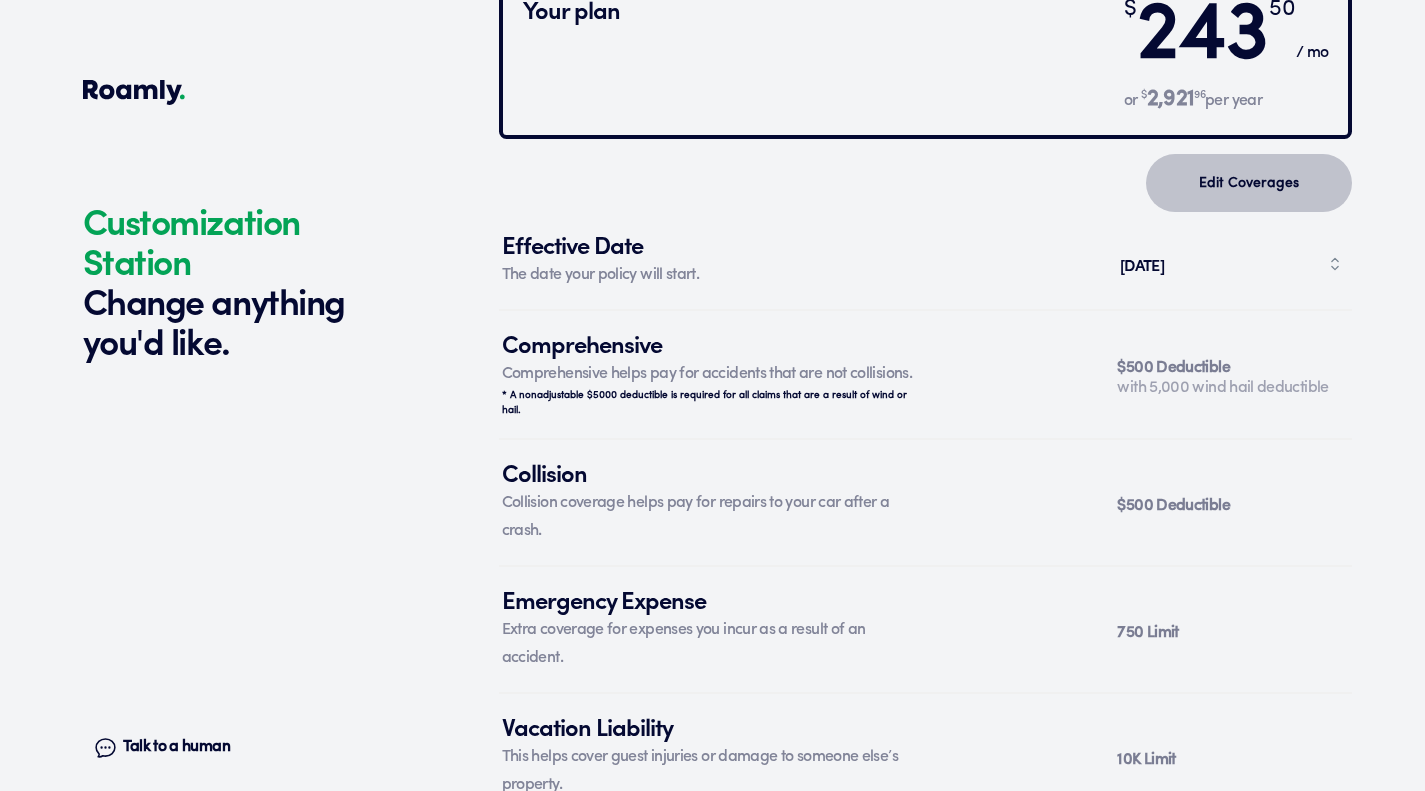 click on "Edit Coverages" at bounding box center [1249, 183] 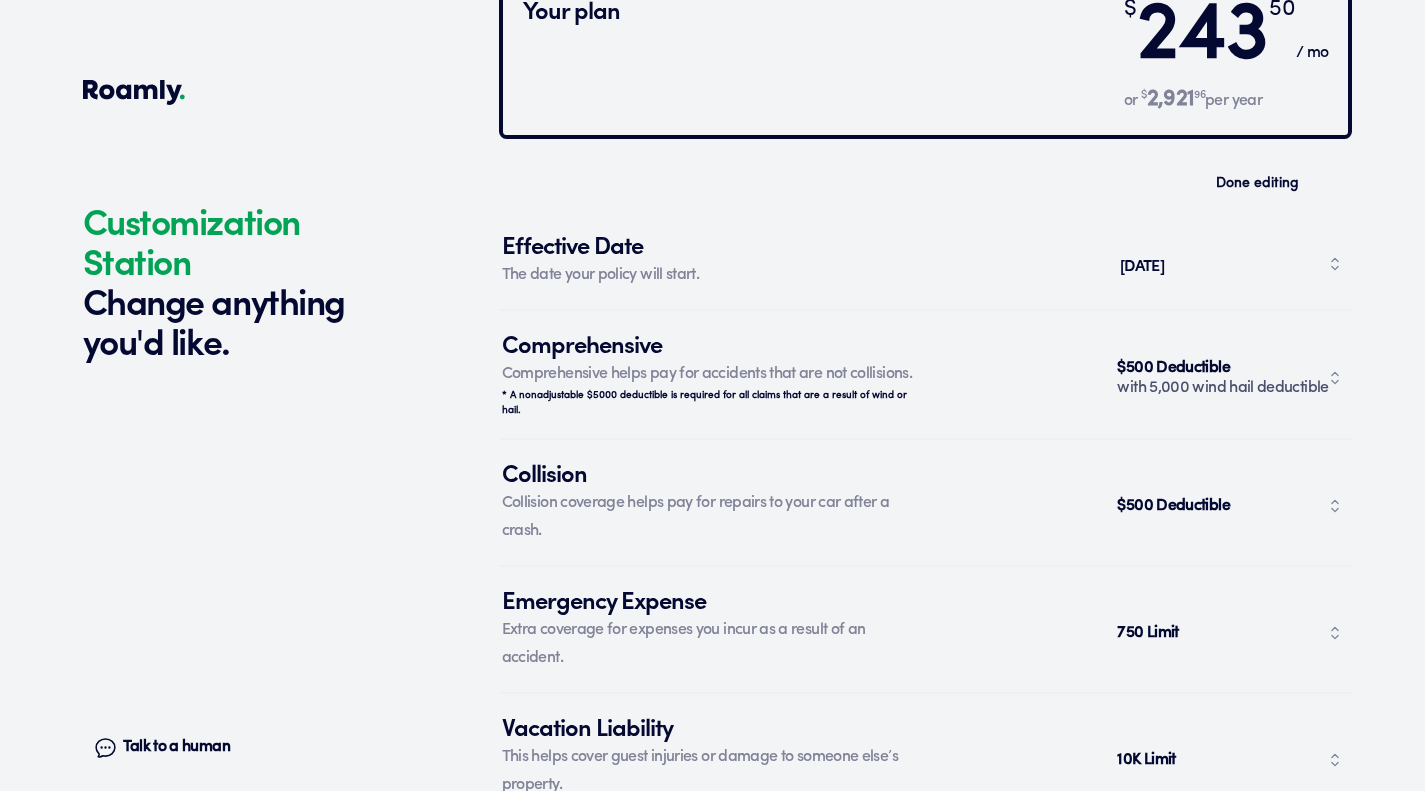 click on "$500 Deductible with 5,000 wind hail deductible" at bounding box center (1230, 378) 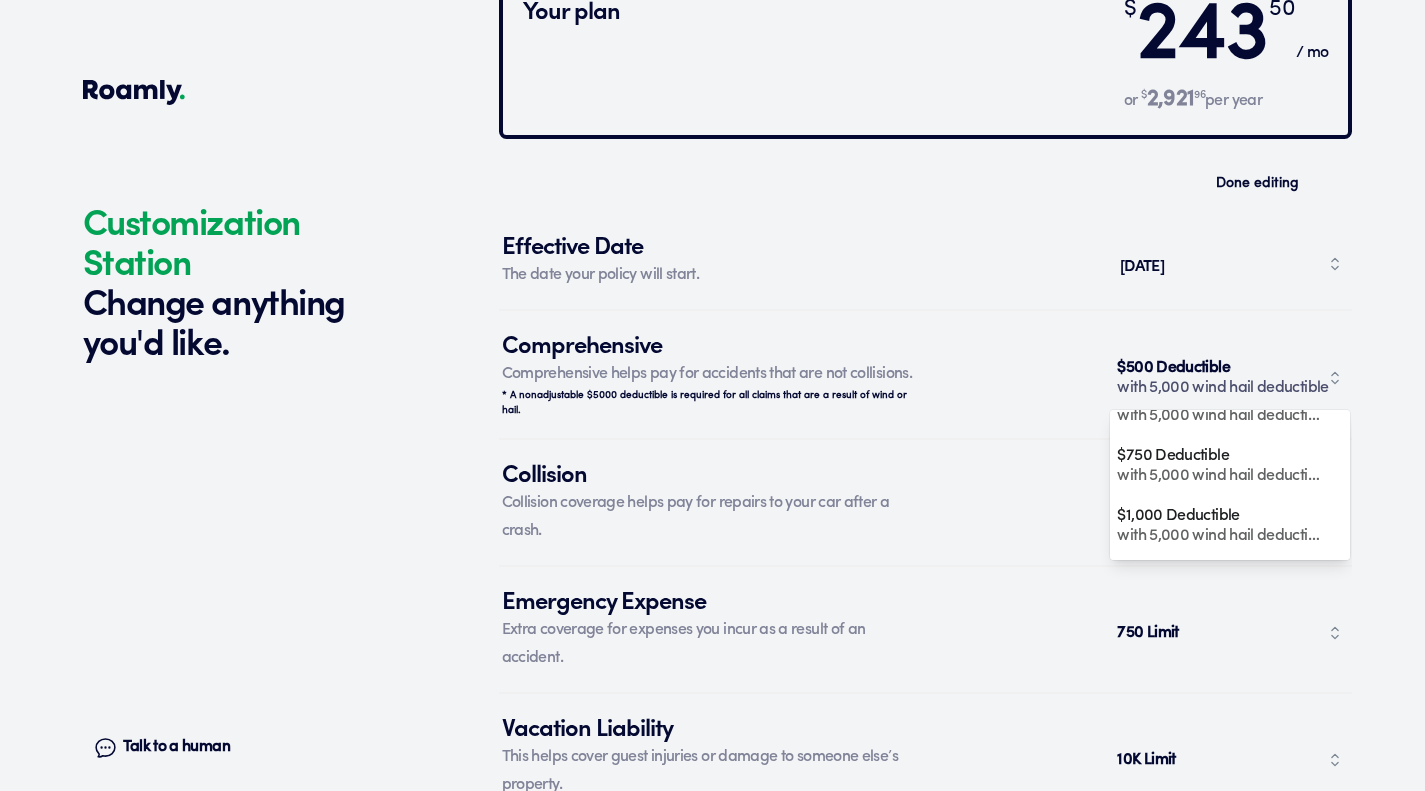 scroll, scrollTop: 143, scrollLeft: 0, axis: vertical 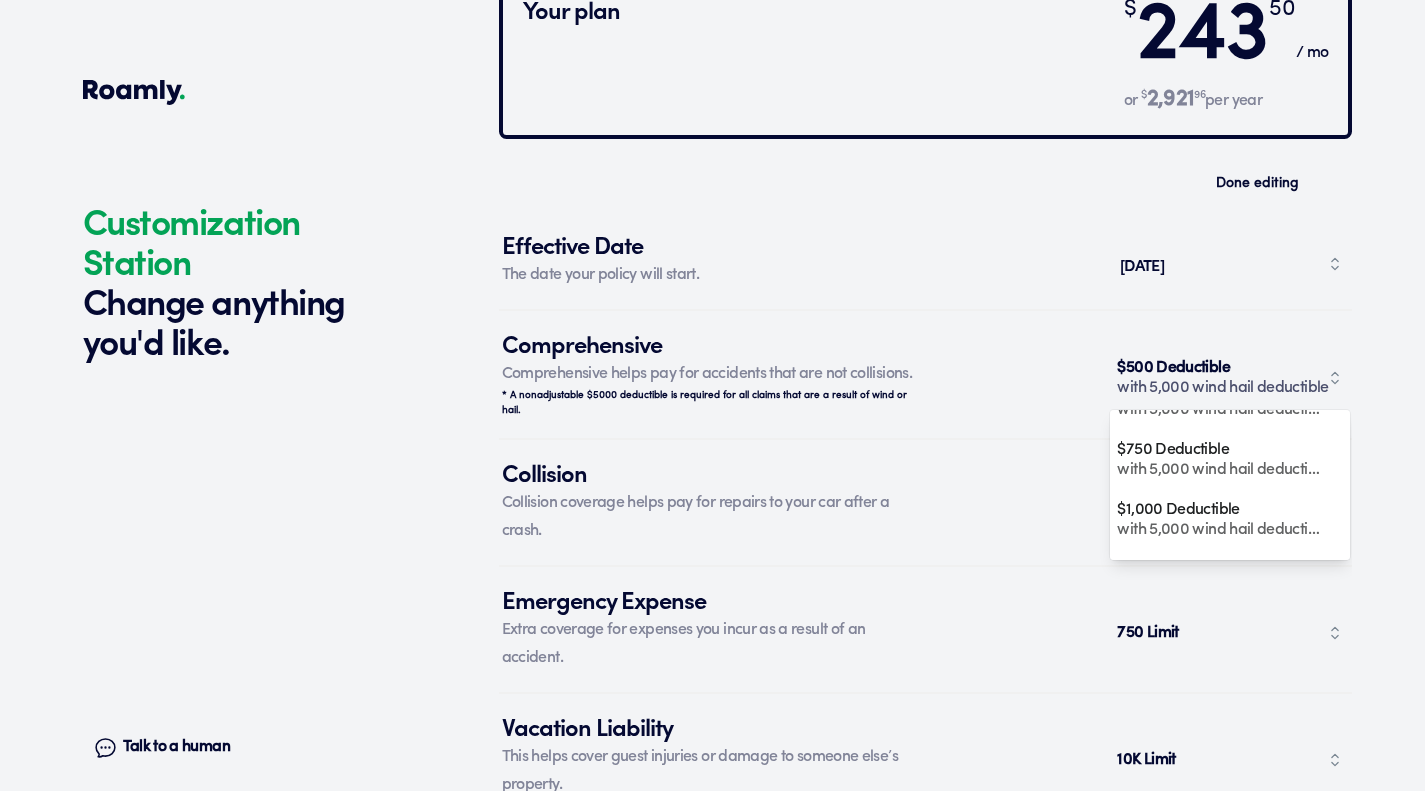 click on "$1,000 Deductible" at bounding box center (1222, 510) 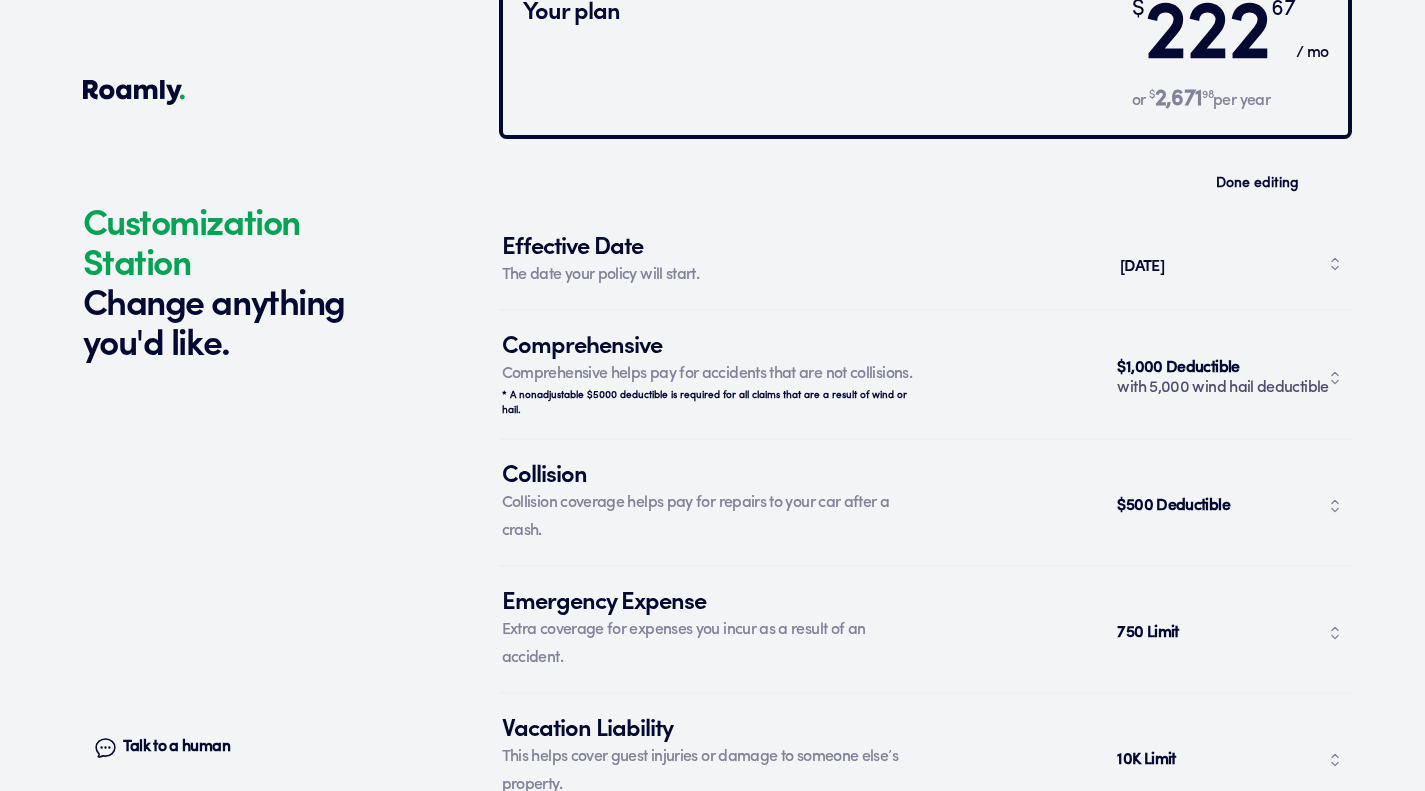 click on "$500 Deductible" at bounding box center [1230, 506] 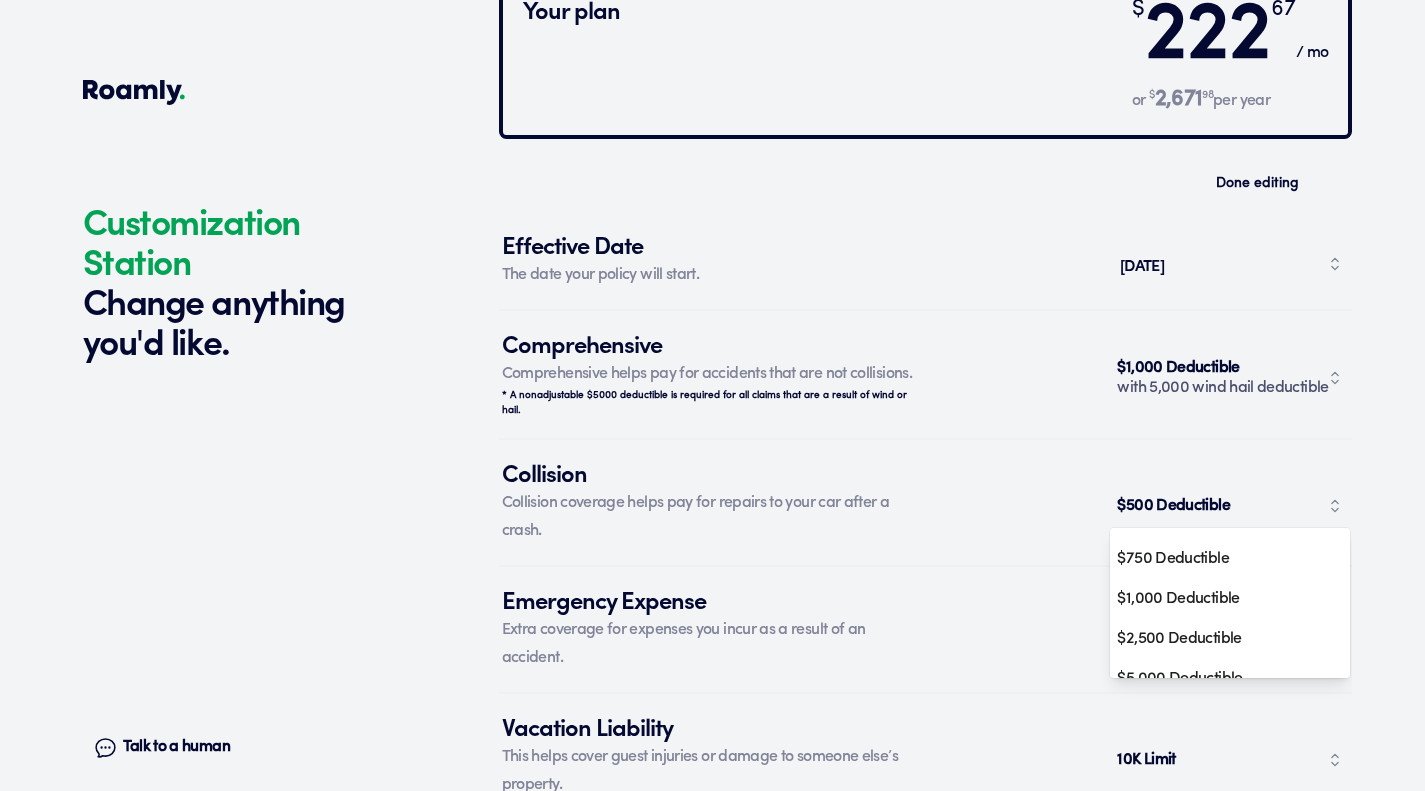 scroll, scrollTop: 106, scrollLeft: 0, axis: vertical 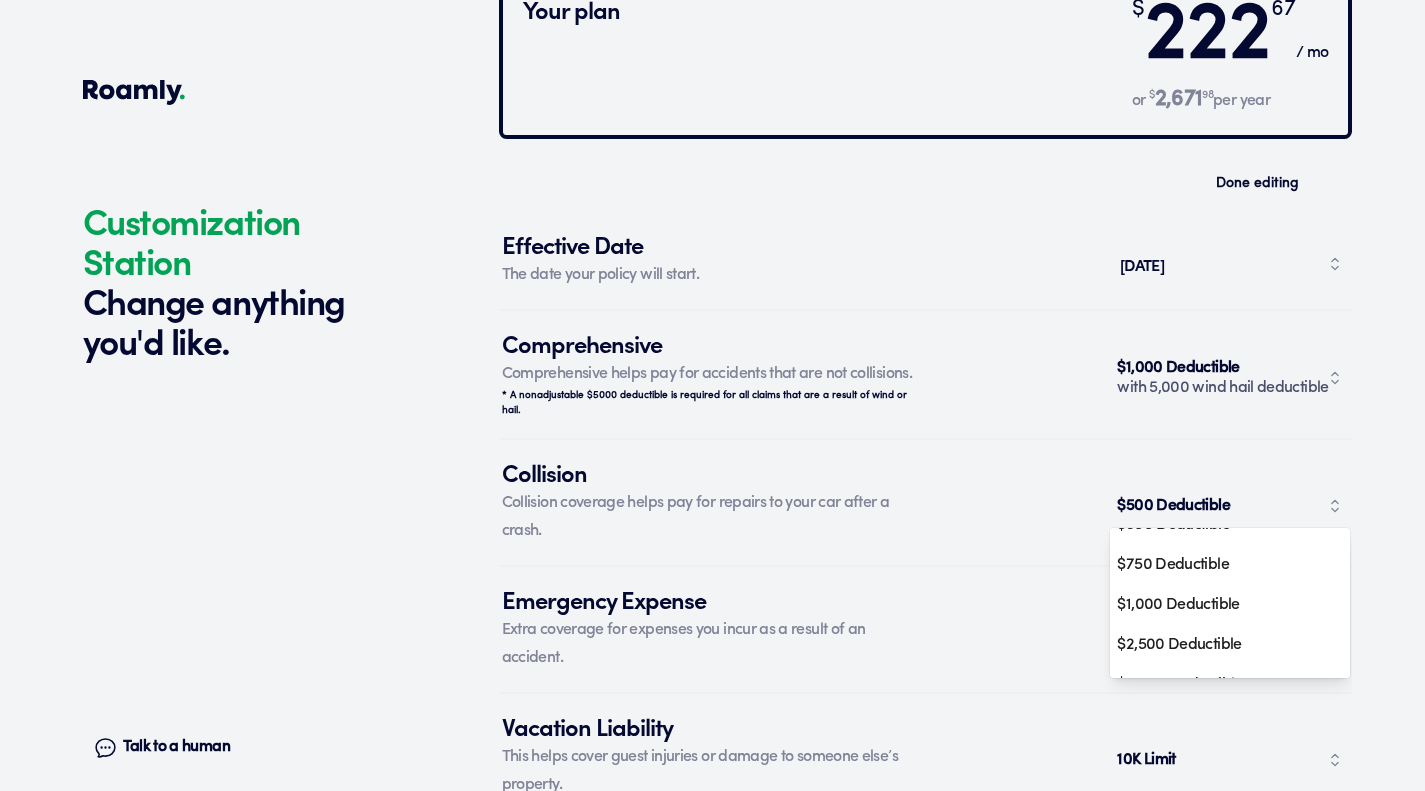 click on "$1,000 Deductible" at bounding box center (1230, 605) 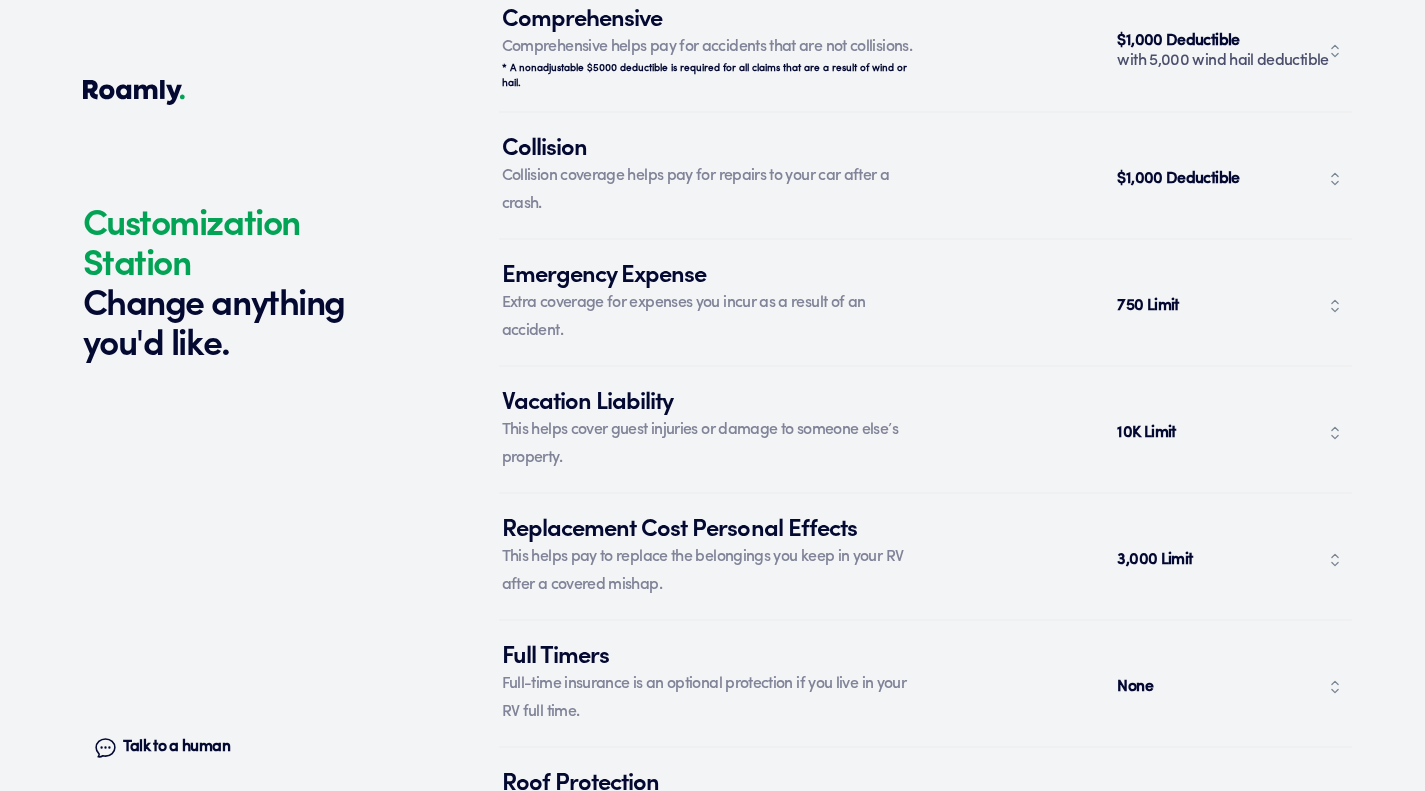 scroll, scrollTop: 7679, scrollLeft: 0, axis: vertical 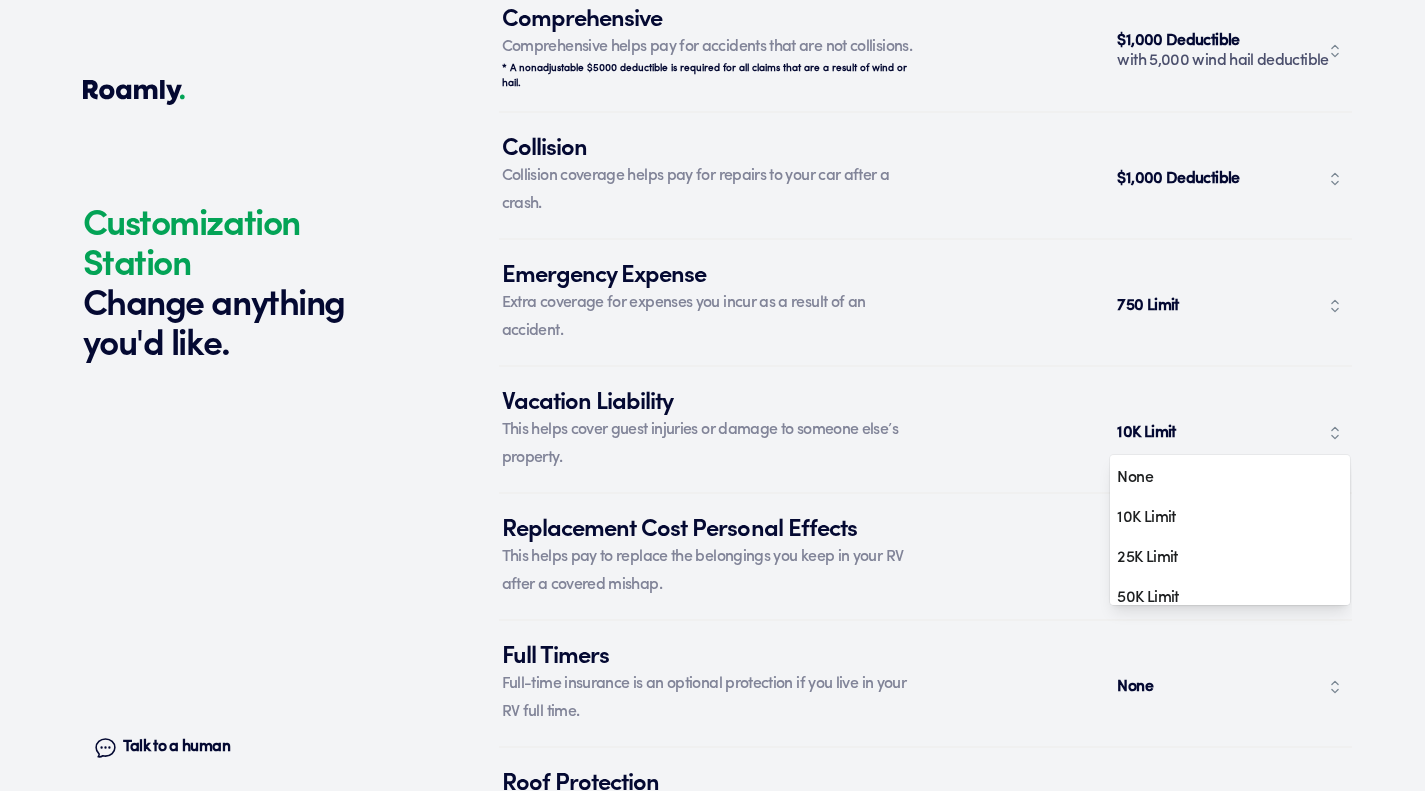 click on "None" at bounding box center (1222, 478) 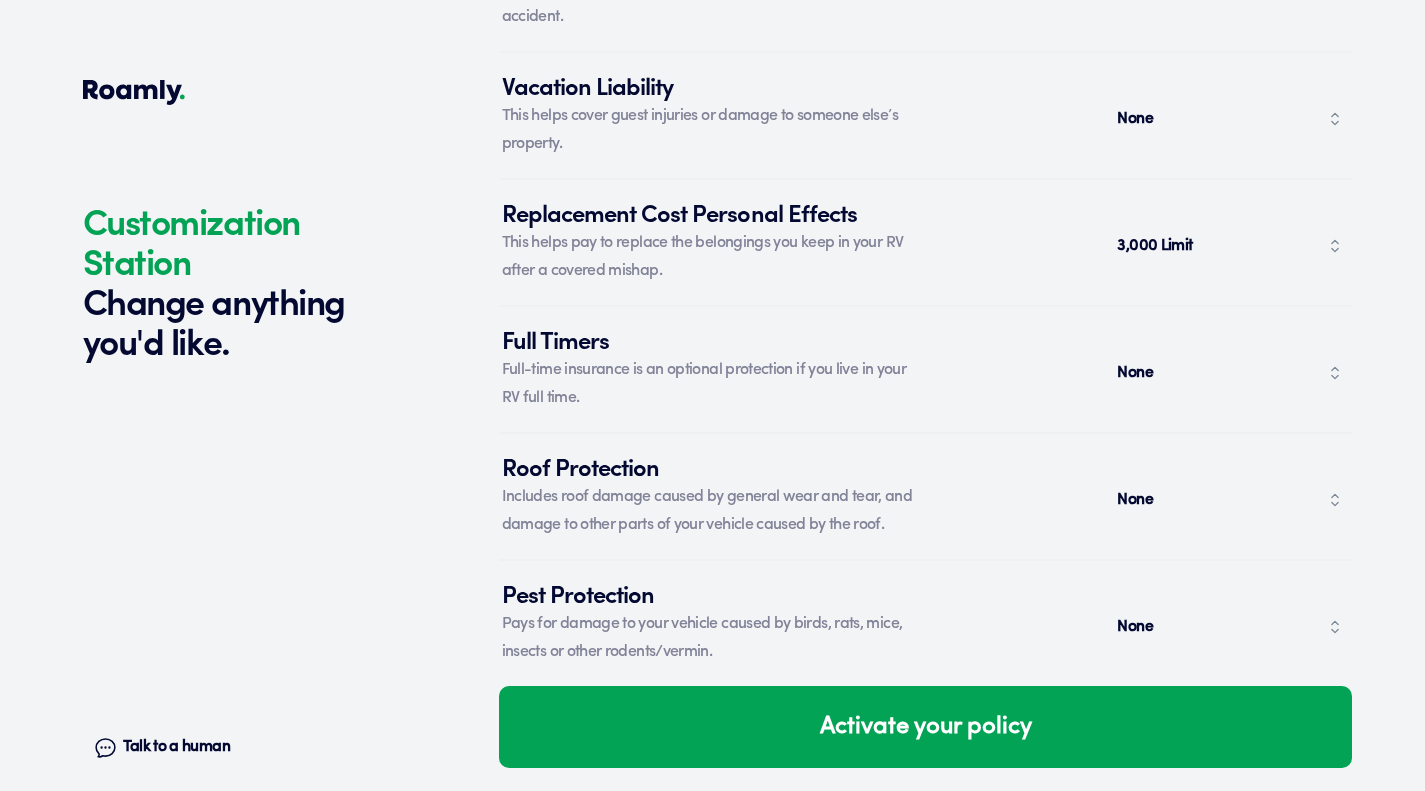 scroll, scrollTop: 8015, scrollLeft: 0, axis: vertical 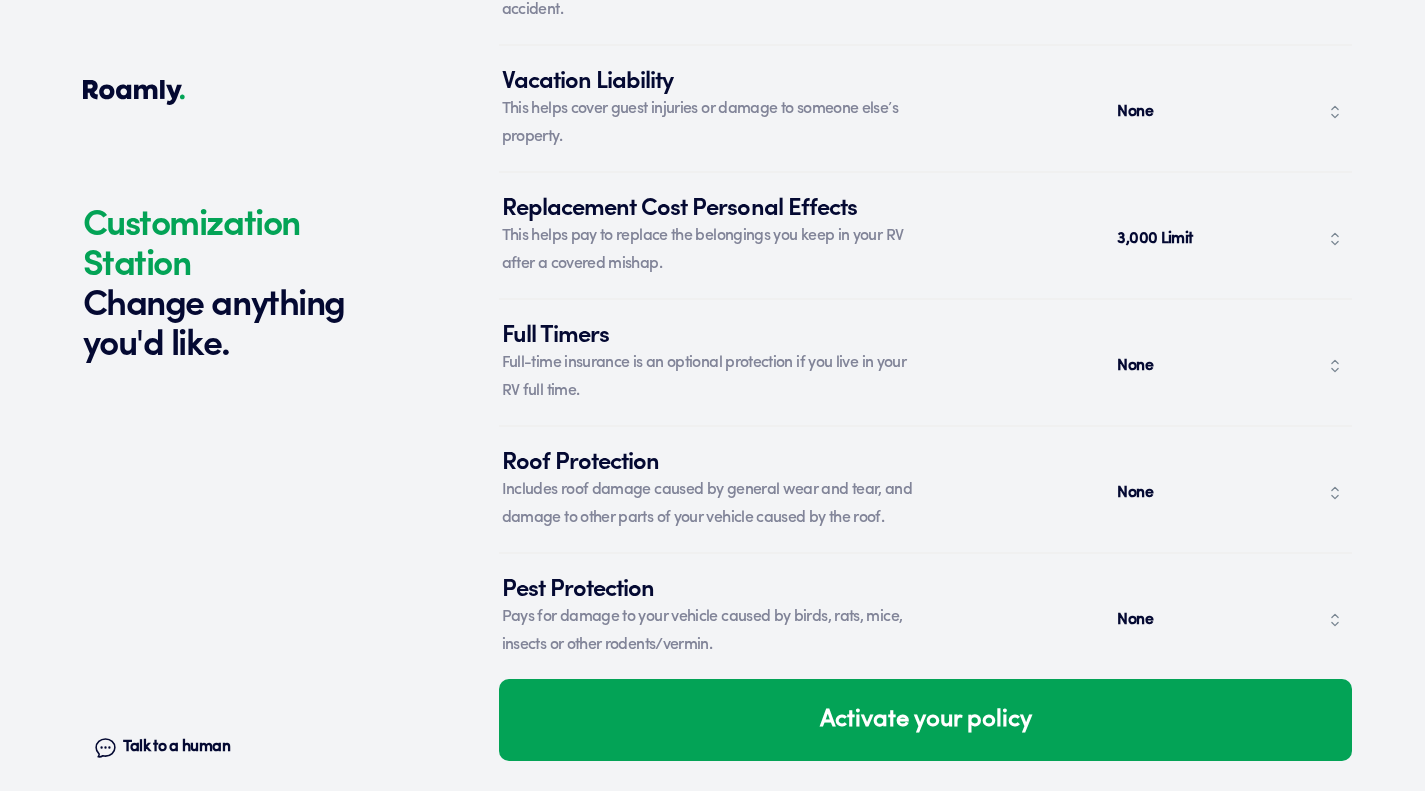 click on "None" at bounding box center [1230, 493] 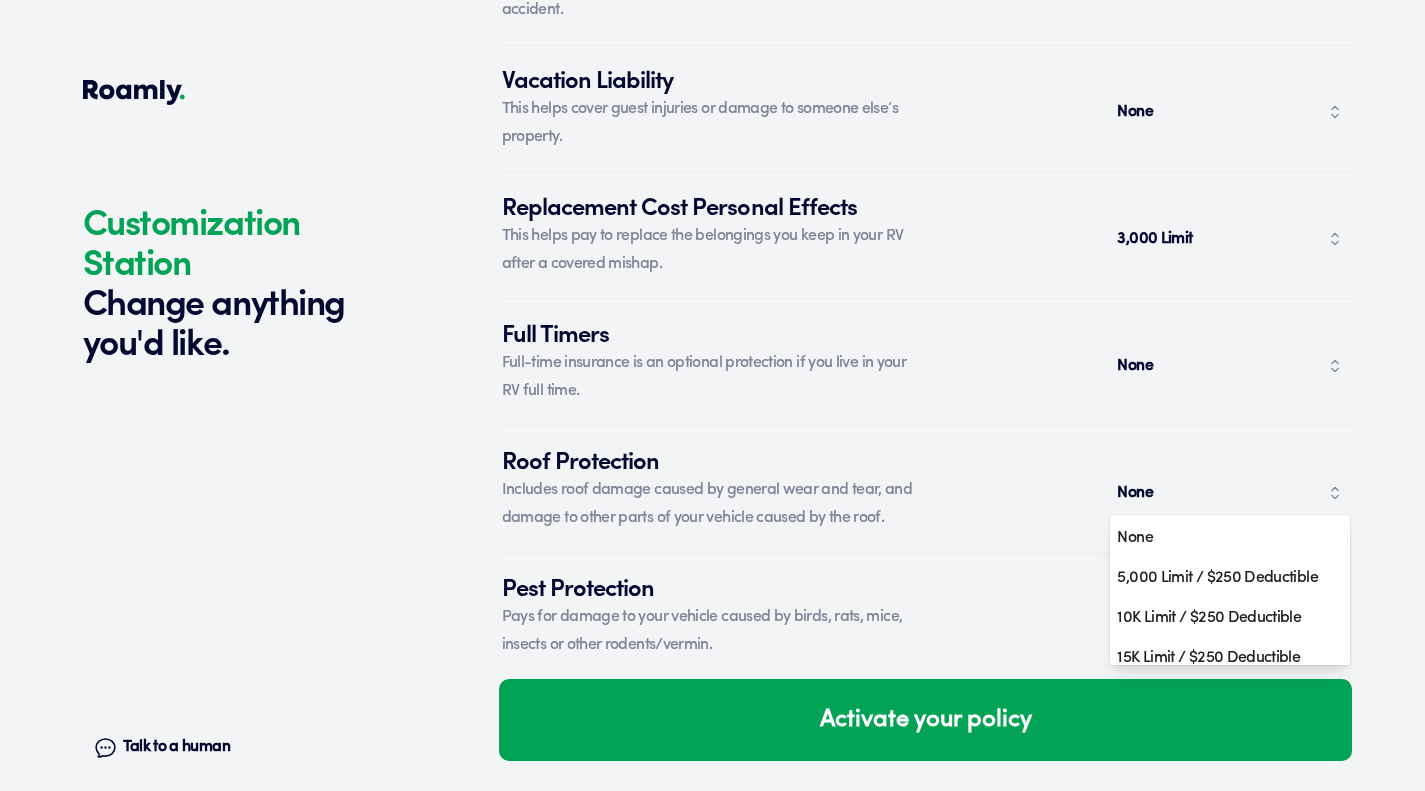 click on "10K Limit / $250 Deductible" at bounding box center (1222, 618) 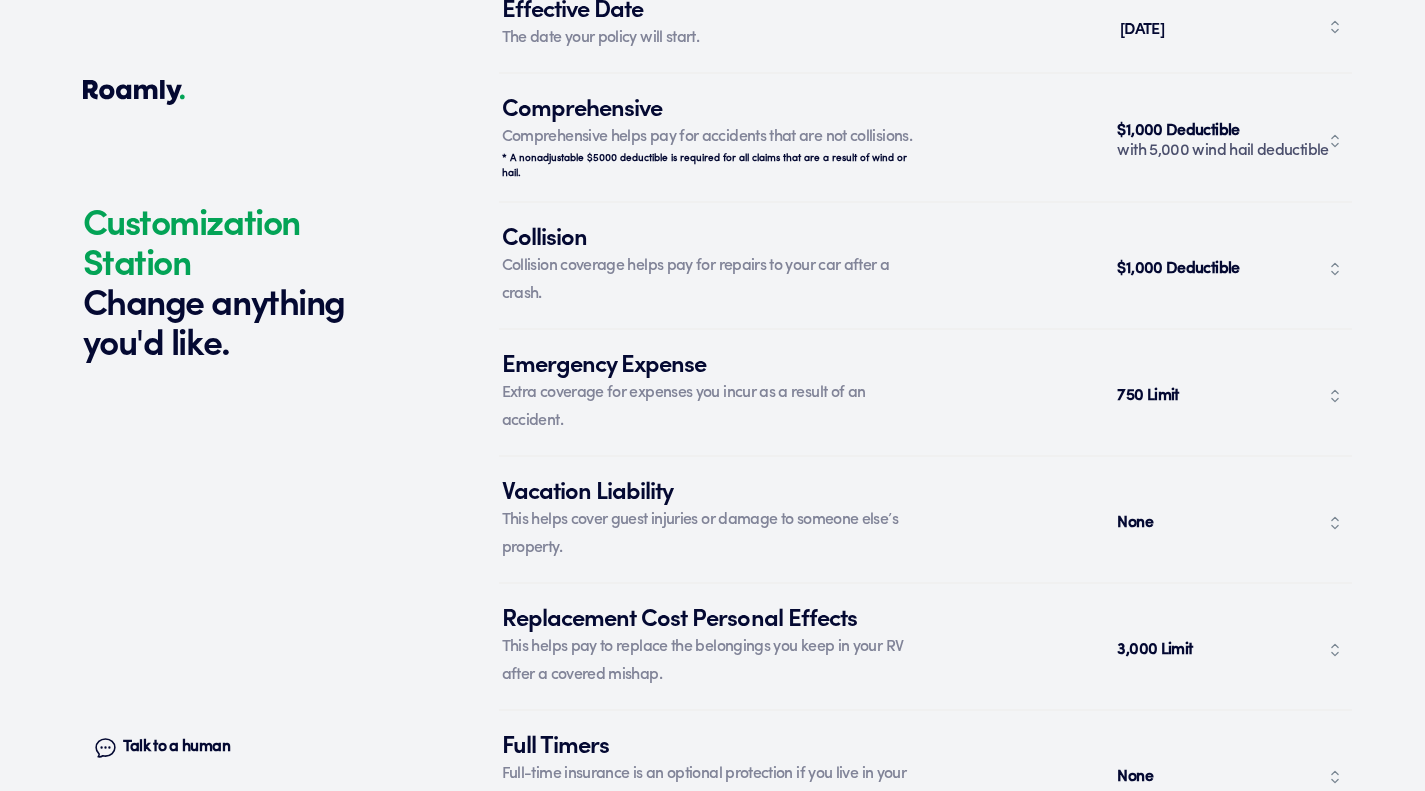 scroll, scrollTop: 7591, scrollLeft: 0, axis: vertical 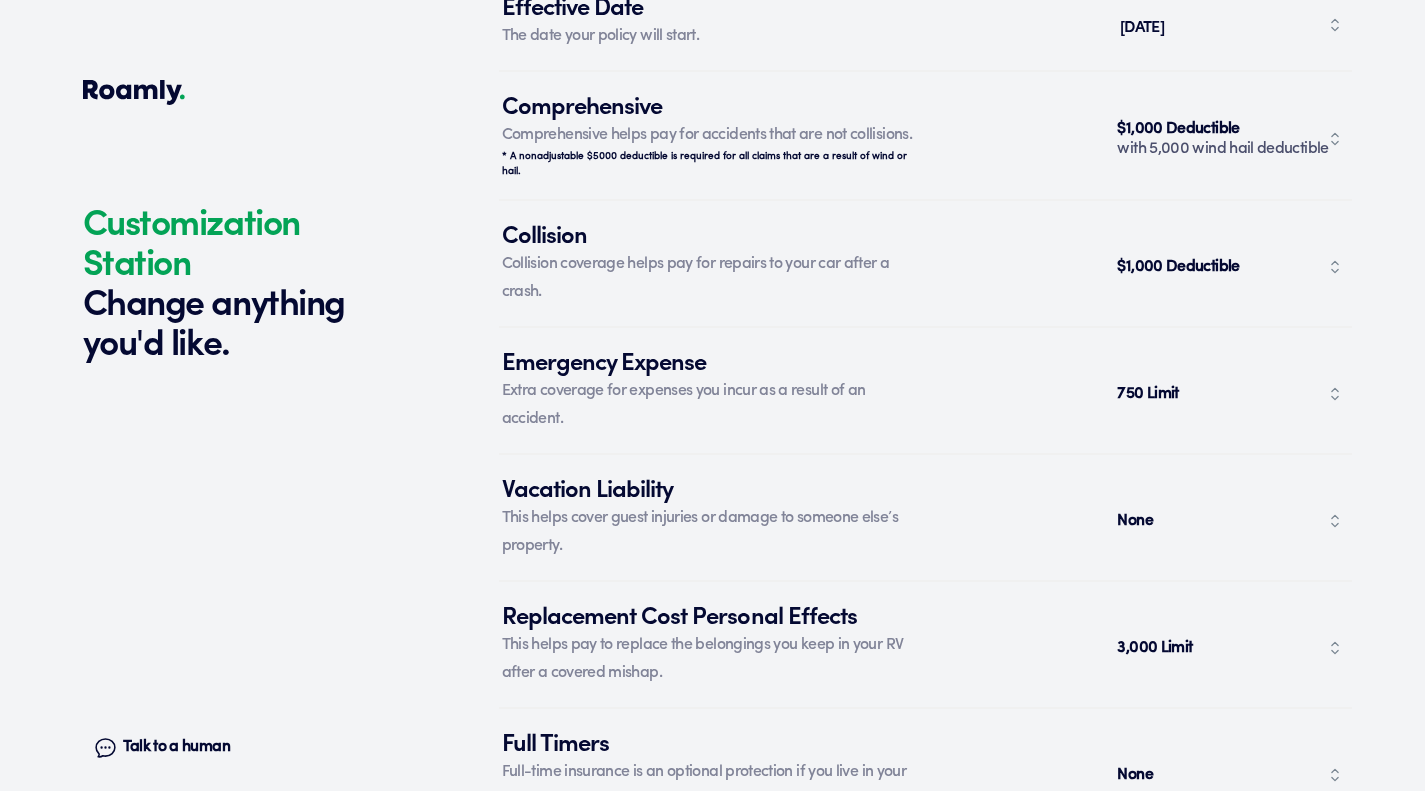 click on "750 Limit" at bounding box center (1230, 394) 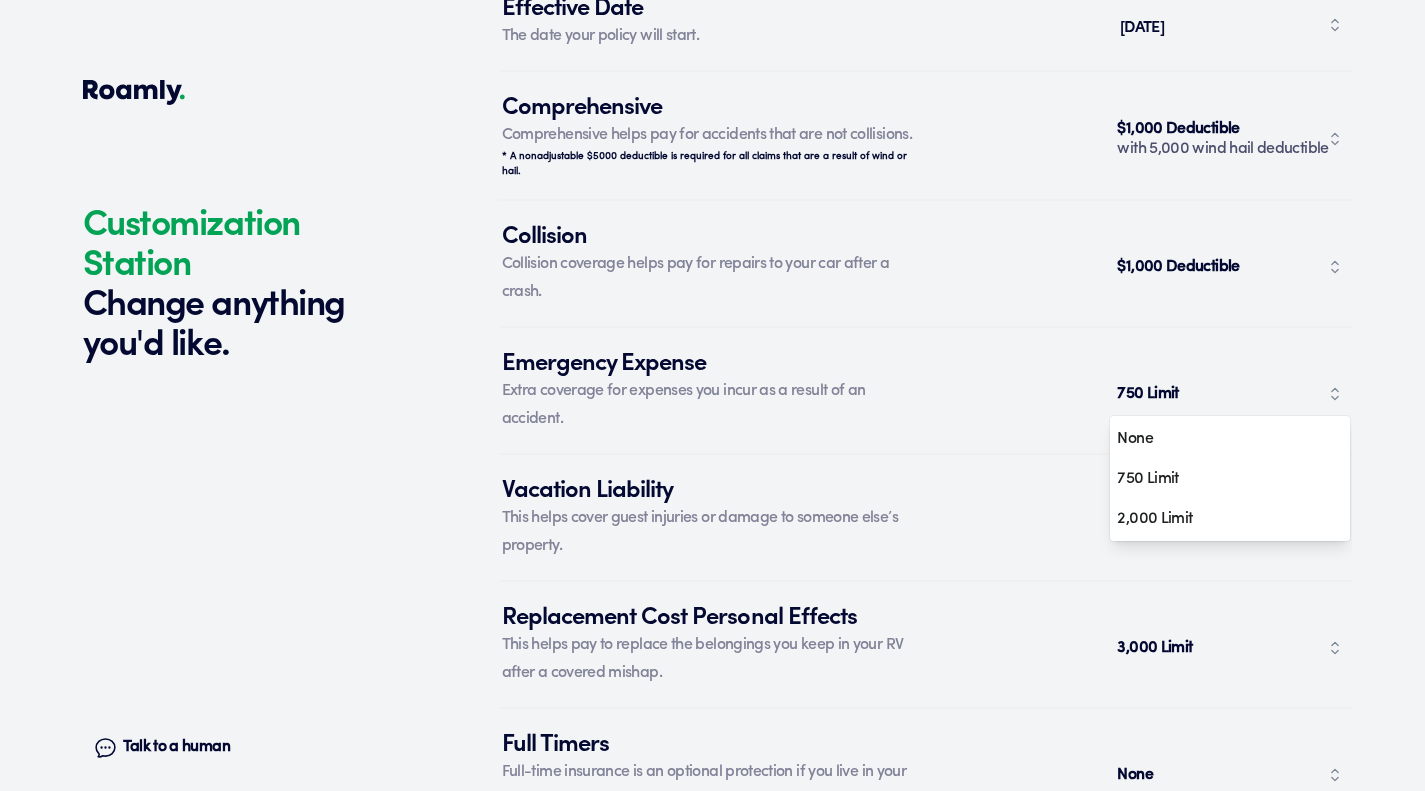 click on "None" at bounding box center (1222, 439) 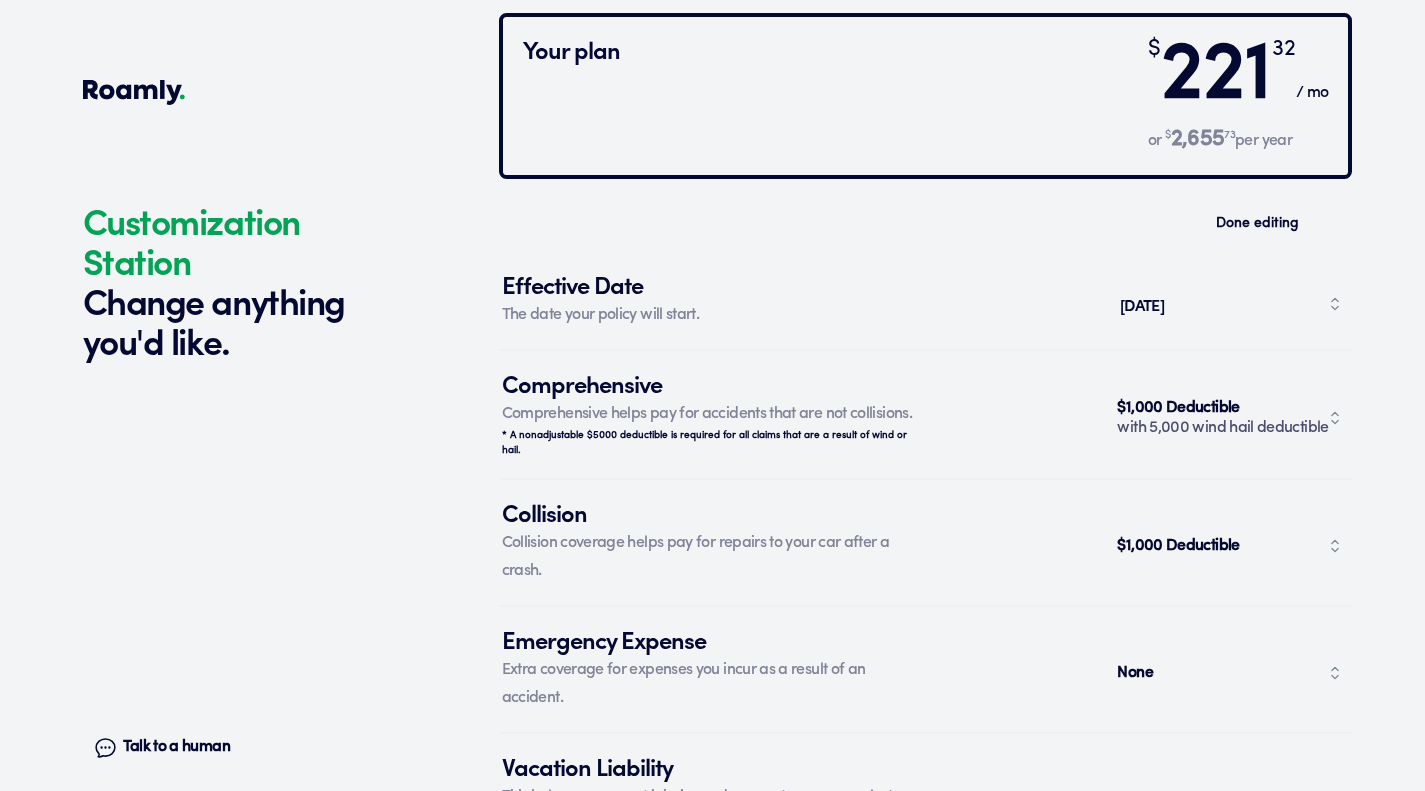 scroll, scrollTop: 7313, scrollLeft: 0, axis: vertical 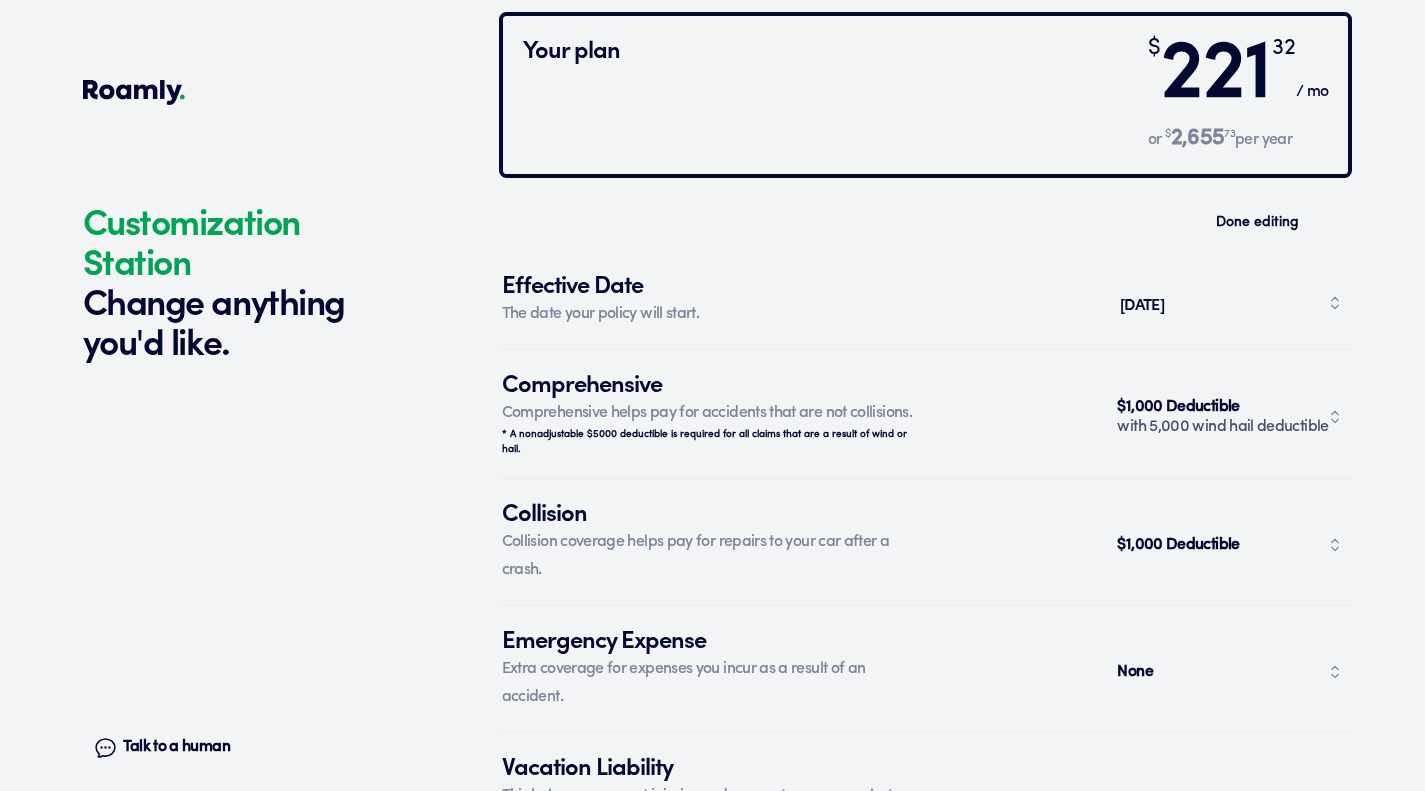 click on "$1,000 Deductible" at bounding box center (1230, 545) 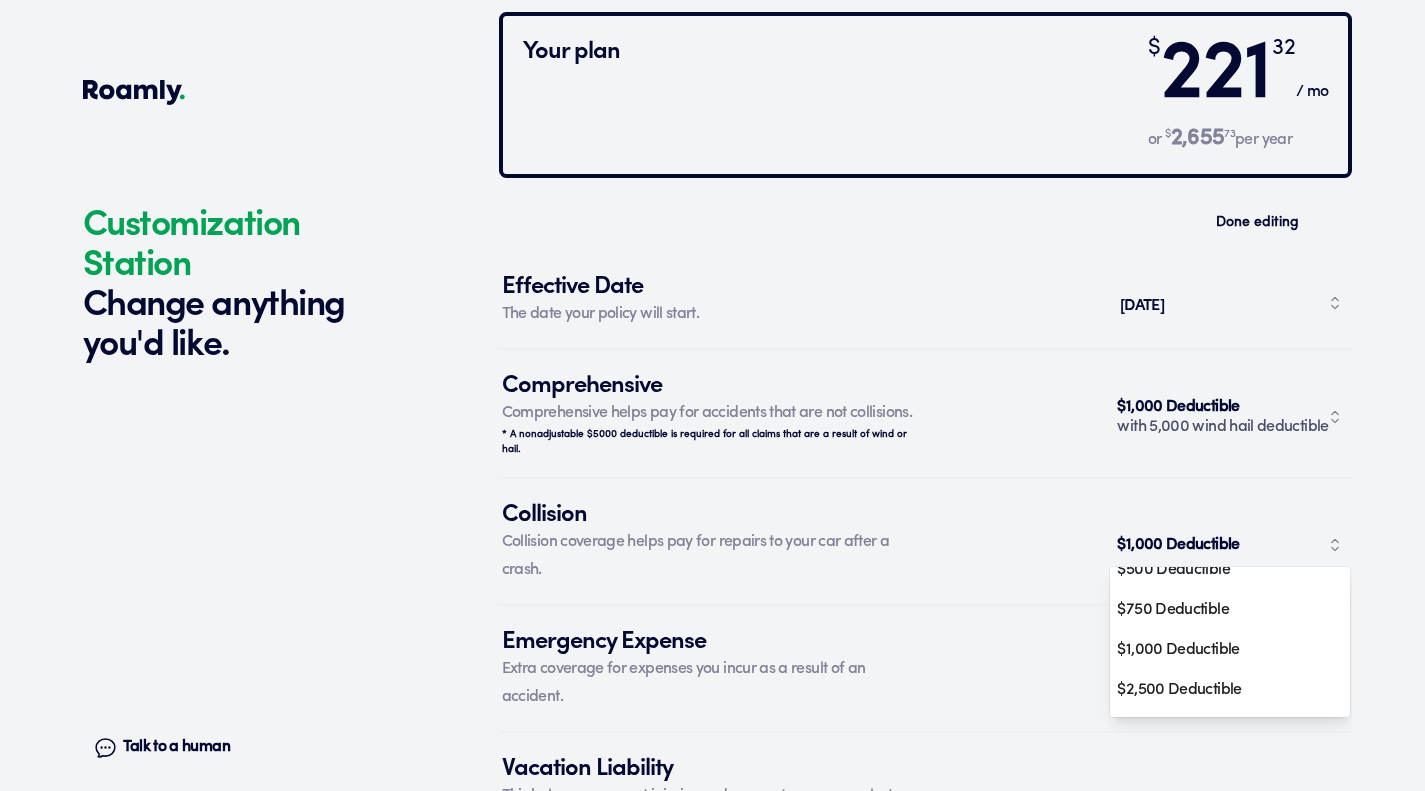 scroll, scrollTop: 104, scrollLeft: 0, axis: vertical 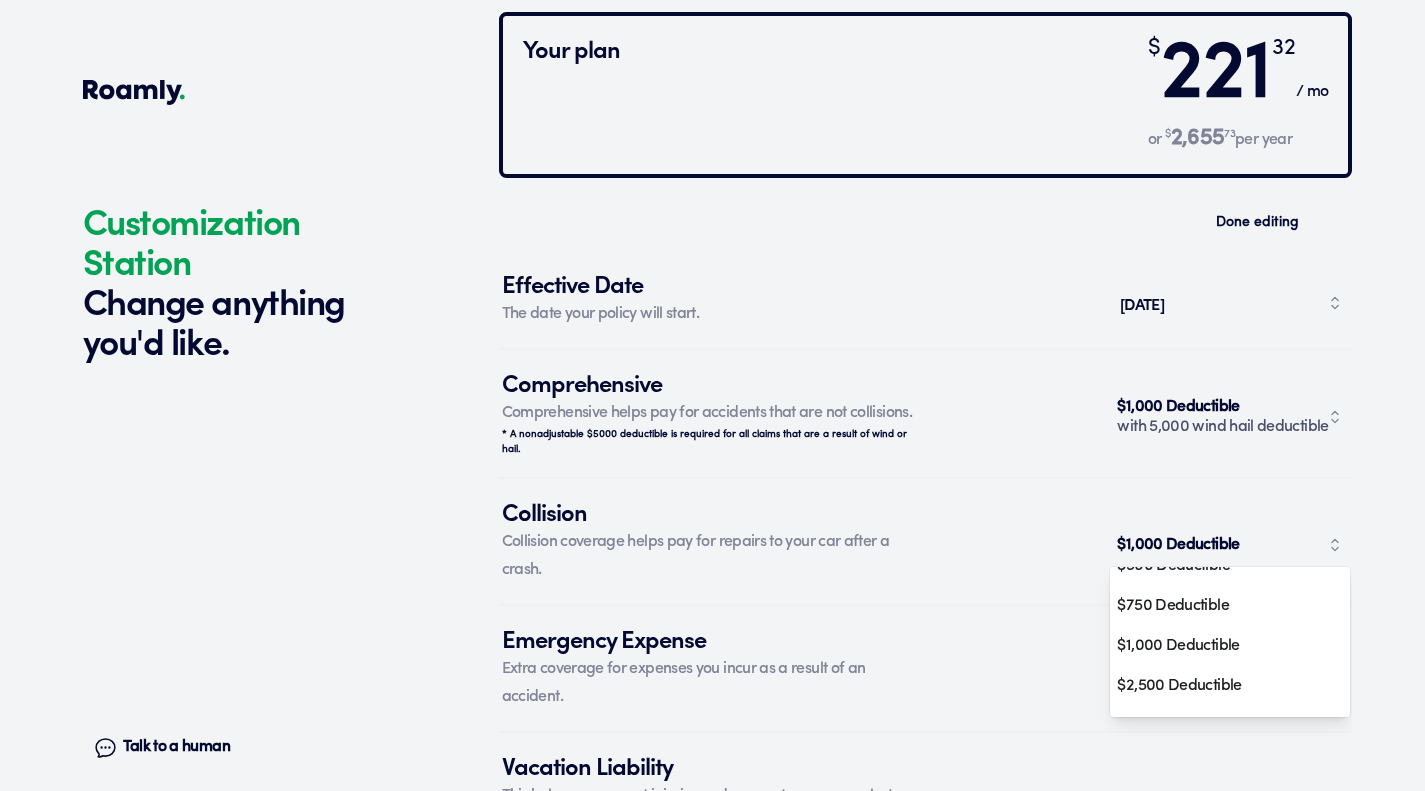 click on "$2,500 Deductible" at bounding box center (1222, 686) 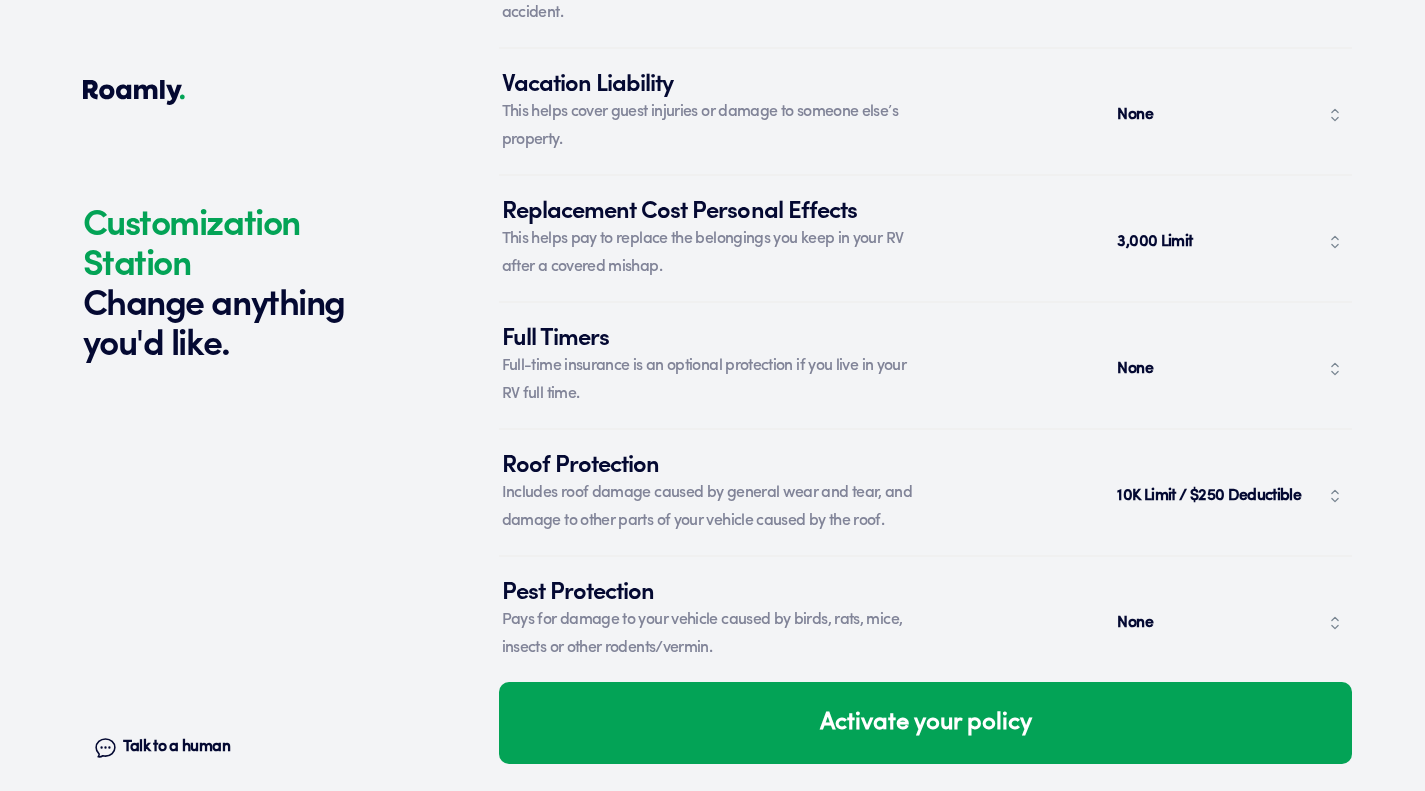 scroll, scrollTop: 8015, scrollLeft: 0, axis: vertical 